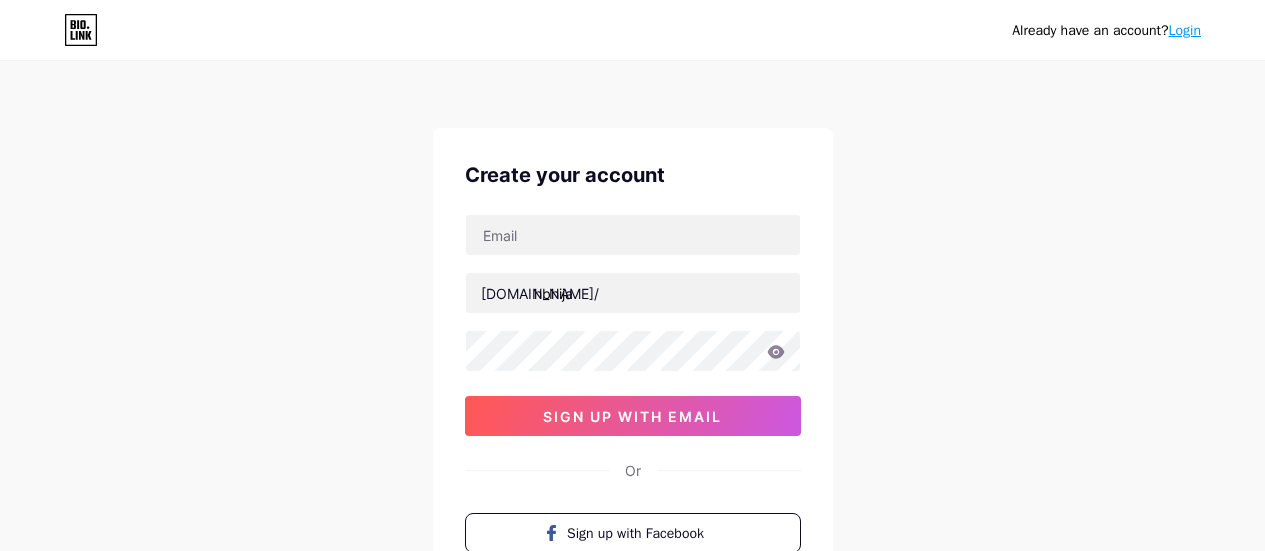 scroll, scrollTop: 0, scrollLeft: 0, axis: both 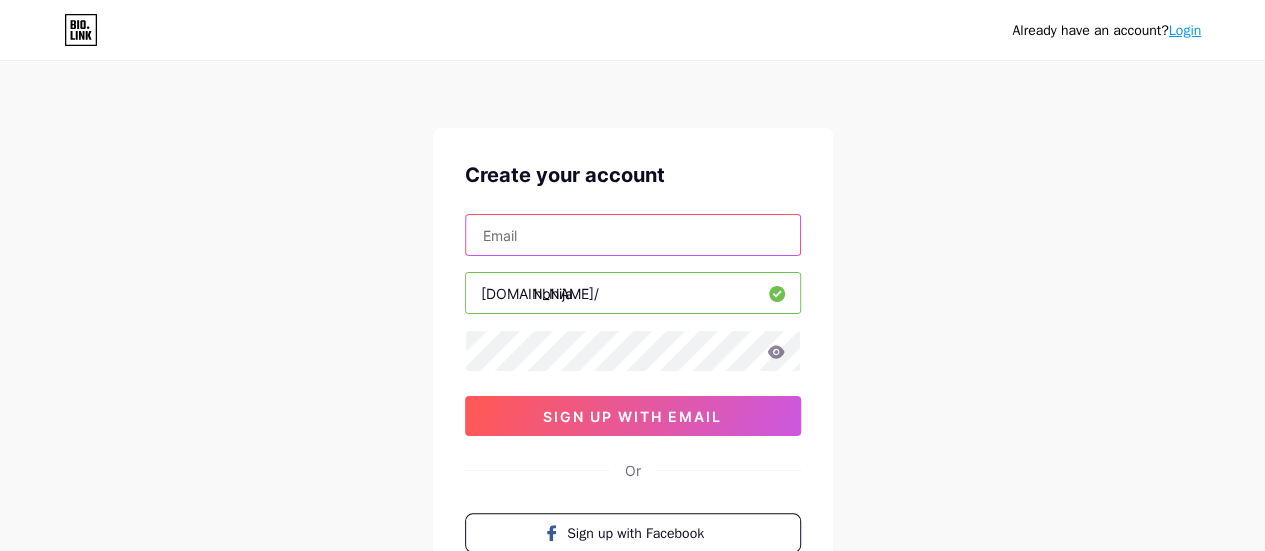 click at bounding box center [633, 235] 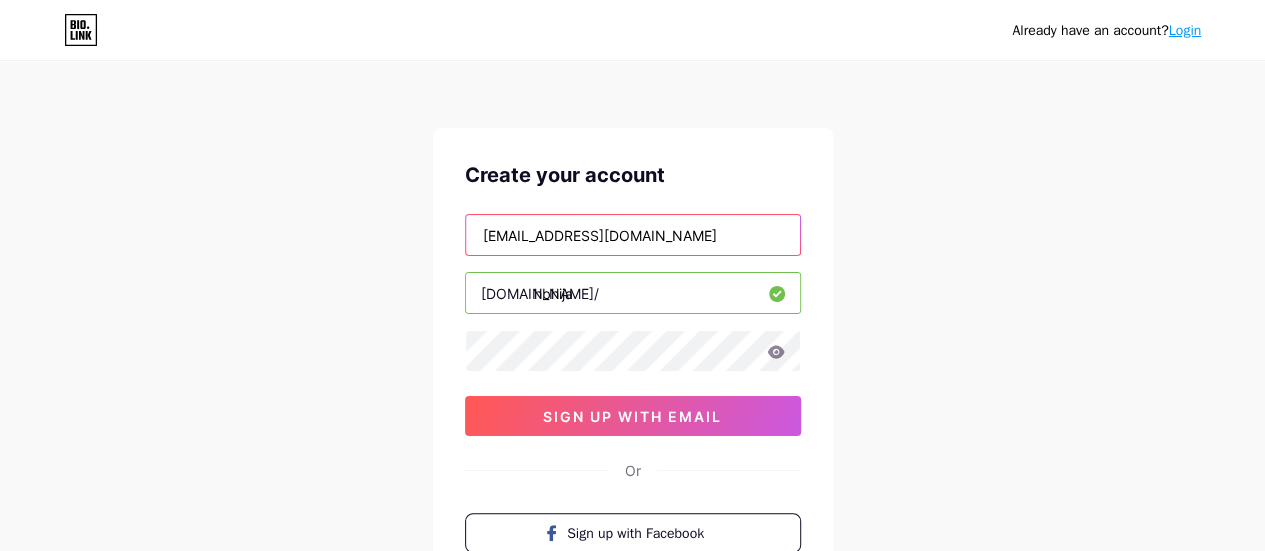 type on "[EMAIL_ADDRESS][DOMAIN_NAME]" 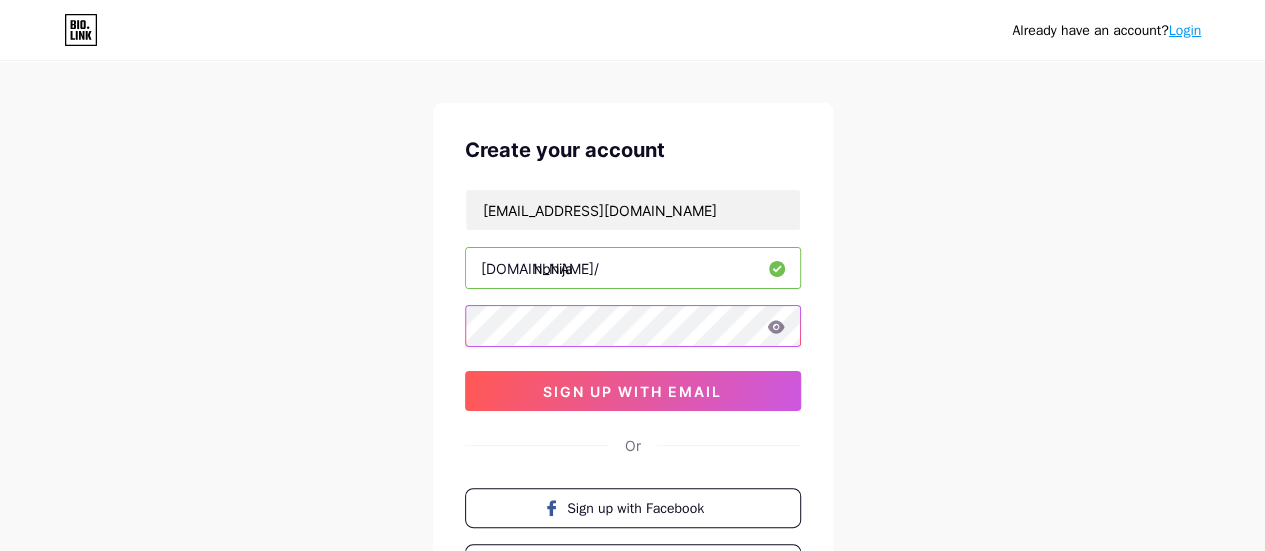 scroll, scrollTop: 24, scrollLeft: 0, axis: vertical 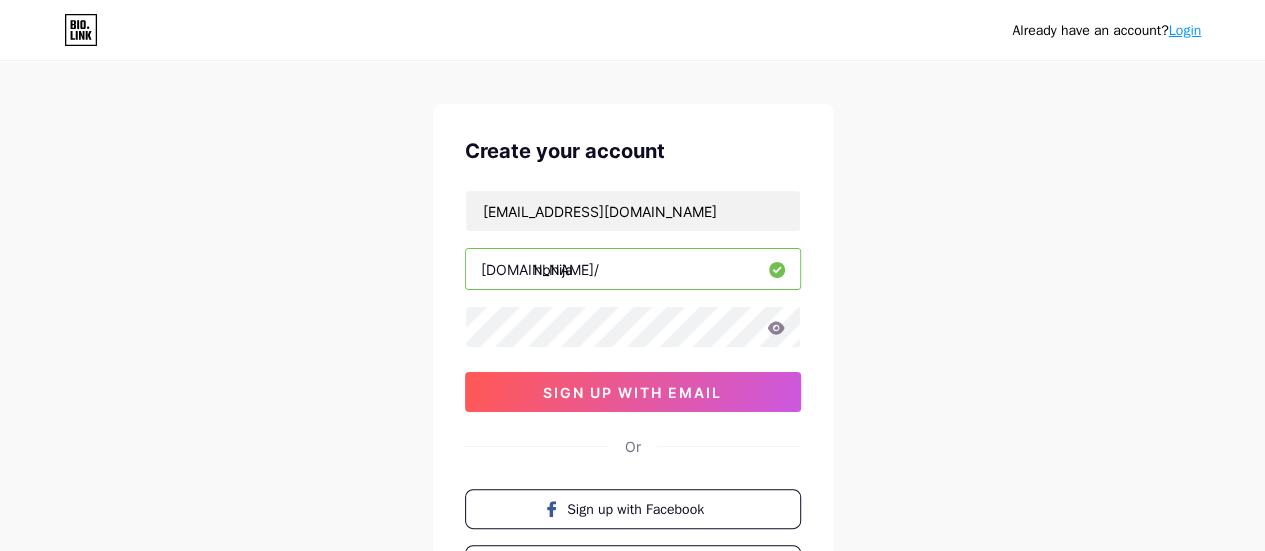 click 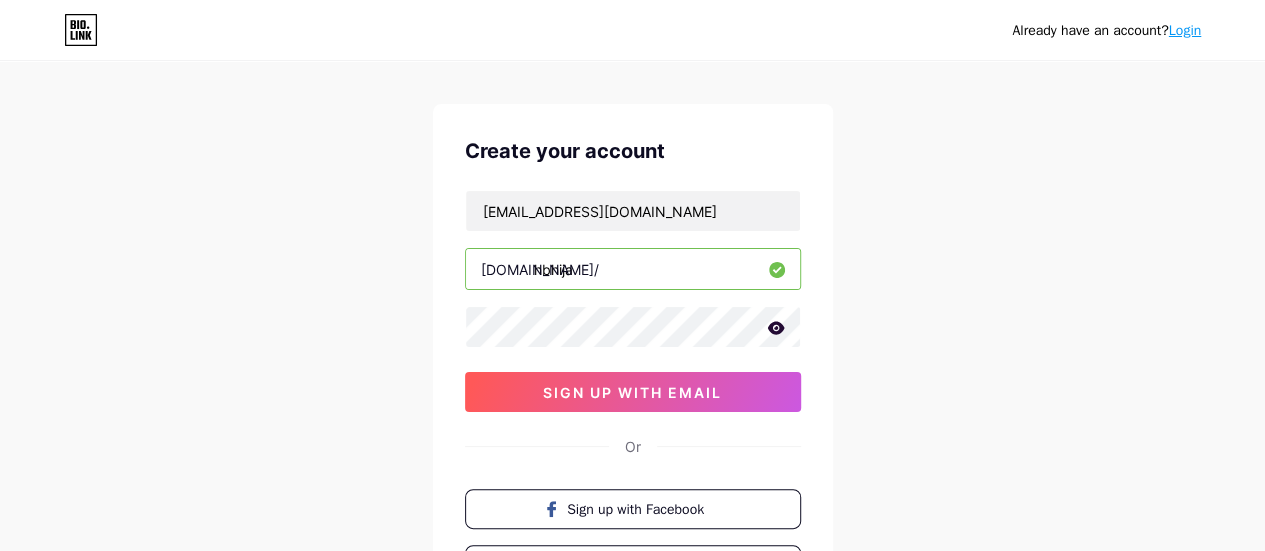 click 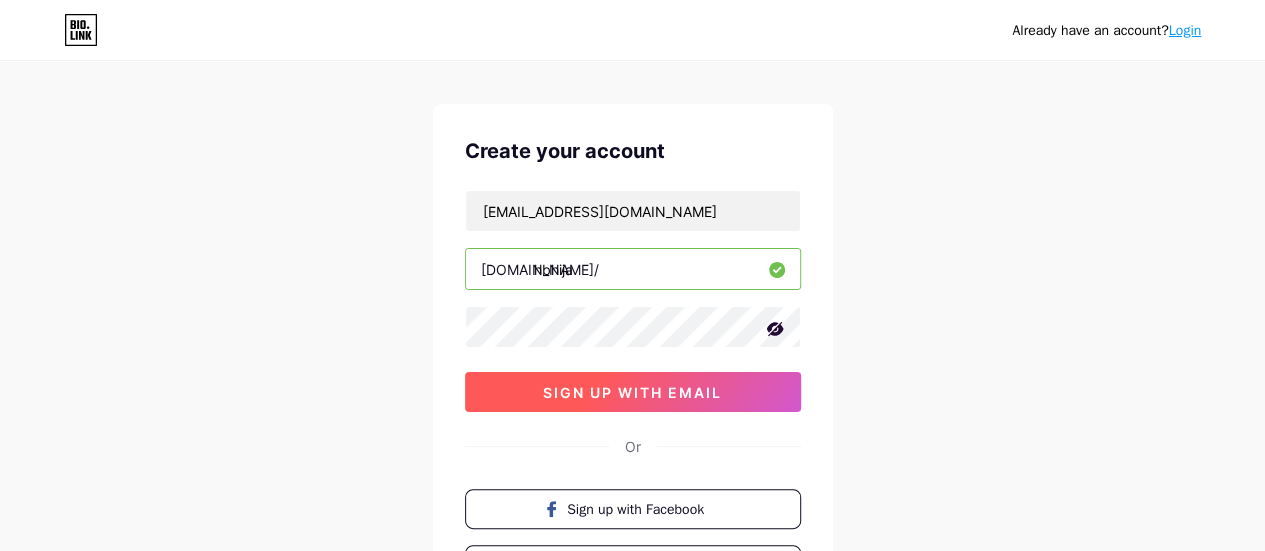 click on "sign up with email" at bounding box center [633, 392] 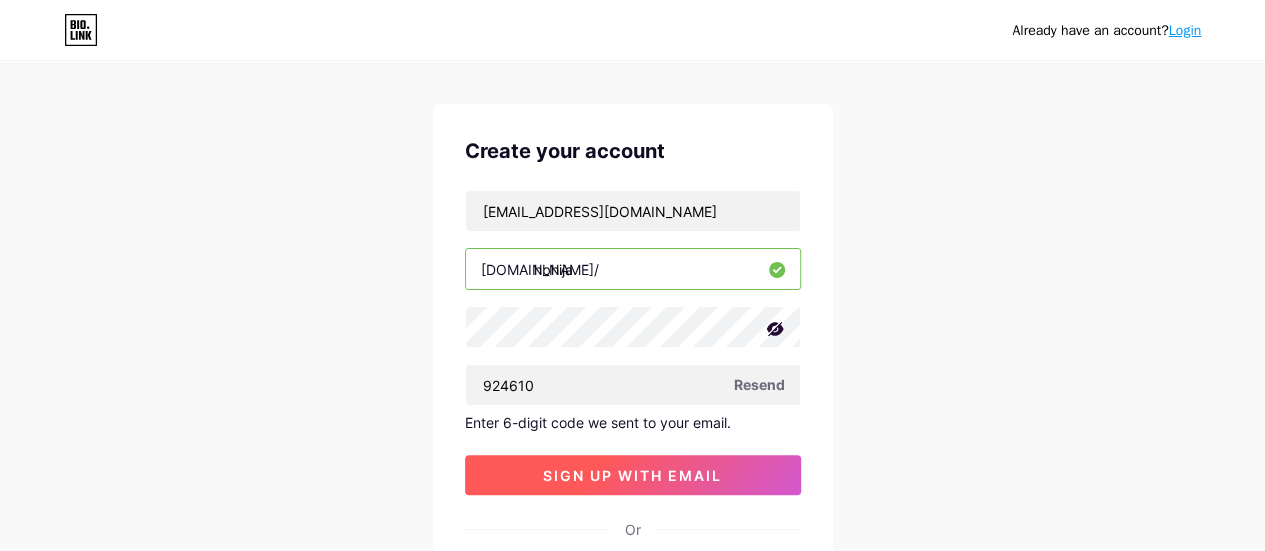 type on "924610" 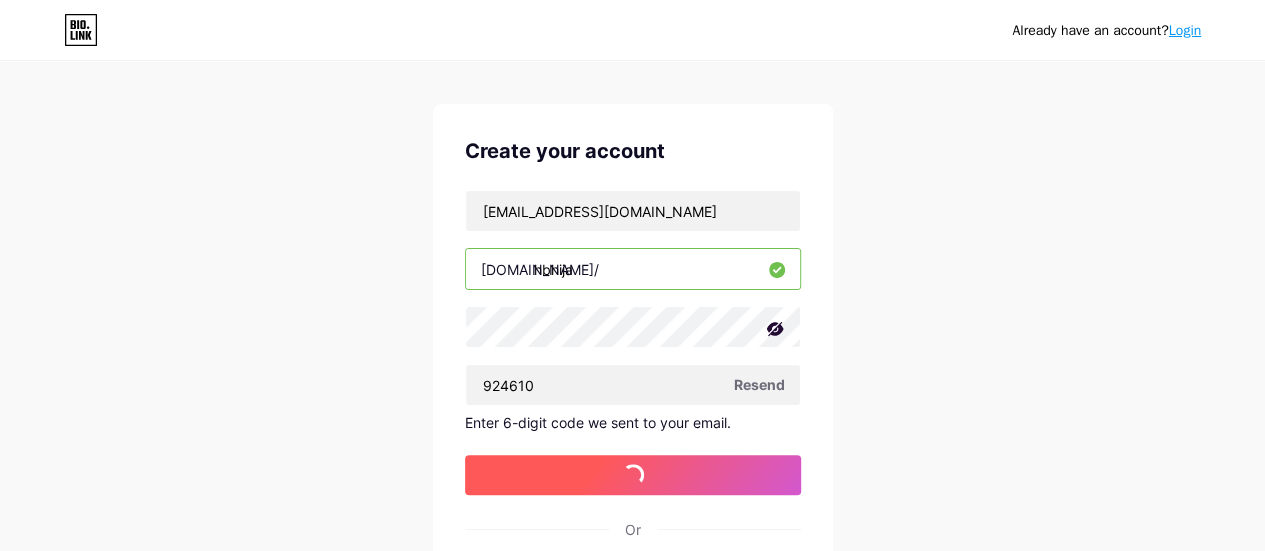 scroll, scrollTop: 0, scrollLeft: 0, axis: both 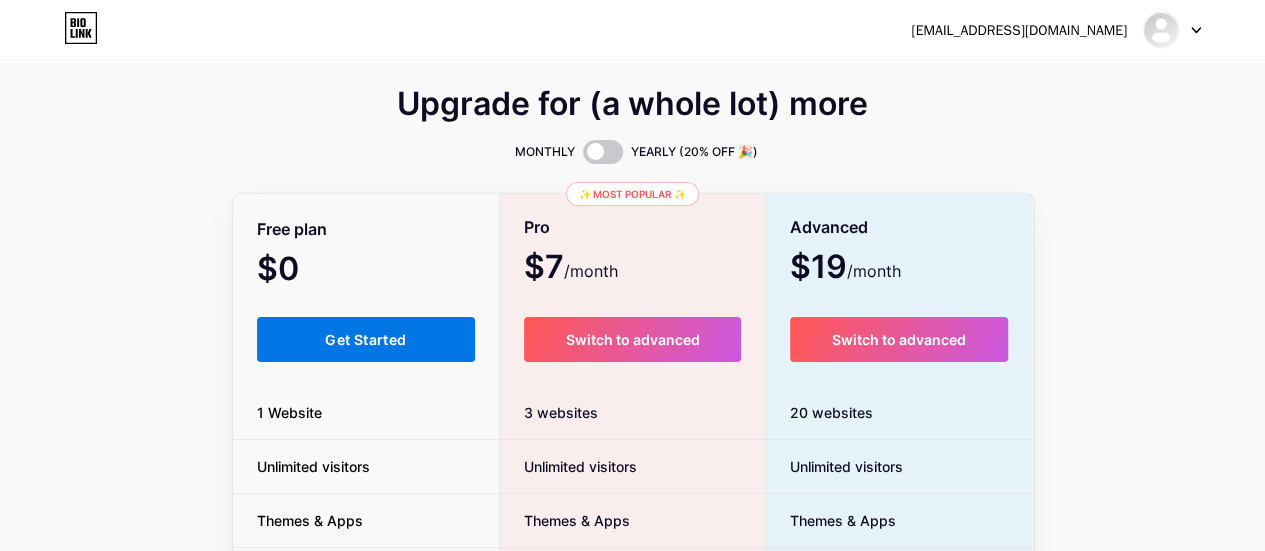 click on "Get Started" at bounding box center (365, 339) 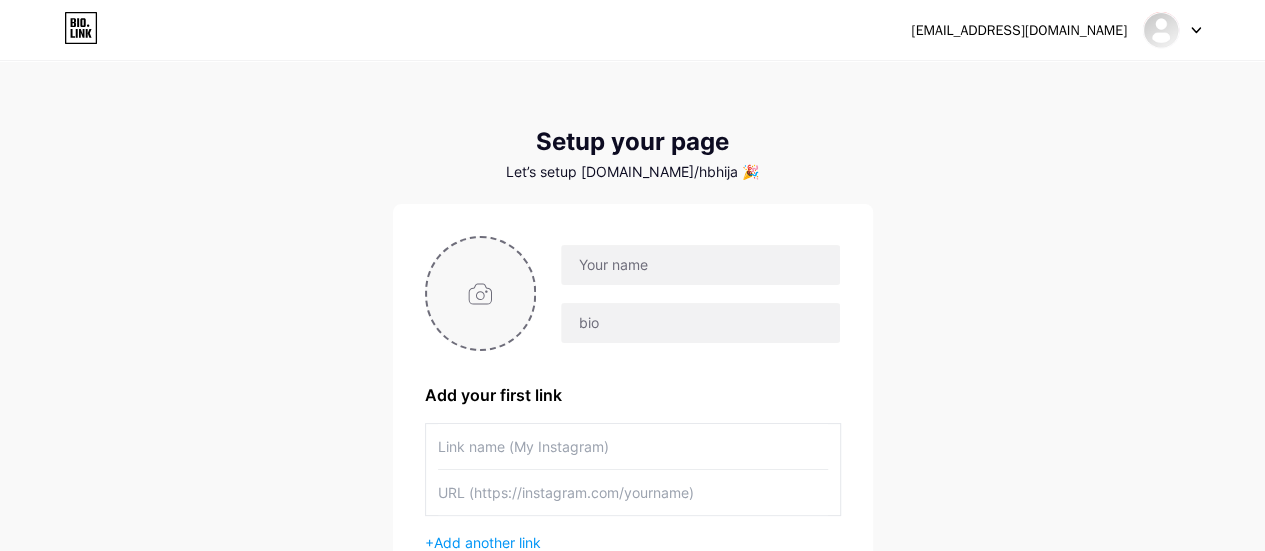 click at bounding box center (481, 293) 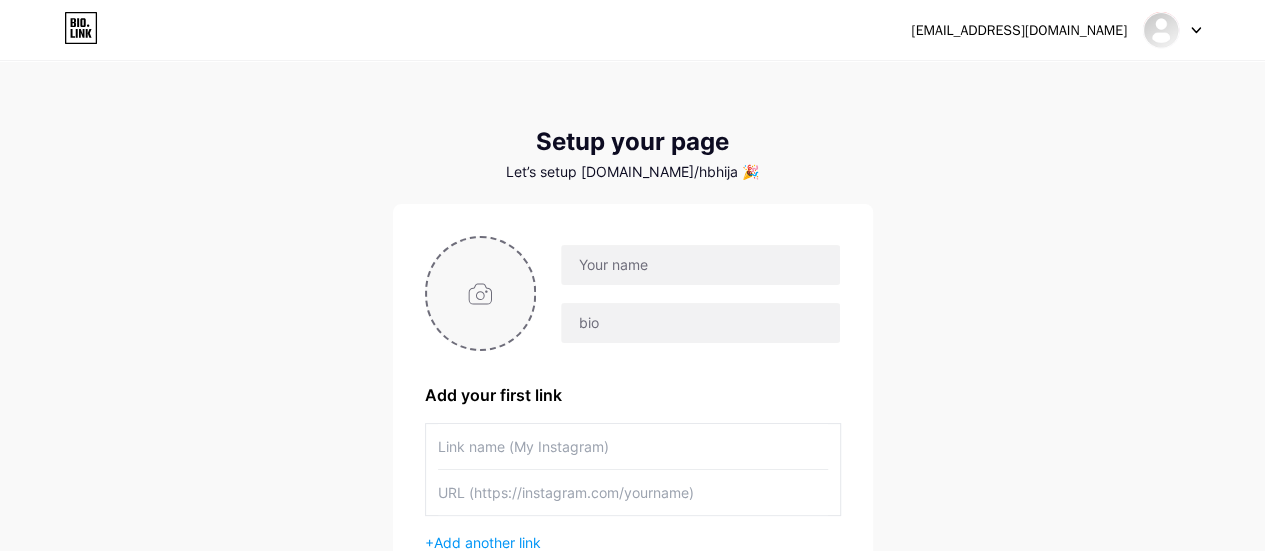 type on "C:\fakepath\HICHAM.jpg" 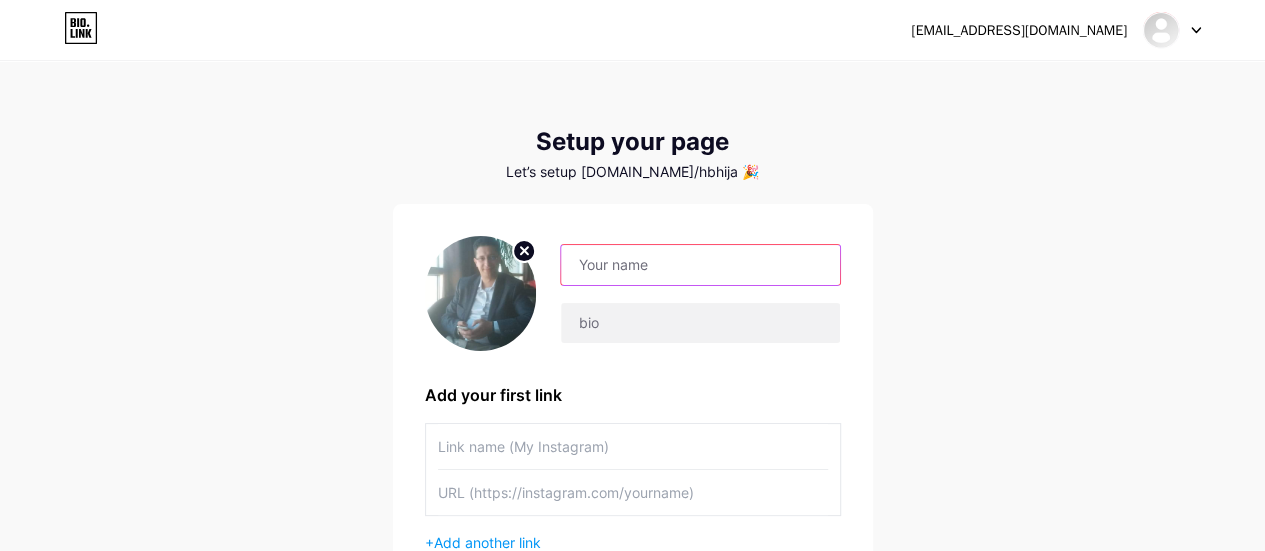 click at bounding box center (700, 265) 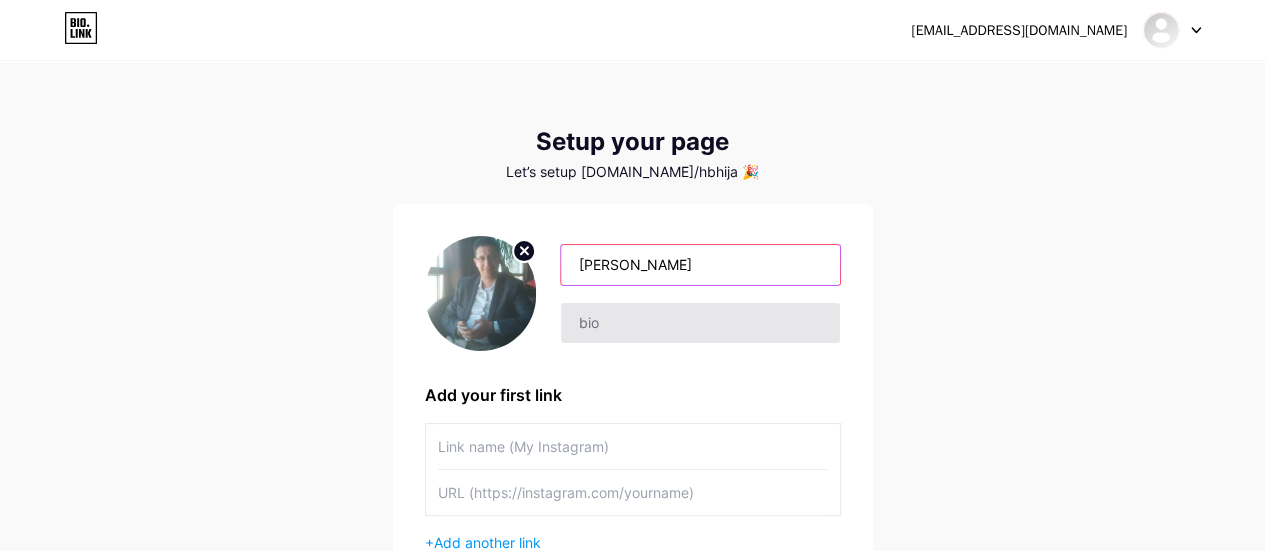 type on "[PERSON_NAME]" 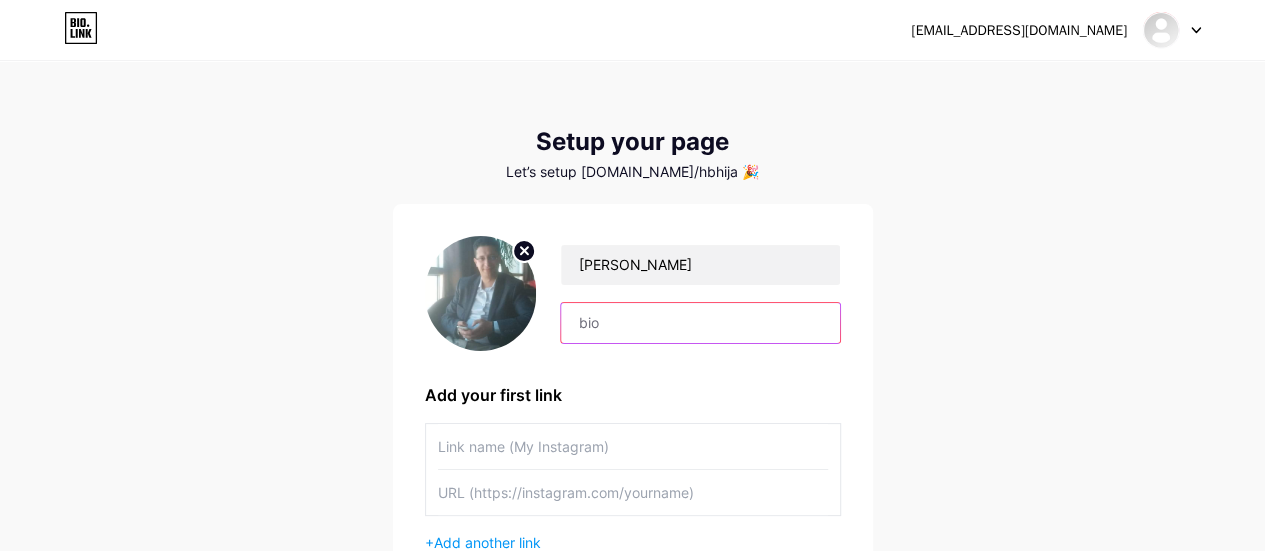 click at bounding box center [700, 323] 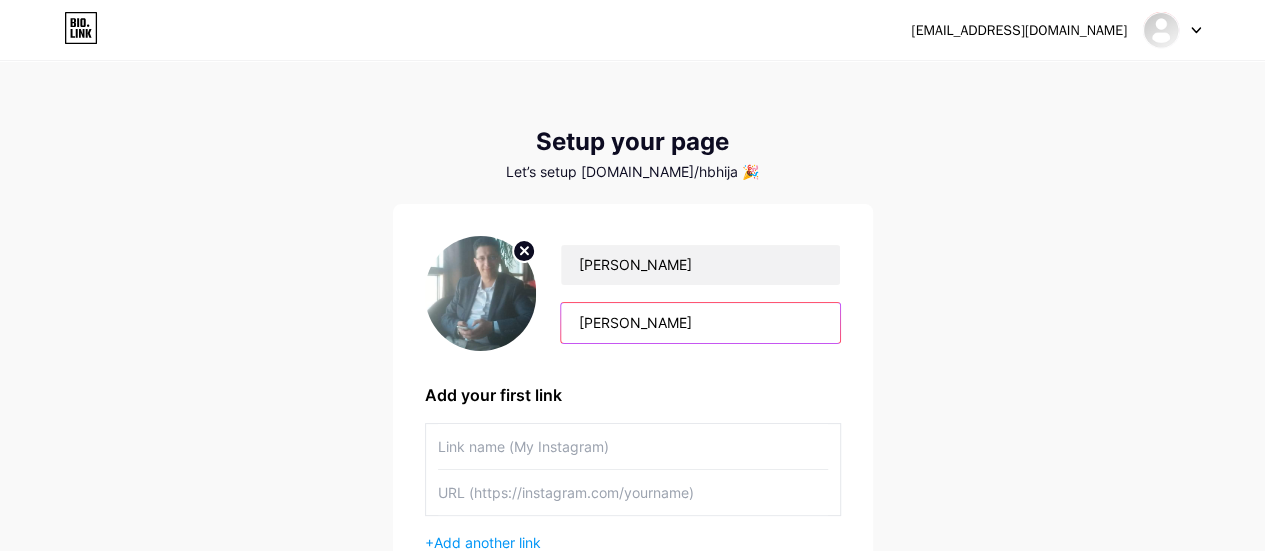 type on "[PERSON_NAME]" 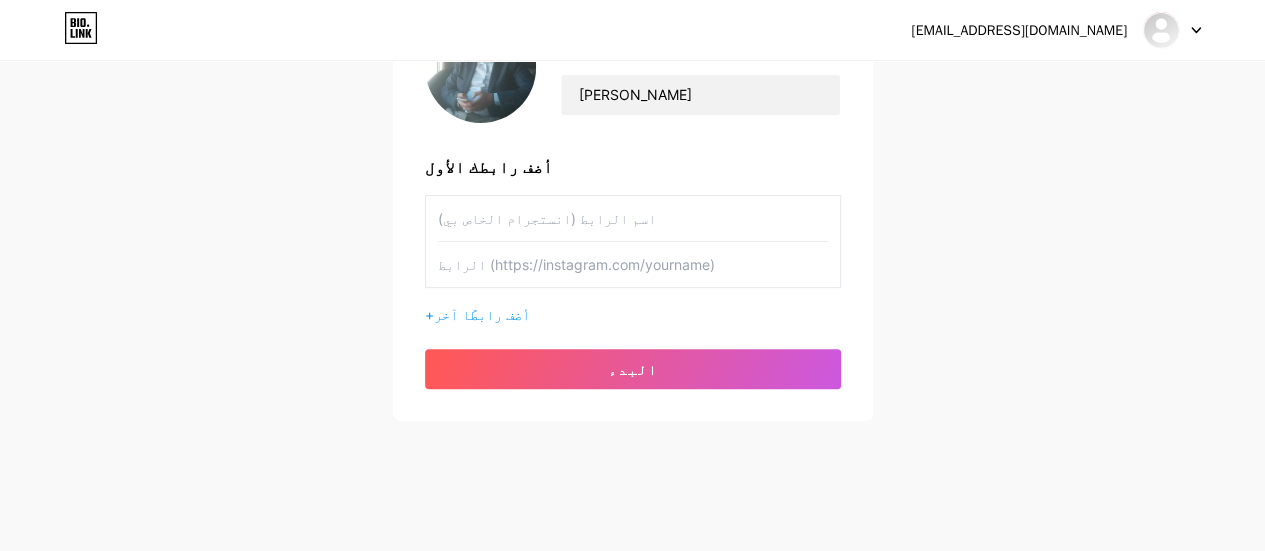 scroll, scrollTop: 232, scrollLeft: 0, axis: vertical 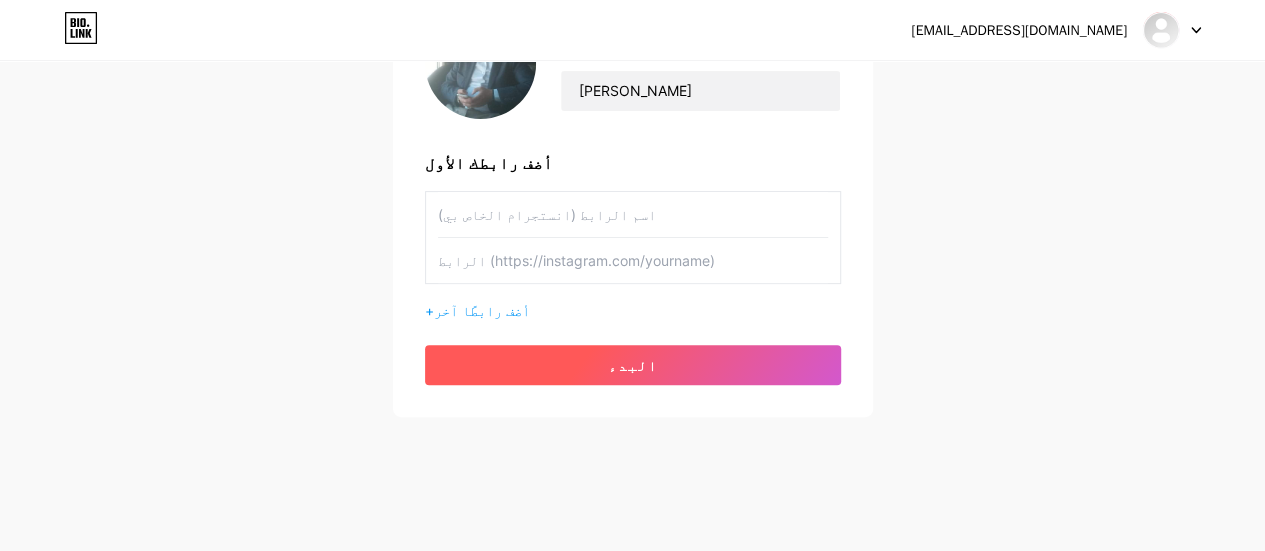 click on "البدء" at bounding box center [633, 365] 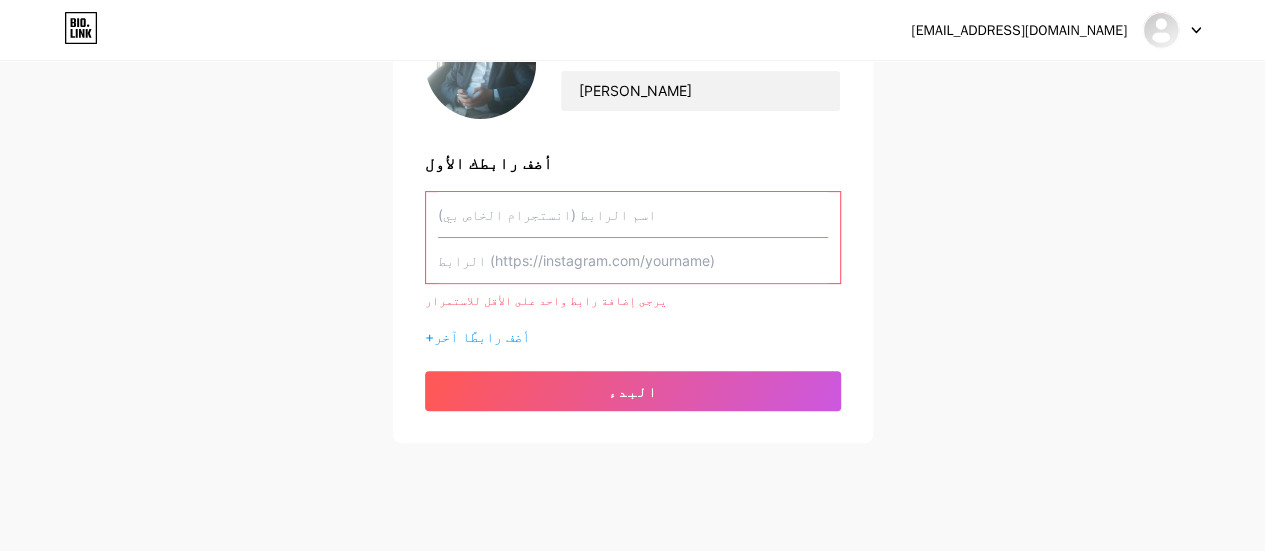 click at bounding box center [633, 214] 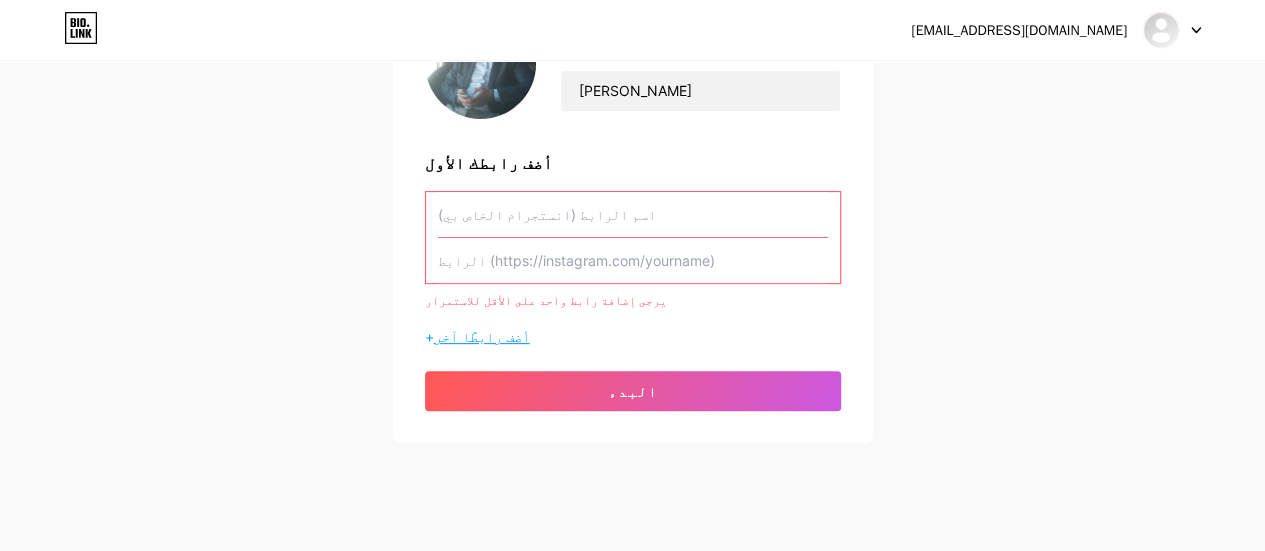 click on "أضف رابطًا آخر" at bounding box center [482, 336] 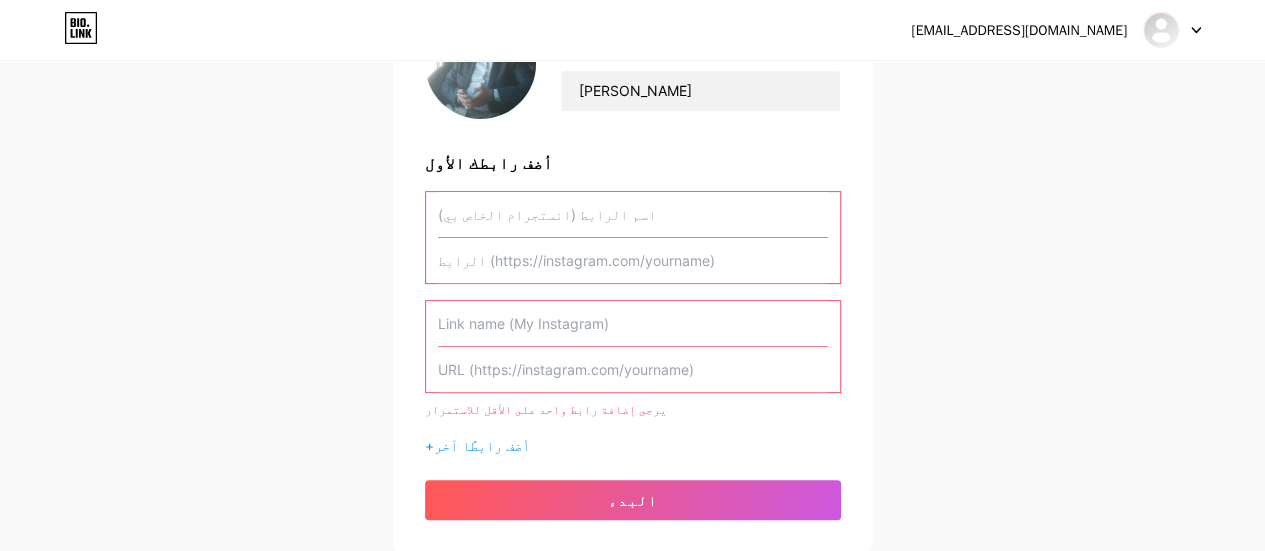 click at bounding box center (633, 214) 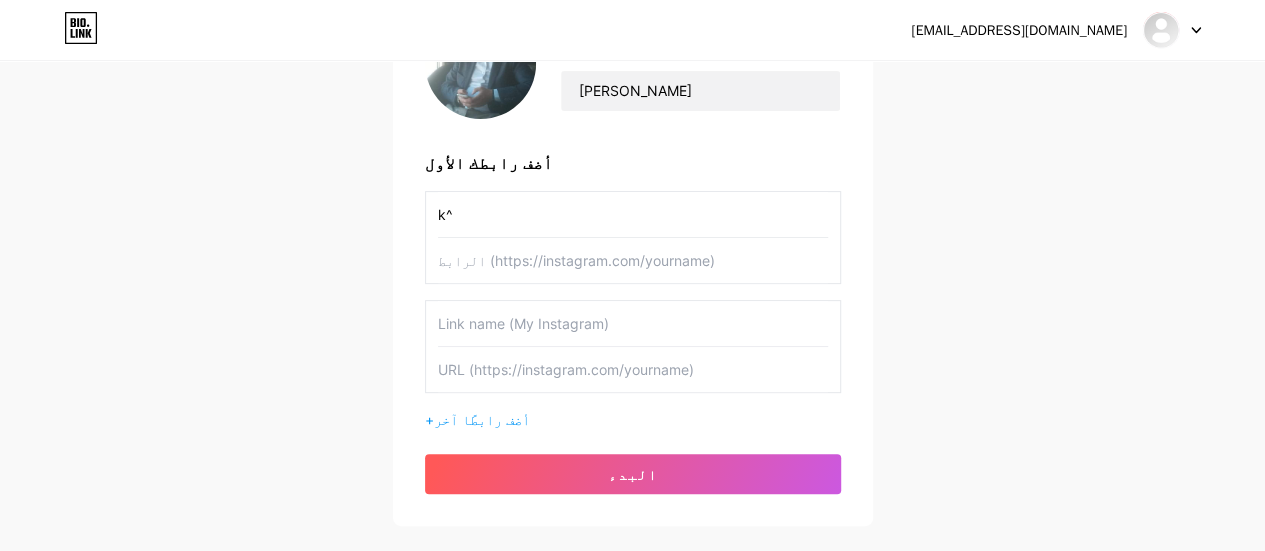 type on "k" 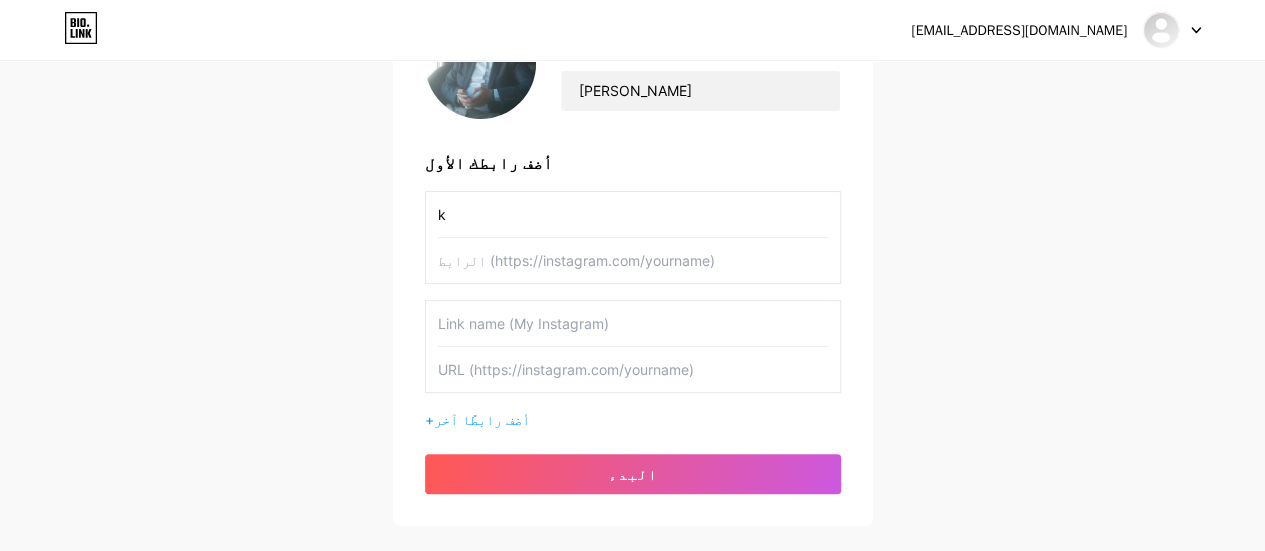 type 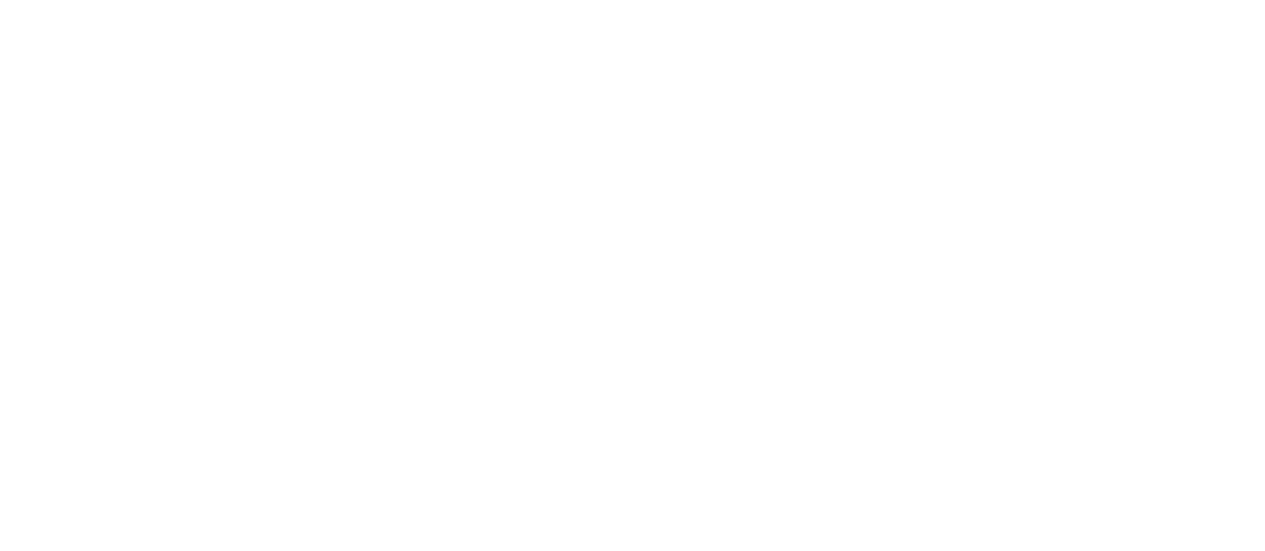 scroll, scrollTop: 0, scrollLeft: 0, axis: both 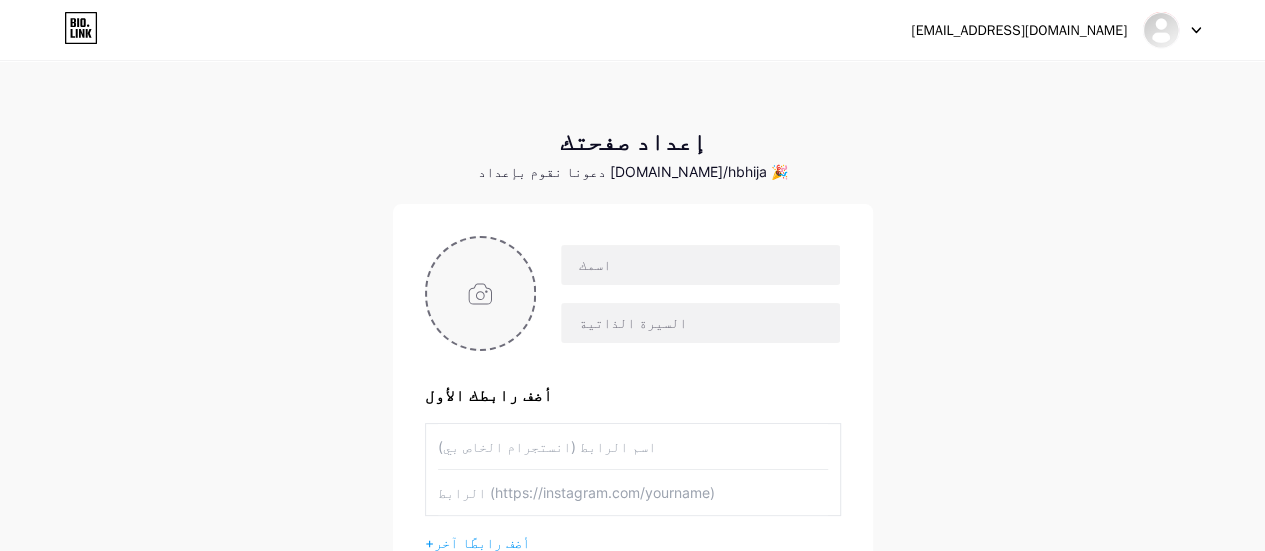 click at bounding box center (481, 293) 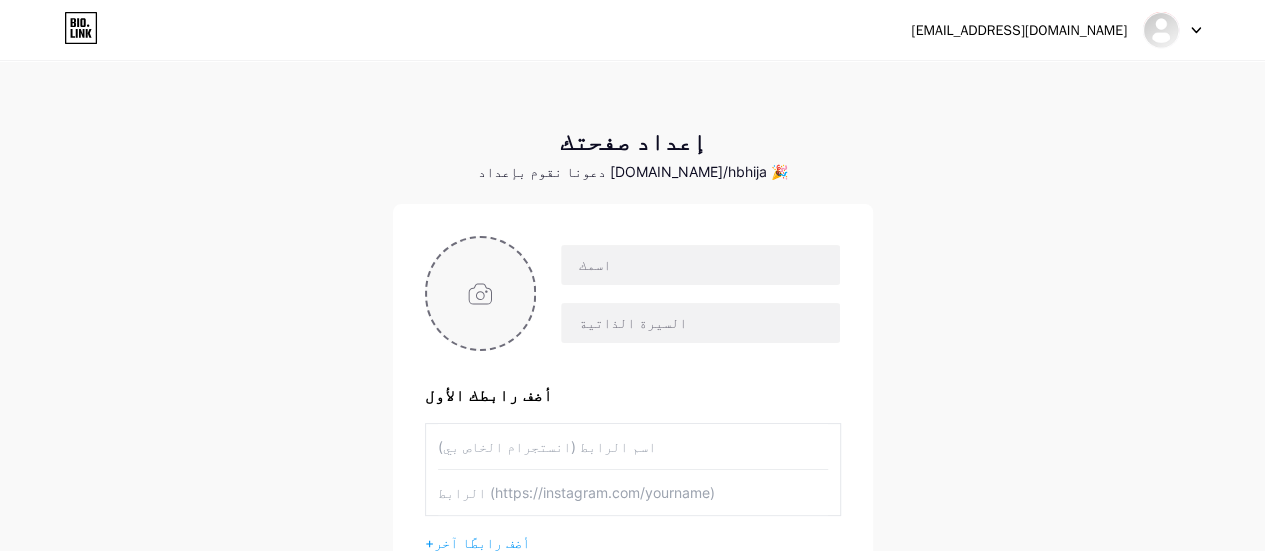 type on "C:\fakepath\HICHAM.jpg" 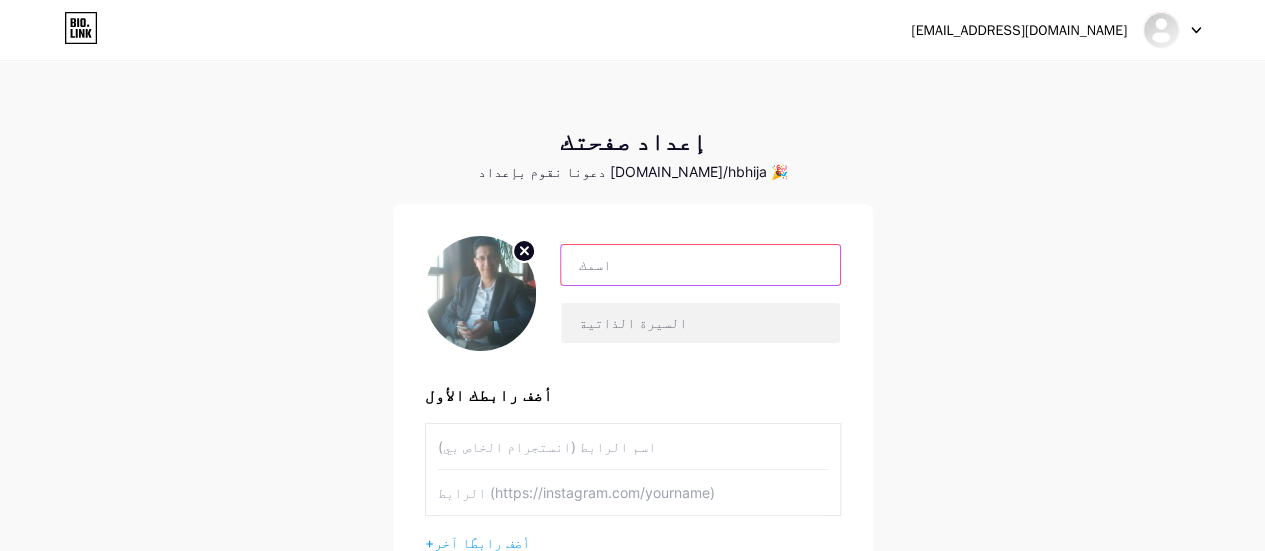 click at bounding box center (700, 265) 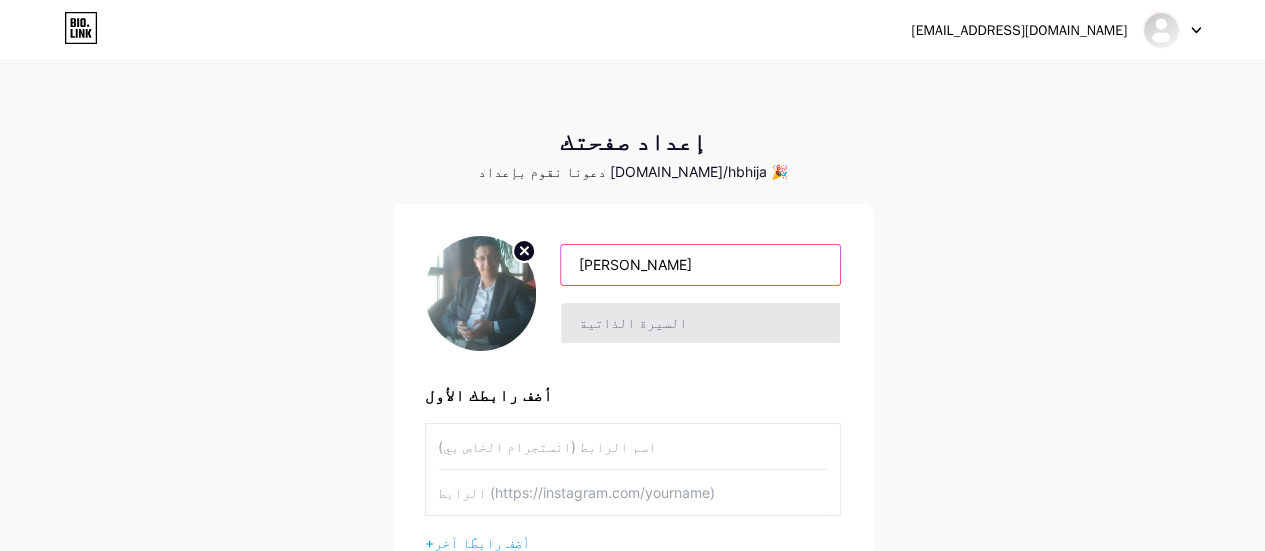 type on "[PERSON_NAME]" 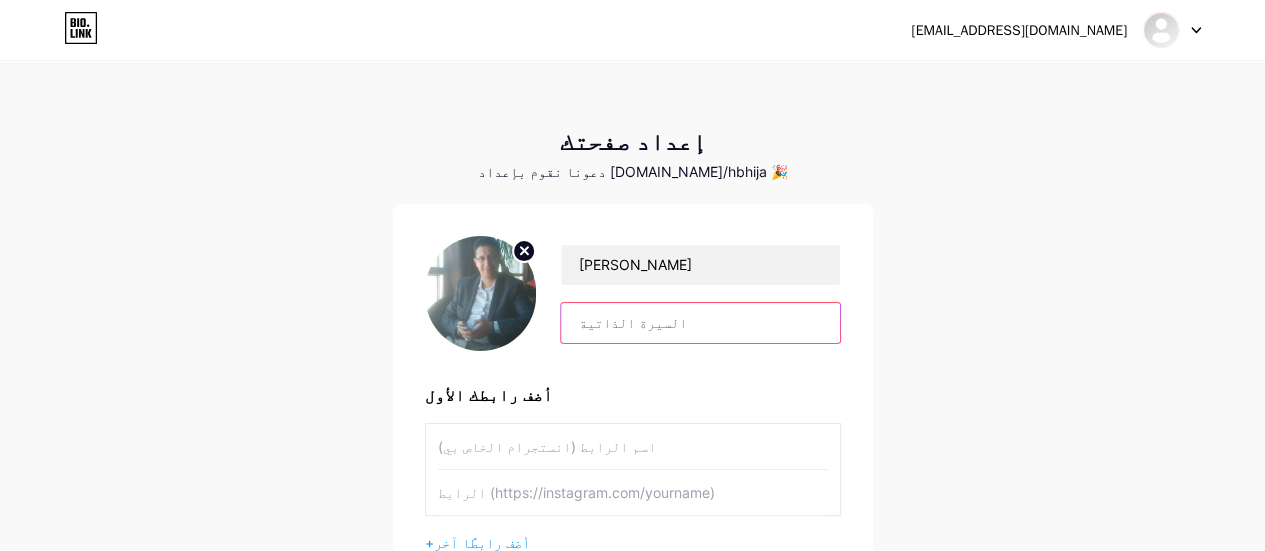 click at bounding box center [700, 323] 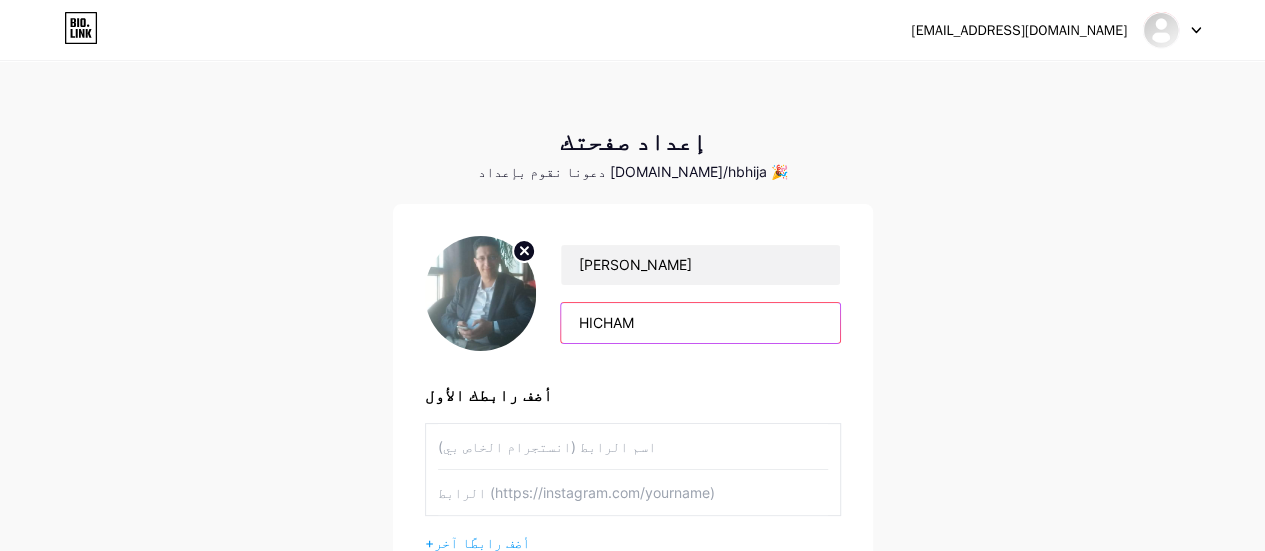 type on "HICHAM" 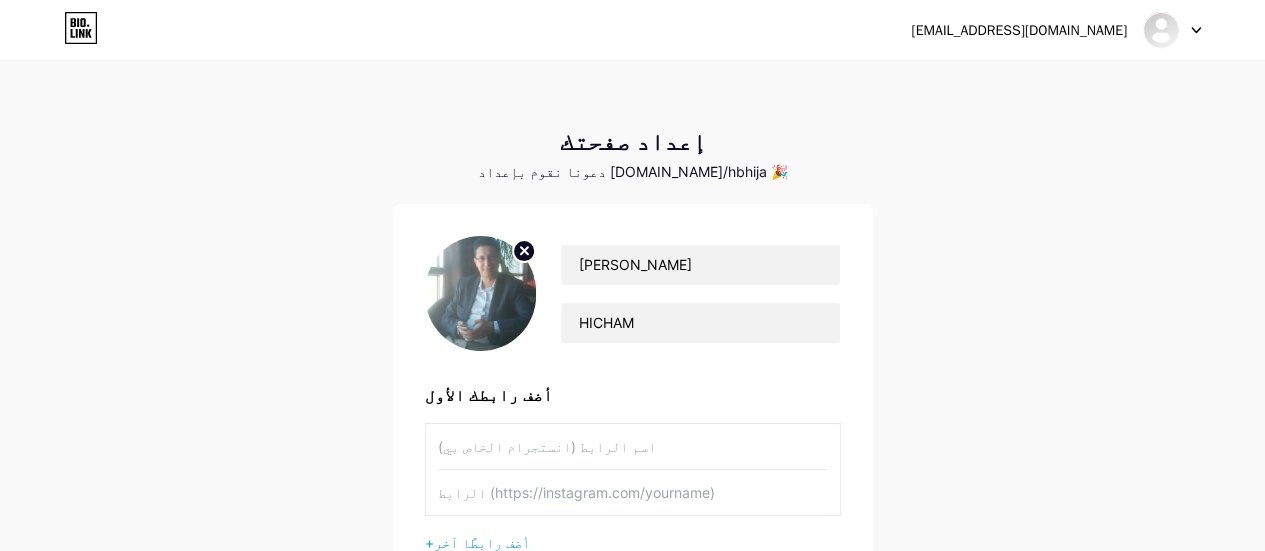 click at bounding box center (633, 446) 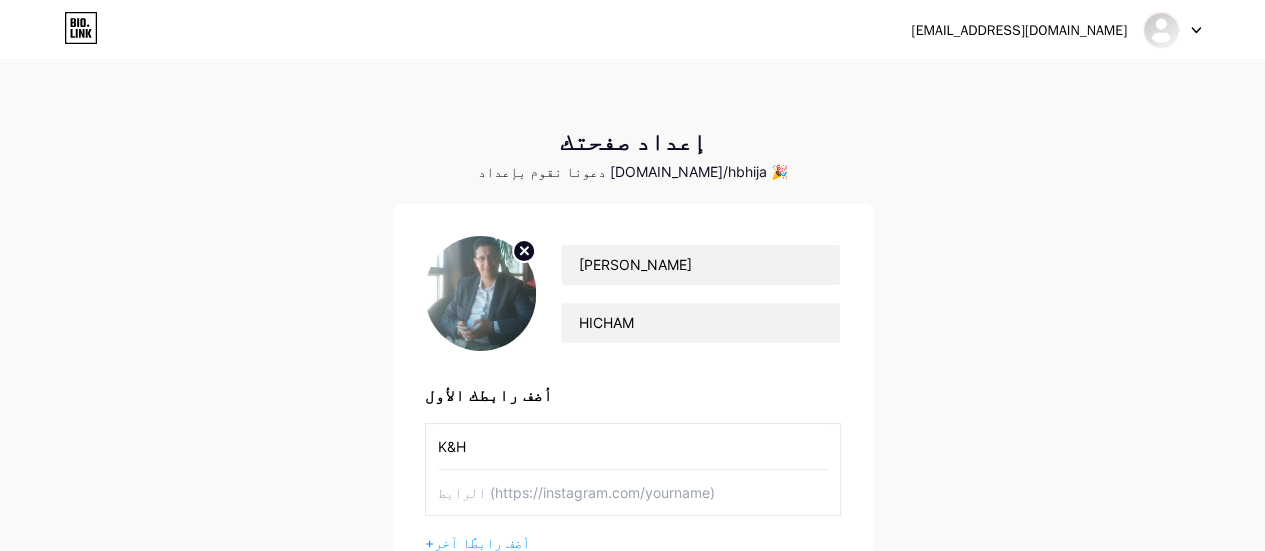 type on "K&H" 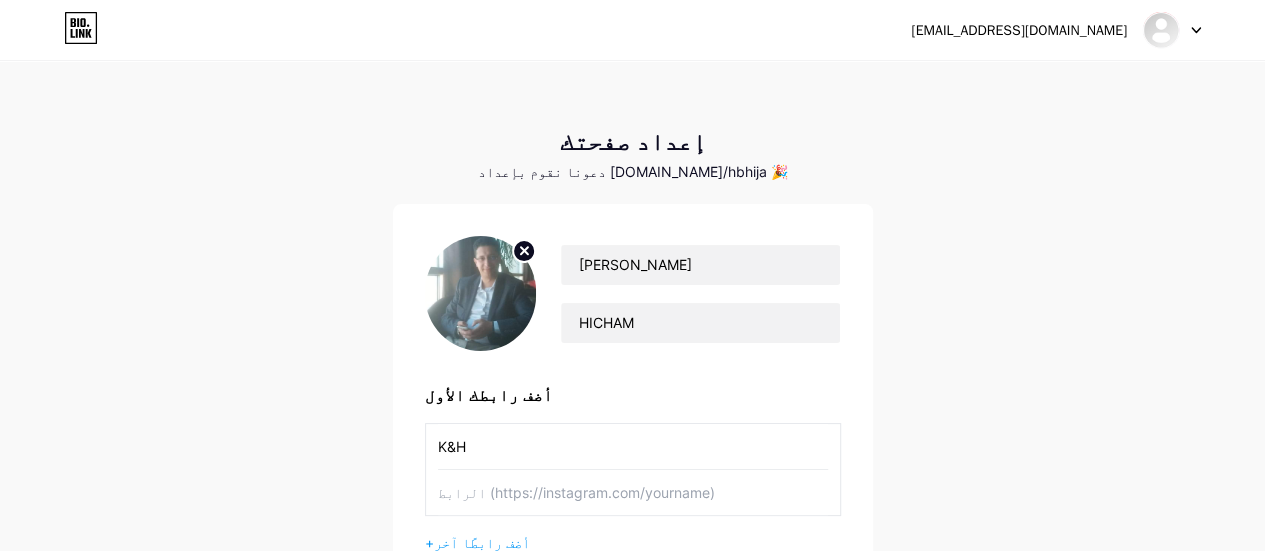 drag, startPoint x: 472, startPoint y: 489, endPoint x: 536, endPoint y: 489, distance: 64 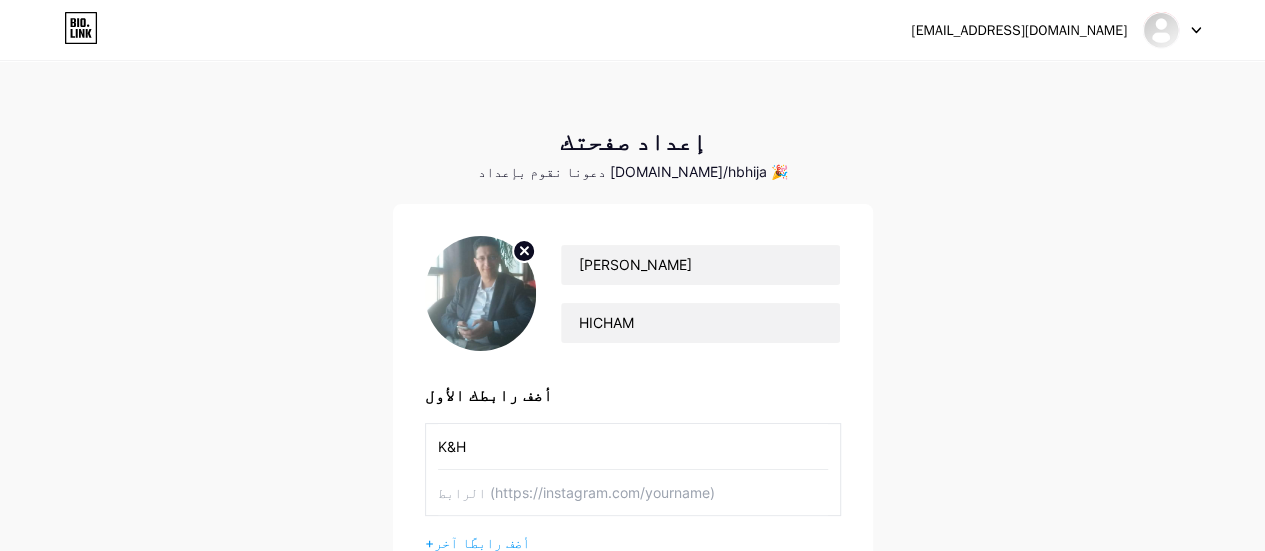 click at bounding box center [633, 492] 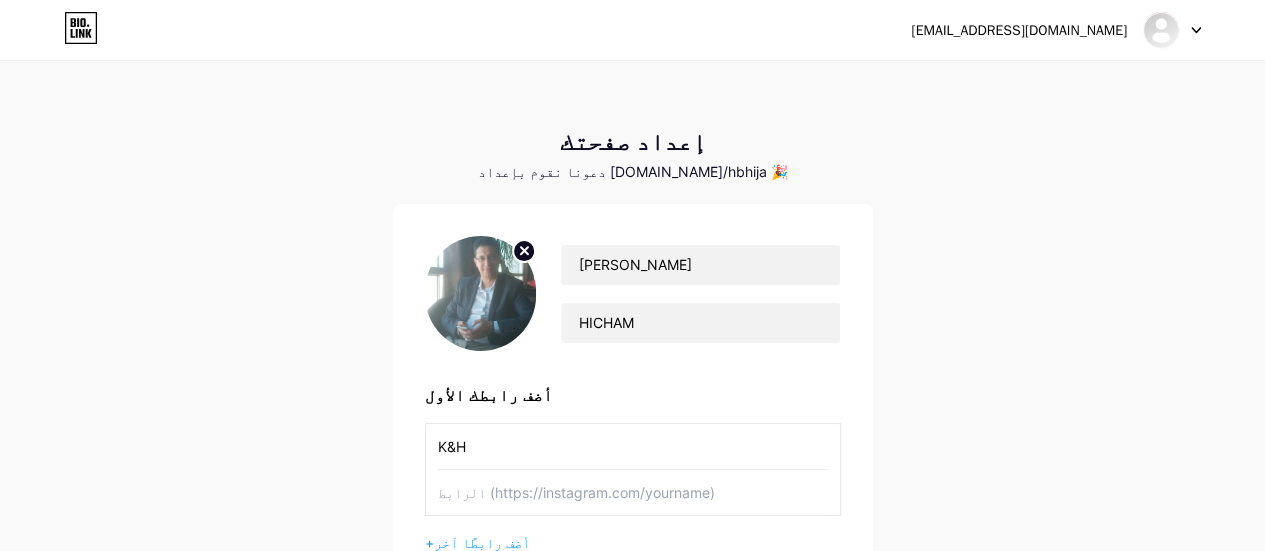 paste on "[URL][DOMAIN_NAME]" 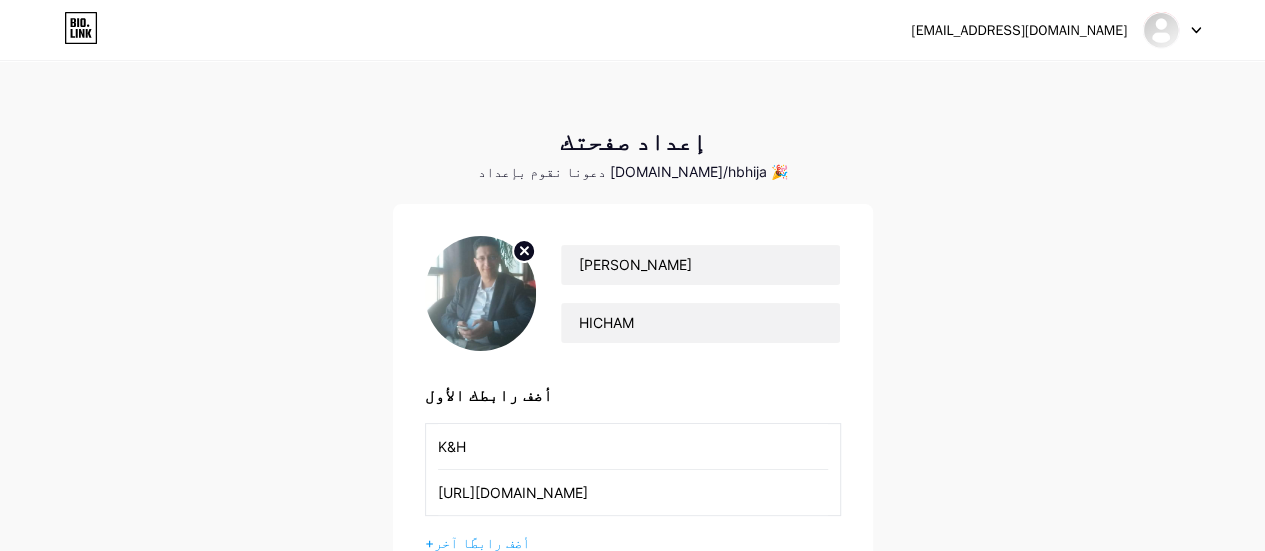 type on "[URL][DOMAIN_NAME]" 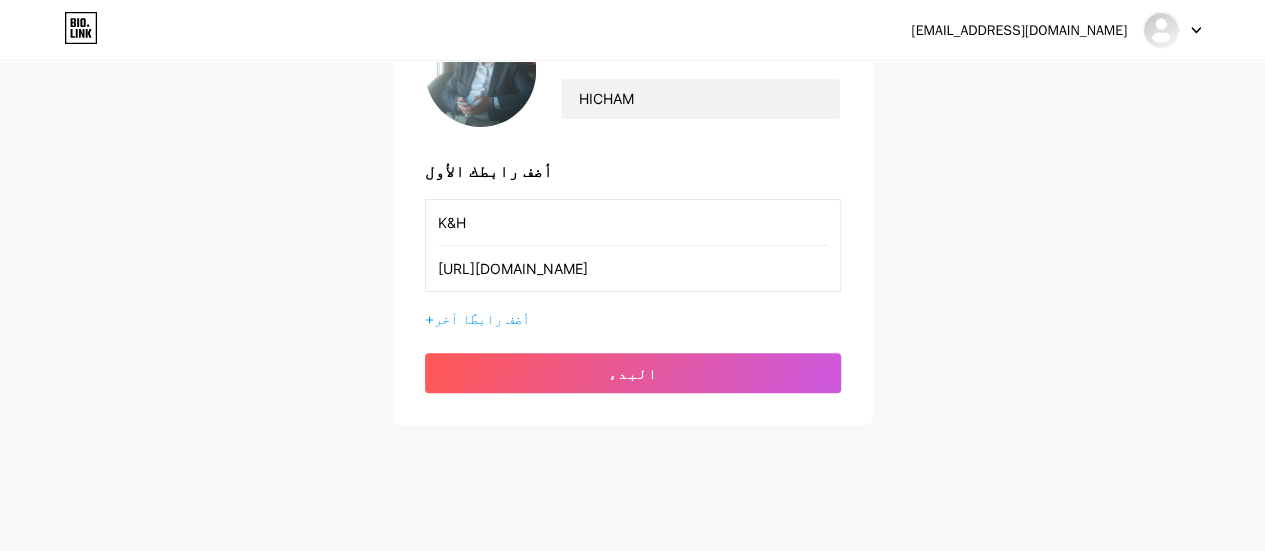 scroll, scrollTop: 226, scrollLeft: 0, axis: vertical 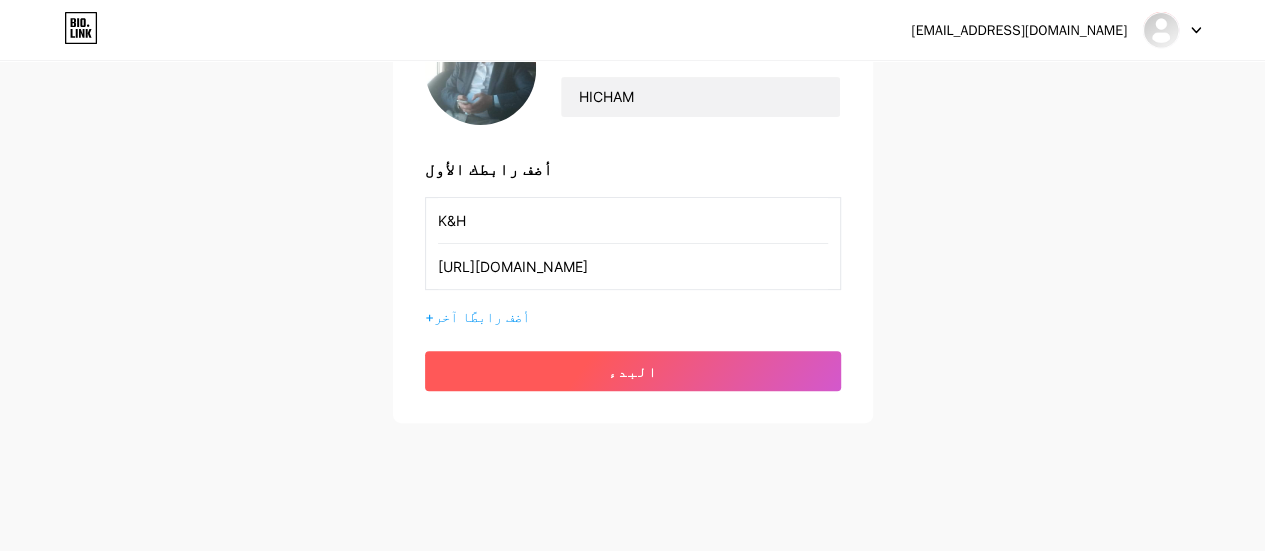 click on "البدء" at bounding box center (633, 371) 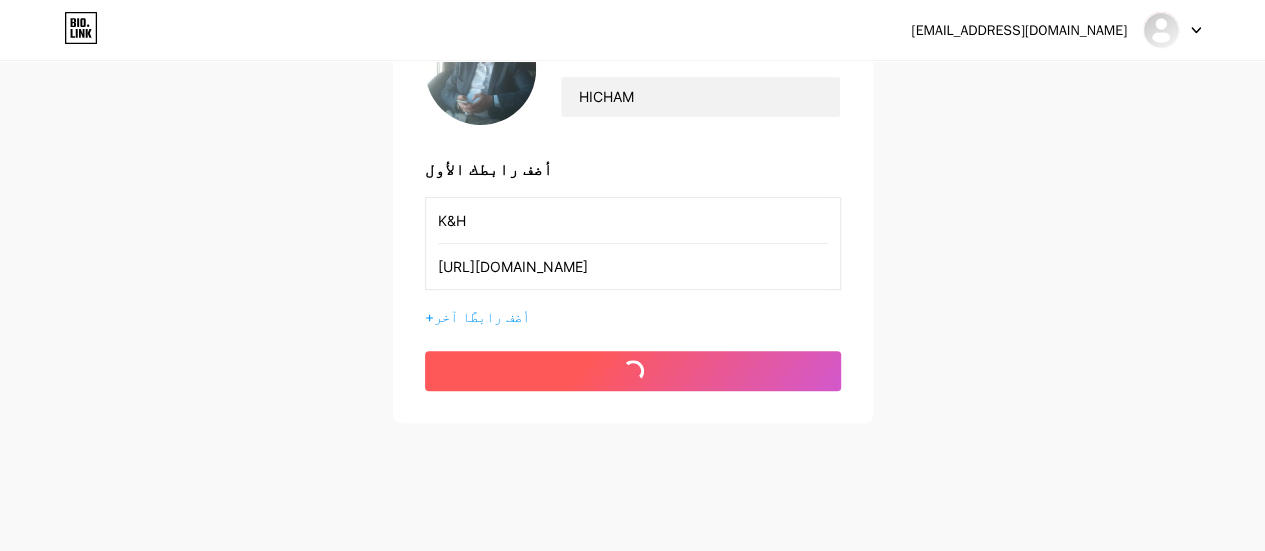 scroll, scrollTop: 0, scrollLeft: 0, axis: both 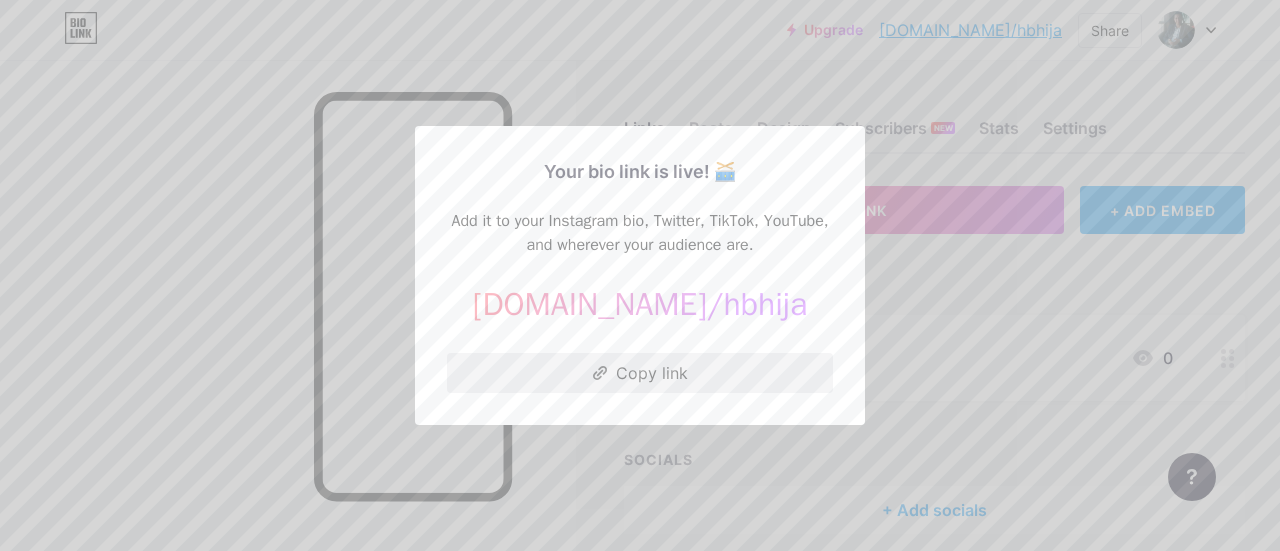 click on "Copy link" at bounding box center [640, 373] 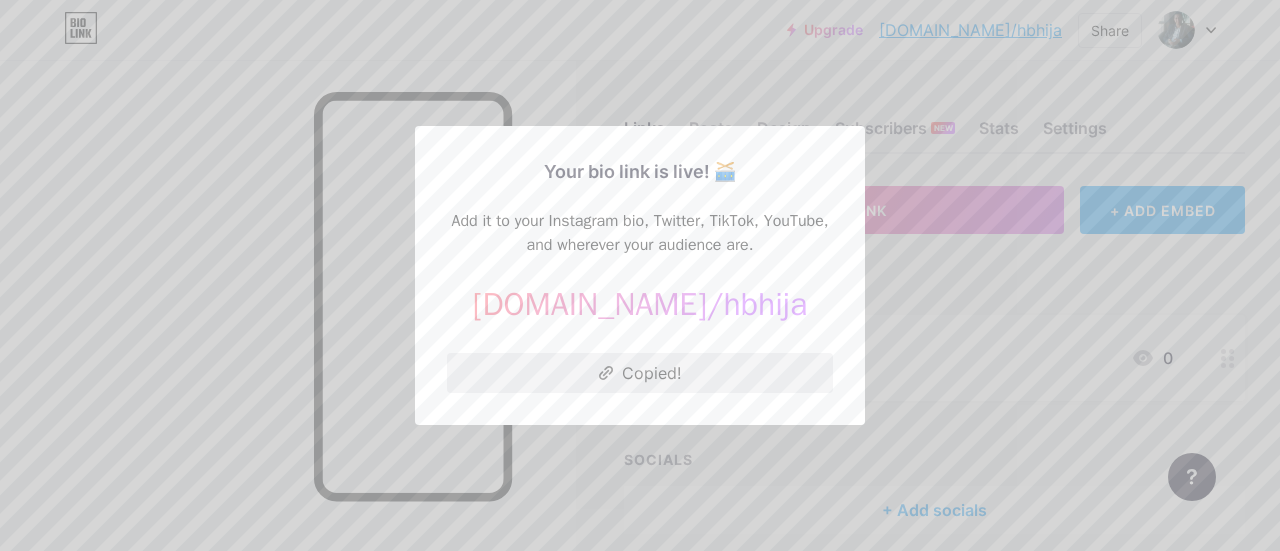 click on "Copied!" at bounding box center [640, 373] 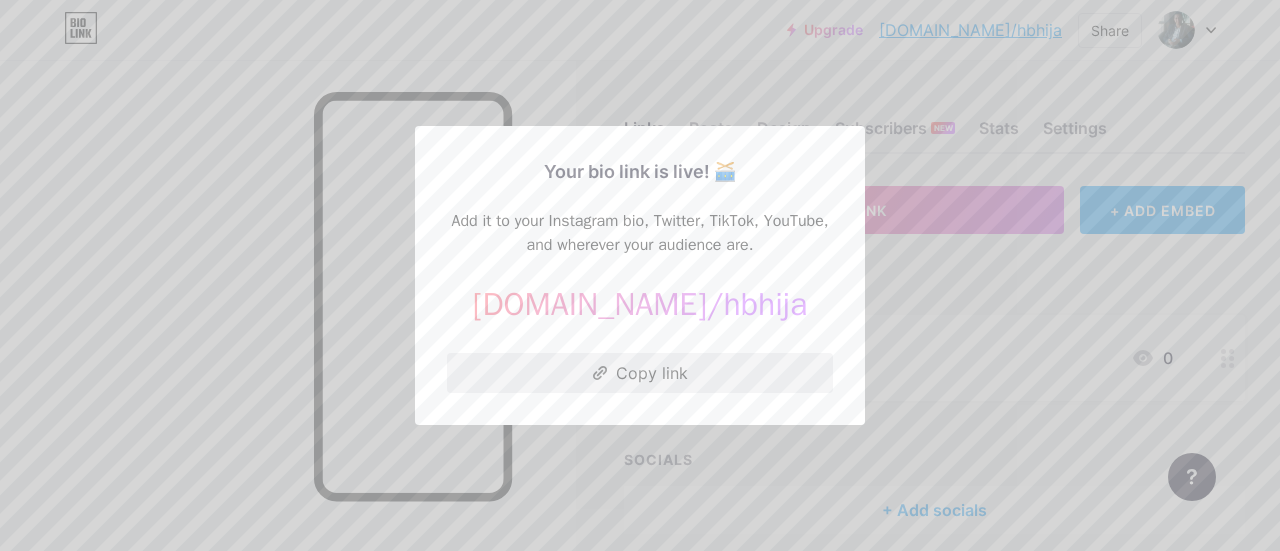 click on "Copy link" at bounding box center (640, 373) 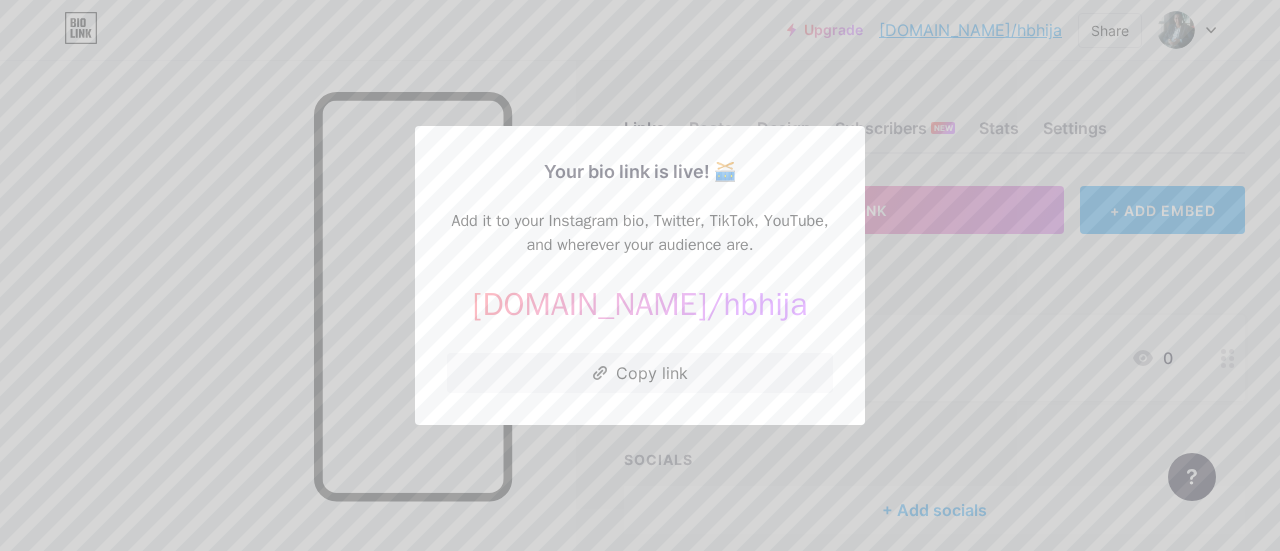 drag, startPoint x: 607, startPoint y: 377, endPoint x: 242, endPoint y: 355, distance: 365.6624 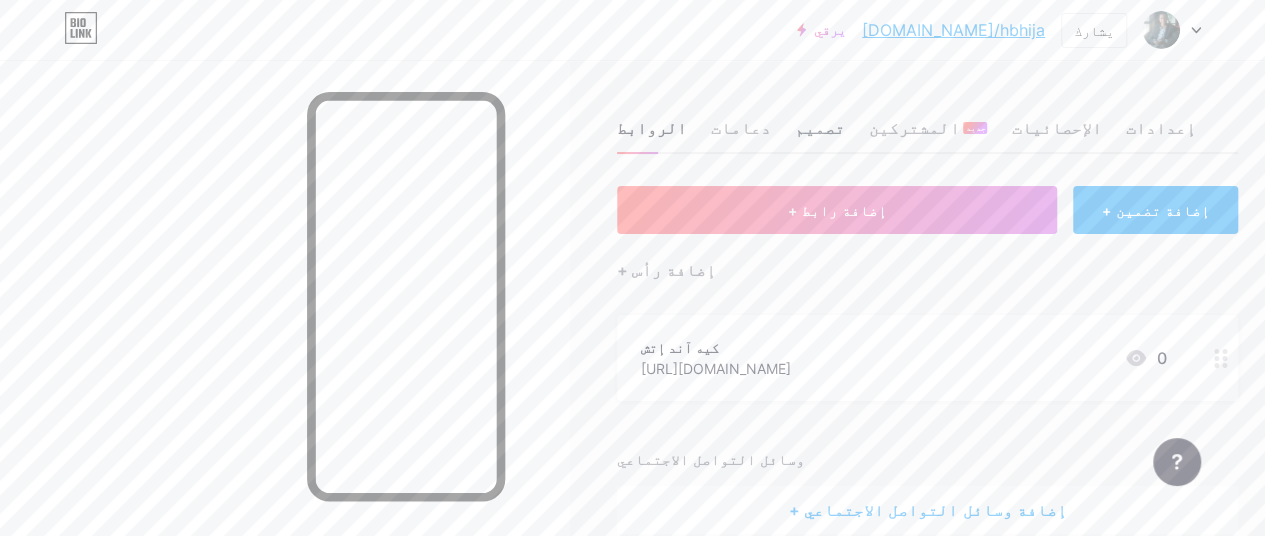 click on "تصميم" at bounding box center [820, 128] 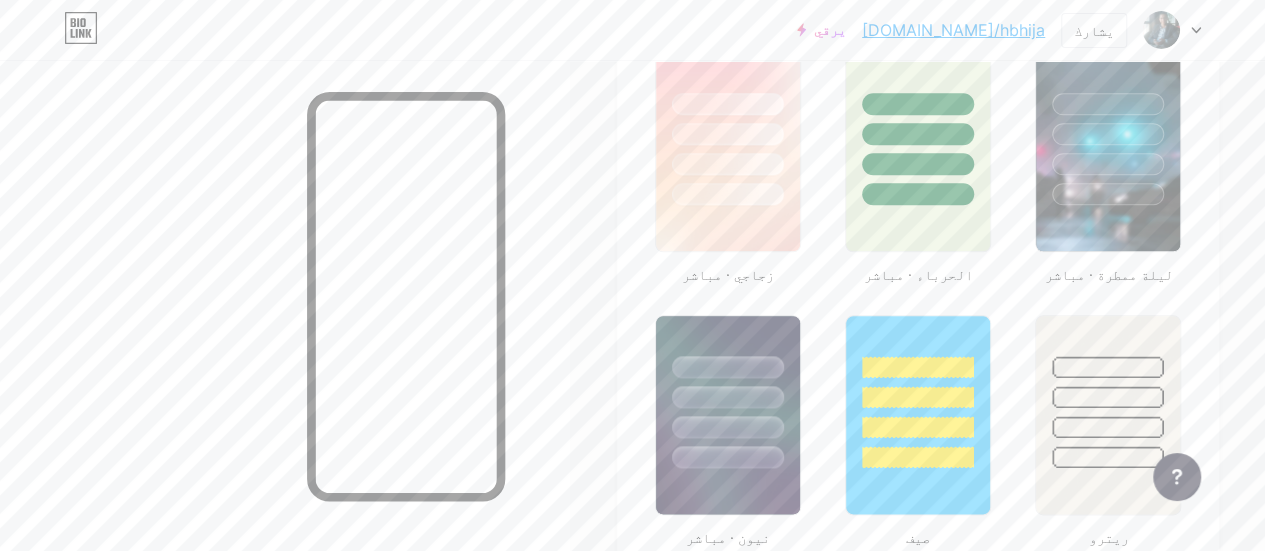 scroll, scrollTop: 1084, scrollLeft: 0, axis: vertical 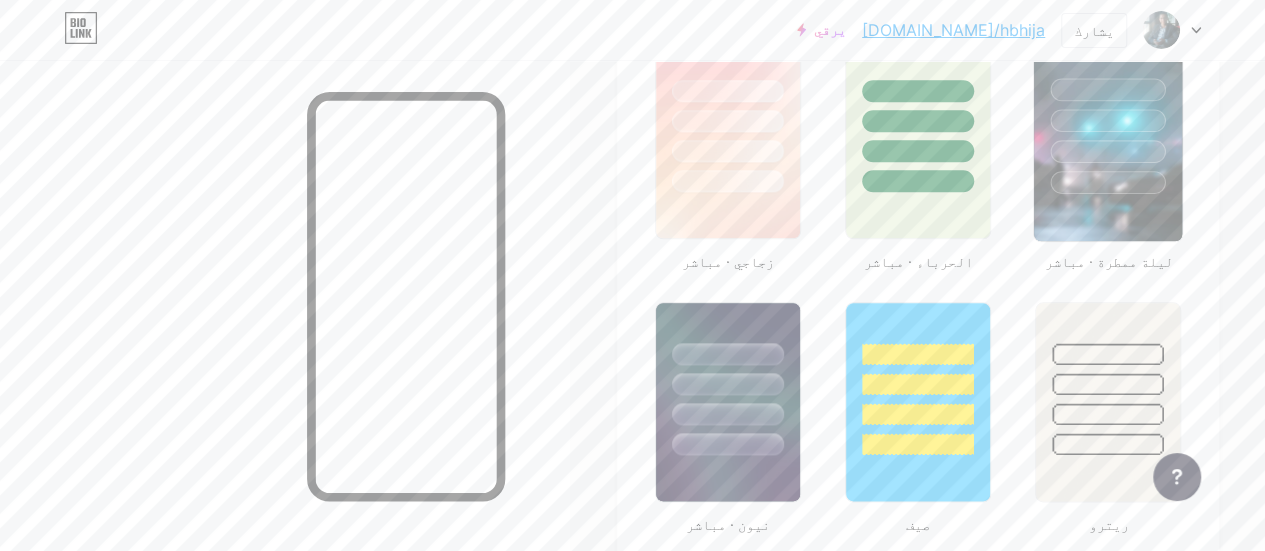 click at bounding box center [1108, 120] 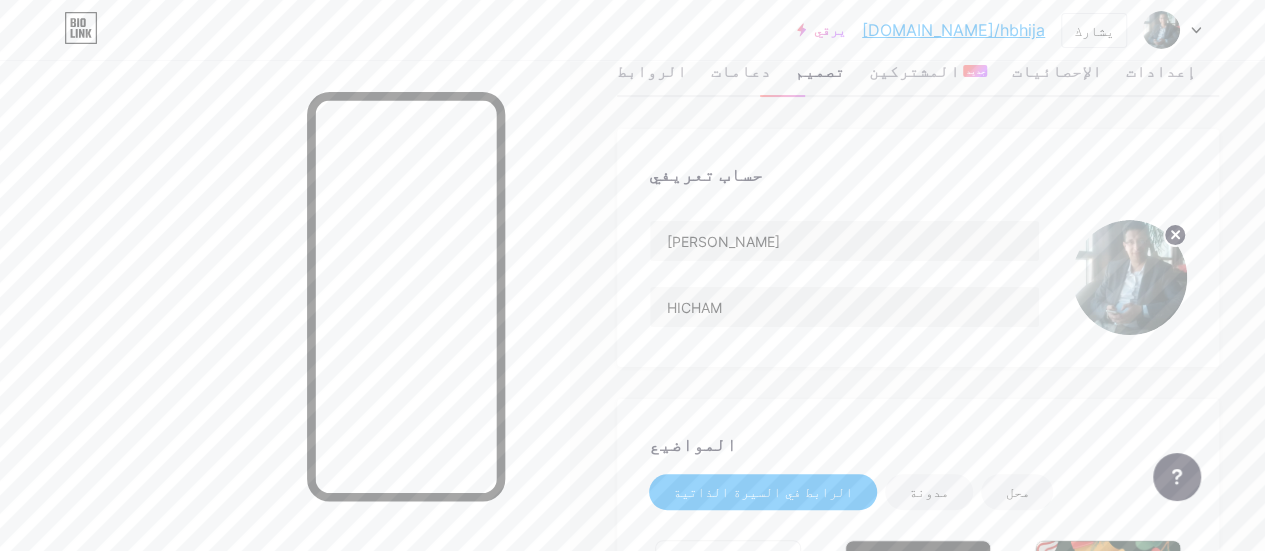 scroll, scrollTop: 0, scrollLeft: 0, axis: both 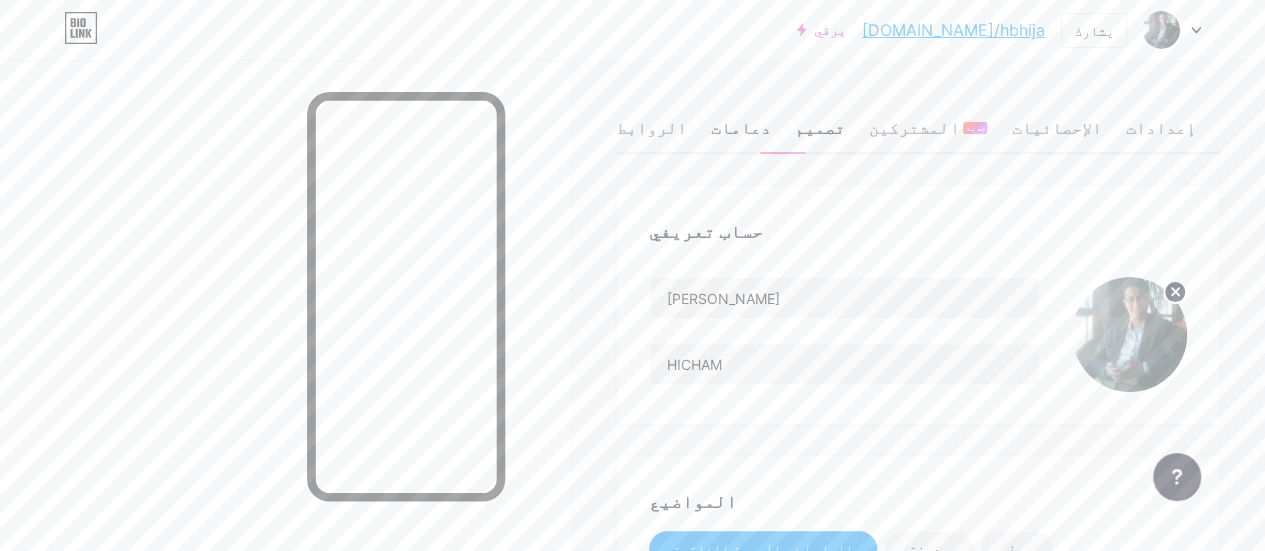 click on "دعامات" at bounding box center (741, 128) 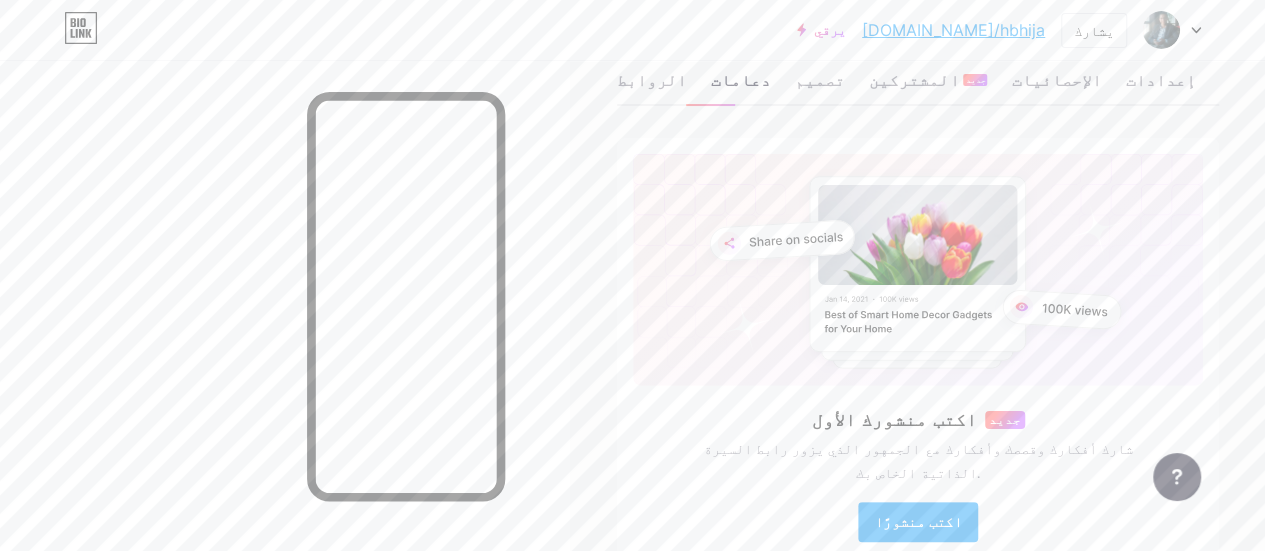 scroll, scrollTop: 41, scrollLeft: 0, axis: vertical 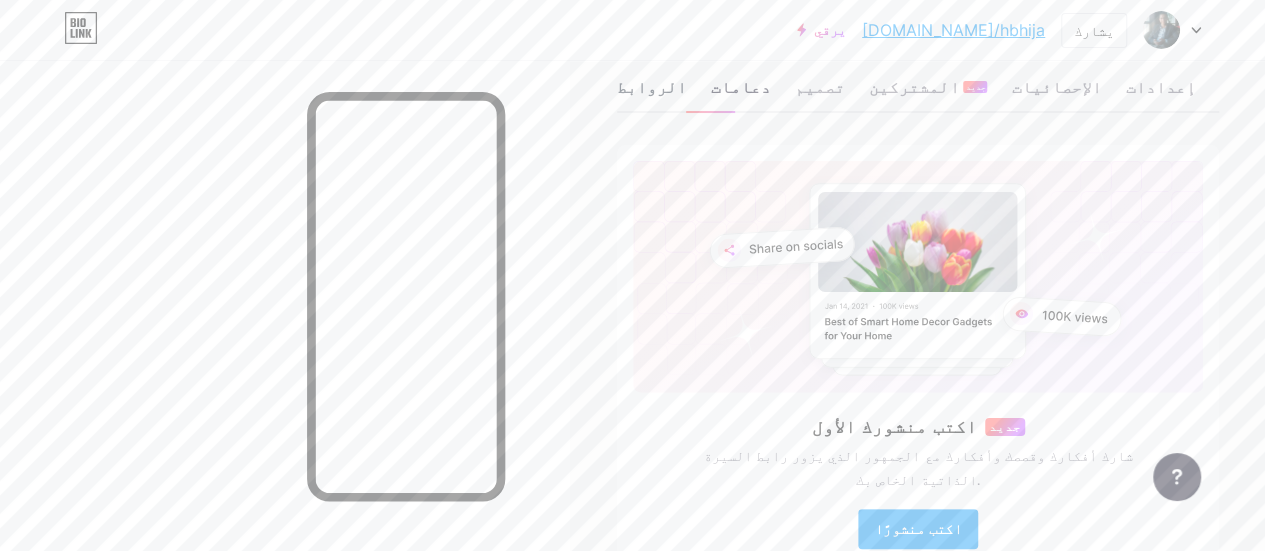 click on "الروابط" at bounding box center [652, 87] 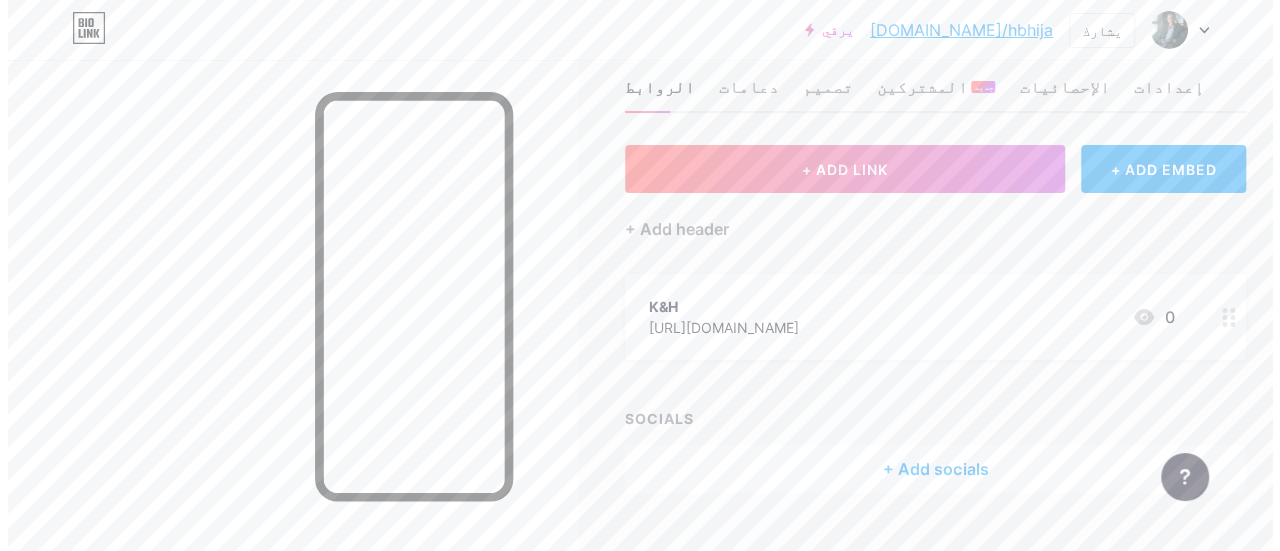 scroll, scrollTop: 0, scrollLeft: 0, axis: both 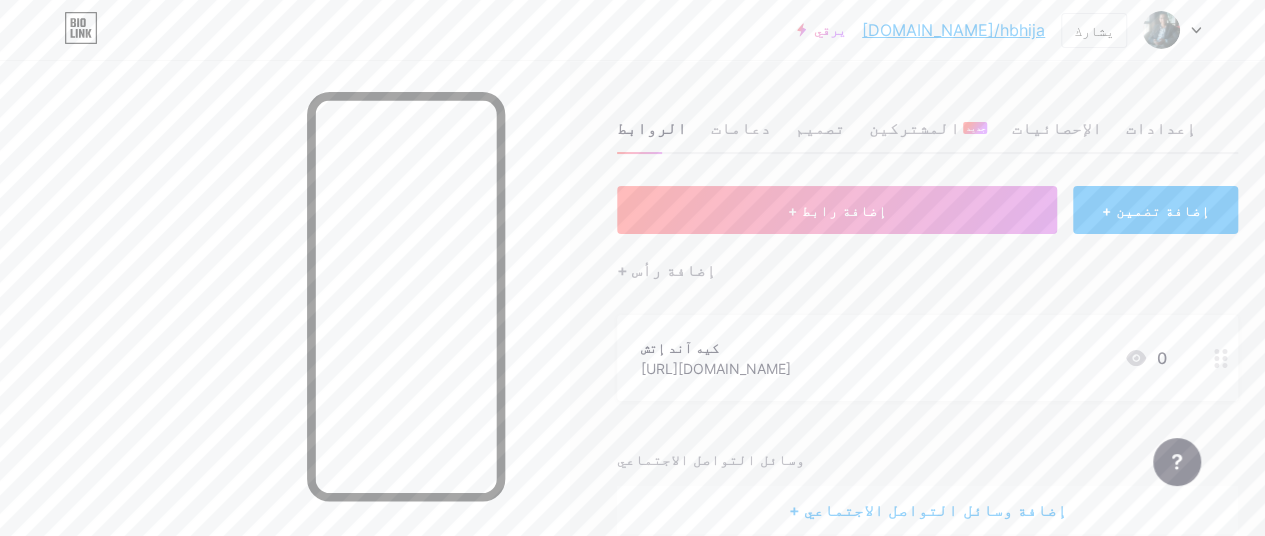 click on "كيه آند إتش" at bounding box center [680, 347] 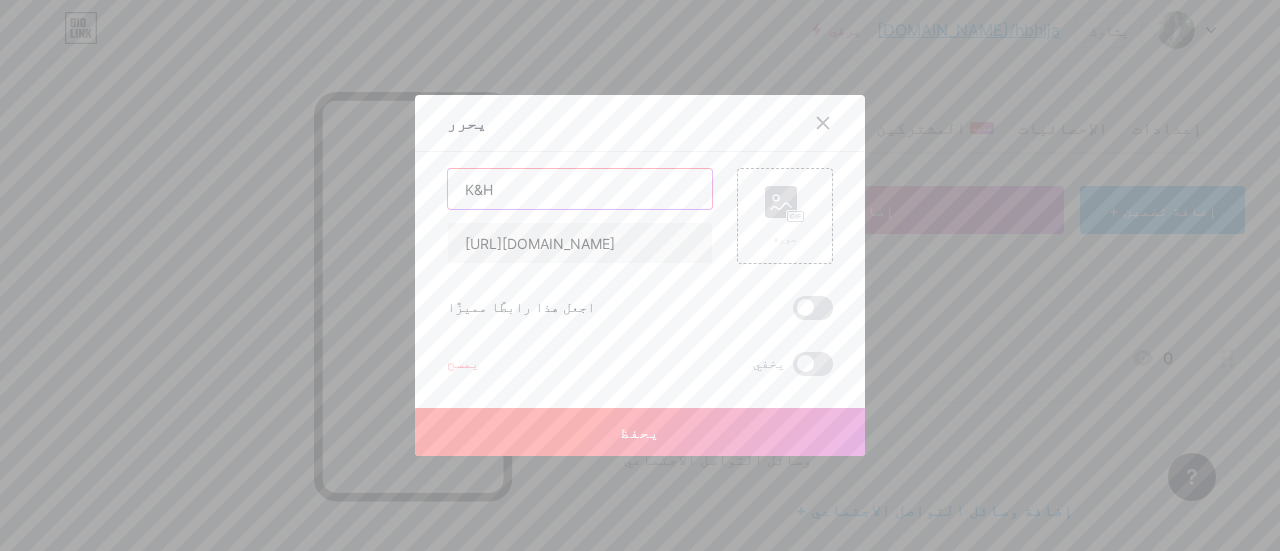 click on "K&H" at bounding box center (580, 189) 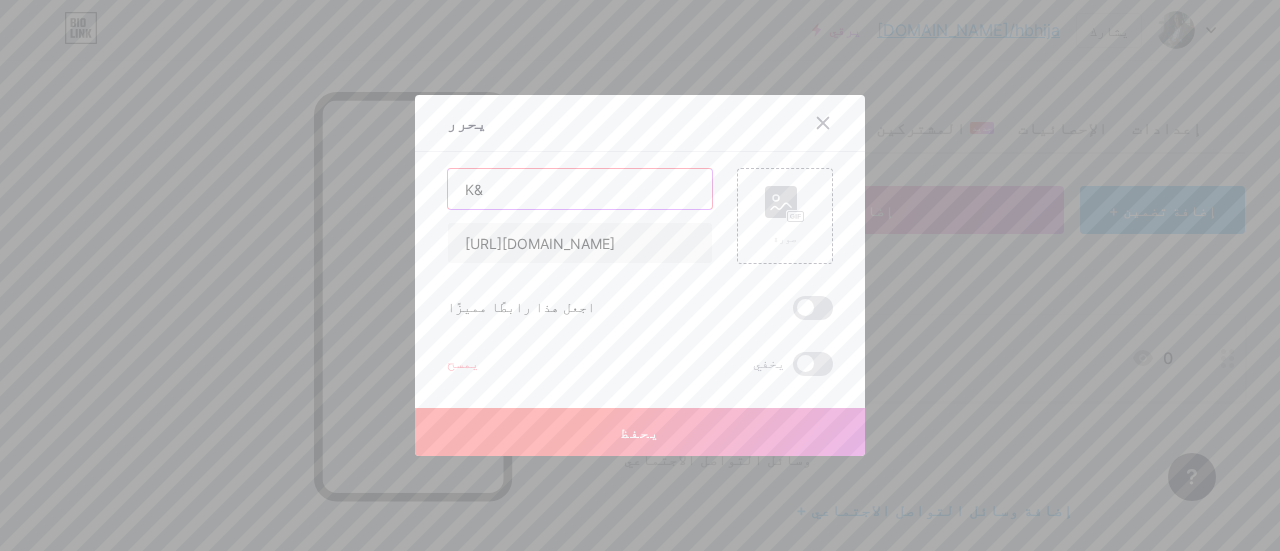 type on "K" 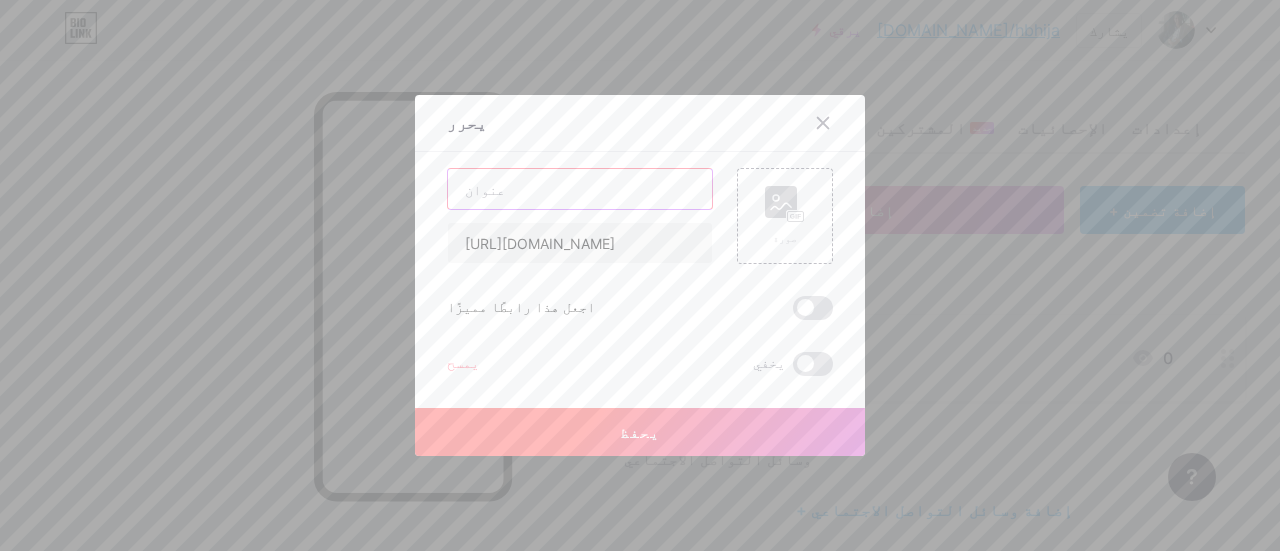 paste on "Hydra 4k iptv  ( code  بالمجان تواصل عبر الوتساب )" 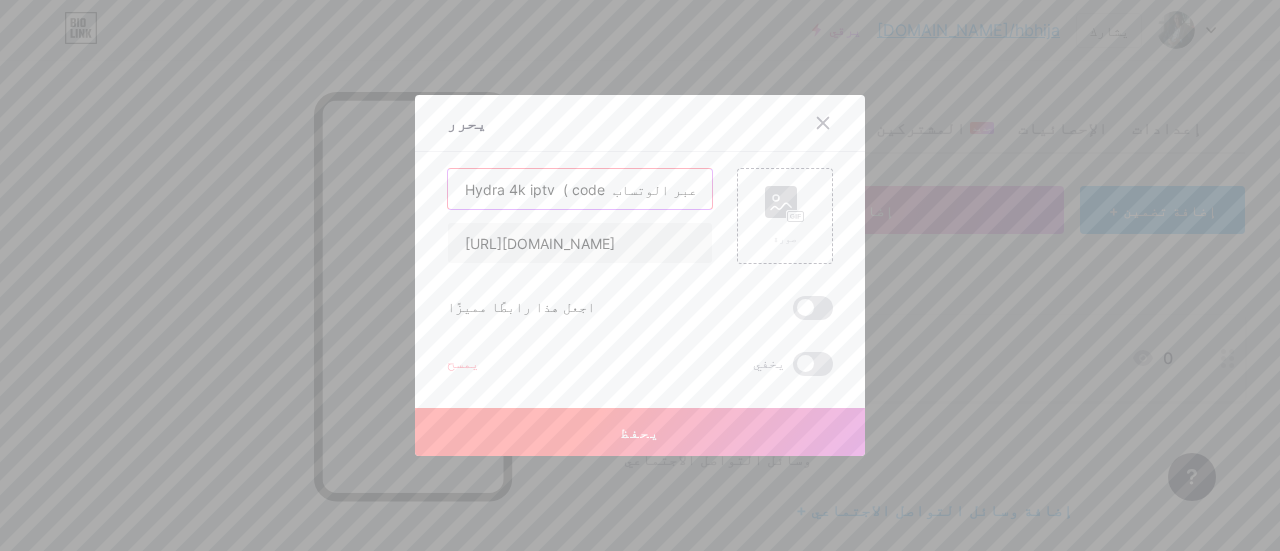 scroll, scrollTop: 0, scrollLeft: 83, axis: horizontal 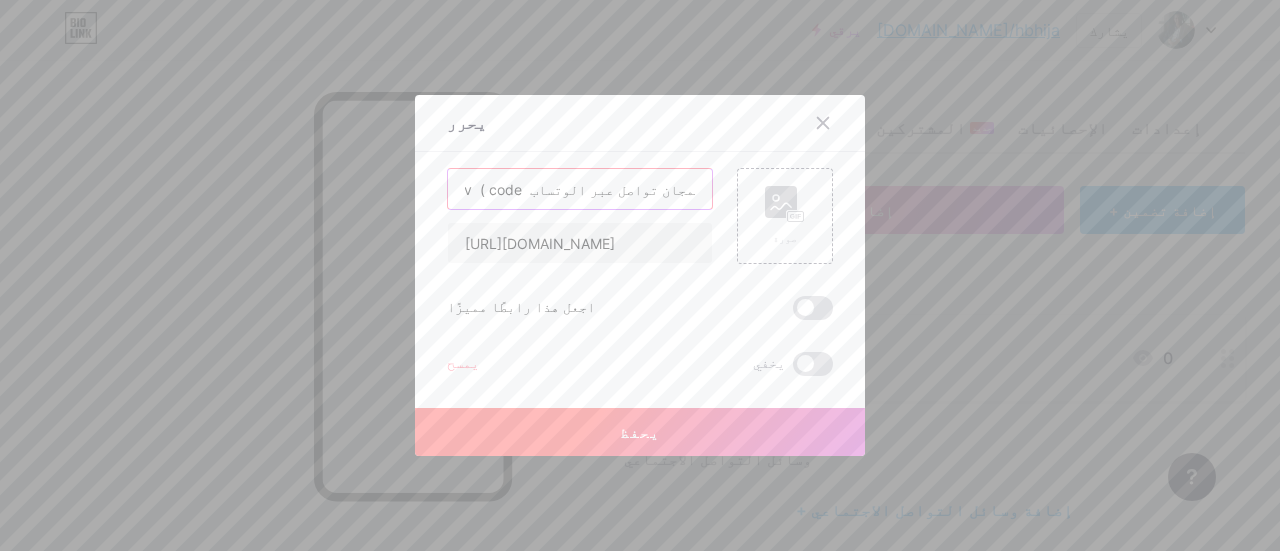 type on "Hydra 4k iptv  ( code  بالمجان تواصل عبر الوتساب )" 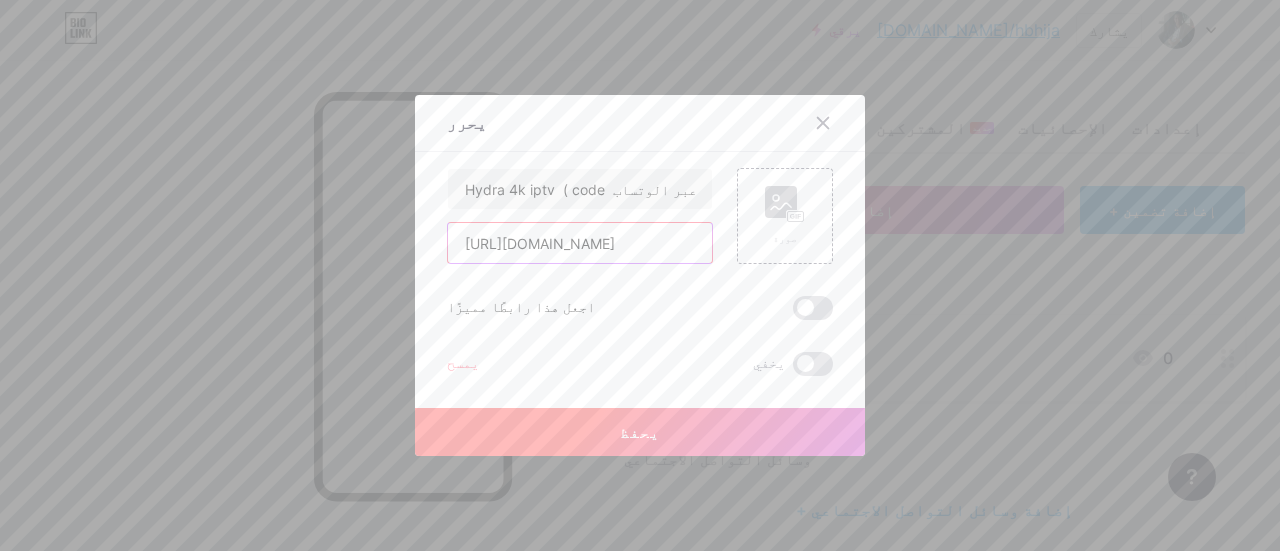 click on "[URL][DOMAIN_NAME]" at bounding box center (580, 243) 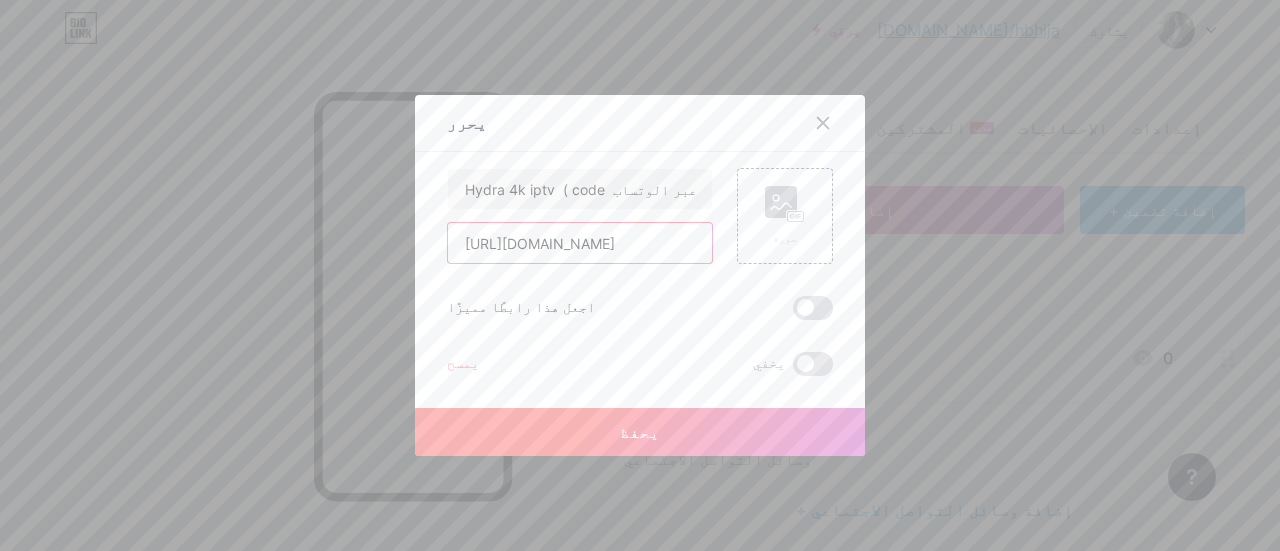 drag, startPoint x: 680, startPoint y: 245, endPoint x: 422, endPoint y: 235, distance: 258.19373 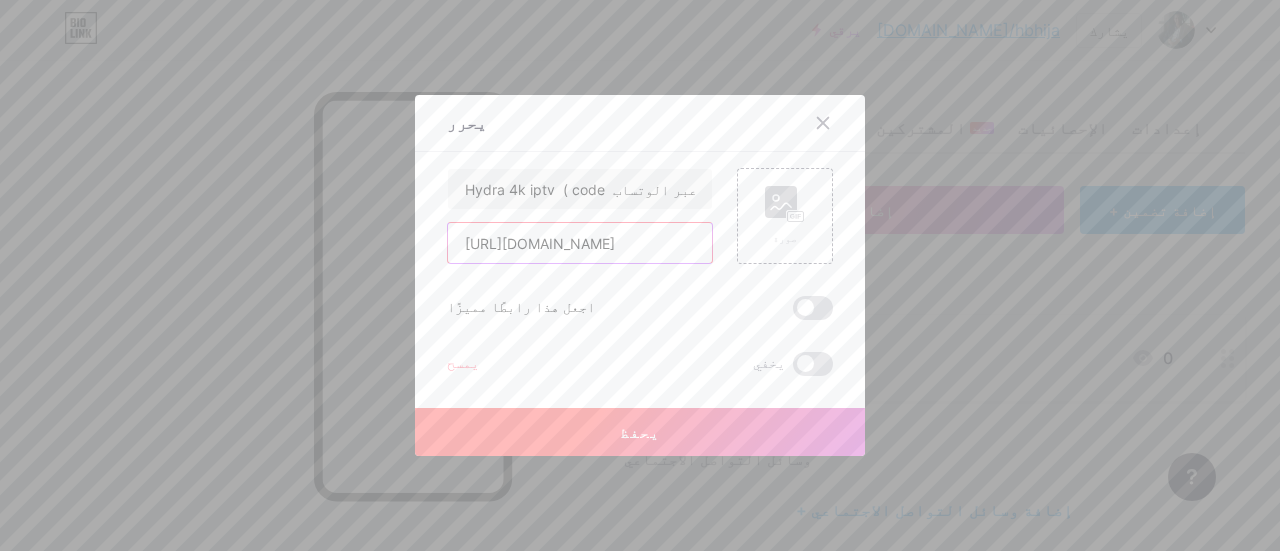 click on "يحرر           محتوى
يوتيوب
تشغيل فيديو اليوتيوب دون مغادرة صفحتك.
يضيف
[GEOGRAPHIC_DATA]
تشغيل فيديو Vimeo دون مغادرة صفحتك.
يضيف
تيك توك
قم بتنمية متابعيك على TikTok
يضيف
سقسقة
تضمين تغريدة.
يضيف
ريديت
عرض ملفك الشخصي على Reddit
يضيف
[GEOGRAPHIC_DATA]
[GEOGRAPHIC_DATA] بتضمين Spotify لتشغيل معاينة المسار.
يضيف" at bounding box center [640, 275] 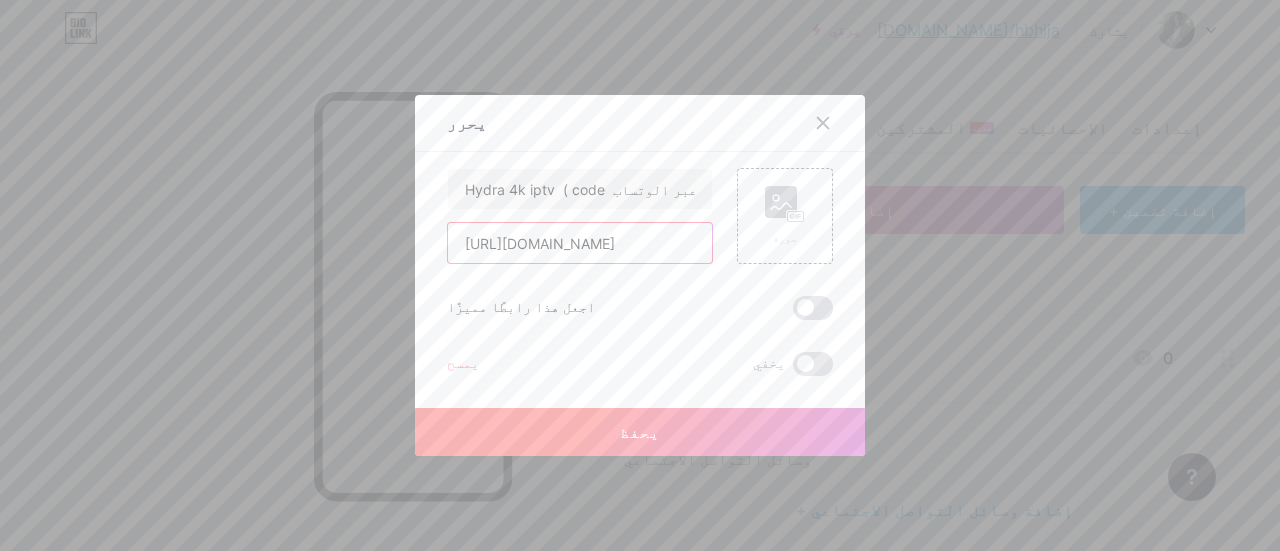 paste on "[DOMAIN_NAME][URL]" 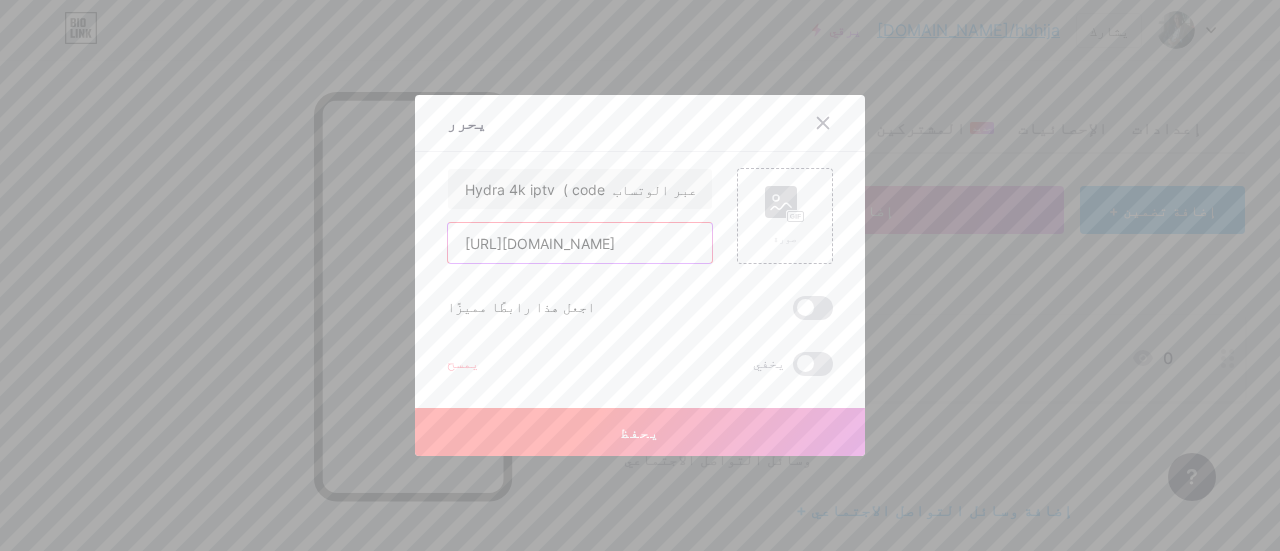 scroll, scrollTop: 0, scrollLeft: 286, axis: horizontal 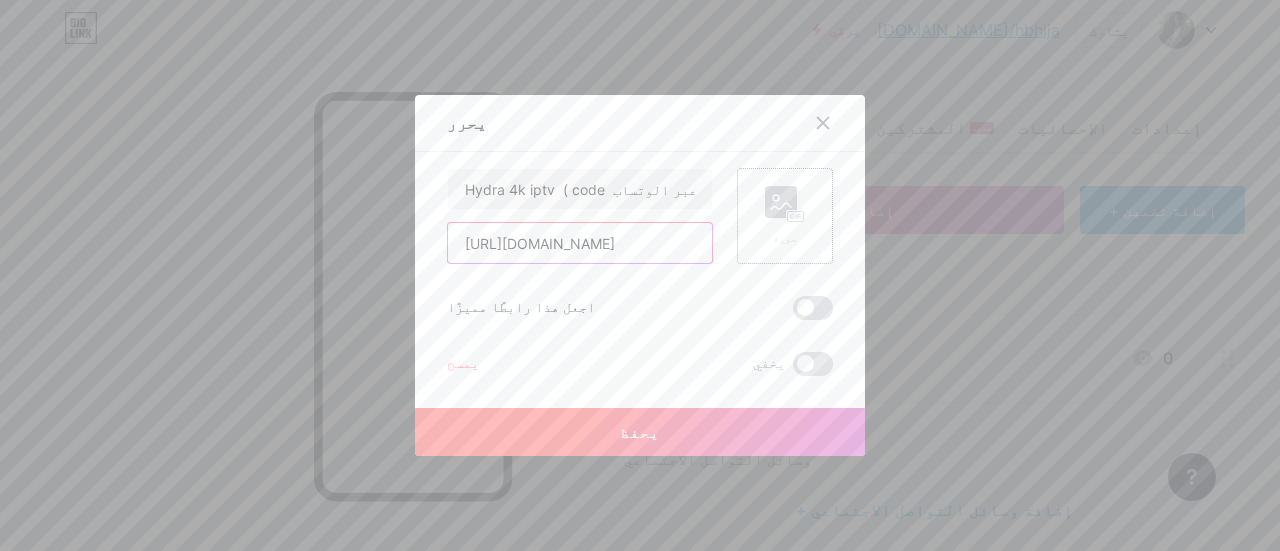 type on "[URL][DOMAIN_NAME]" 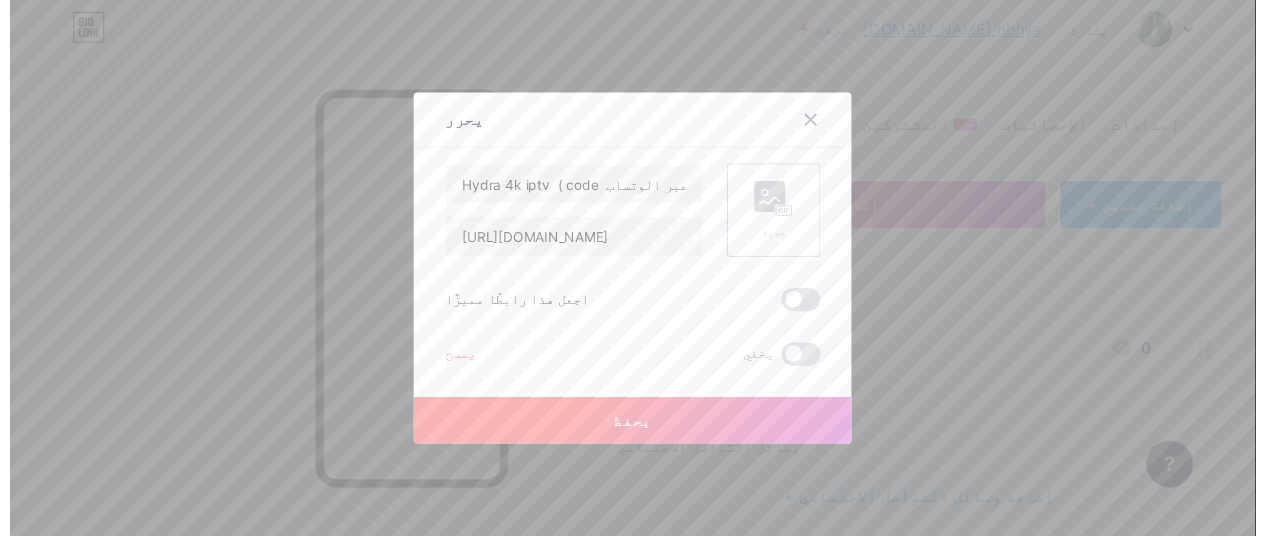 scroll, scrollTop: 0, scrollLeft: 0, axis: both 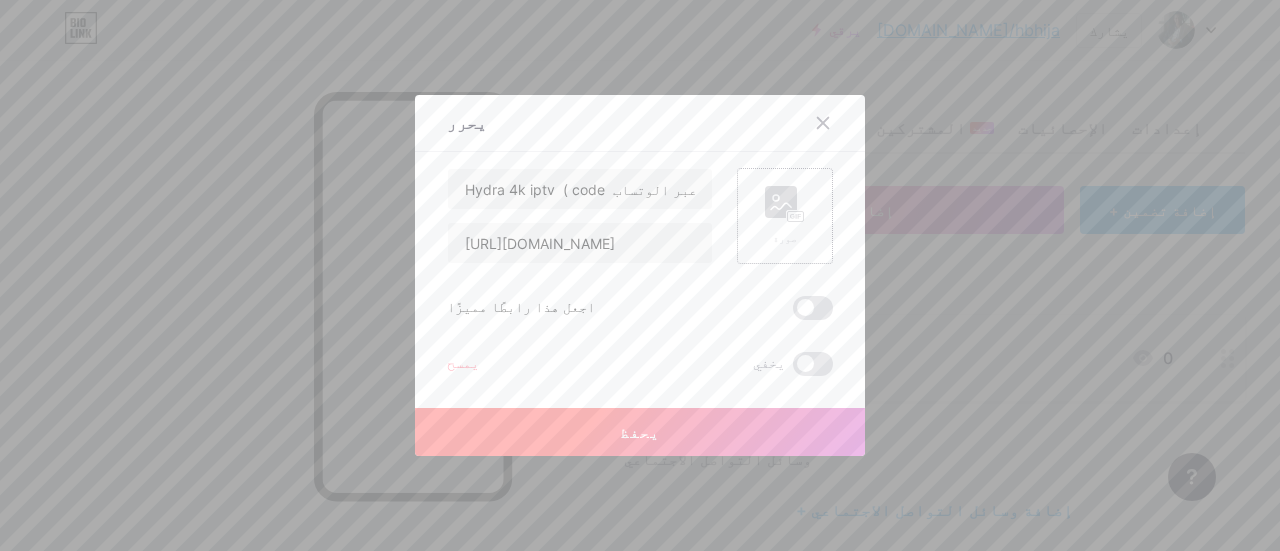 click on "صورة" at bounding box center (785, 216) 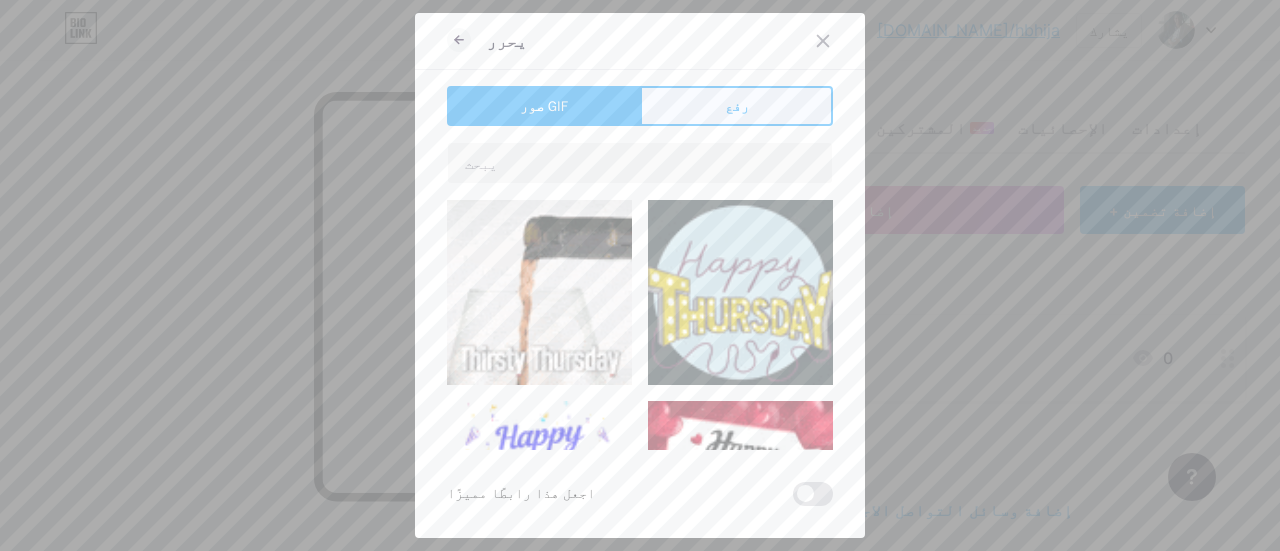 click on "رفع" at bounding box center [736, 106] 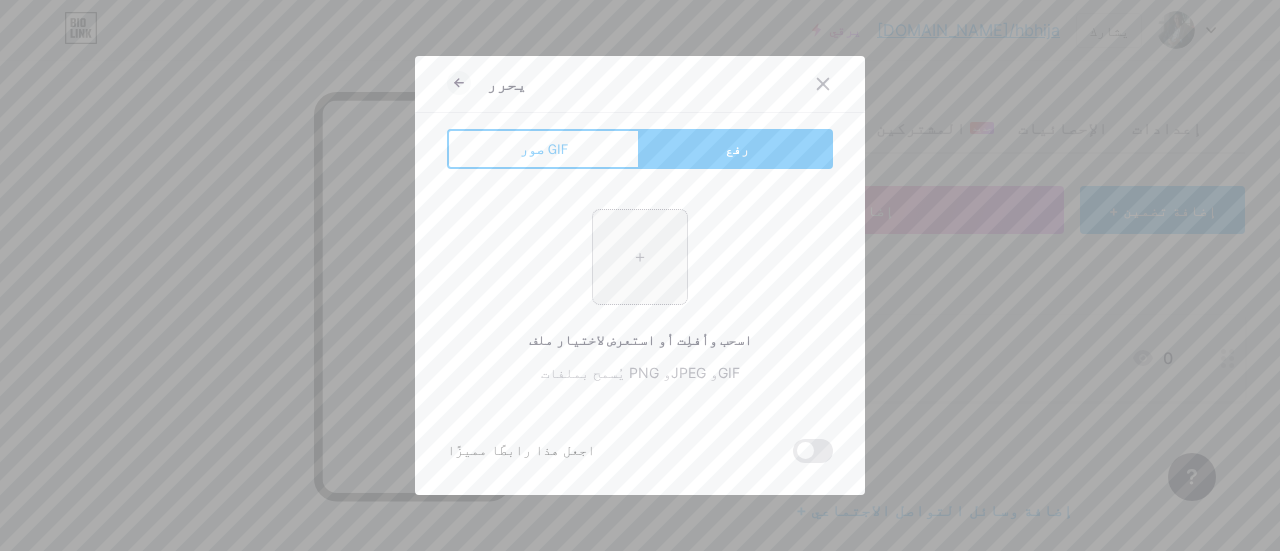 click at bounding box center [640, 257] 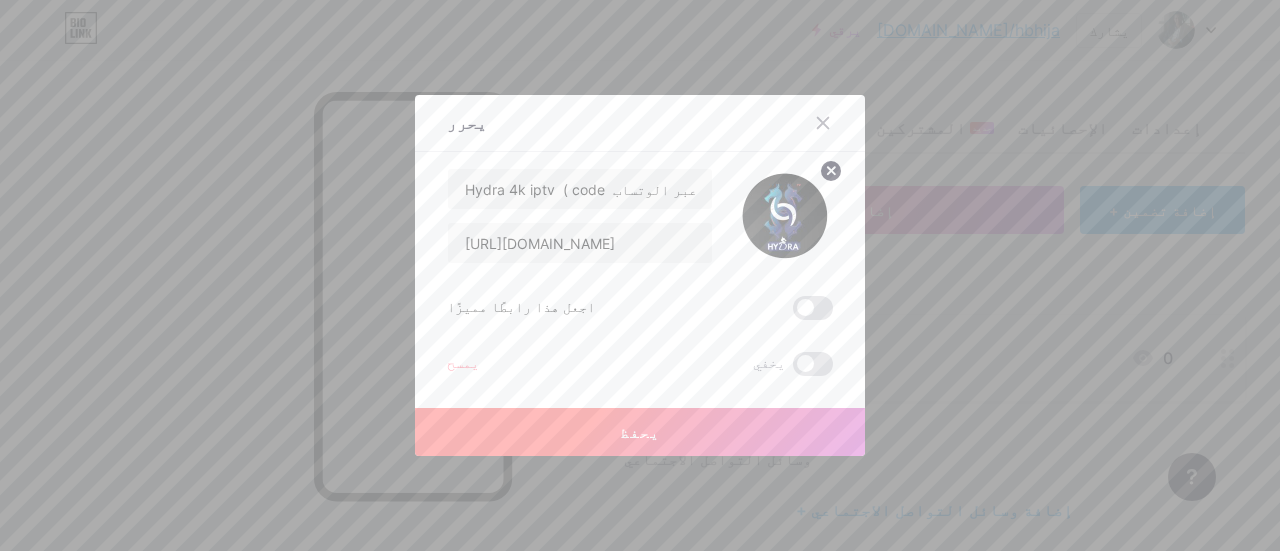 click on "يحفظ" at bounding box center (640, 432) 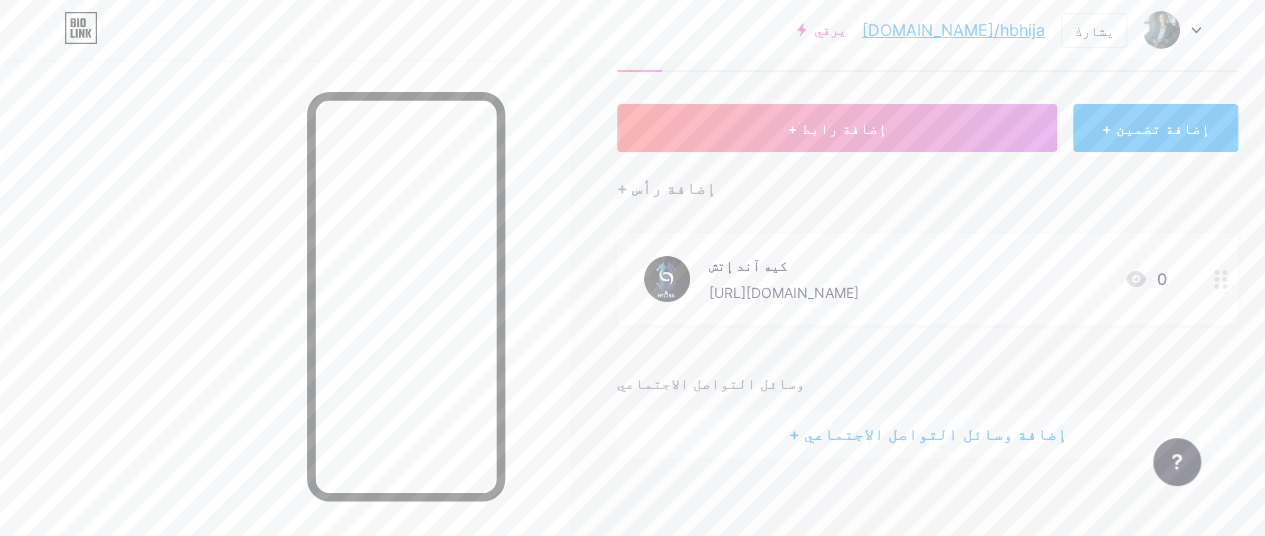 scroll, scrollTop: 103, scrollLeft: 0, axis: vertical 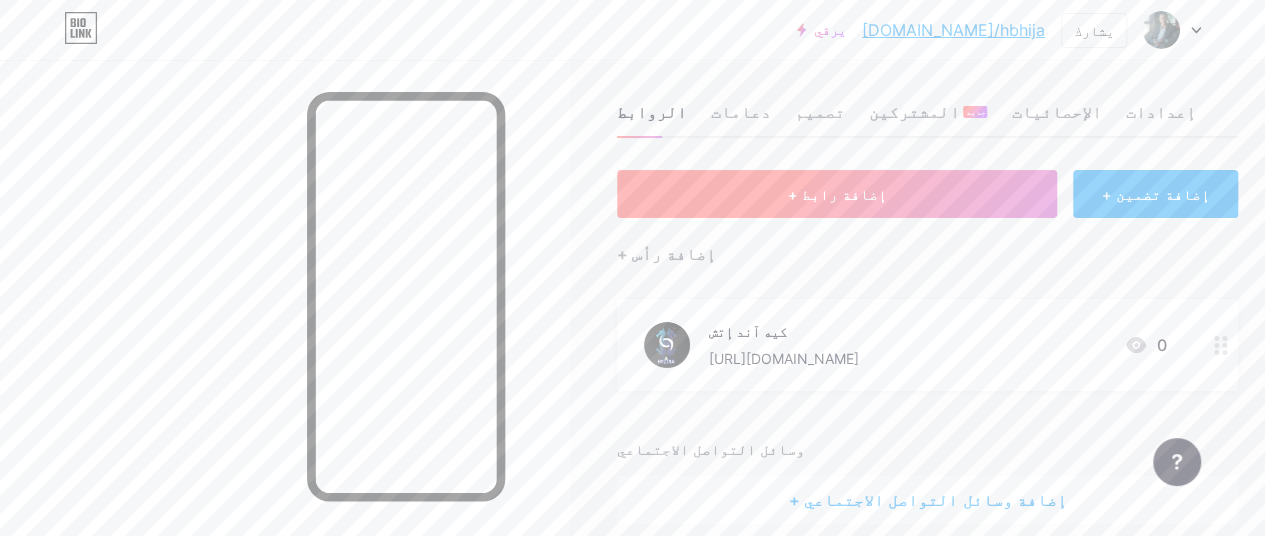 click on "+ إضافة رابط" at bounding box center (837, 194) 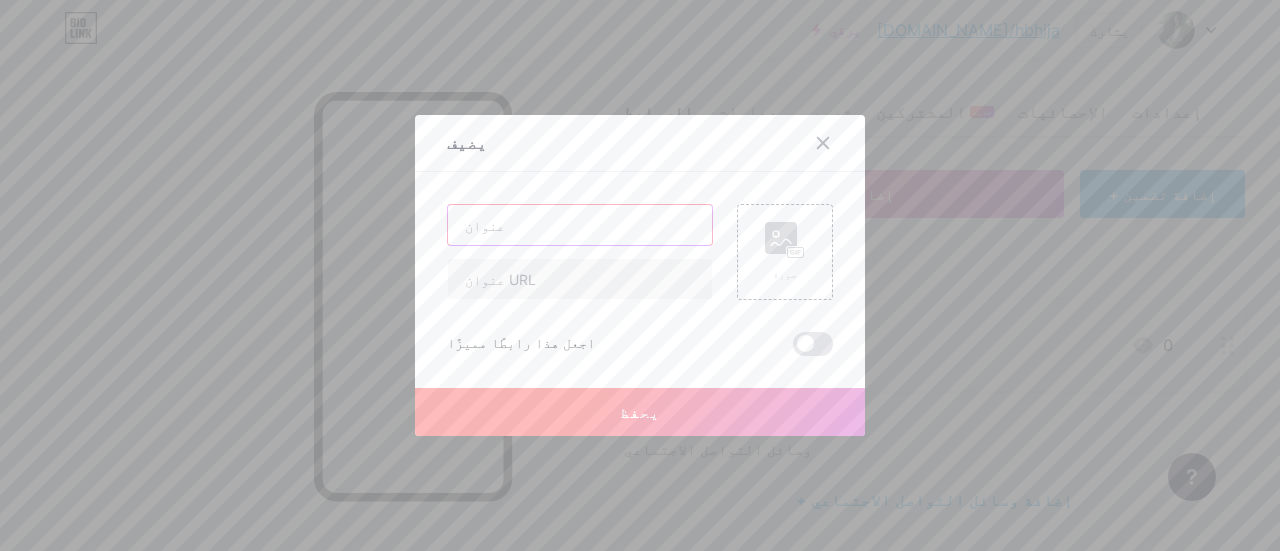paste on "Black-Ultra ( code تواصل عبر الوتساب بالمجان )" 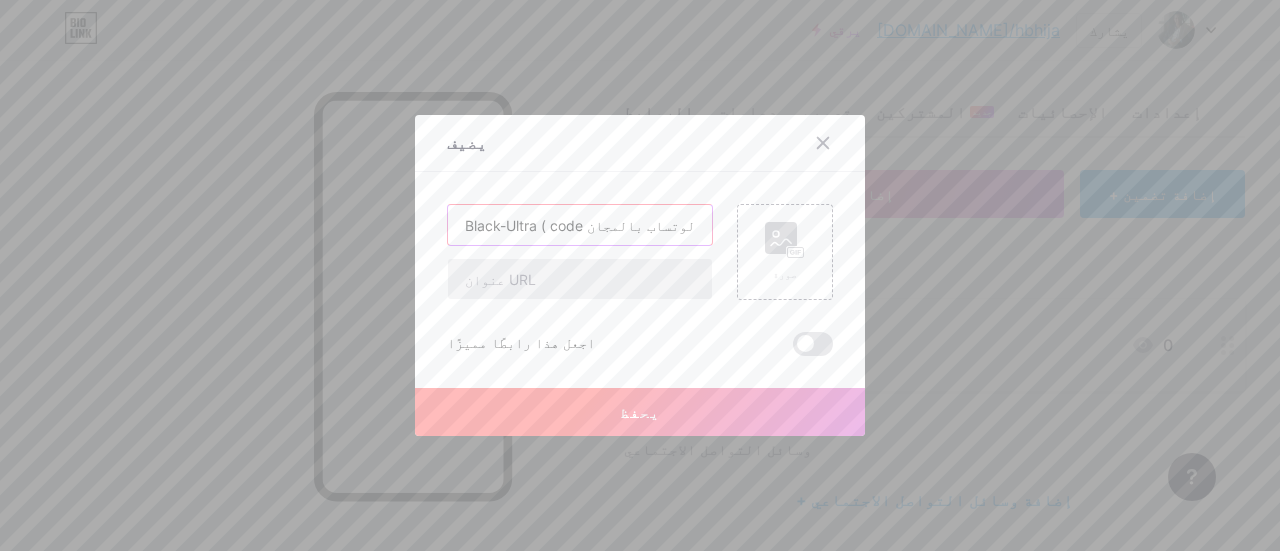 scroll, scrollTop: 0, scrollLeft: 60, axis: horizontal 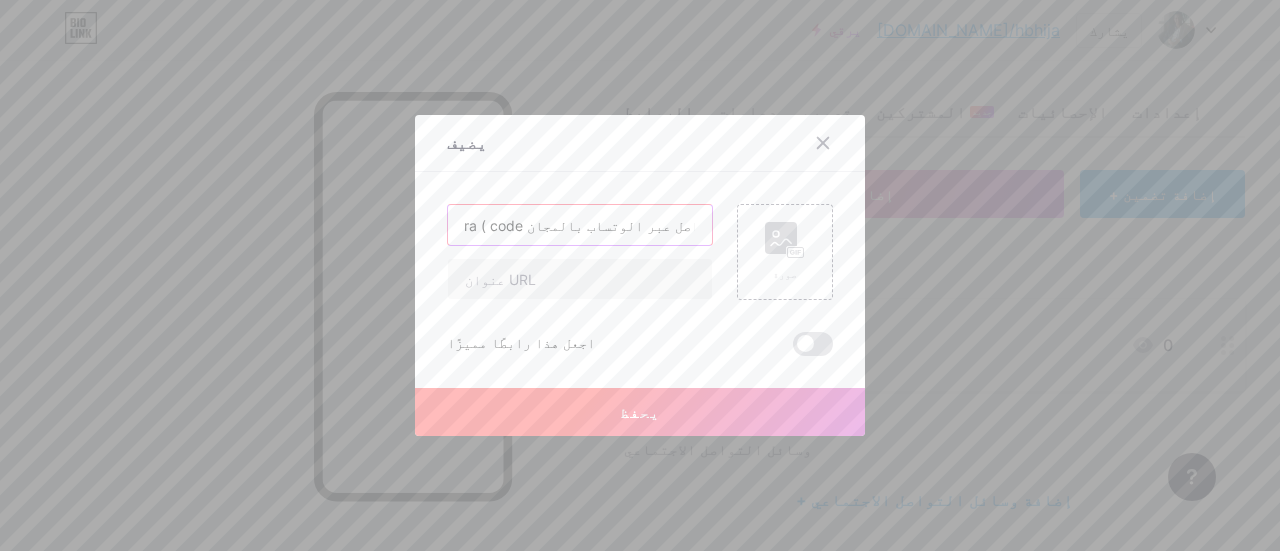 drag, startPoint x: 692, startPoint y: 227, endPoint x: 474, endPoint y: 215, distance: 218.33003 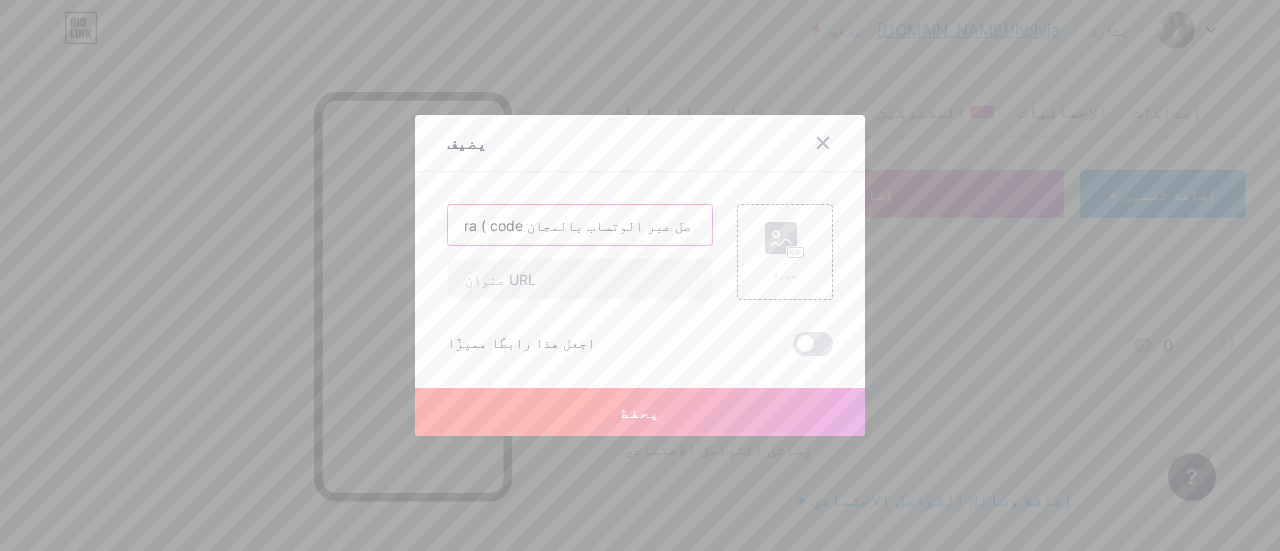 click on "Black-Ultra ( code تواصل عبر الوتساب بالمجان )" at bounding box center (580, 225) 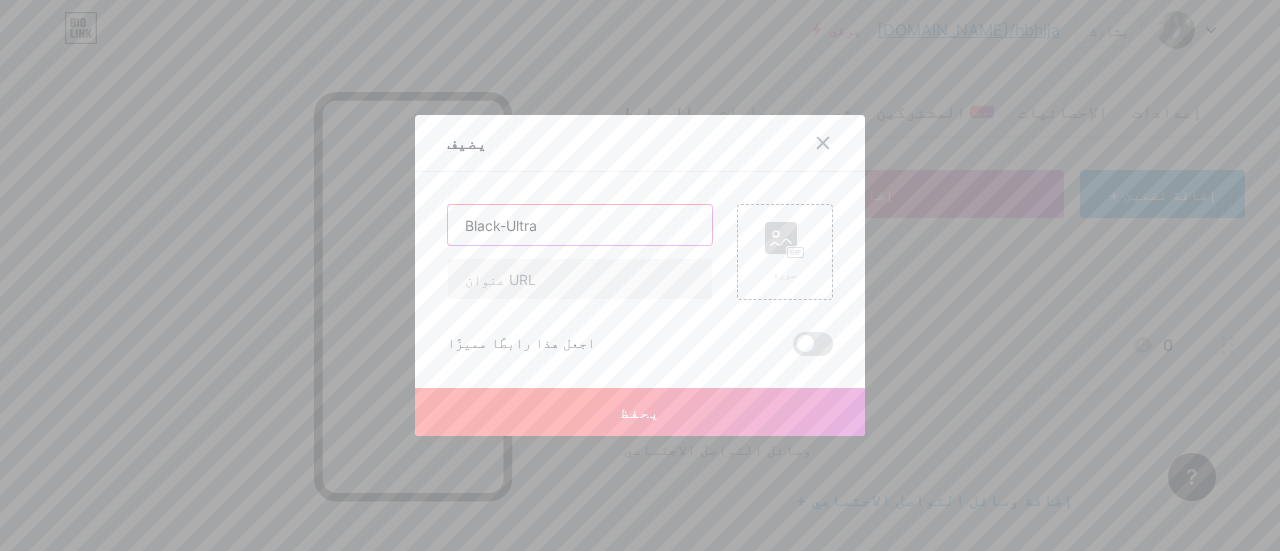 scroll, scrollTop: 0, scrollLeft: 0, axis: both 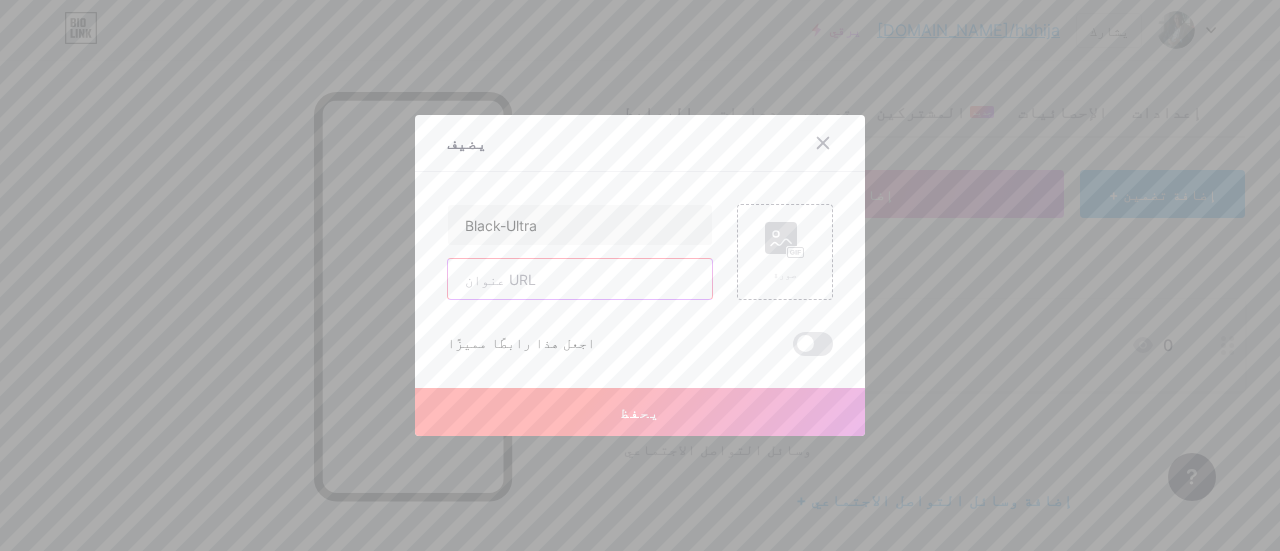 click at bounding box center [580, 279] 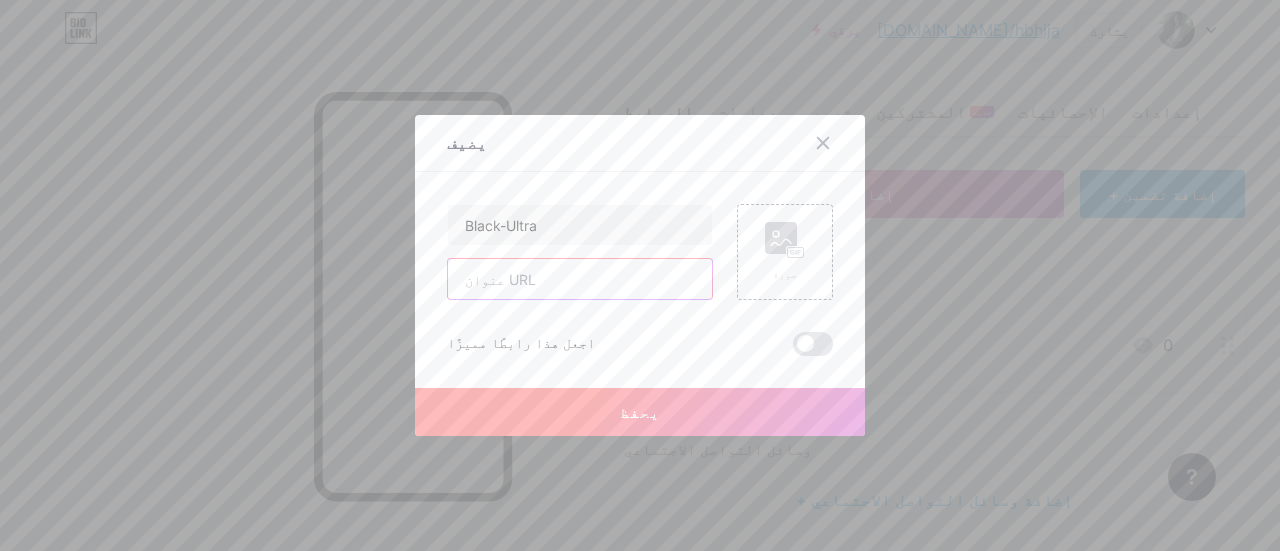 paste on "[URL][DOMAIN_NAME]" 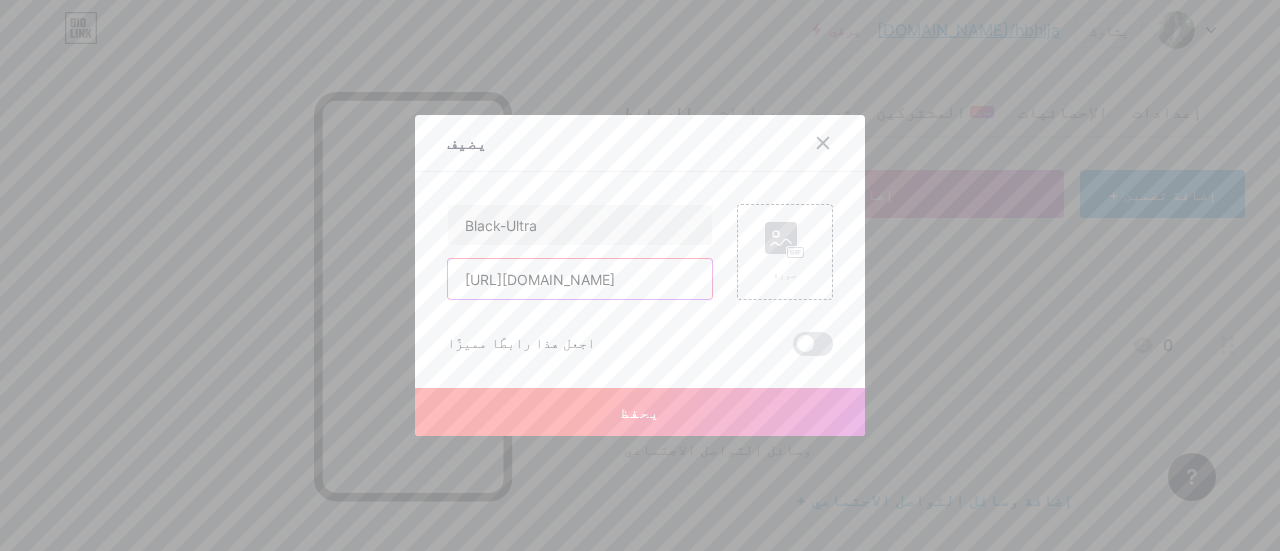 scroll, scrollTop: 0, scrollLeft: 48, axis: horizontal 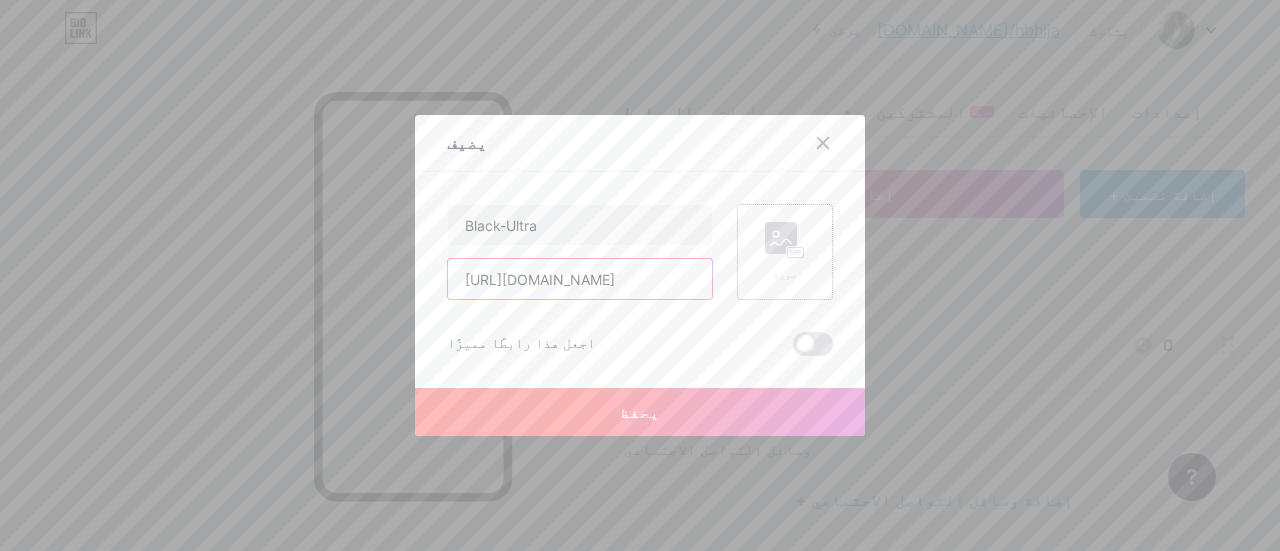 type on "[URL][DOMAIN_NAME]" 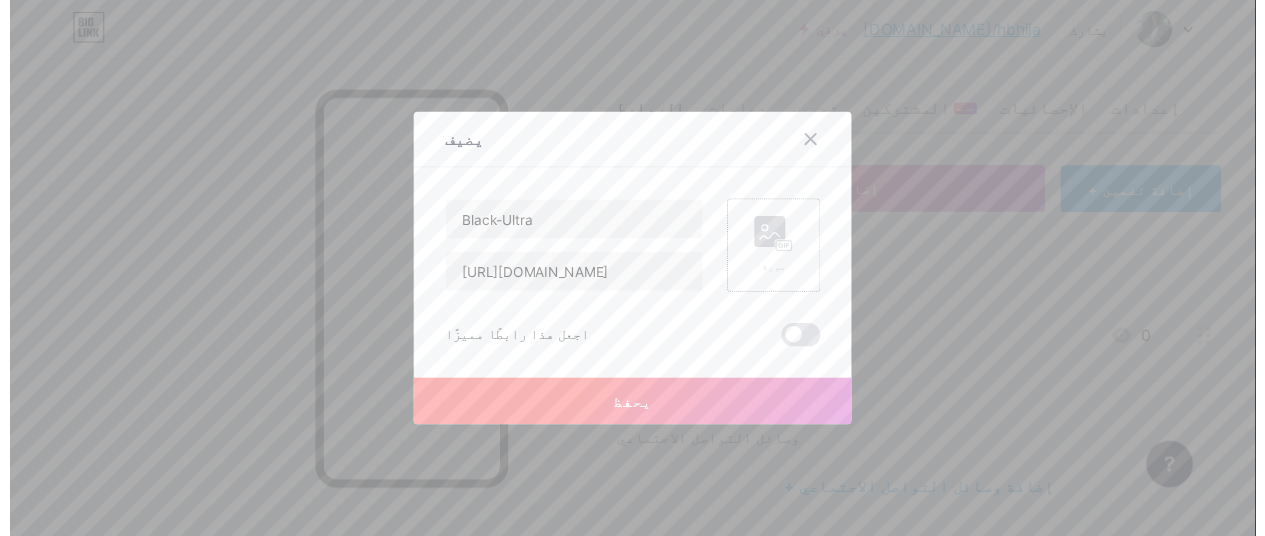 scroll, scrollTop: 0, scrollLeft: 0, axis: both 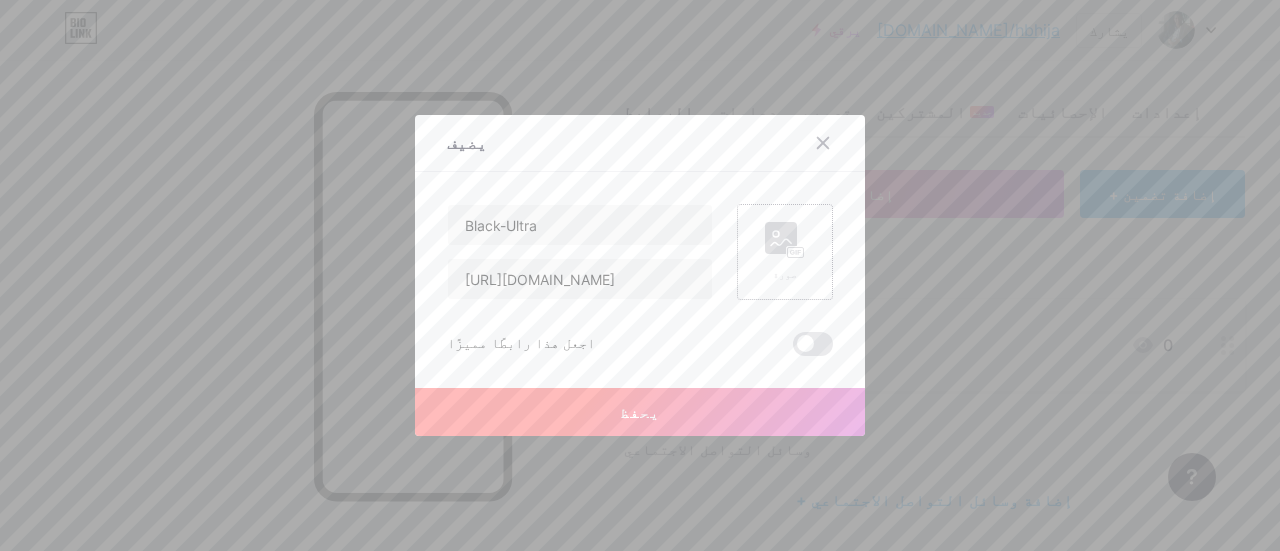 click 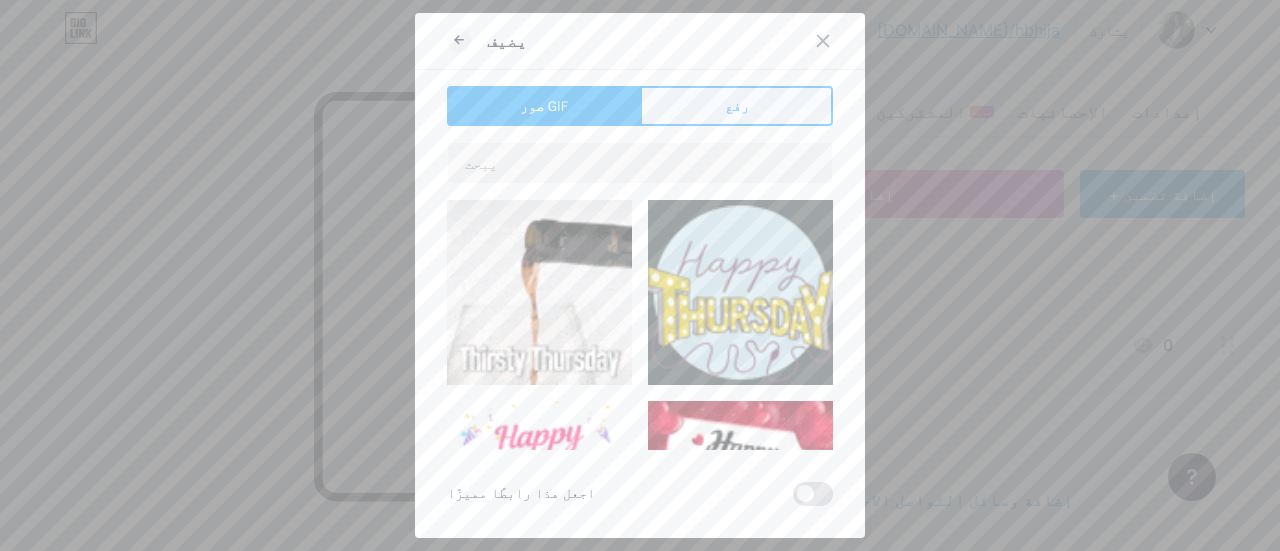 click on "رفع" at bounding box center [736, 106] 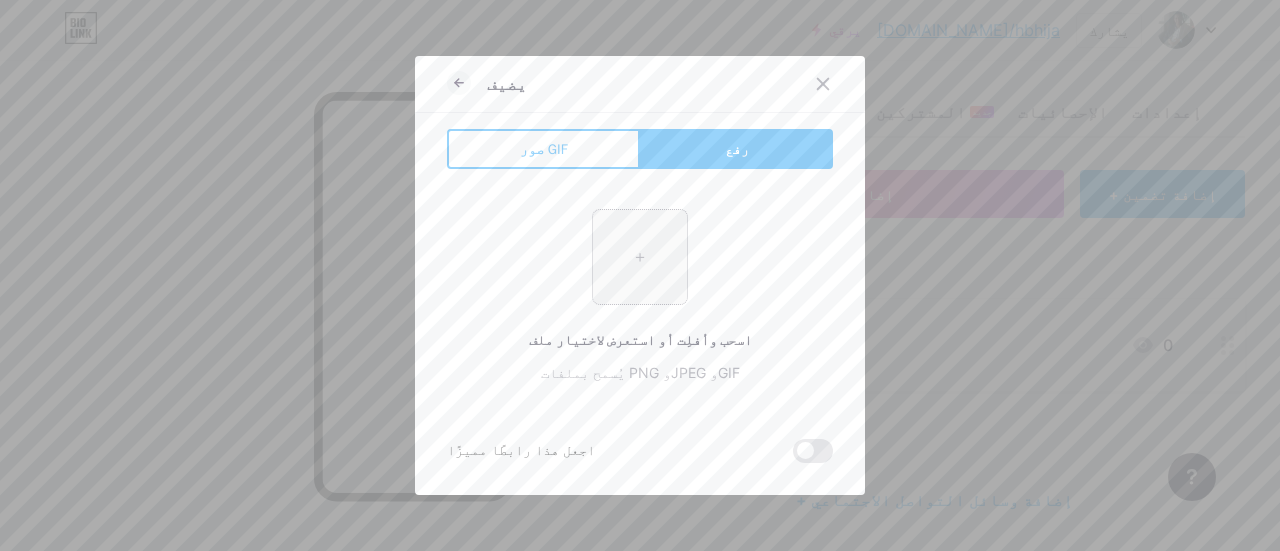 click at bounding box center (640, 257) 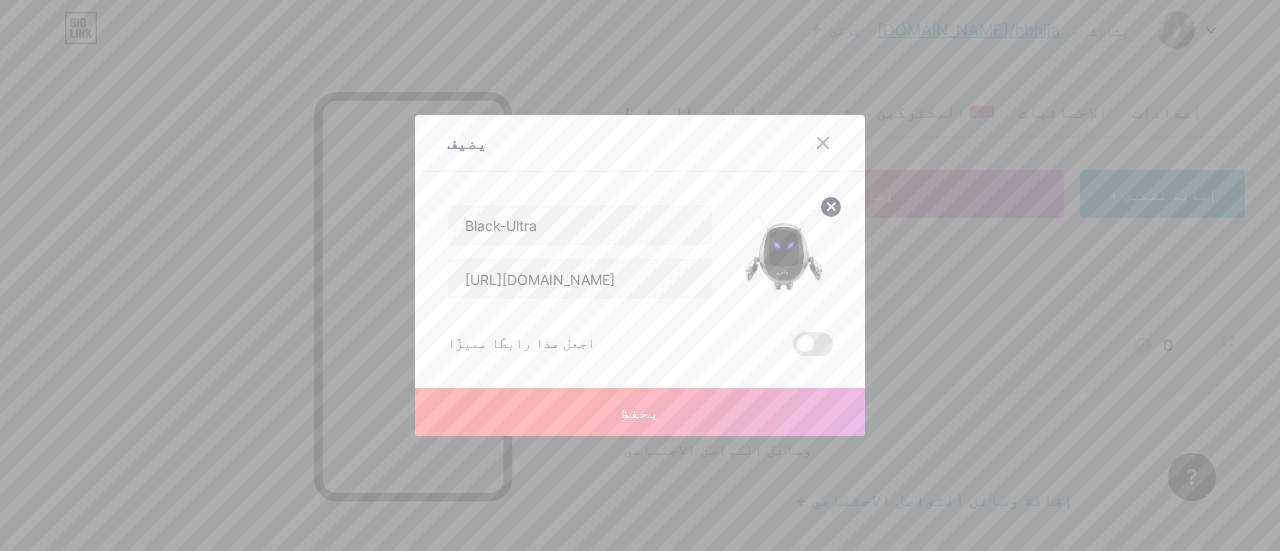click on "يحفظ" at bounding box center [640, 412] 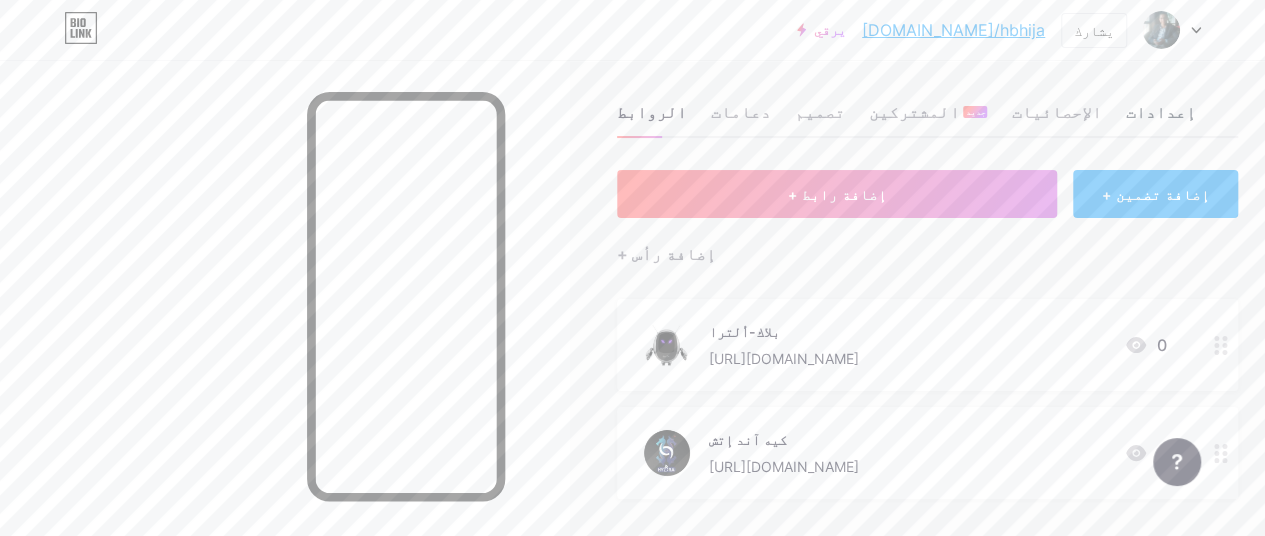 click on "إعدادات" at bounding box center [1160, 112] 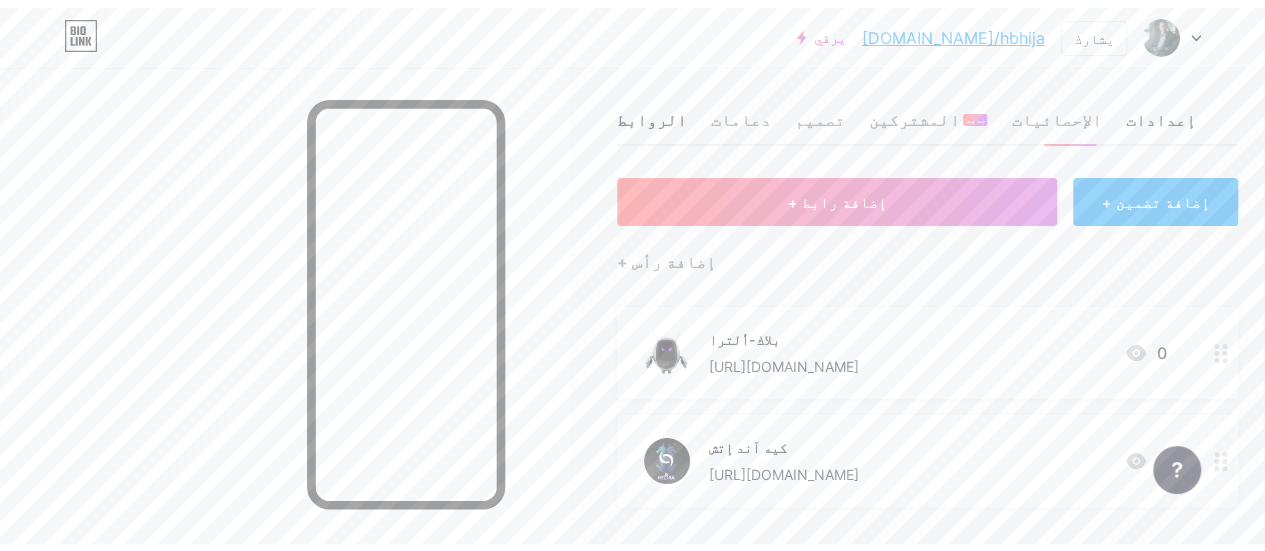 scroll, scrollTop: 0, scrollLeft: 0, axis: both 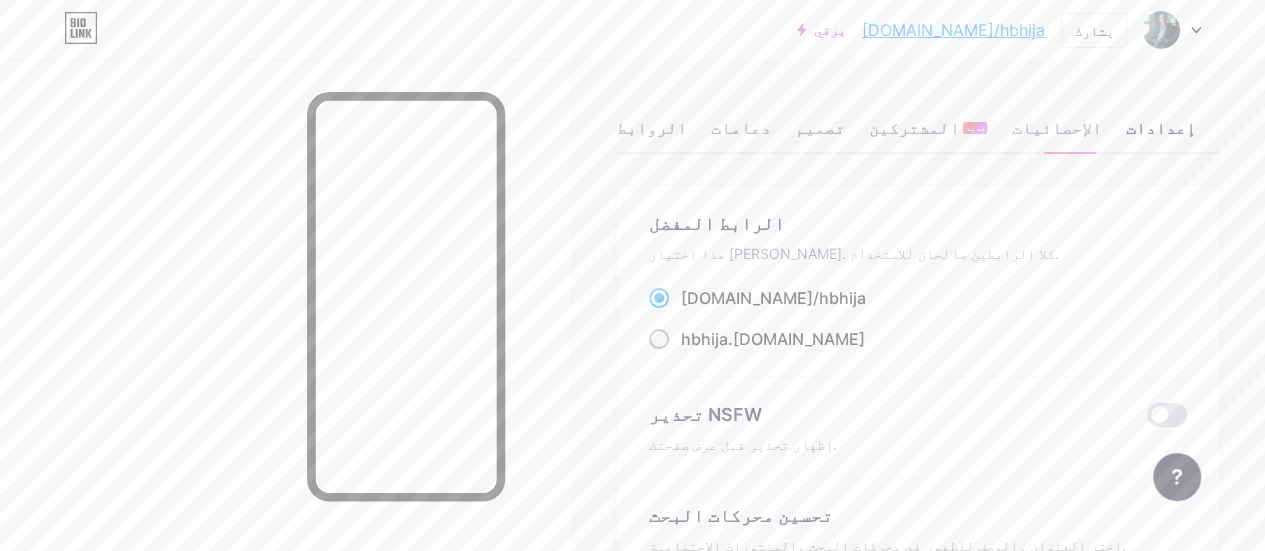 click at bounding box center [659, 339] 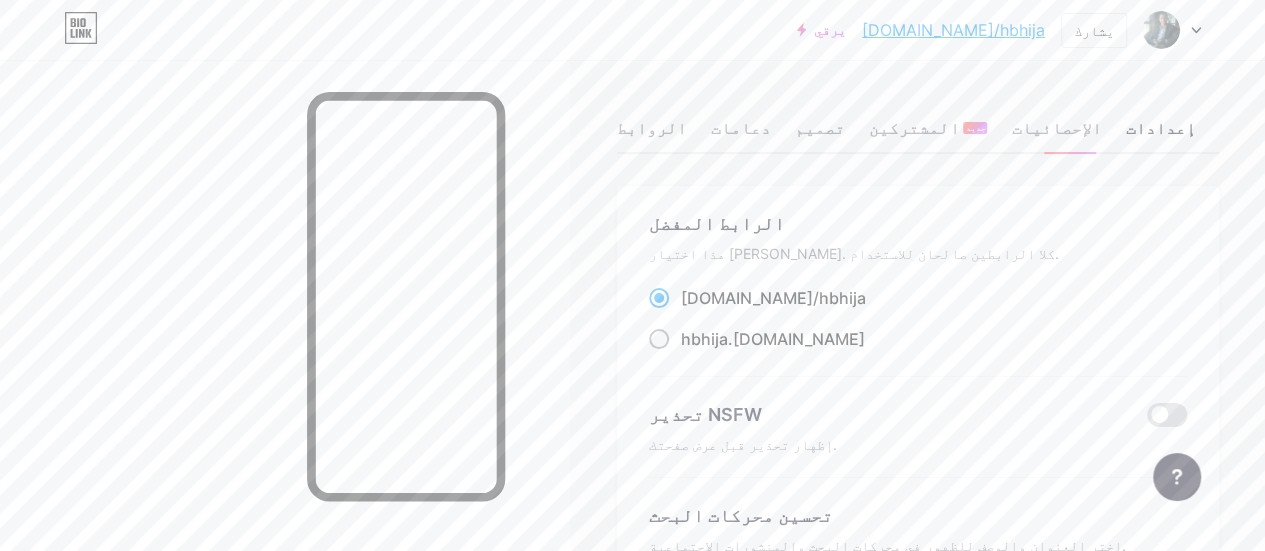 click on "hbhija  .[DOMAIN_NAME]" at bounding box center [687, 357] 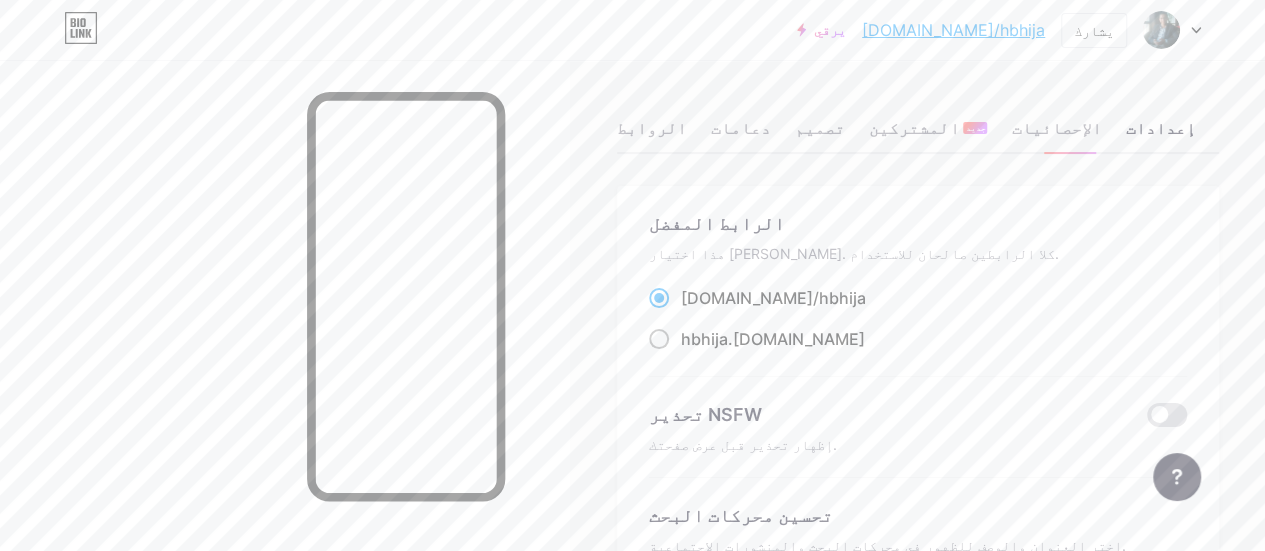 radio on "true" 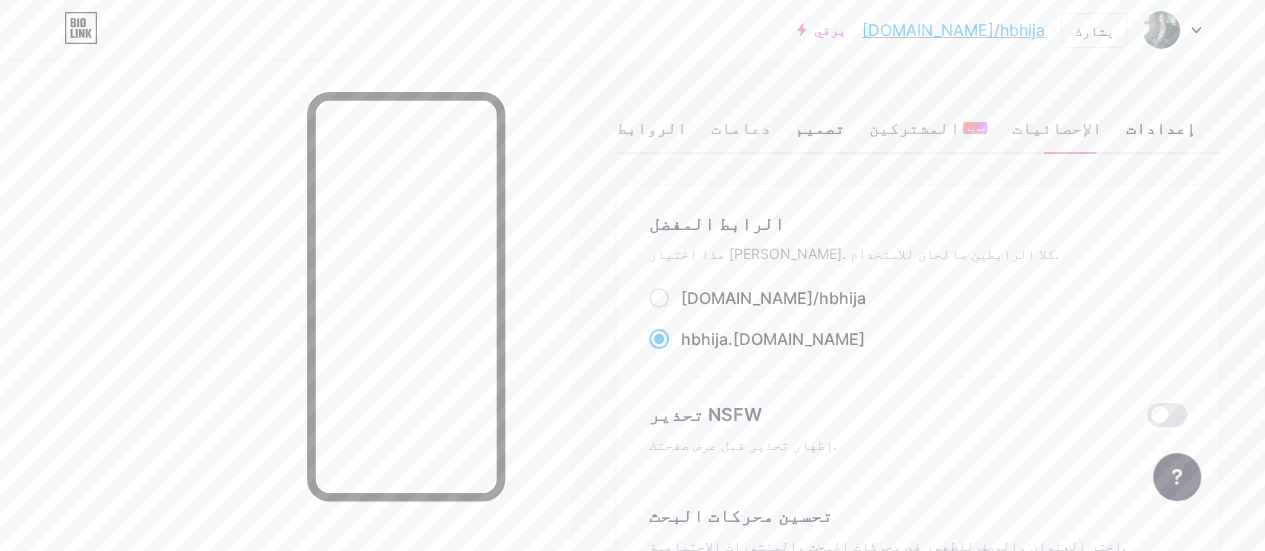 click on "تصميم" at bounding box center [820, 128] 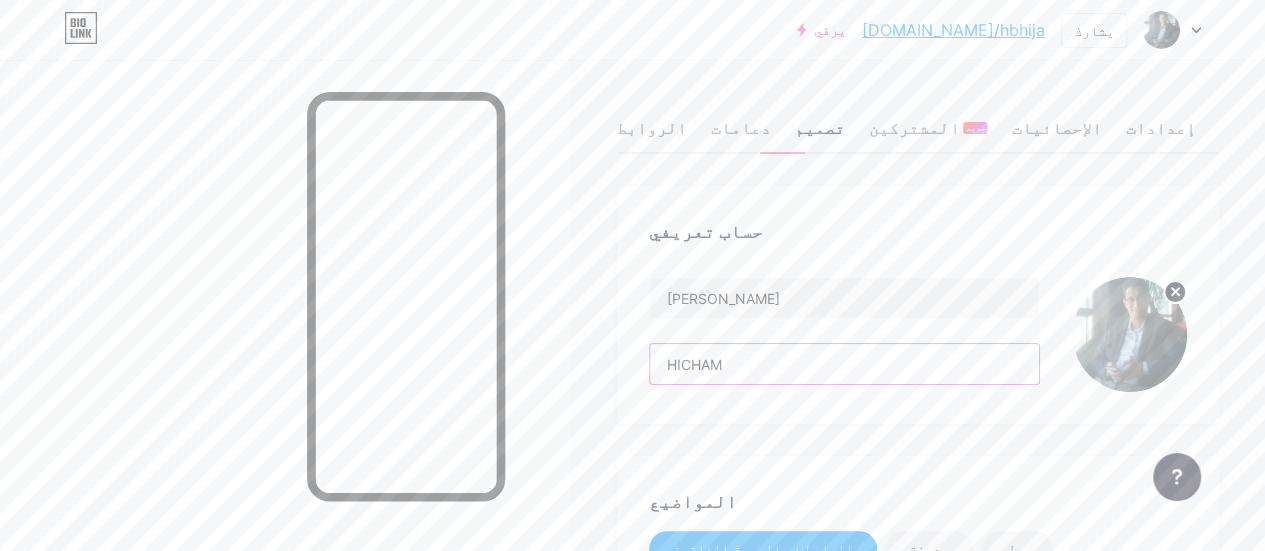 click on "HICHAM" at bounding box center [844, 364] 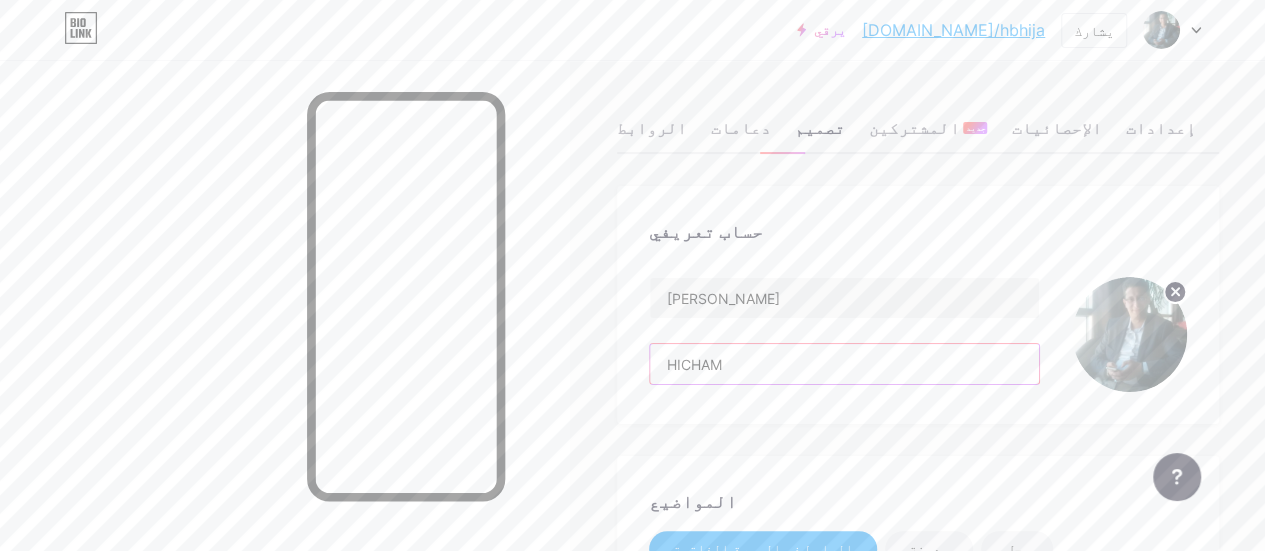 paste on "مختلف التطبيقات الخاصة بالأندرويد تيفي" 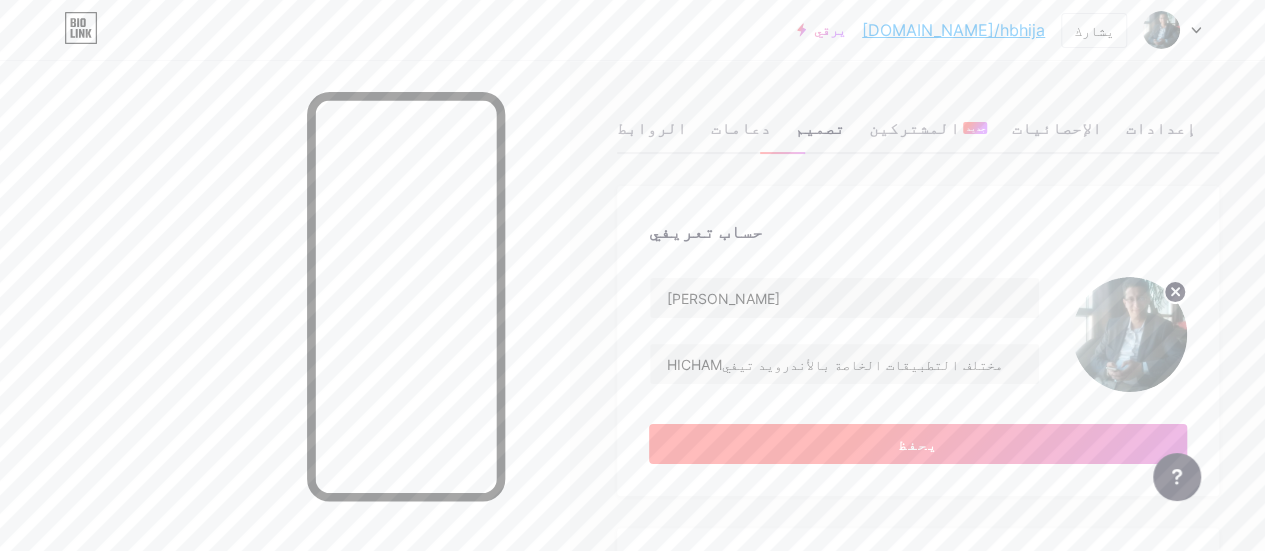 click on "يحفظ" at bounding box center (918, 444) 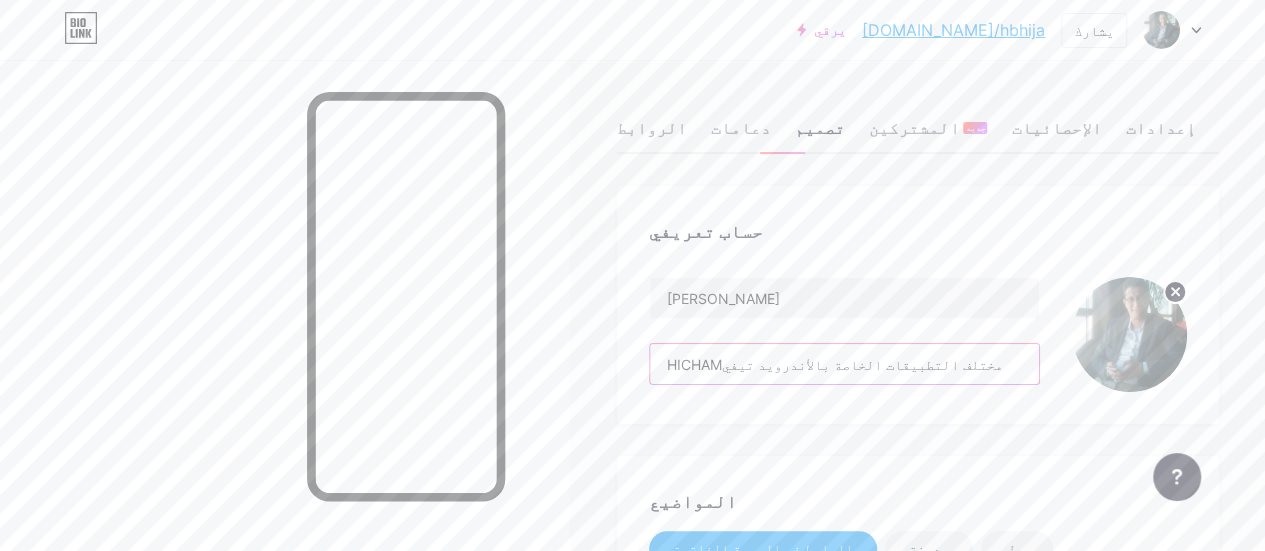 click on "HICHAMمختلف التطبيقات الخاصة بالأندرويد تيفي" at bounding box center (844, 364) 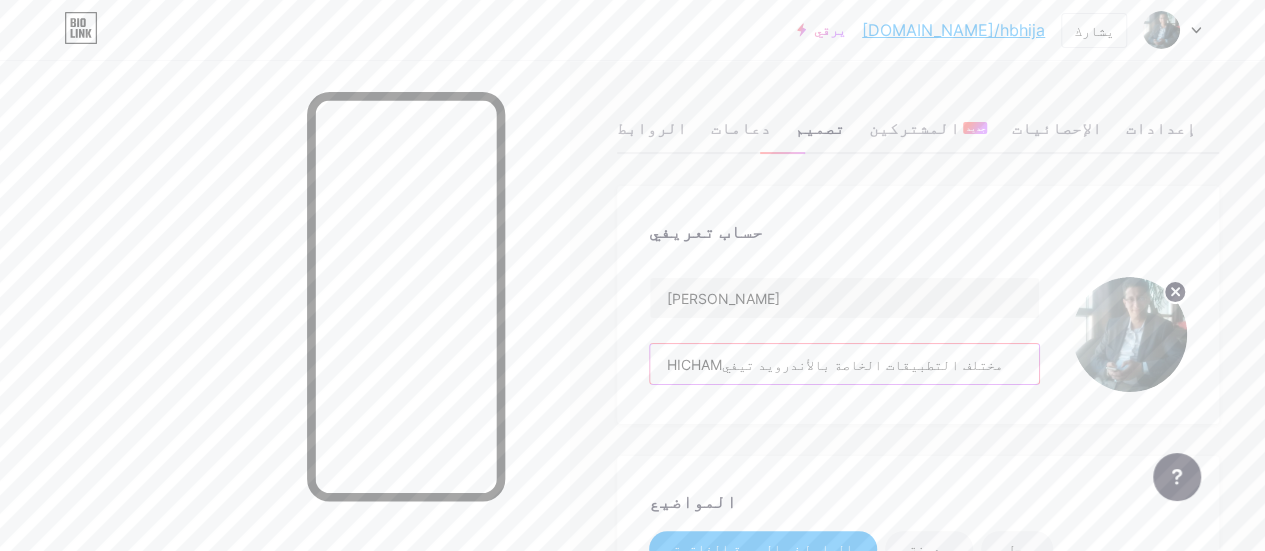 drag, startPoint x: 728, startPoint y: 362, endPoint x: 664, endPoint y: 363, distance: 64.00781 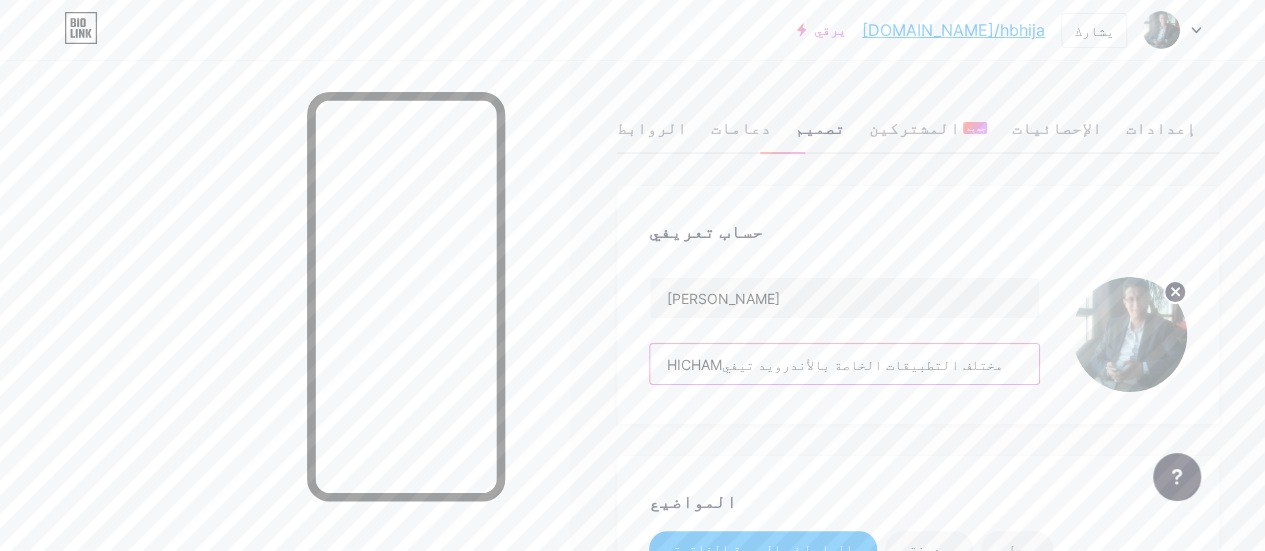 click on "HICHAMمختلف التطبيقات الخاصة بالأندرويد تيفي" at bounding box center [844, 364] 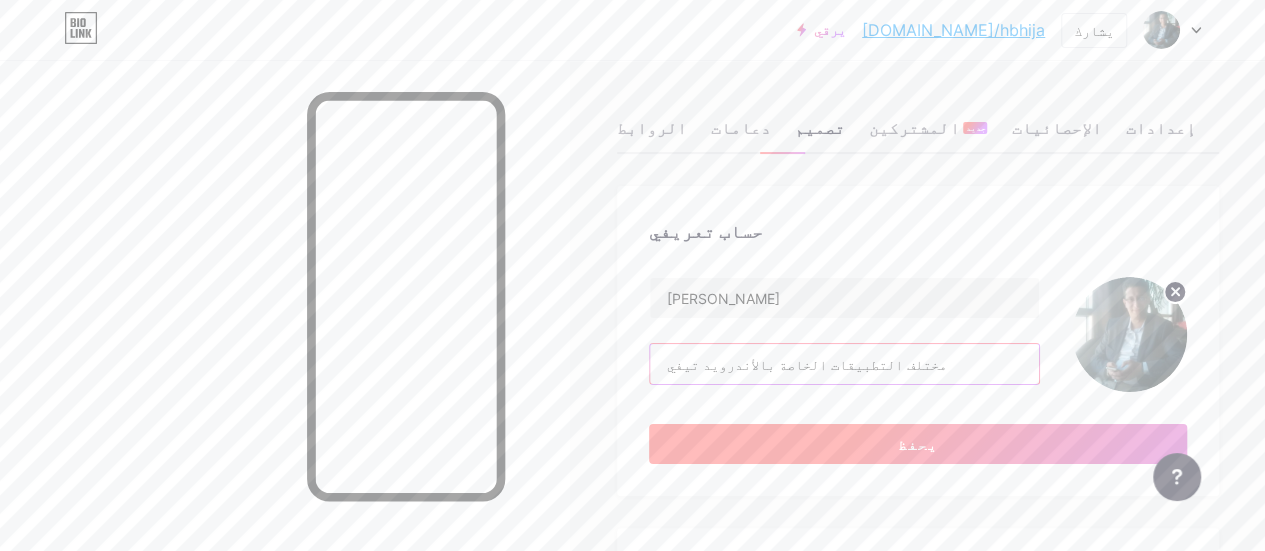 type on "مختلف التطبيقات الخاصة بالأندرويد تيفي" 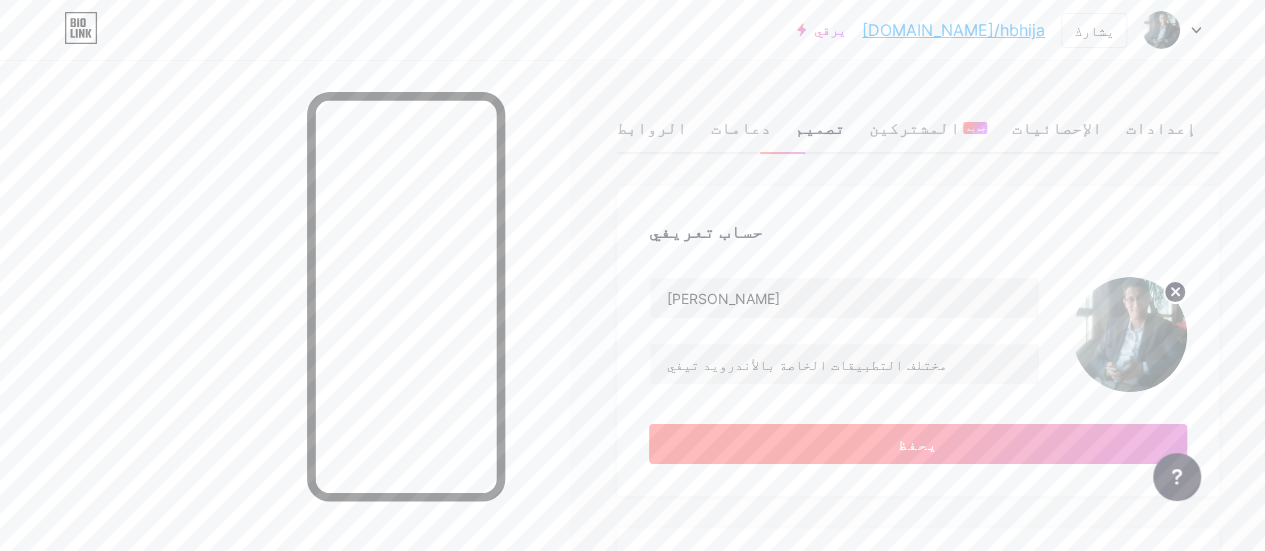 click on "يحفظ" at bounding box center [918, 444] 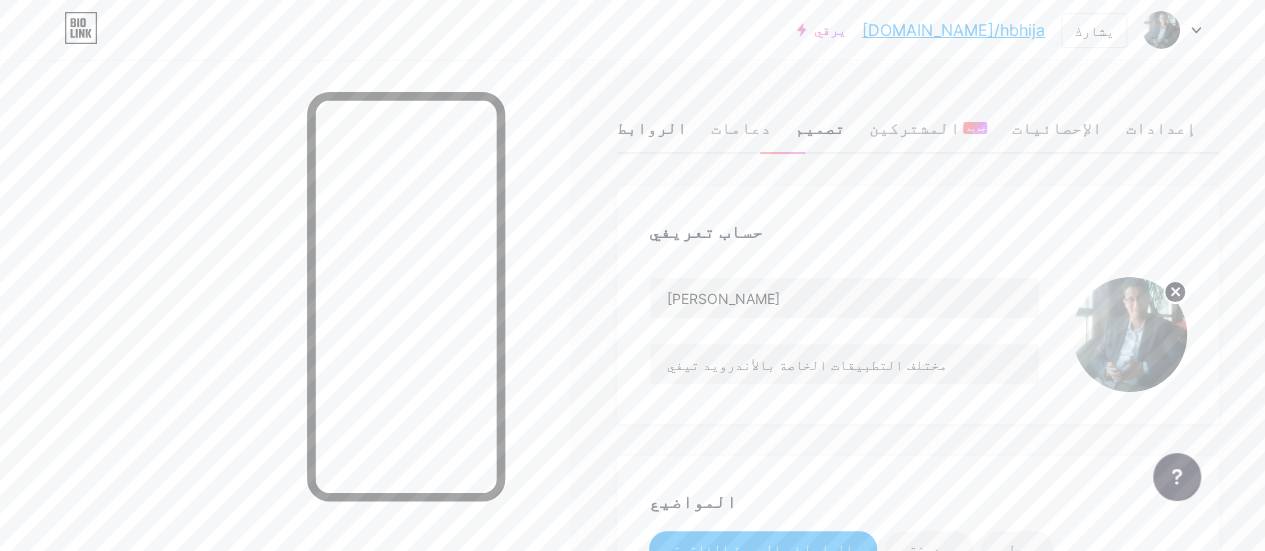 click on "الروابط" at bounding box center [652, 128] 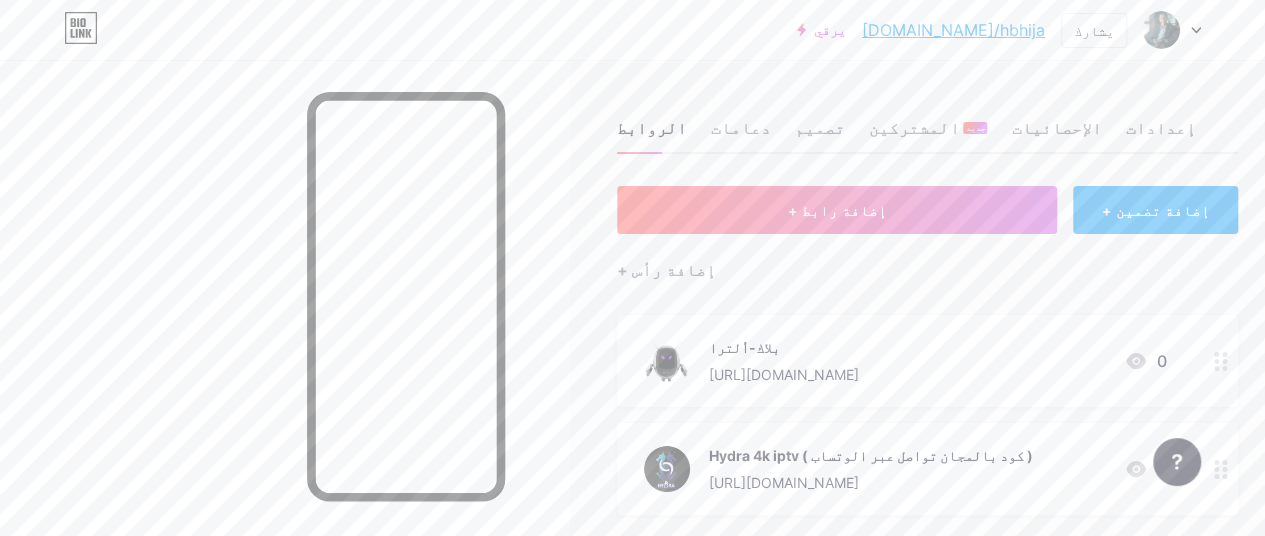 click on "Hydra 4k iptv ( كود بالمجان تواصل عبر الوتساب )" at bounding box center (870, 455) 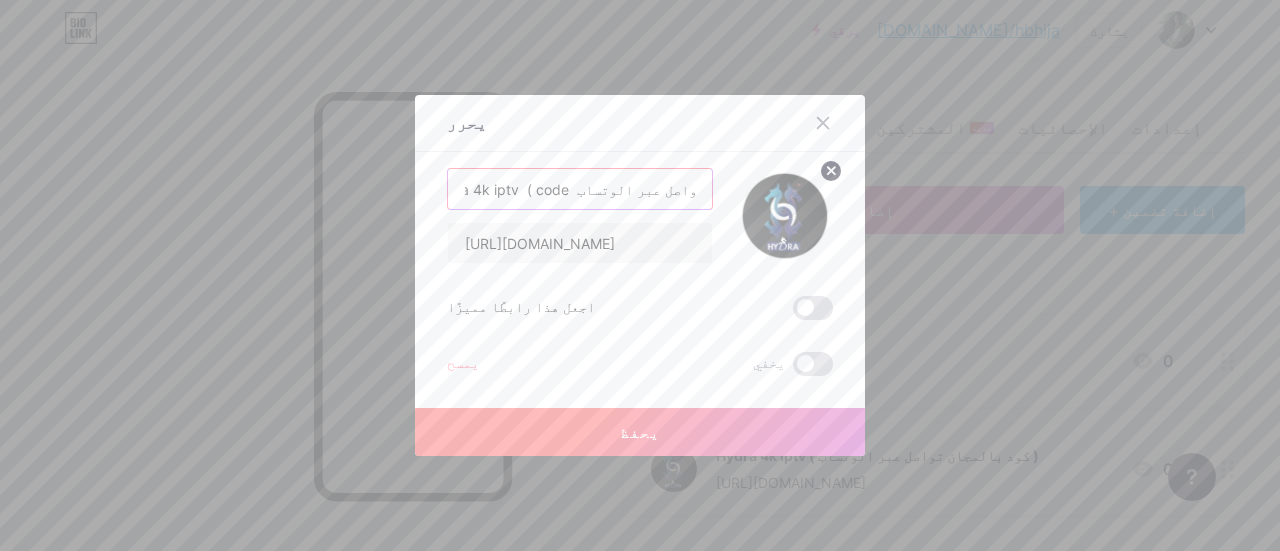 scroll, scrollTop: 0, scrollLeft: 83, axis: horizontal 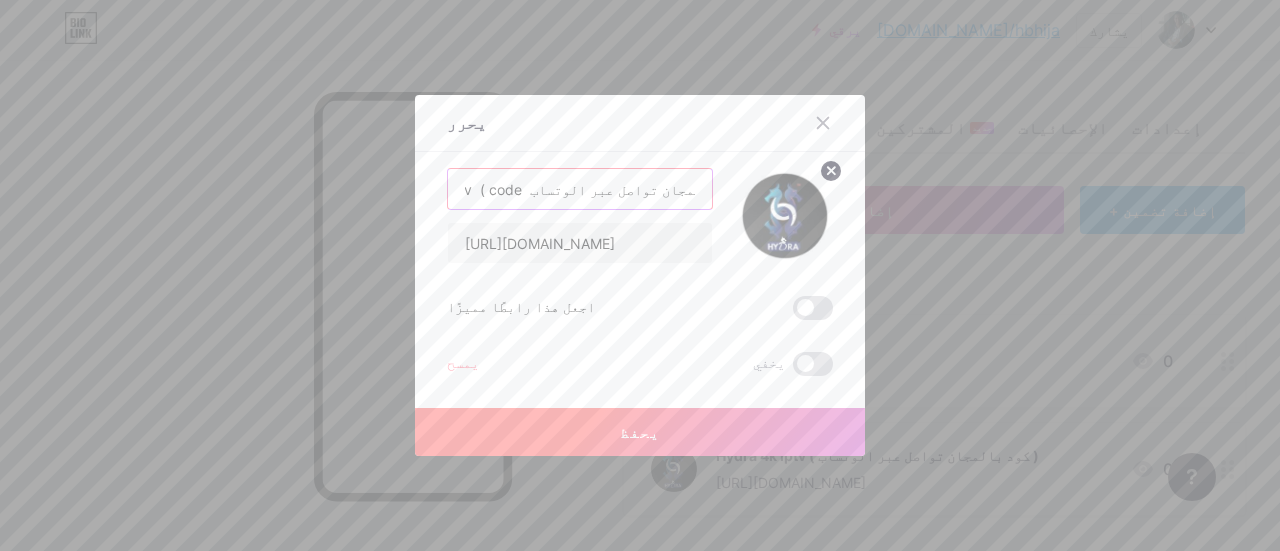 drag, startPoint x: 550, startPoint y: 187, endPoint x: 693, endPoint y: 187, distance: 143 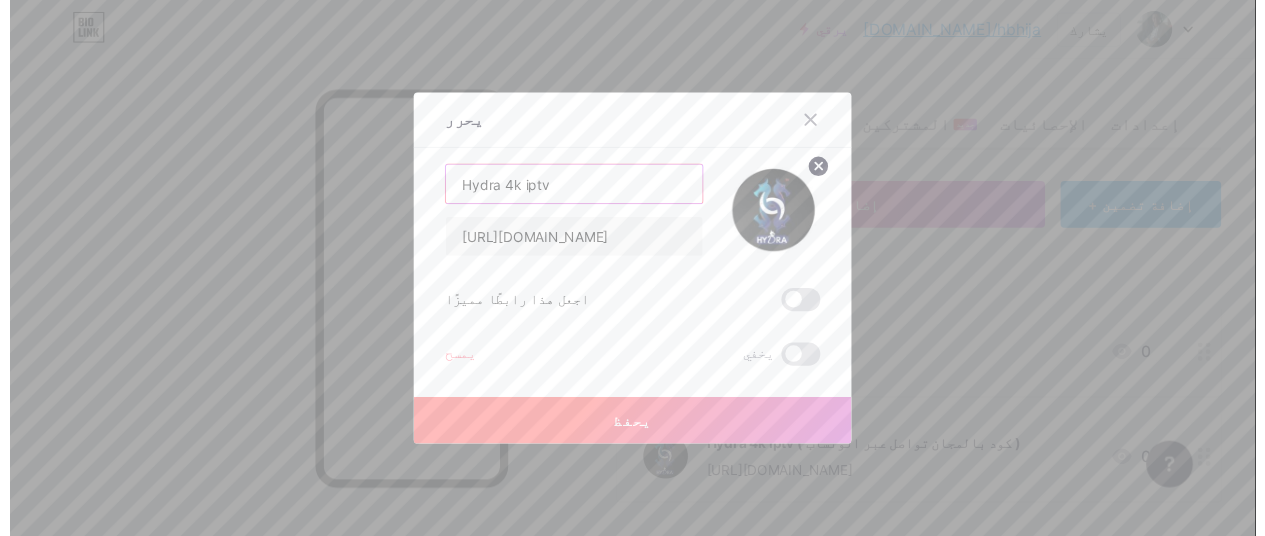 scroll, scrollTop: 0, scrollLeft: 0, axis: both 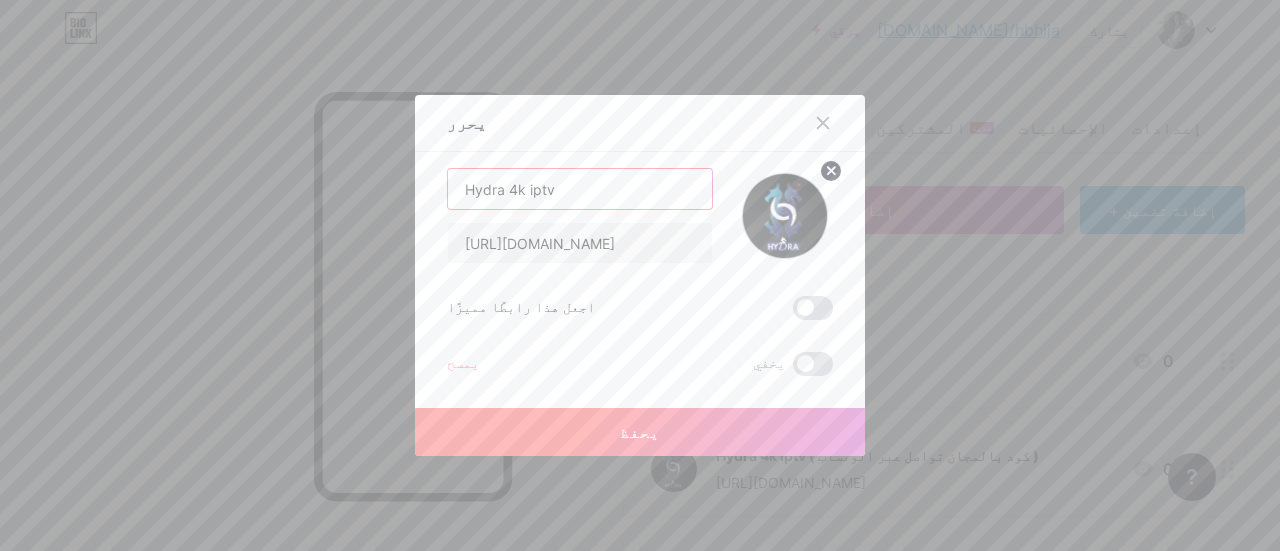 type on "Hydra 4k iptv" 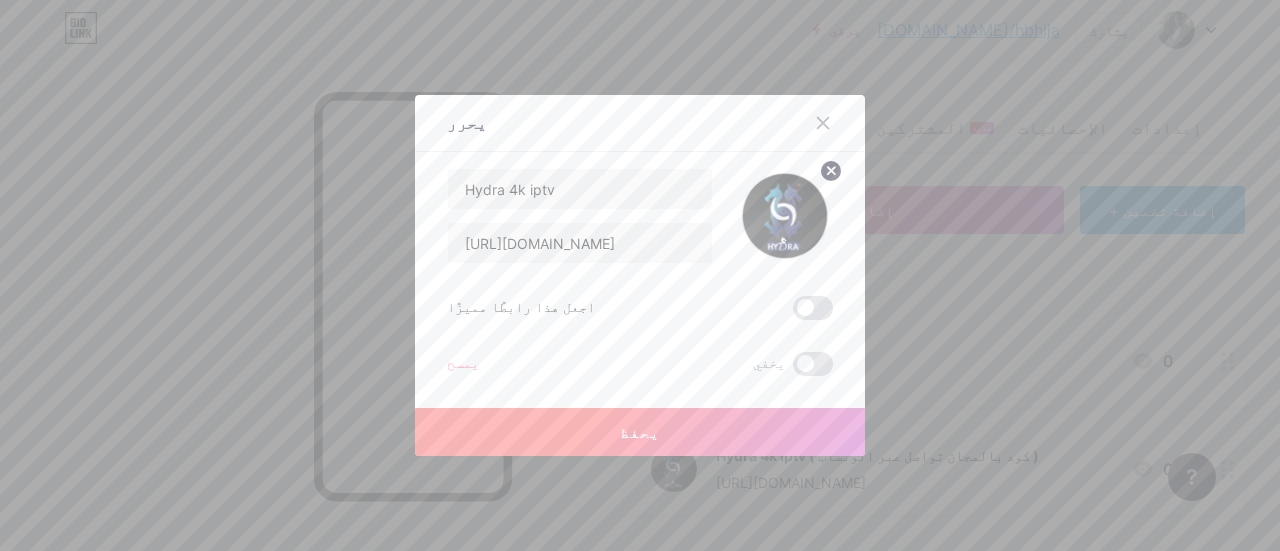 click on "يحفظ" at bounding box center [640, 432] 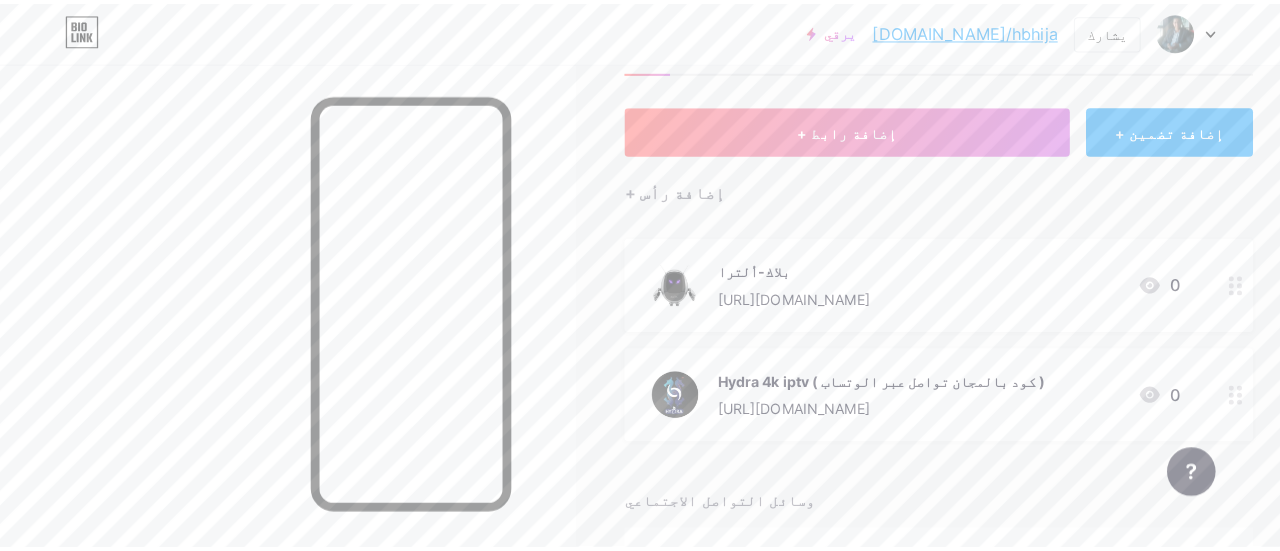 scroll, scrollTop: 85, scrollLeft: 0, axis: vertical 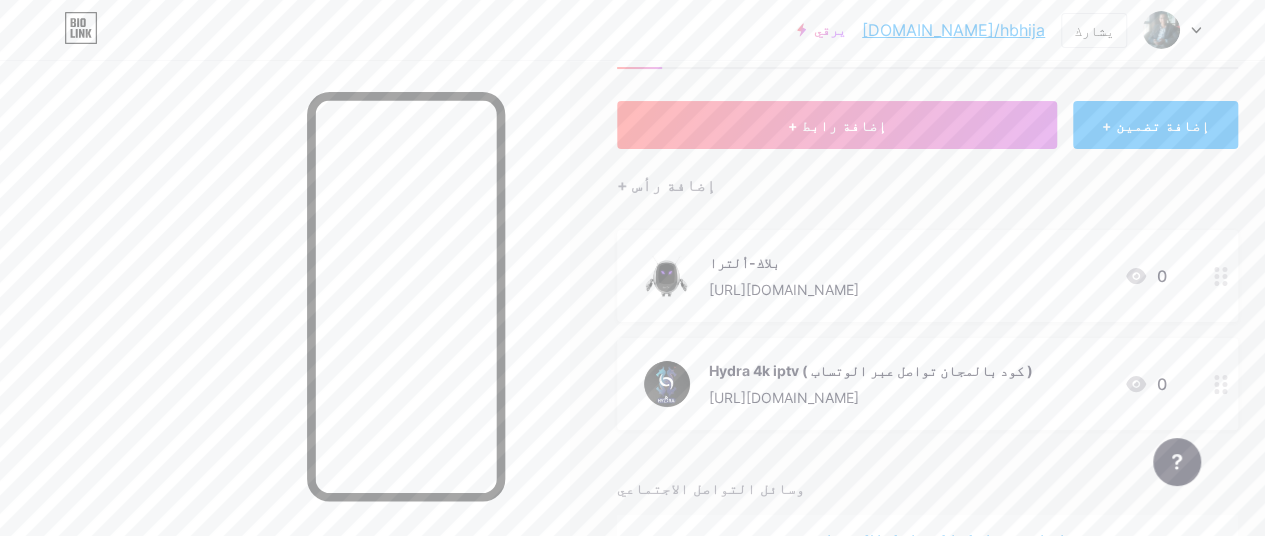 click on "Hydra 4k iptv ( كود بالمجان تواصل عبر الوتساب )" at bounding box center [870, 370] 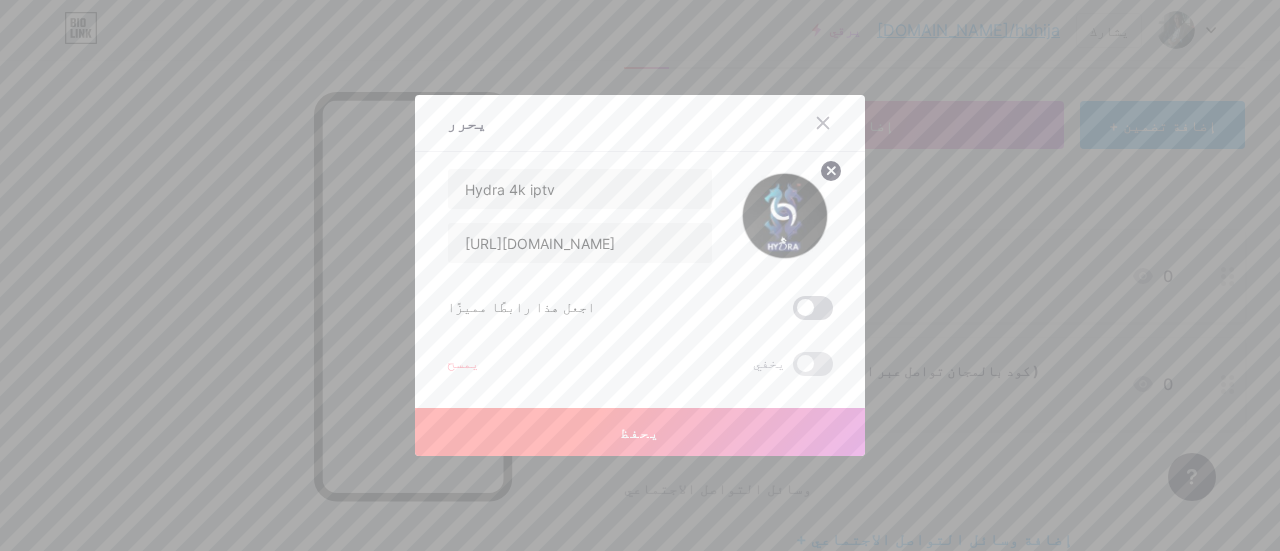 click at bounding box center [813, 308] 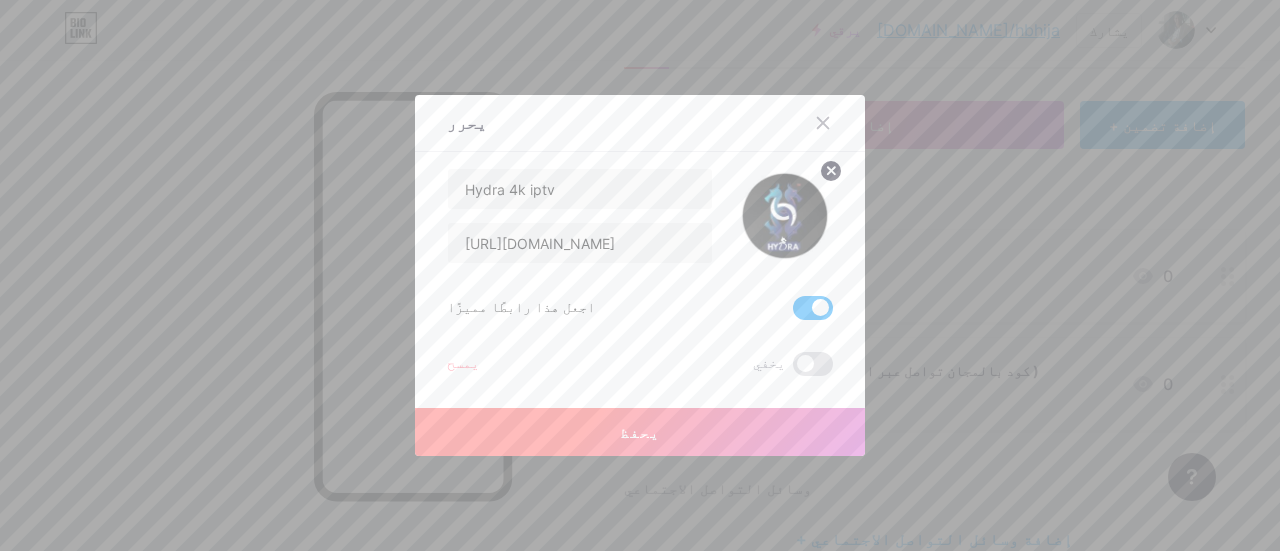 click on "يحفظ" at bounding box center (640, 432) 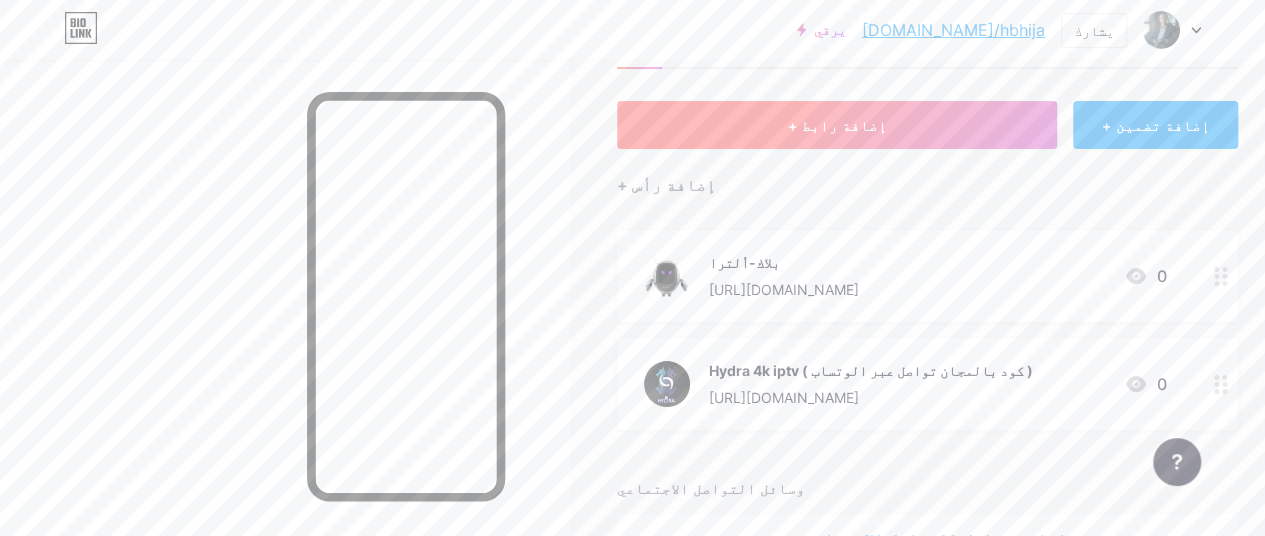 click on "+ إضافة رابط" at bounding box center [837, 125] 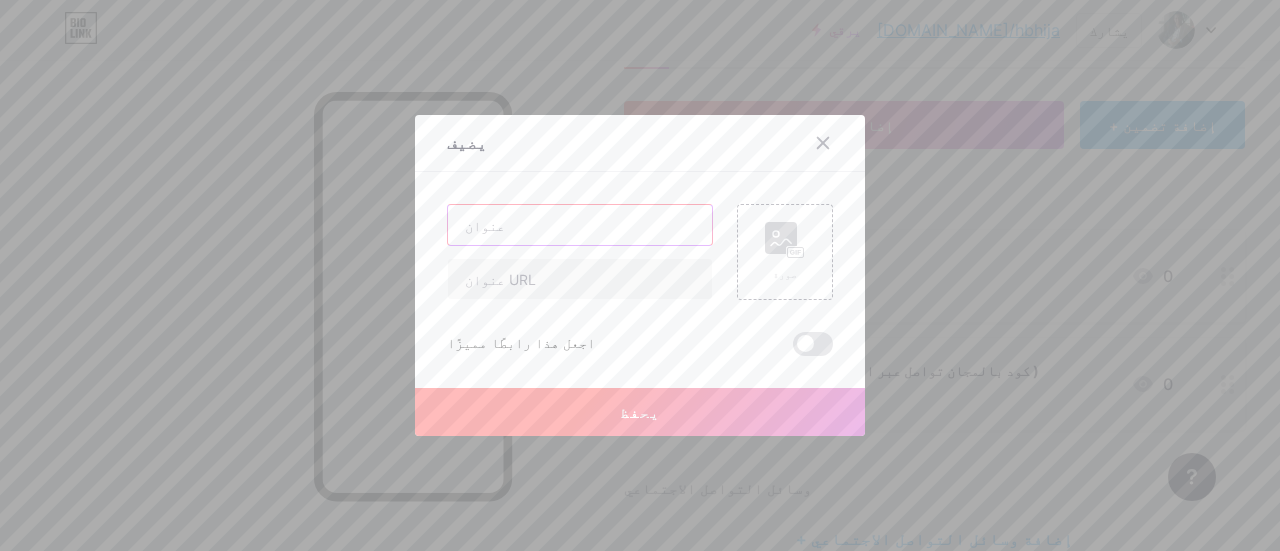 click at bounding box center (580, 225) 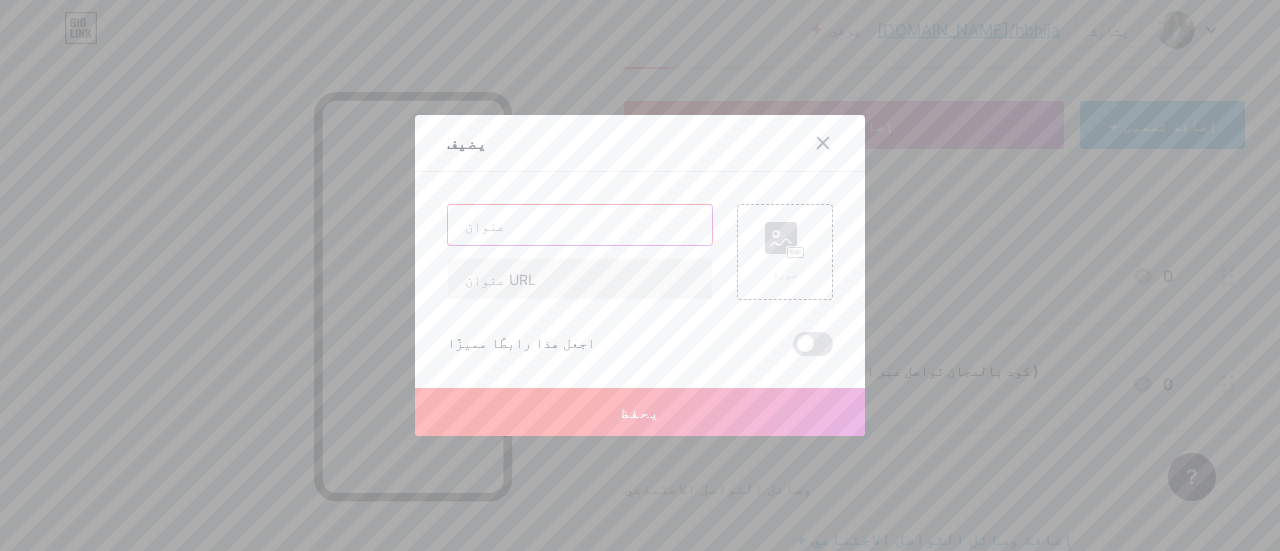 paste on "OTF TV" 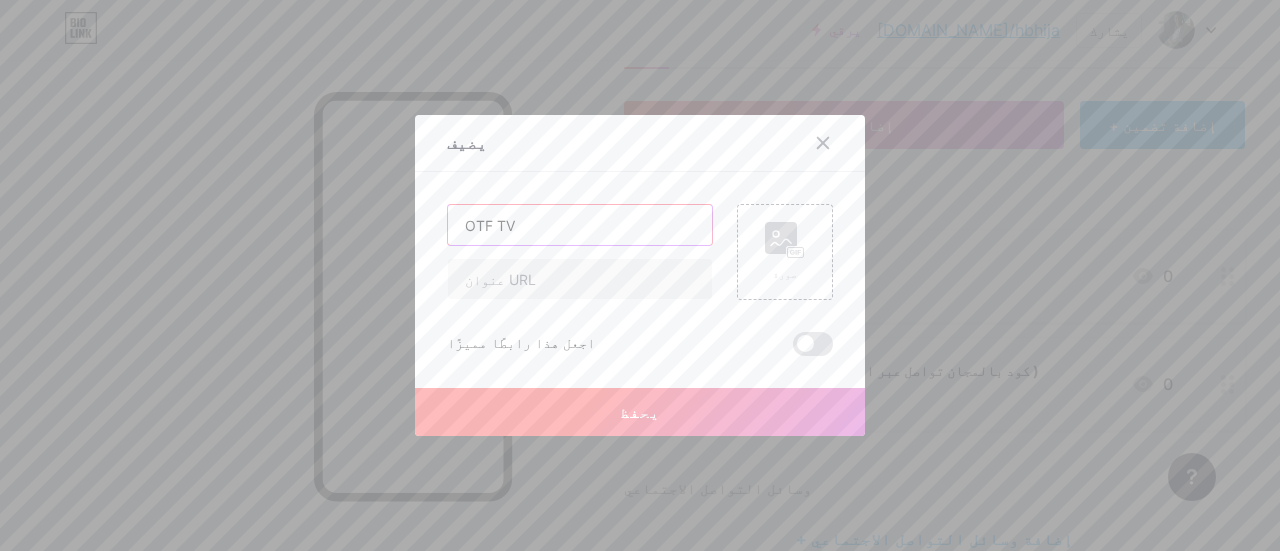 type on "OTF TV" 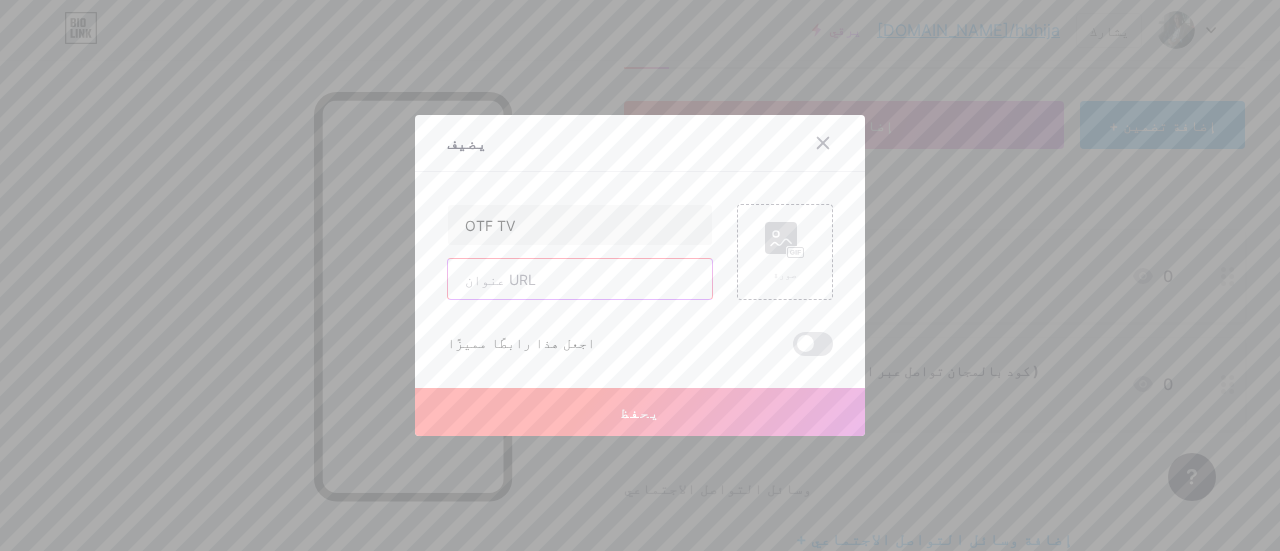 paste on "[URL][DOMAIN_NAME]" 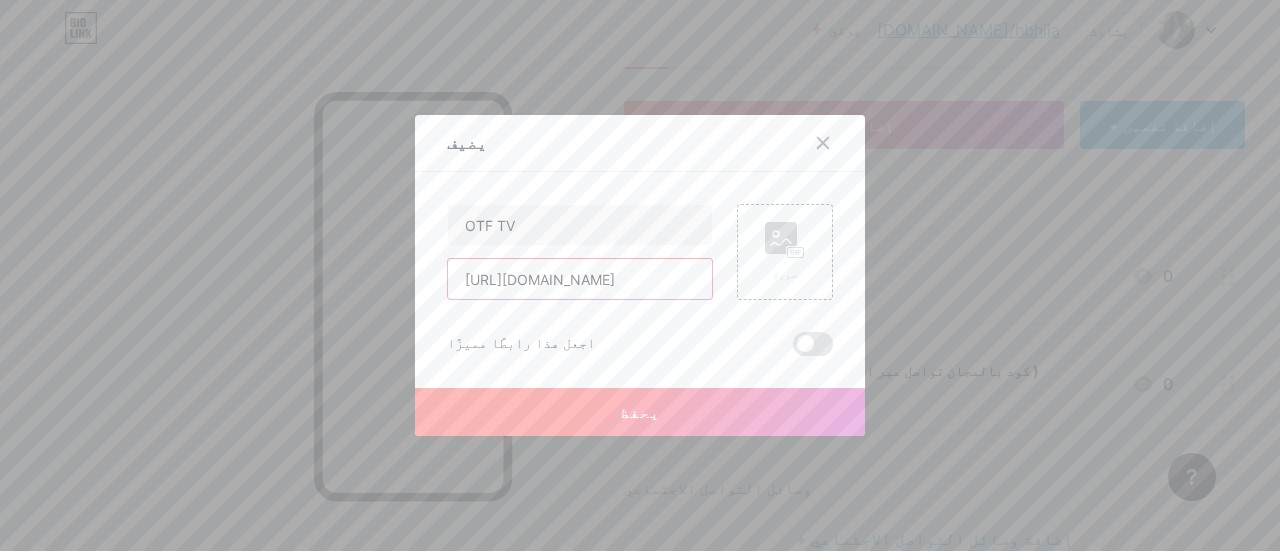 scroll, scrollTop: 0, scrollLeft: 1728, axis: horizontal 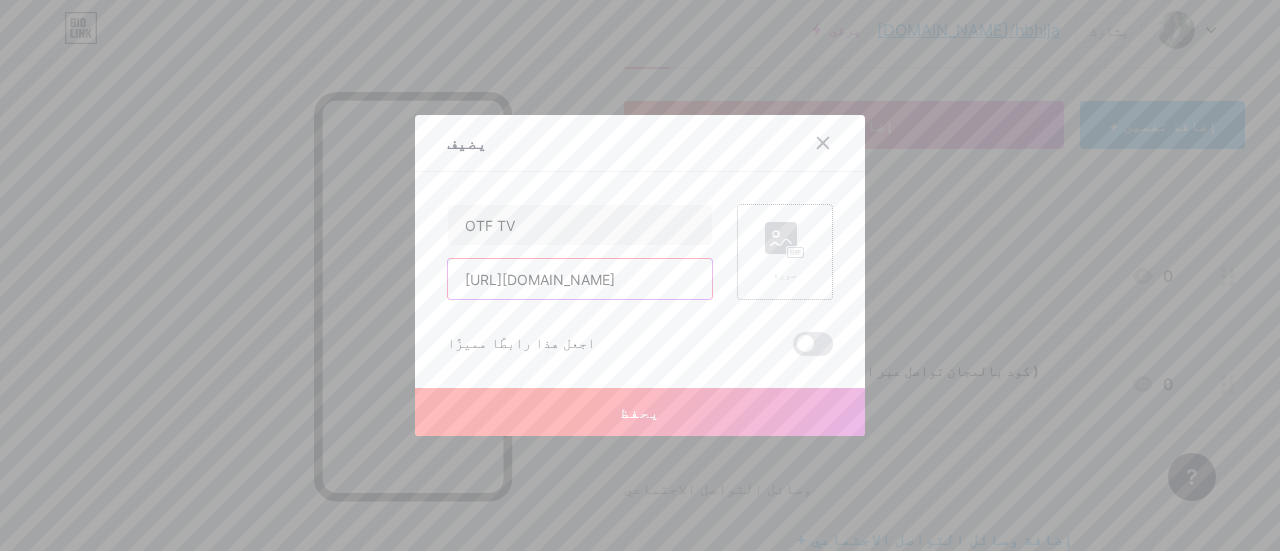 type on "[URL][DOMAIN_NAME]" 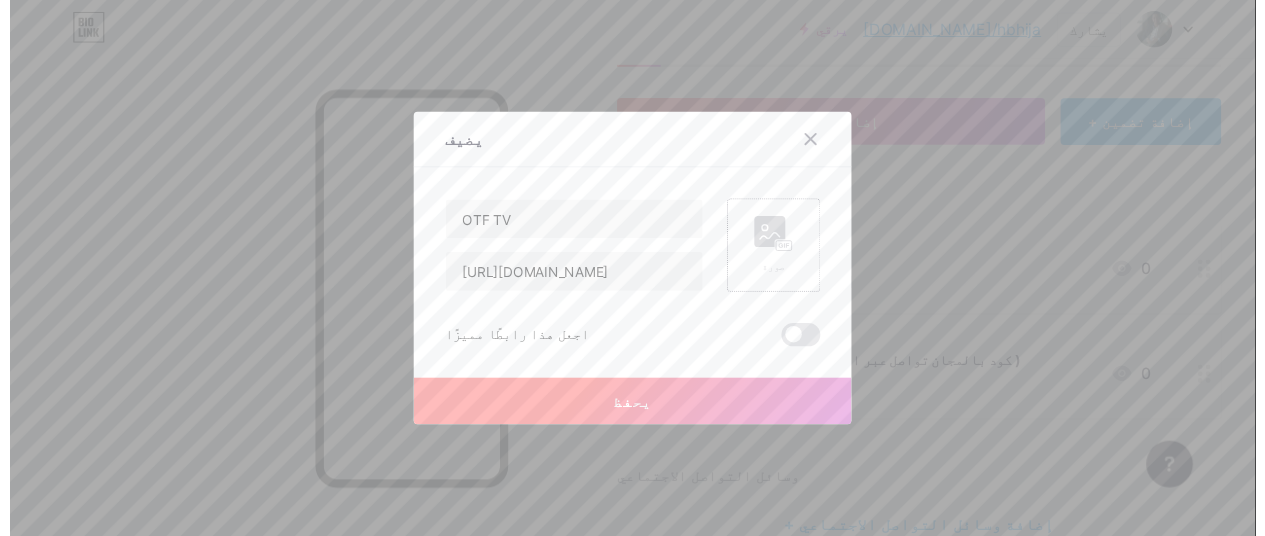 scroll, scrollTop: 0, scrollLeft: 0, axis: both 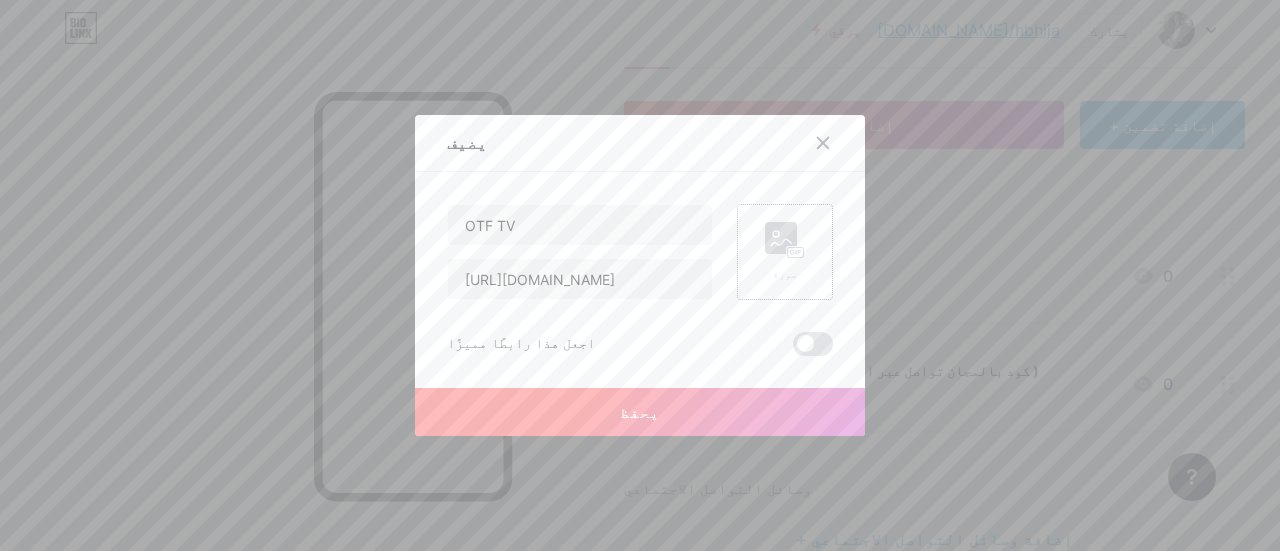 click on "صورة" at bounding box center (785, 252) 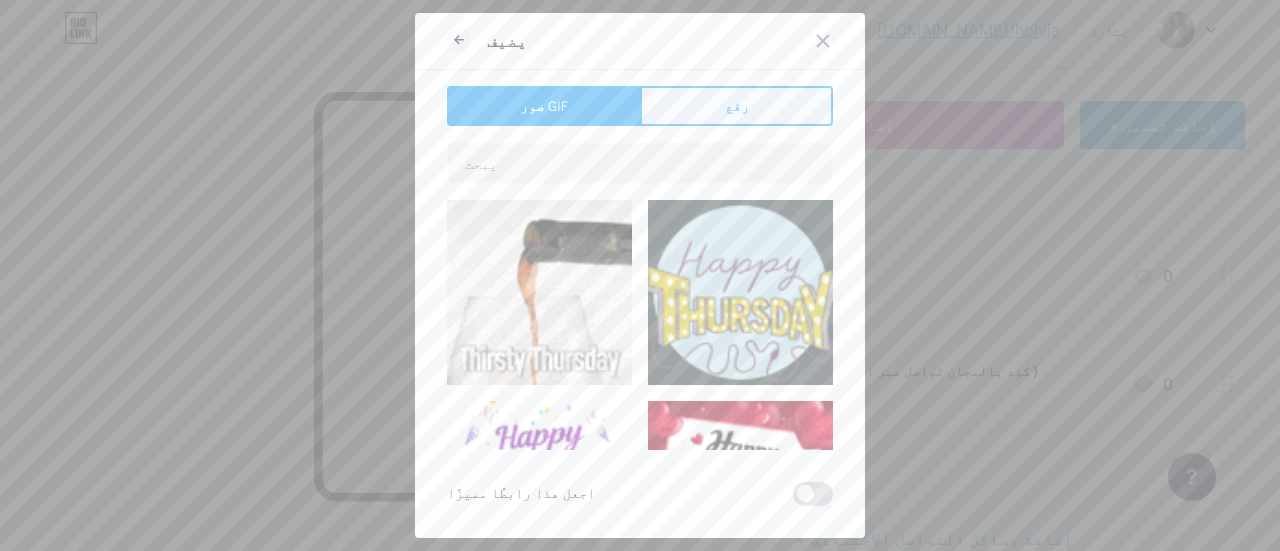 click on "رفع" at bounding box center [736, 106] 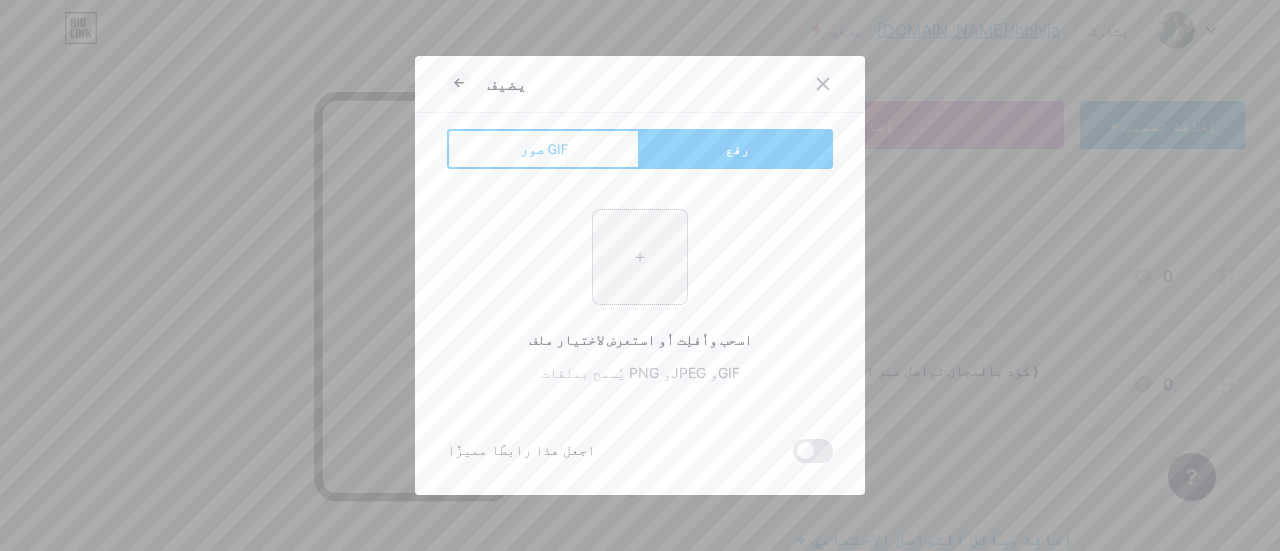 click at bounding box center [640, 257] 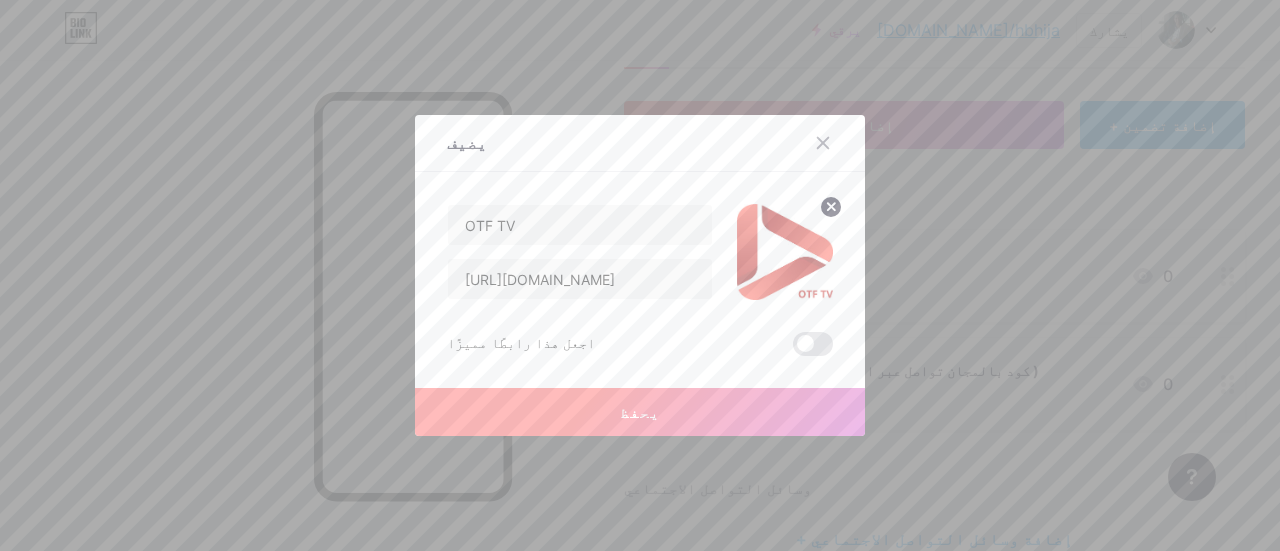 click on "يحفظ" at bounding box center (640, 412) 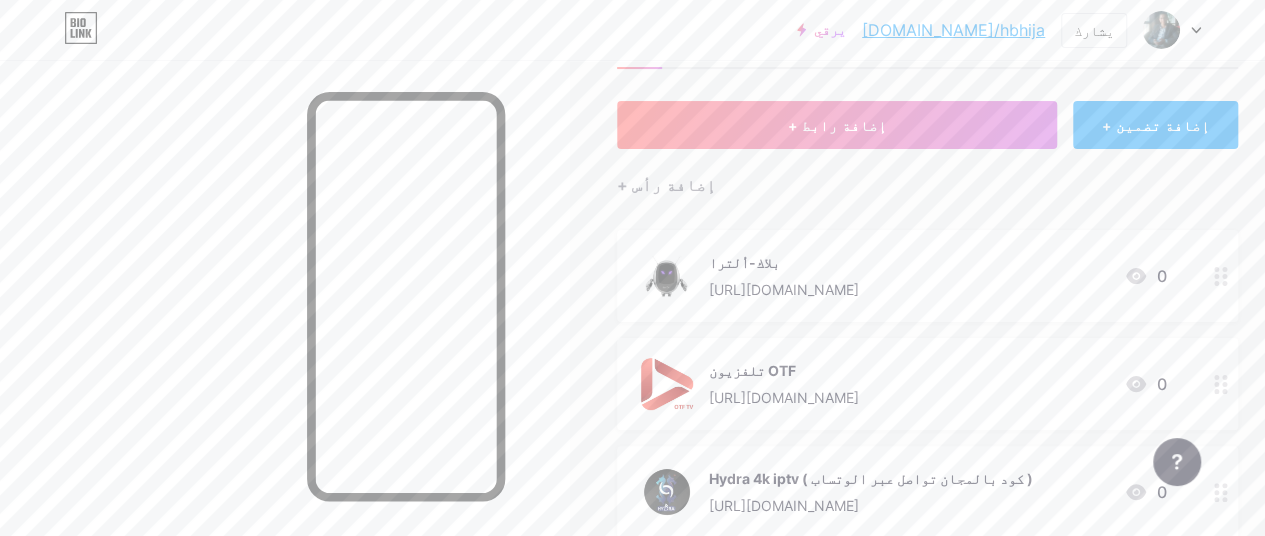 click on "بلاك-ألترا
[URL][DOMAIN_NAME]
0" at bounding box center (903, 276) 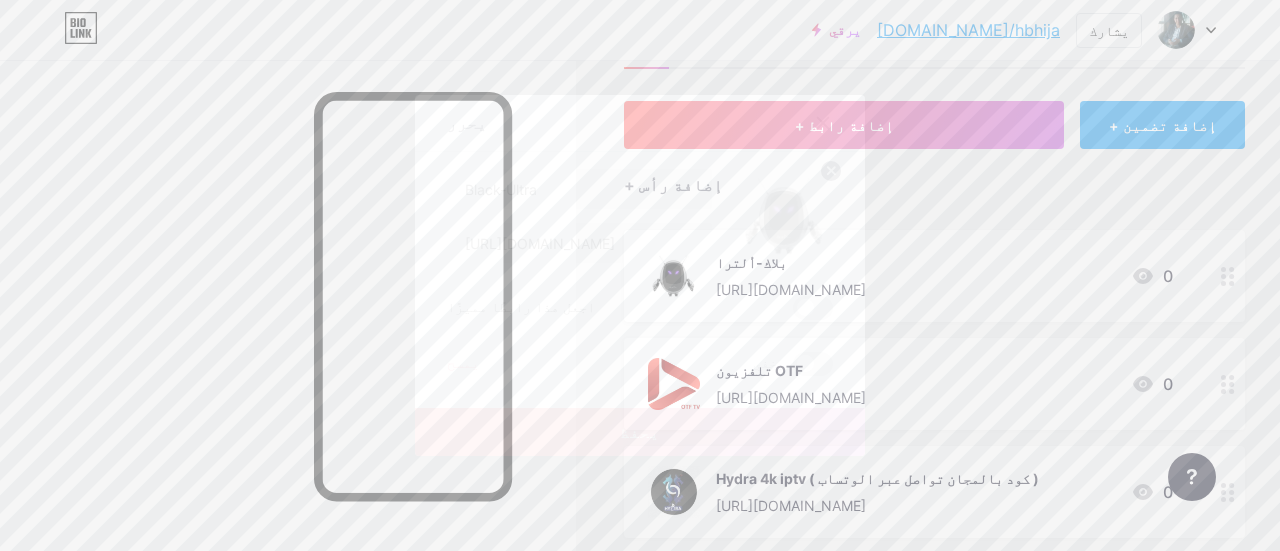 click at bounding box center (813, 308) 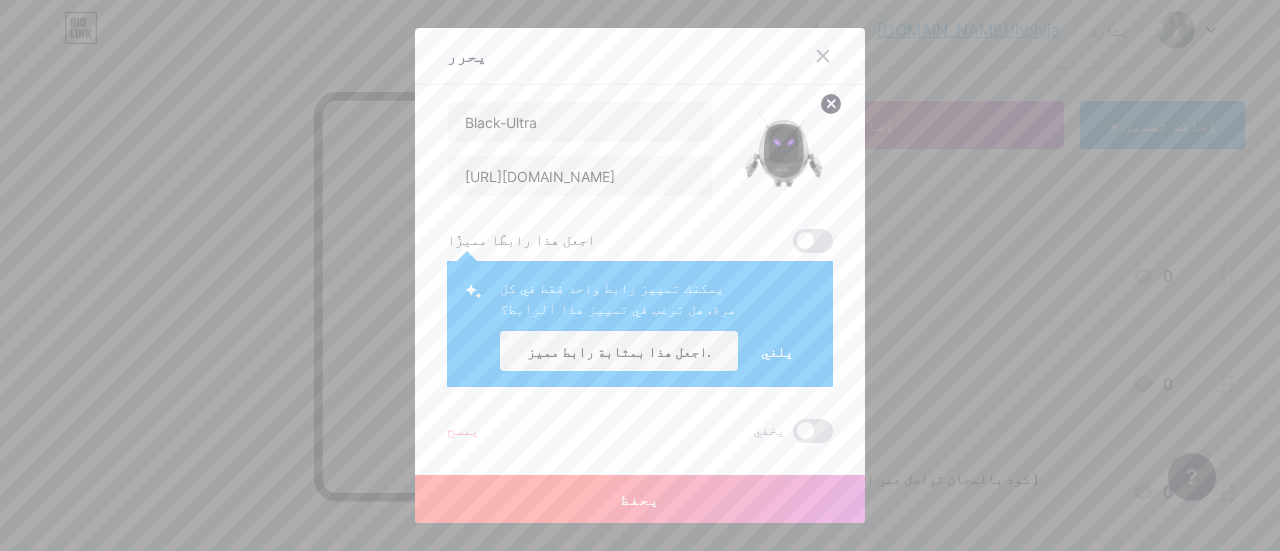 click at bounding box center (813, 241) 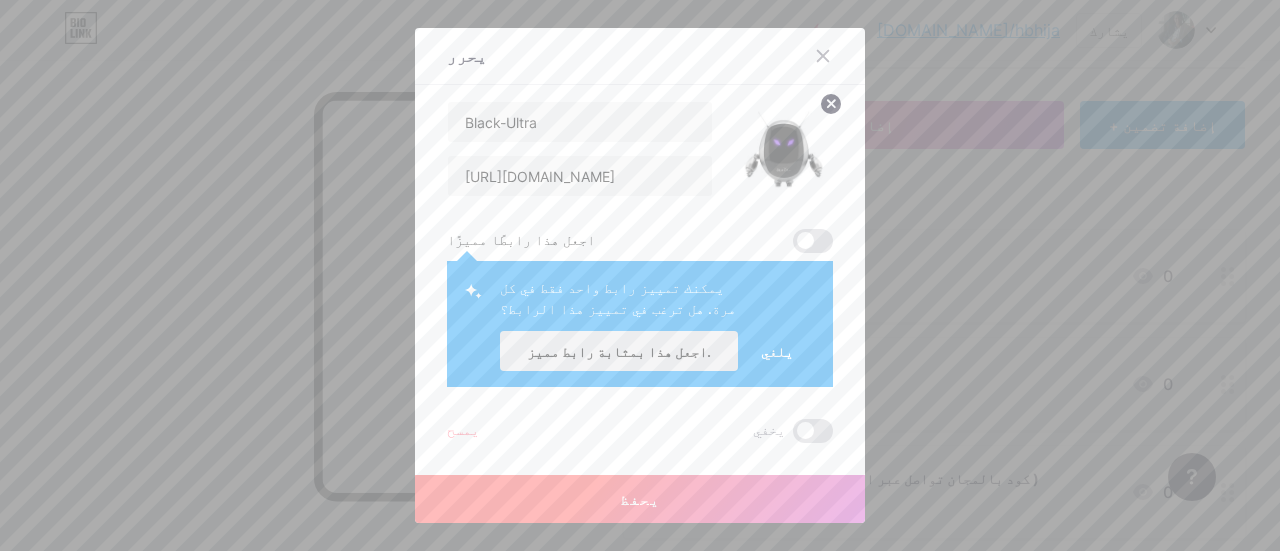 click on "اجعل هذا بمثابة رابط مميز." at bounding box center (619, 351) 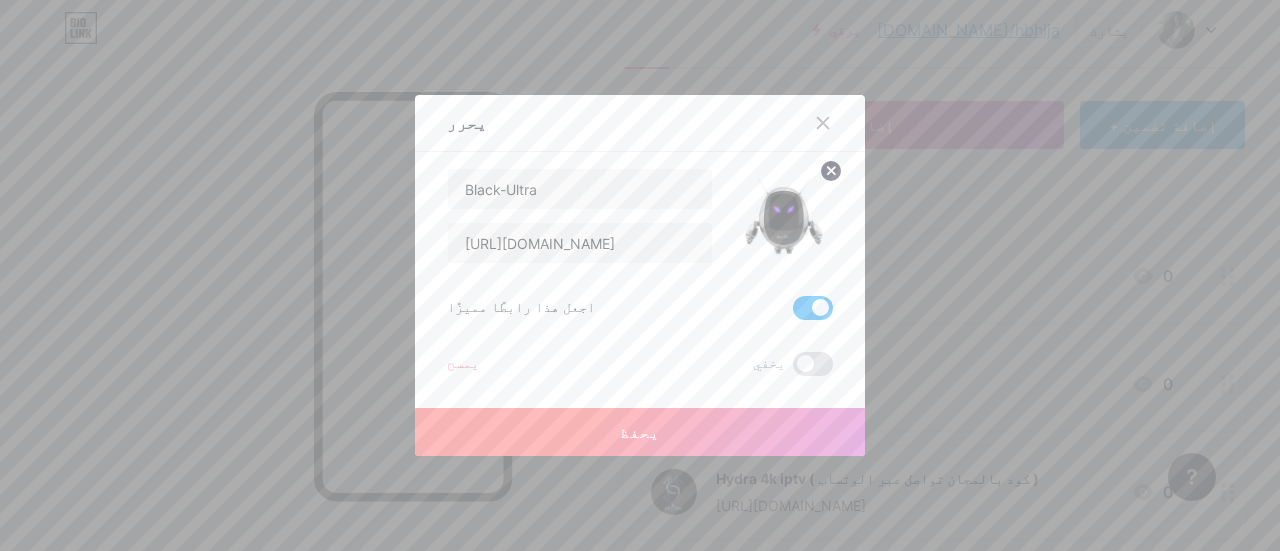 click on "يحفظ" at bounding box center (640, 432) 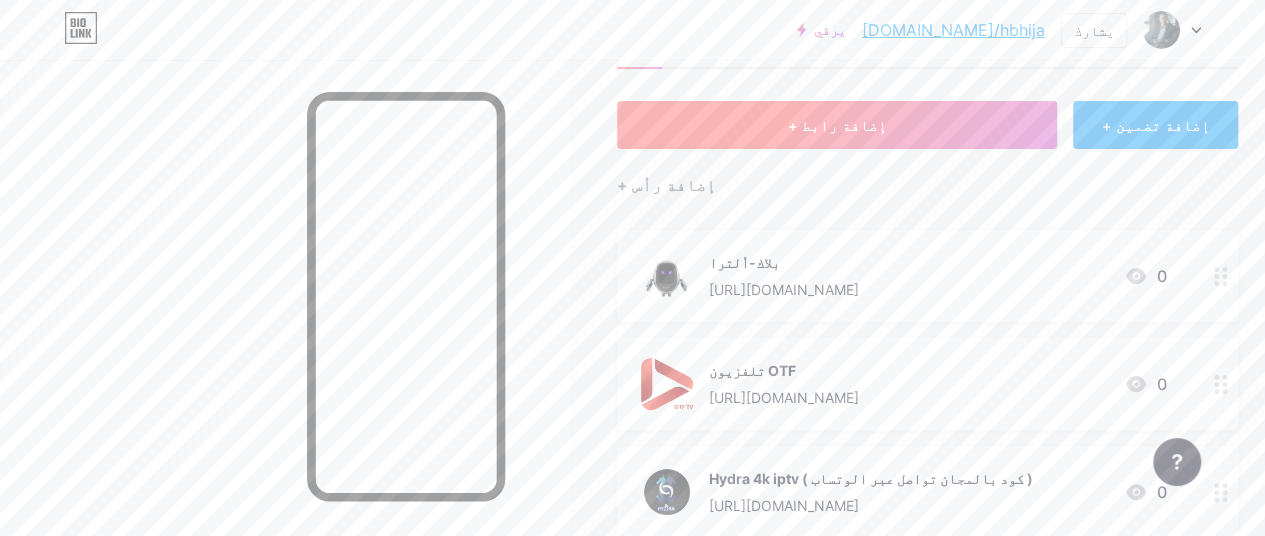 click on "+ إضافة رابط" at bounding box center (837, 125) 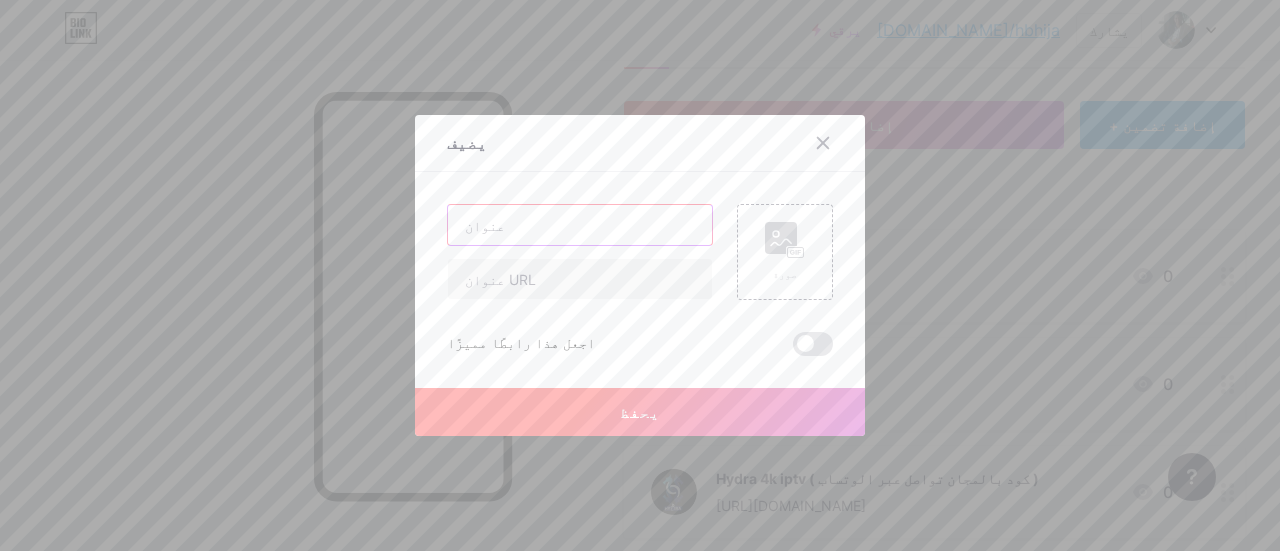 click at bounding box center (580, 225) 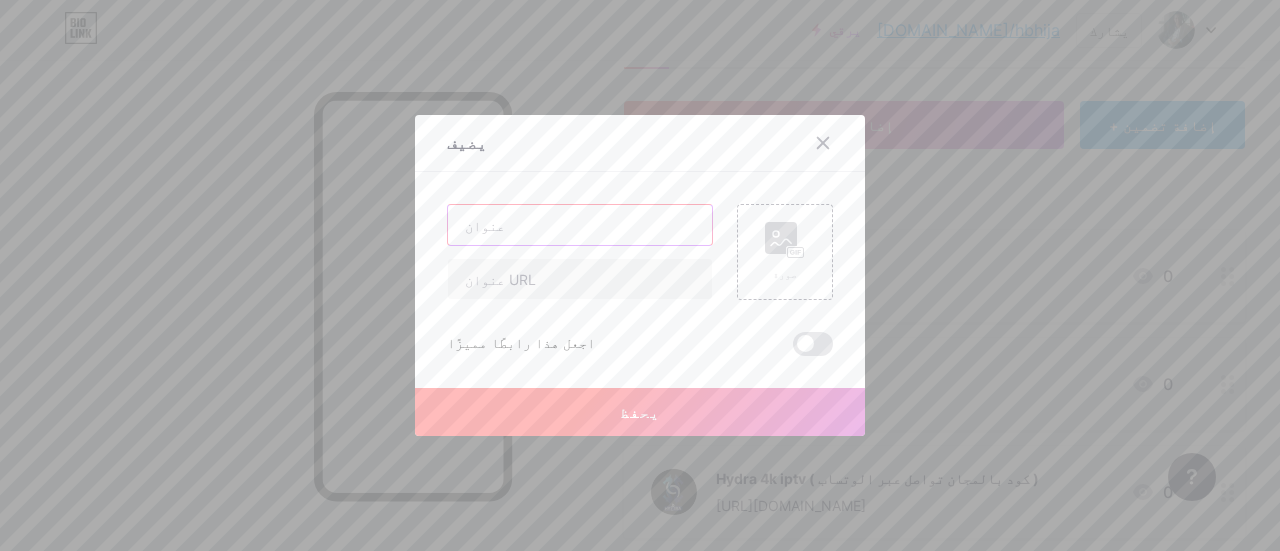 paste on "OTTO TV" 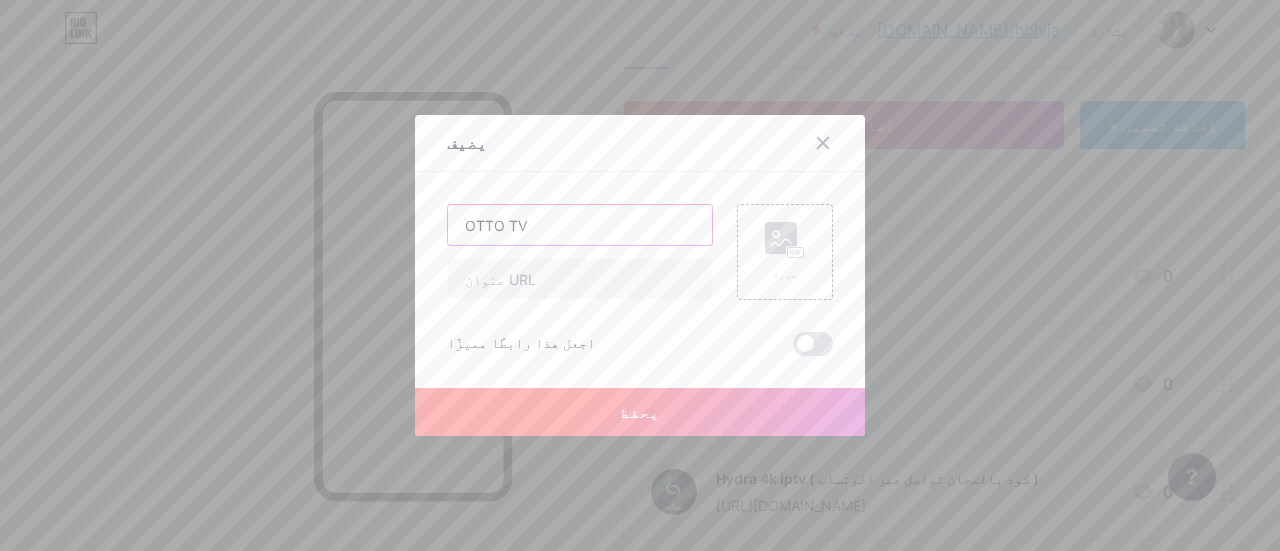 type on "OTTO TV" 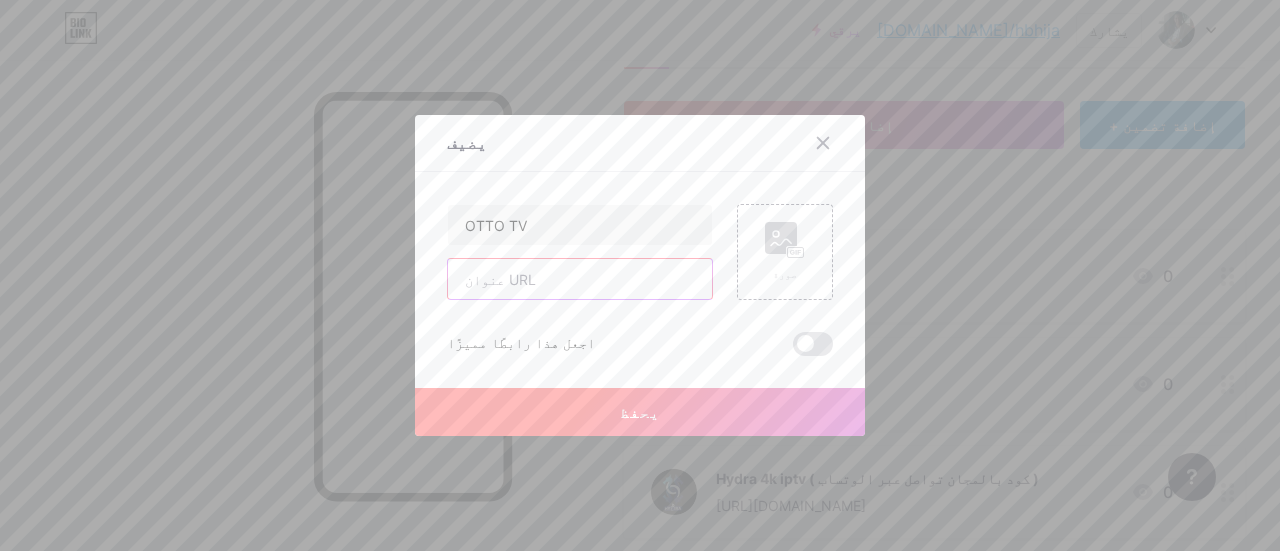 click at bounding box center (580, 279) 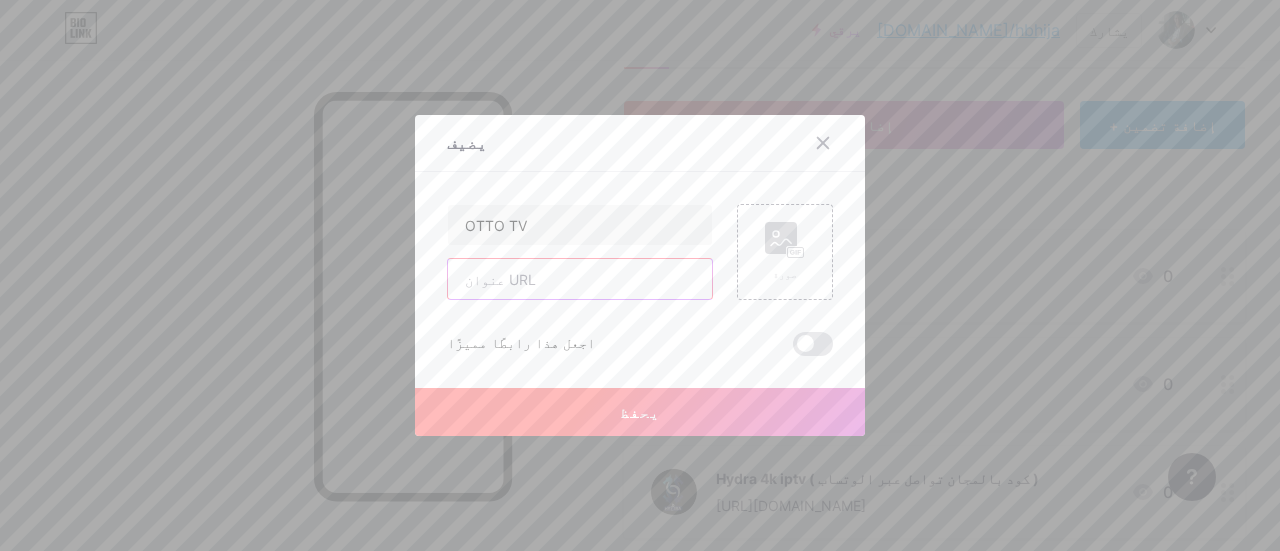 paste on "[URL][DOMAIN_NAME][DOMAIN_NAME]" 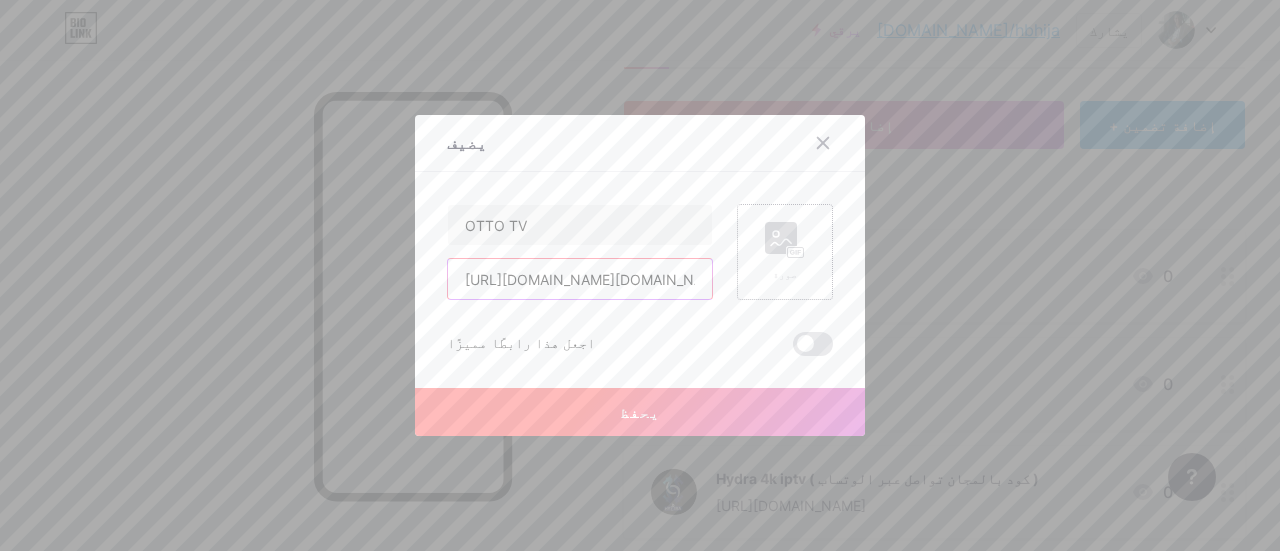 type on "[URL][DOMAIN_NAME][DOMAIN_NAME]" 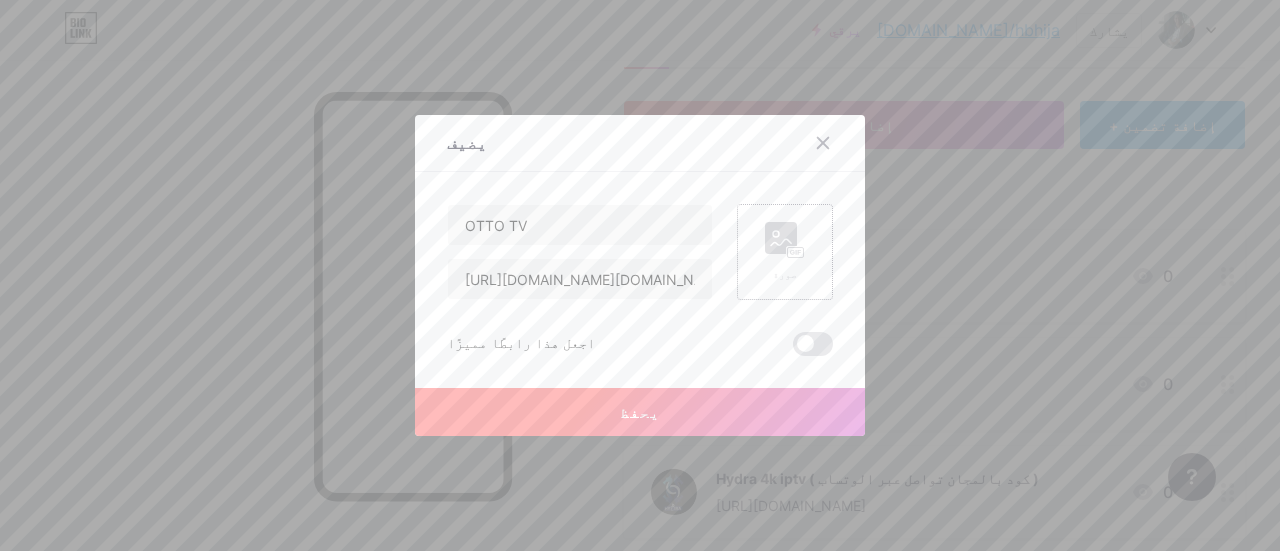 click on "صورة" at bounding box center (785, 252) 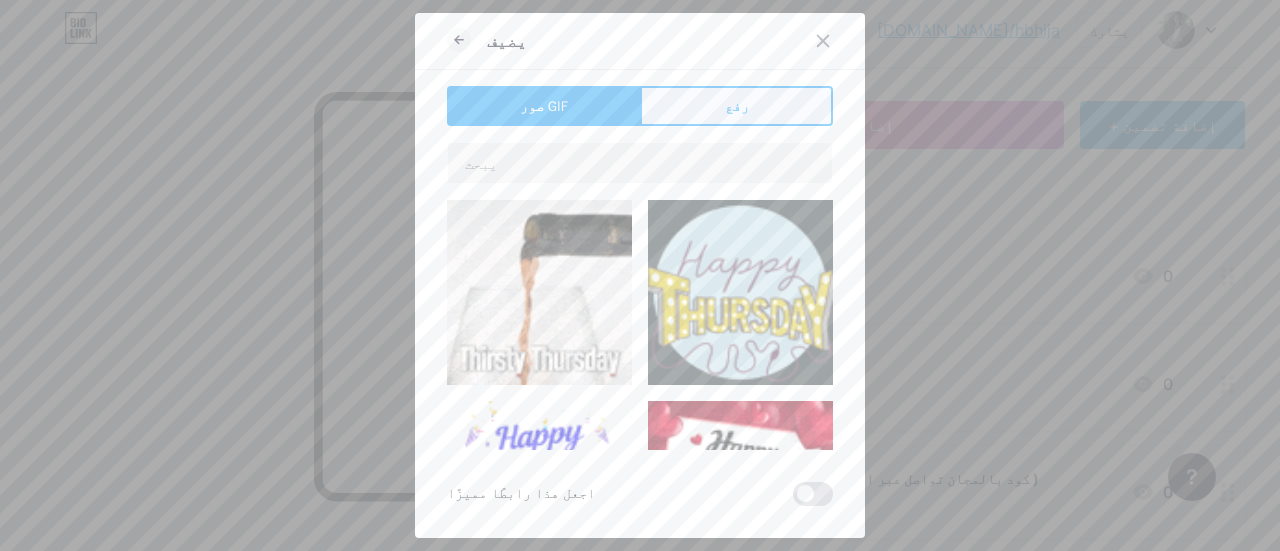 click on "رفع" at bounding box center [736, 106] 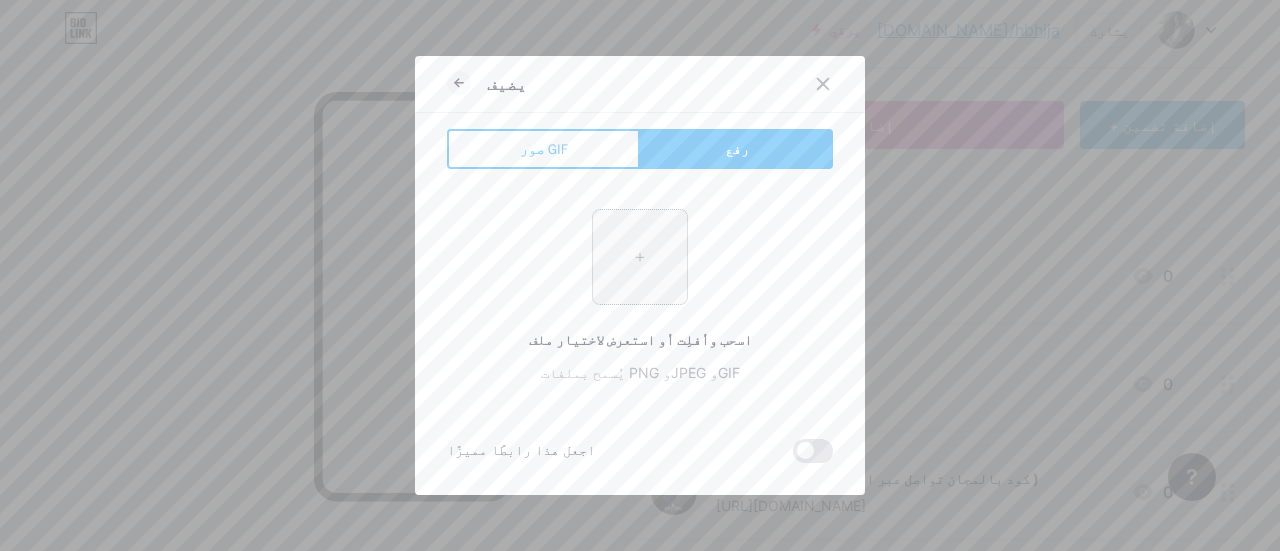 click at bounding box center (640, 257) 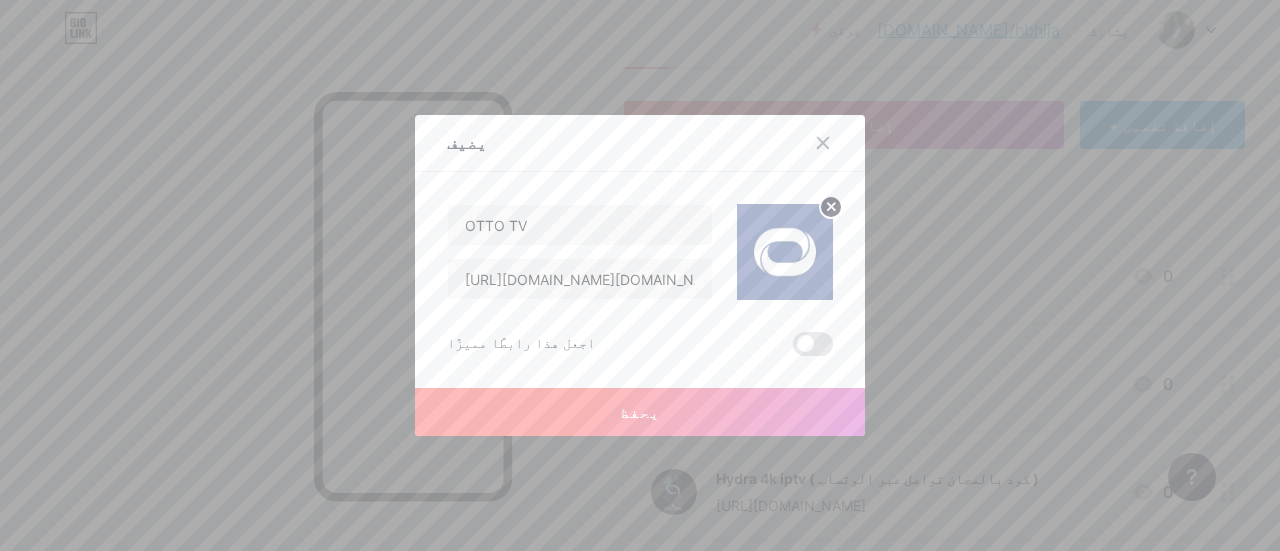 click on "يحفظ" at bounding box center [640, 412] 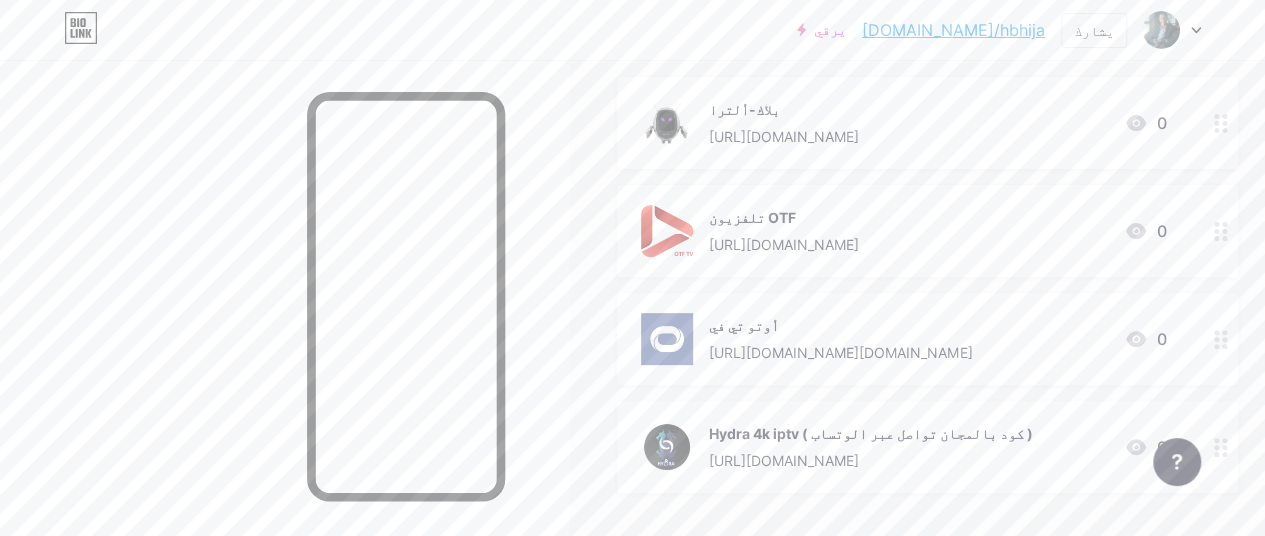 scroll, scrollTop: 240, scrollLeft: 0, axis: vertical 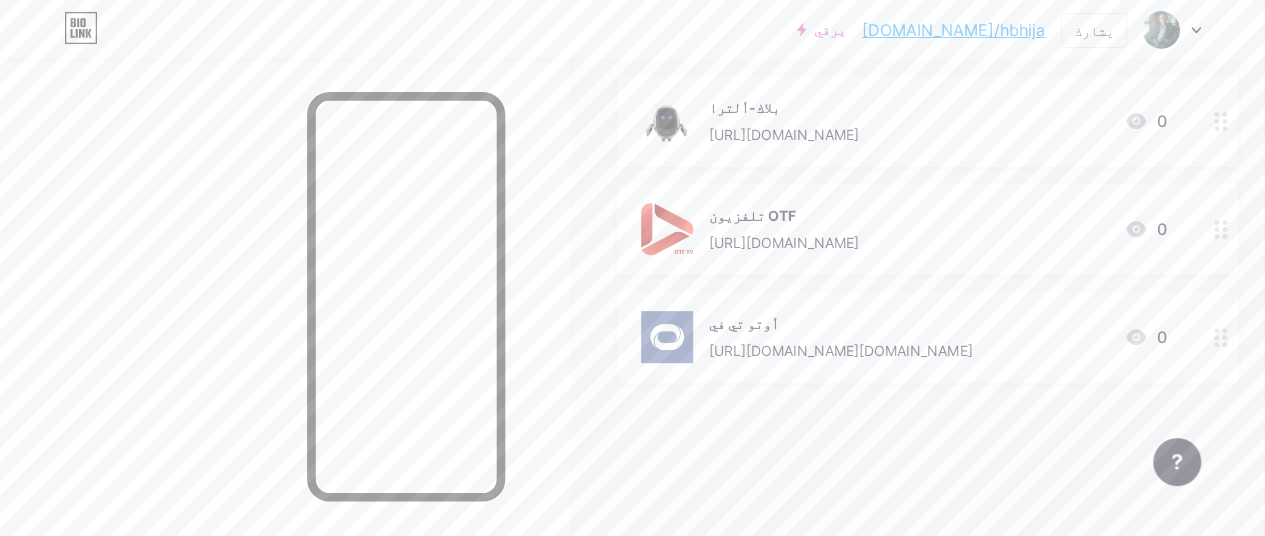 type 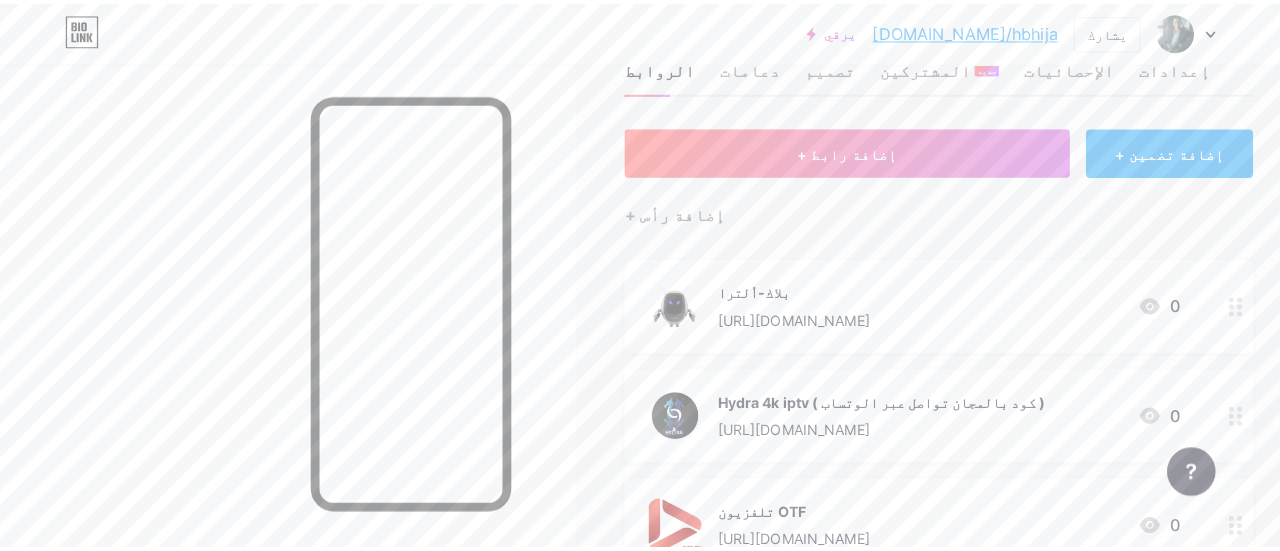 scroll, scrollTop: 60, scrollLeft: 0, axis: vertical 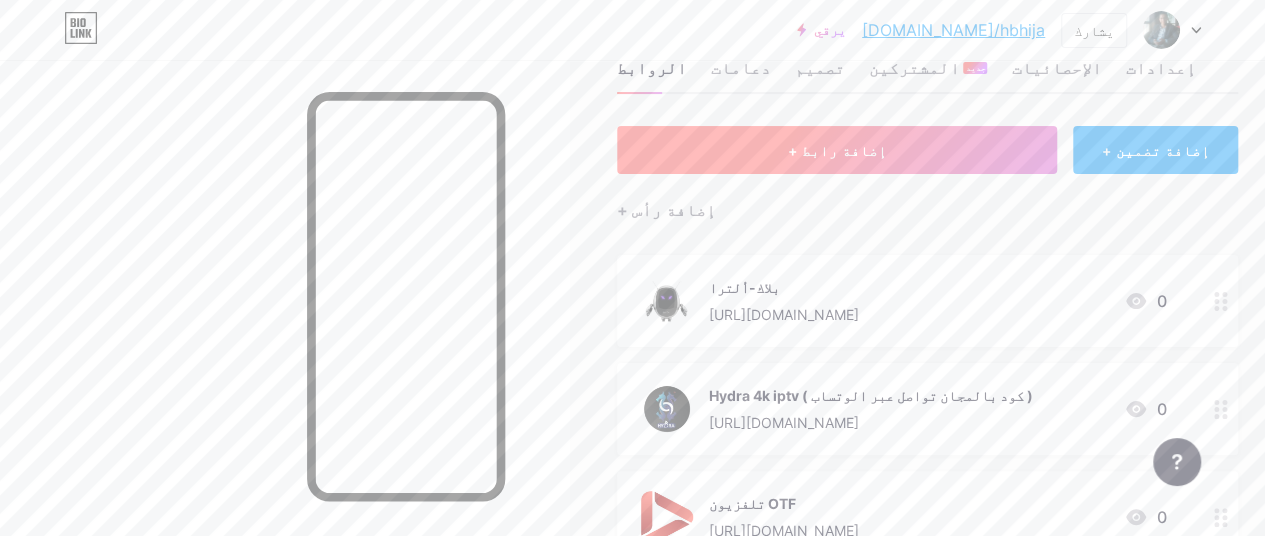 click on "+ إضافة رابط" at bounding box center (837, 150) 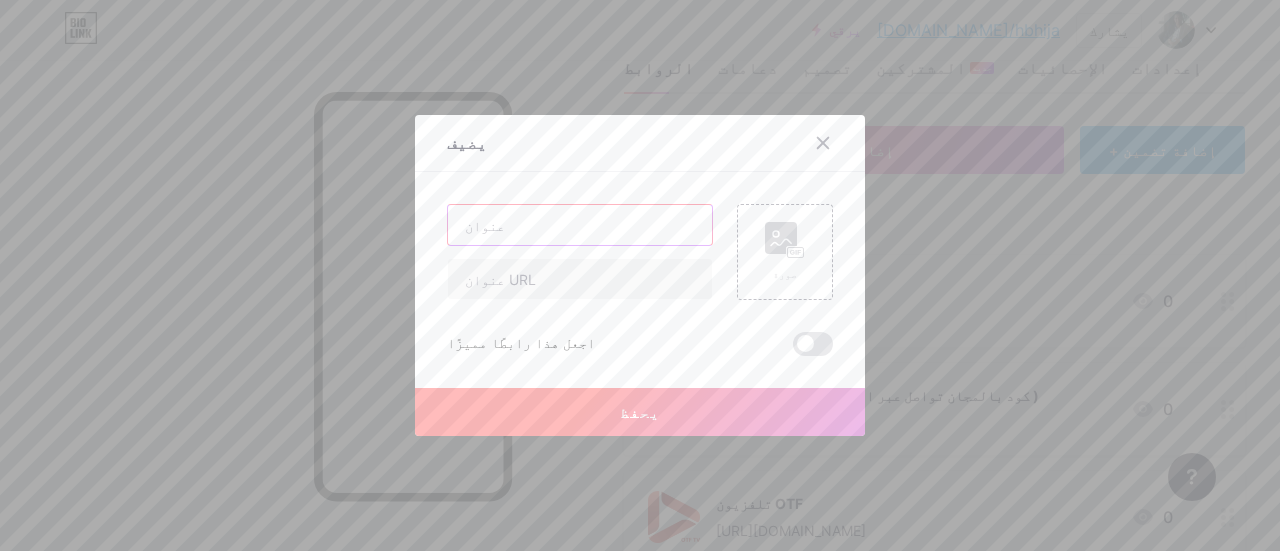 click at bounding box center [580, 225] 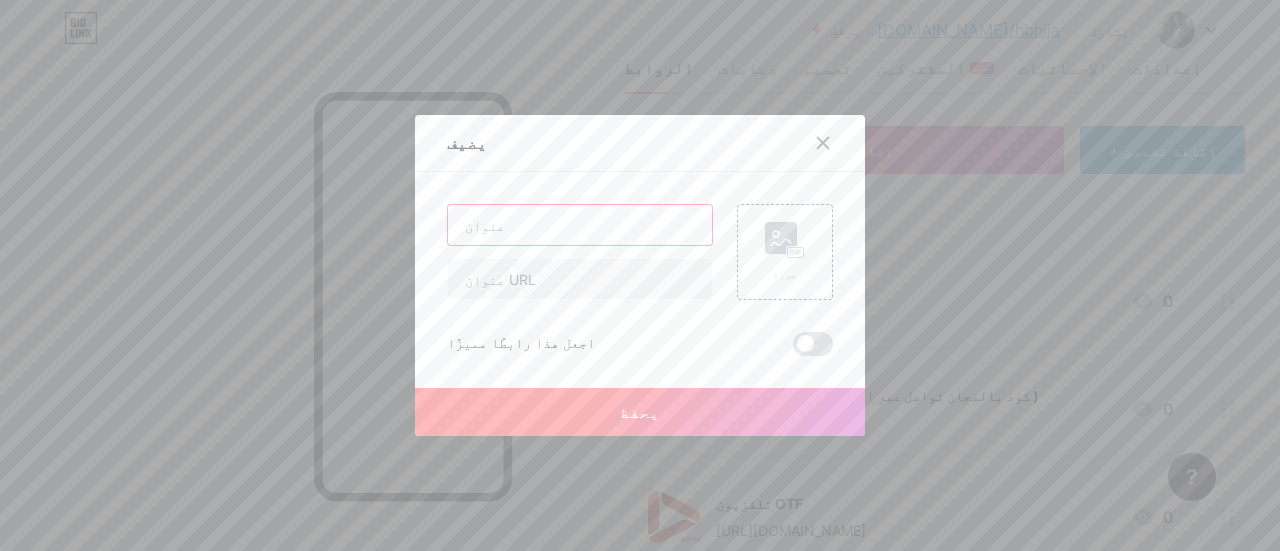 paste on "[PERSON_NAME]" 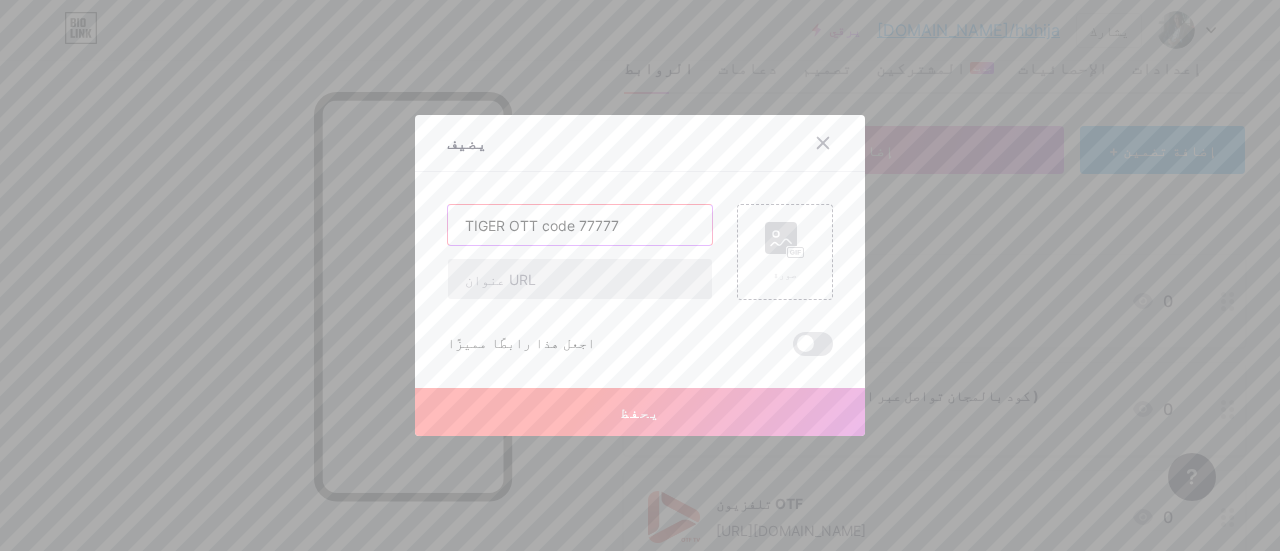type on "TIGER OTT code 77777" 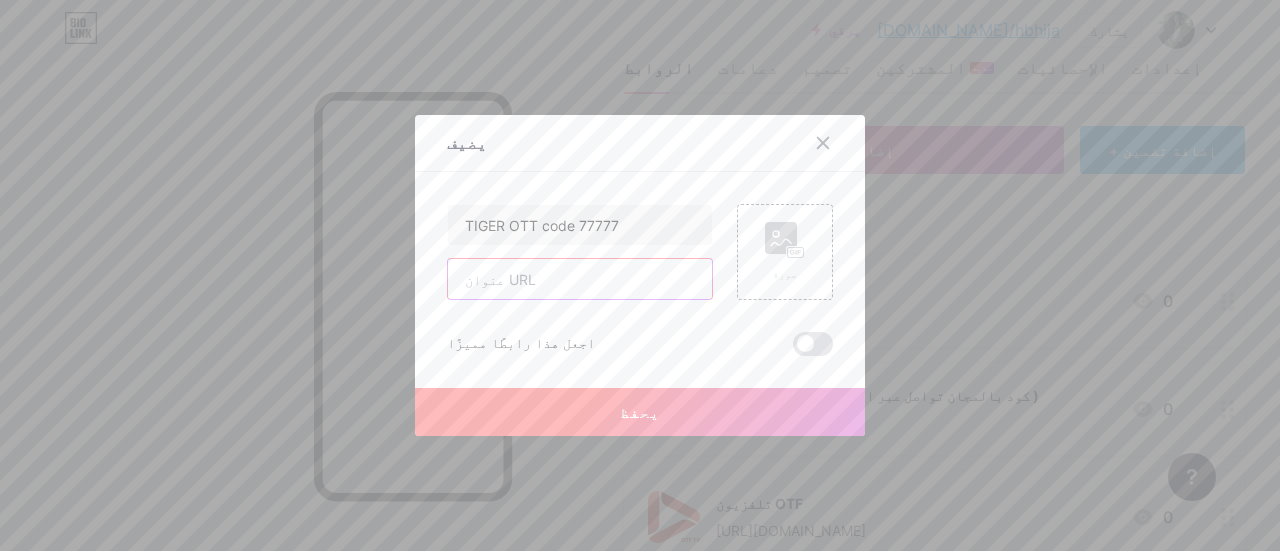 click at bounding box center [580, 279] 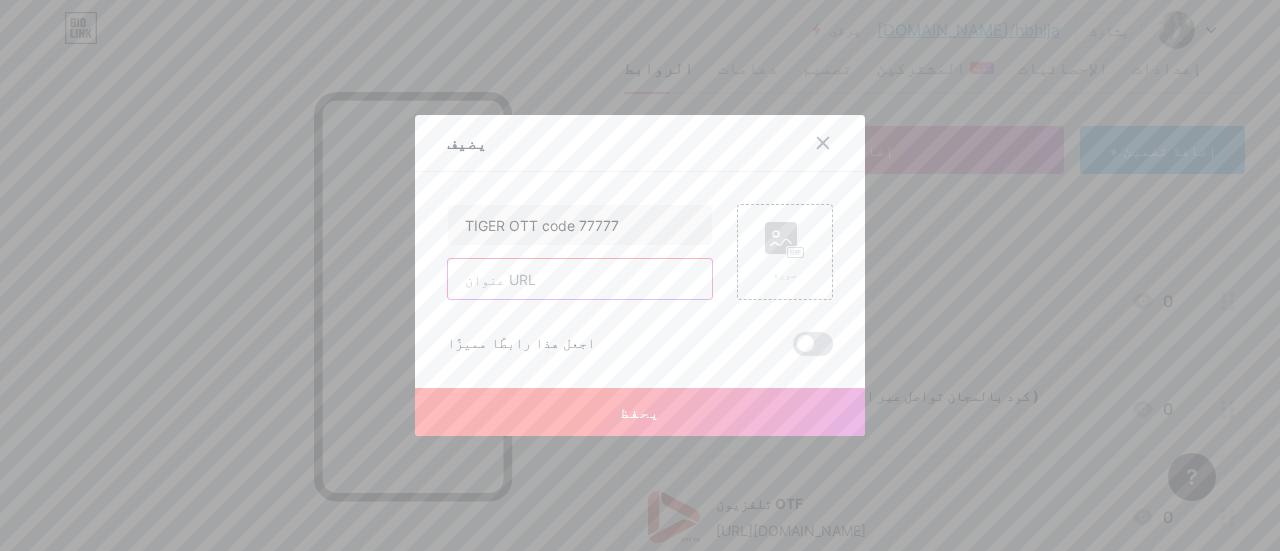 paste on "[URL][DOMAIN_NAME]" 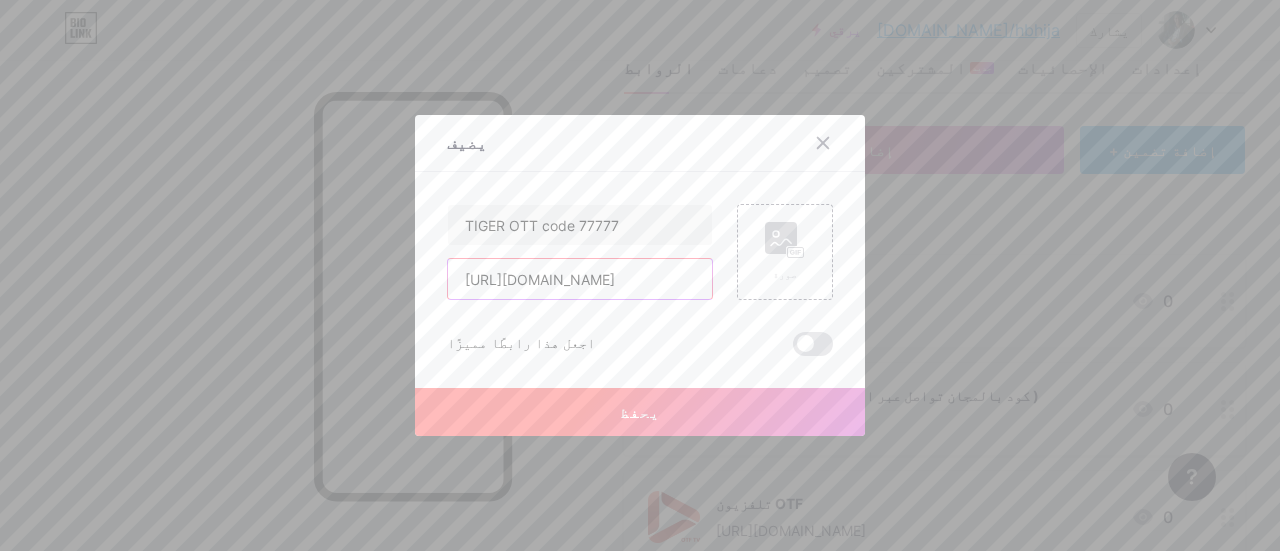 scroll, scrollTop: 0, scrollLeft: 1662, axis: horizontal 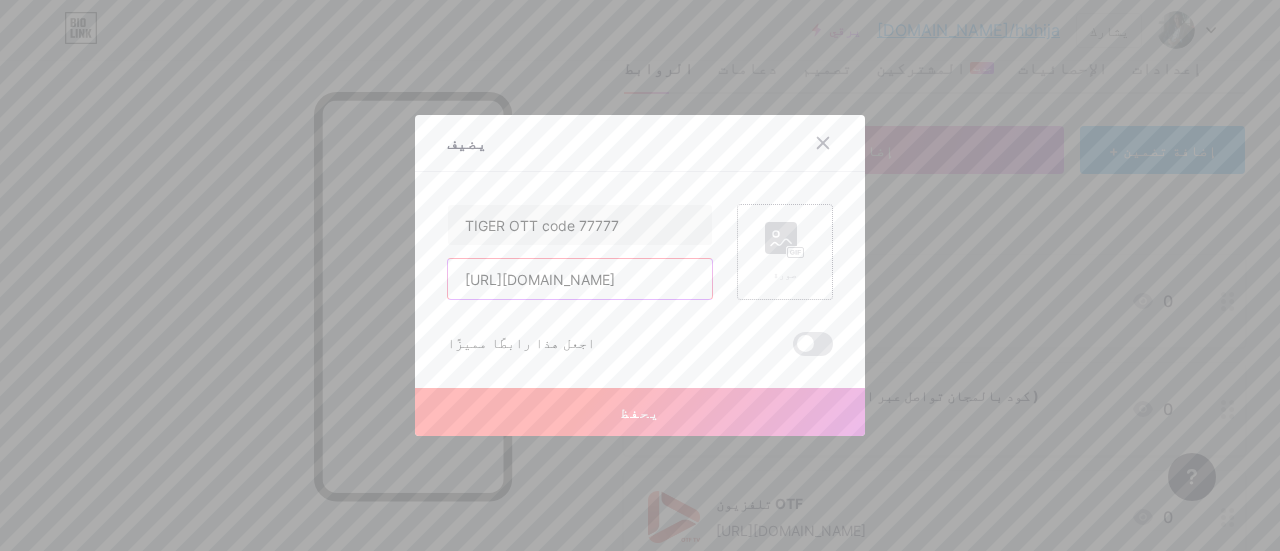 type on "[URL][DOMAIN_NAME]" 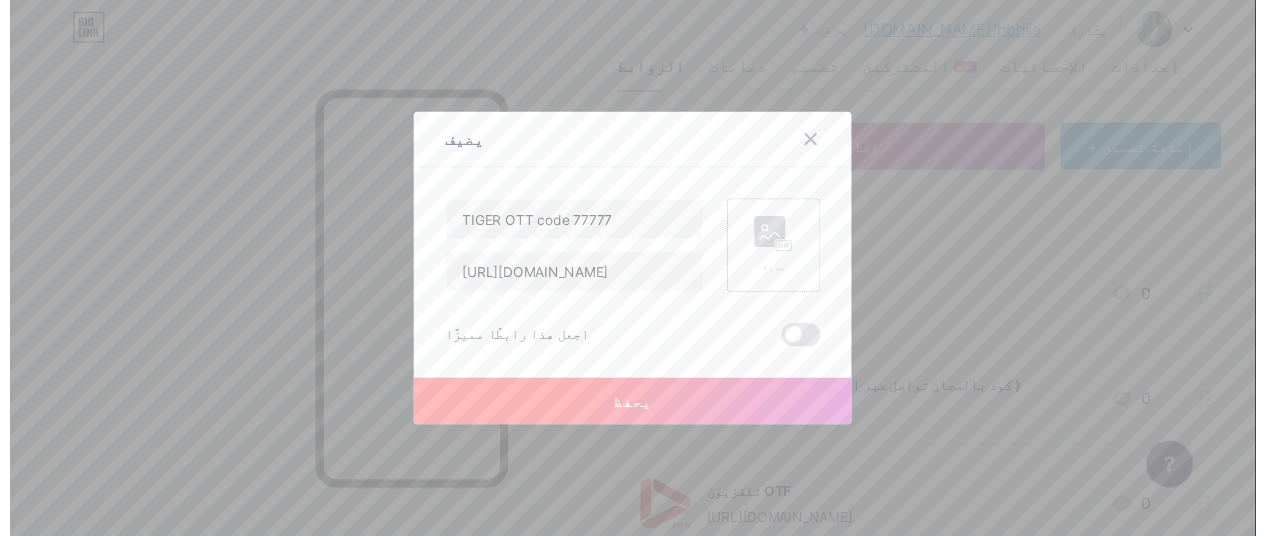 scroll, scrollTop: 0, scrollLeft: 0, axis: both 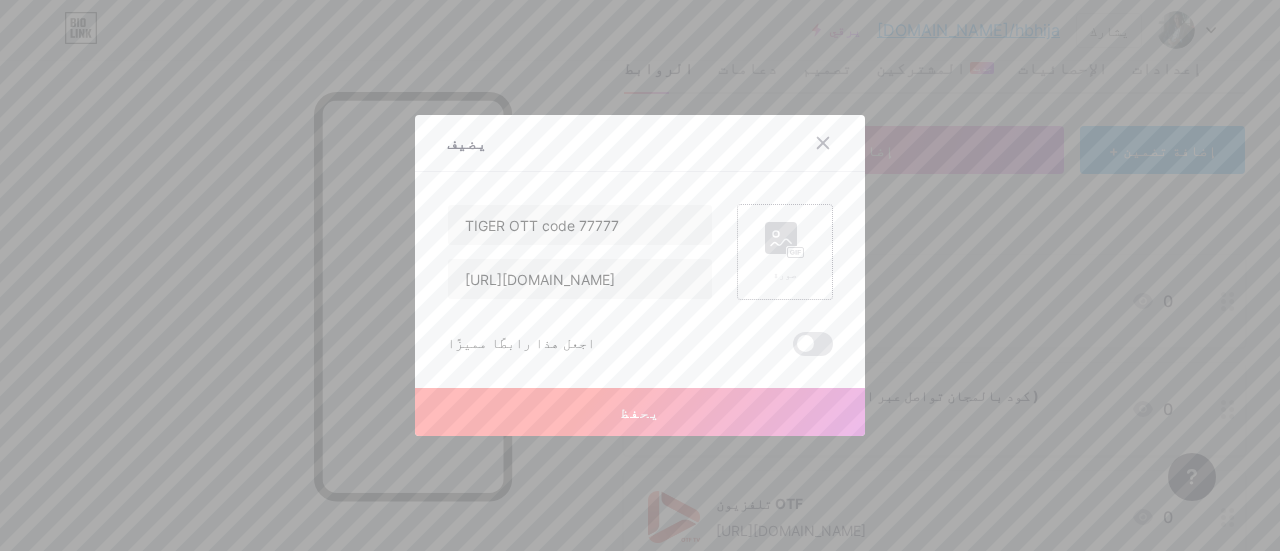 click 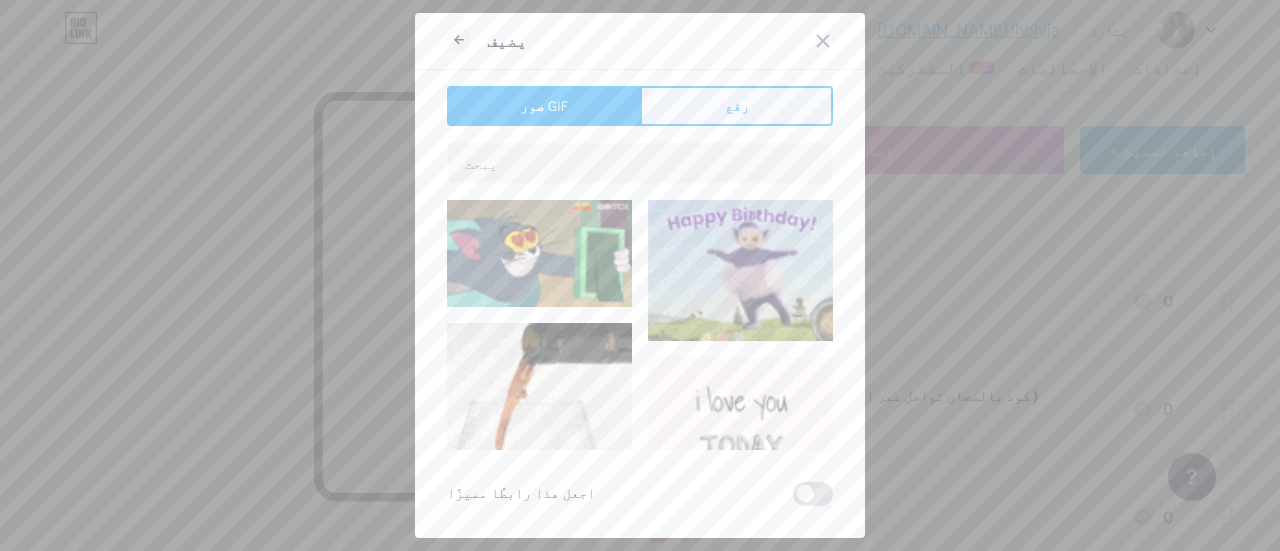click on "رفع" at bounding box center [736, 106] 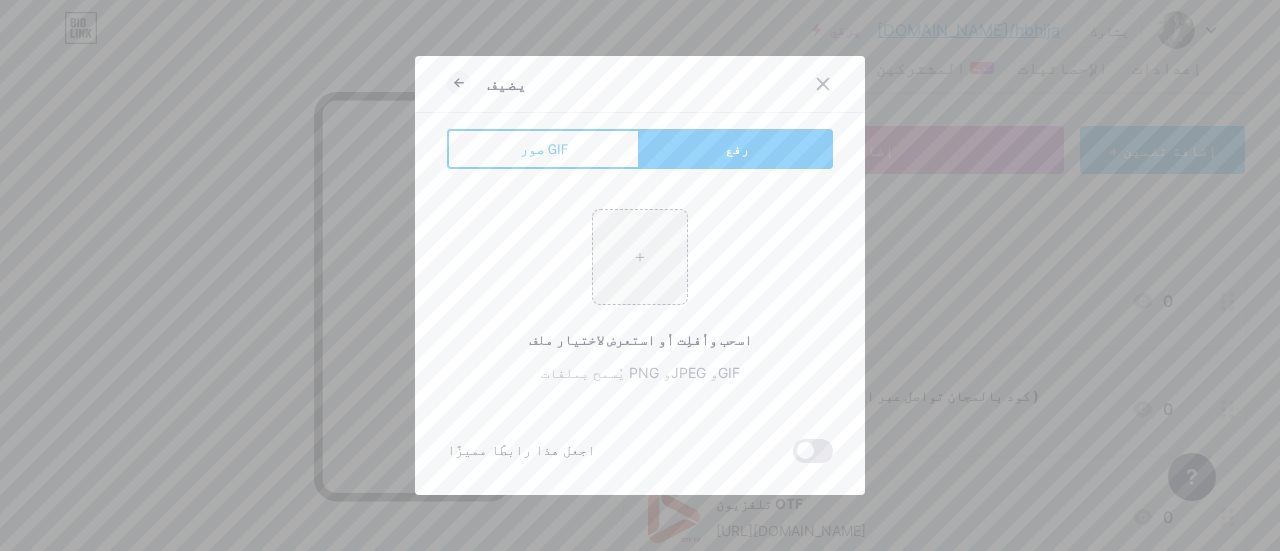 click on "رفع" at bounding box center (736, 149) 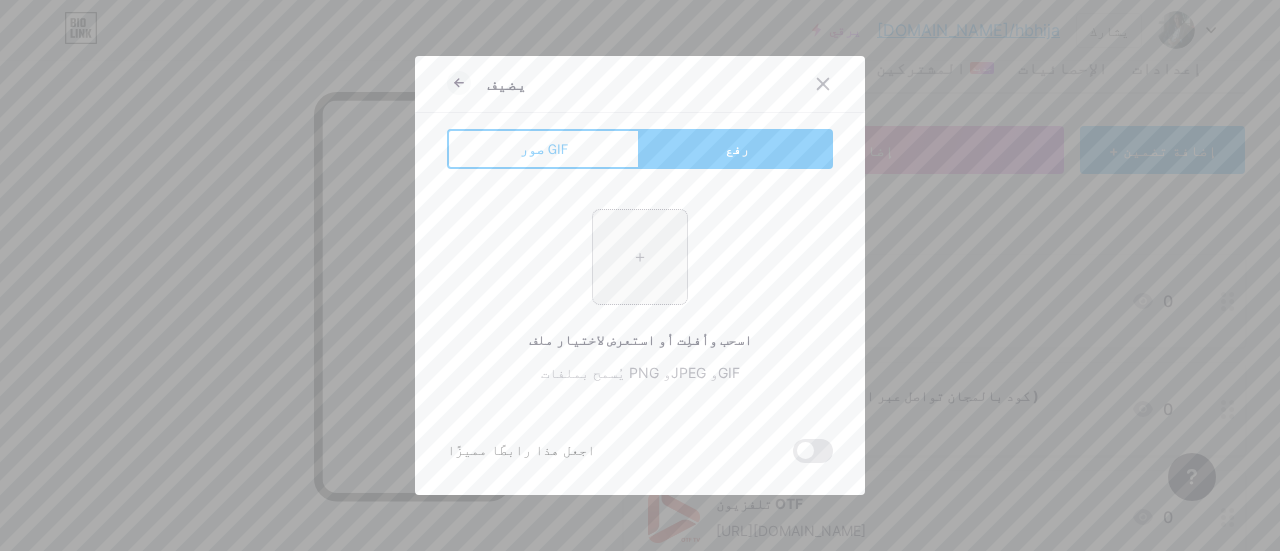 click at bounding box center [640, 257] 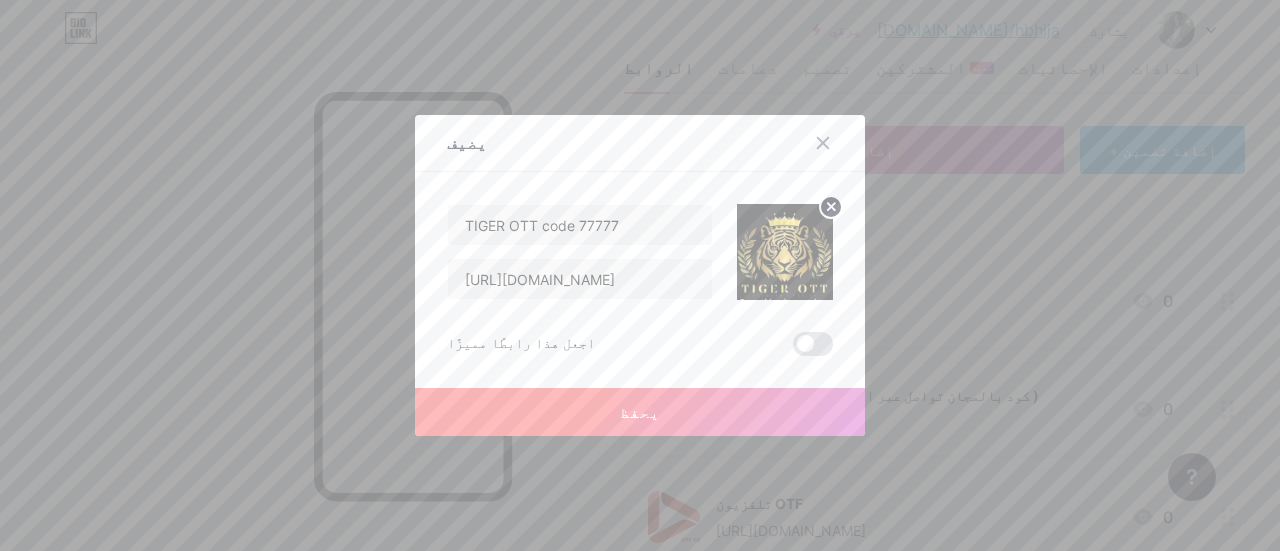 click on "يحفظ" at bounding box center (640, 412) 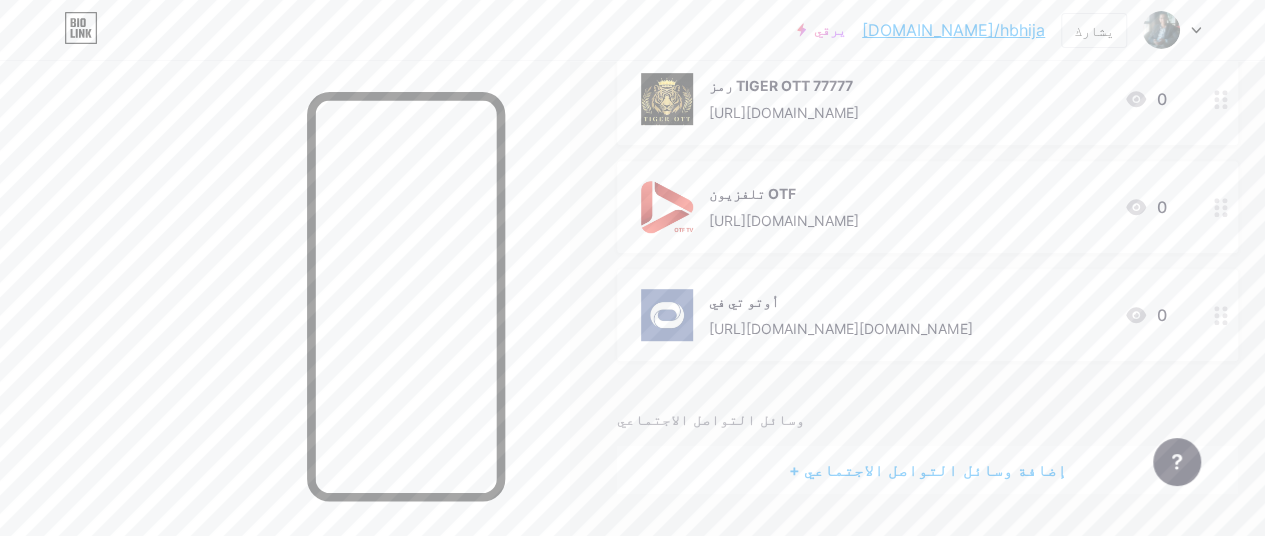 scroll, scrollTop: 535, scrollLeft: 0, axis: vertical 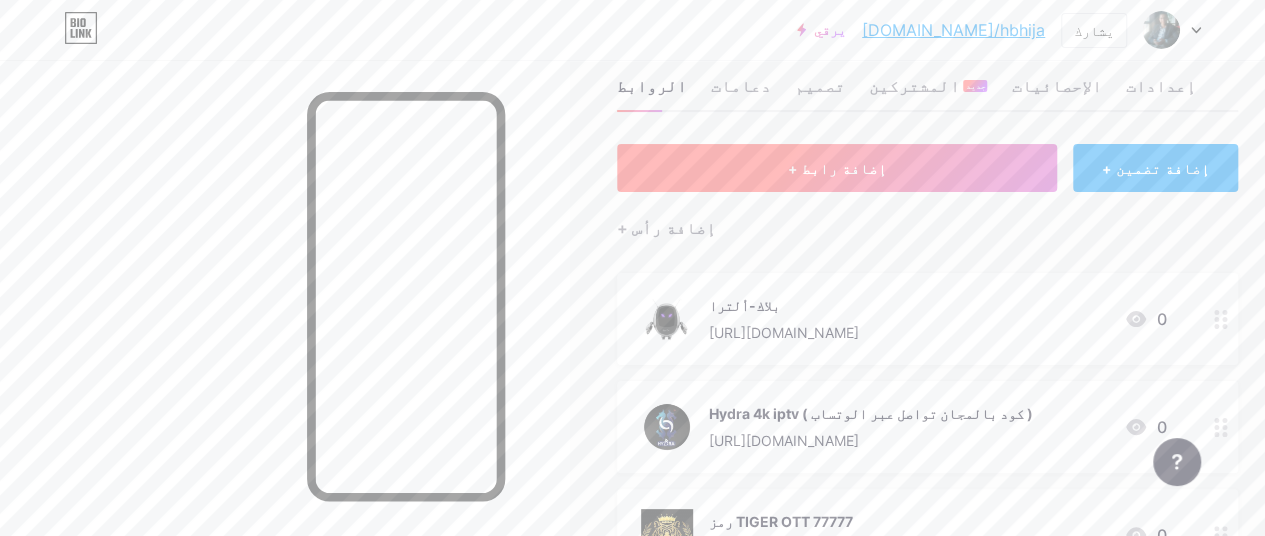 click on "+ إضافة رابط" at bounding box center (837, 168) 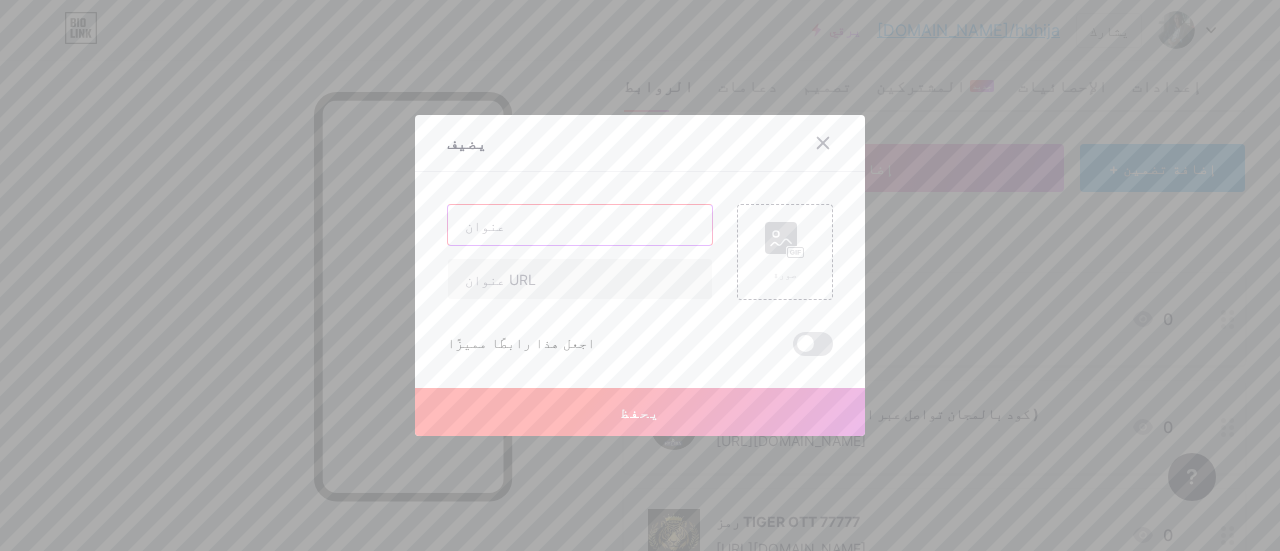 paste on "MIXFLIX TV" 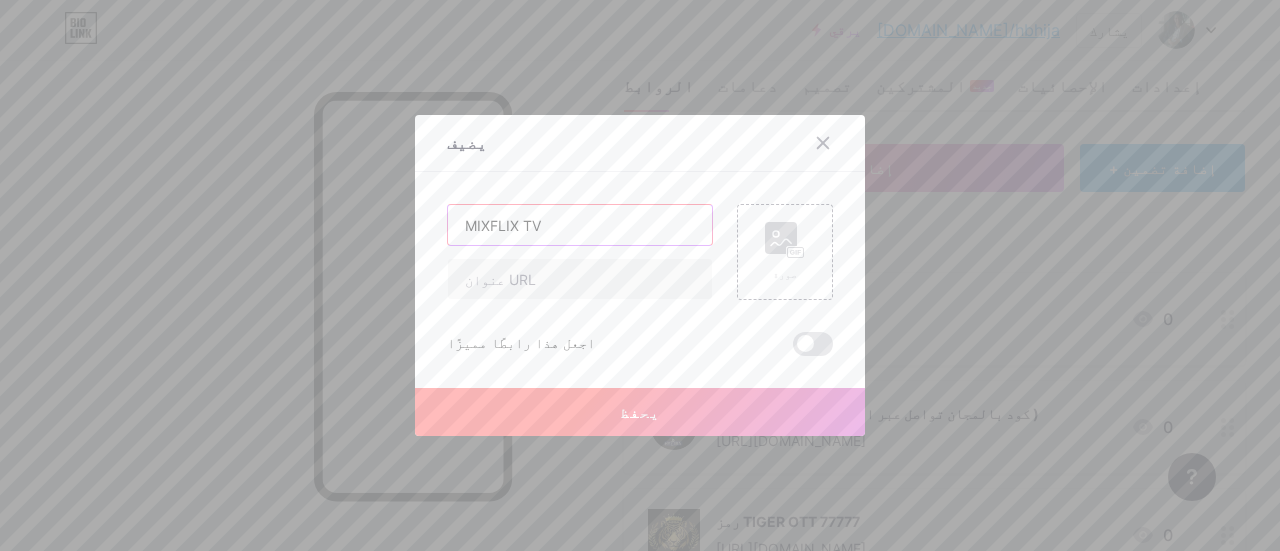 type on "MIXFLIX TV" 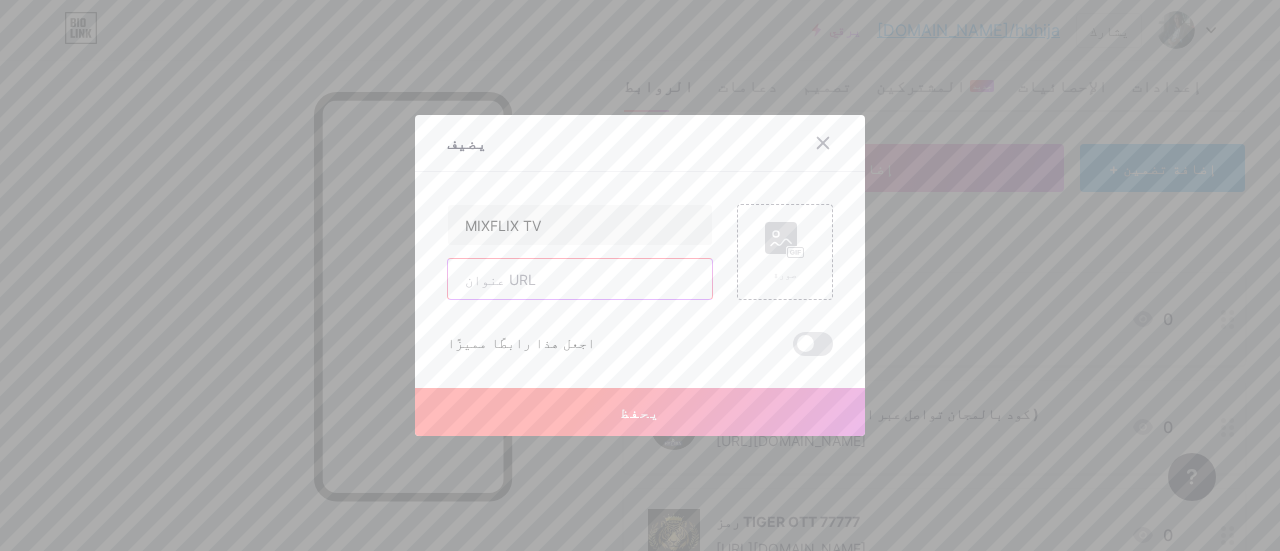 click at bounding box center [580, 279] 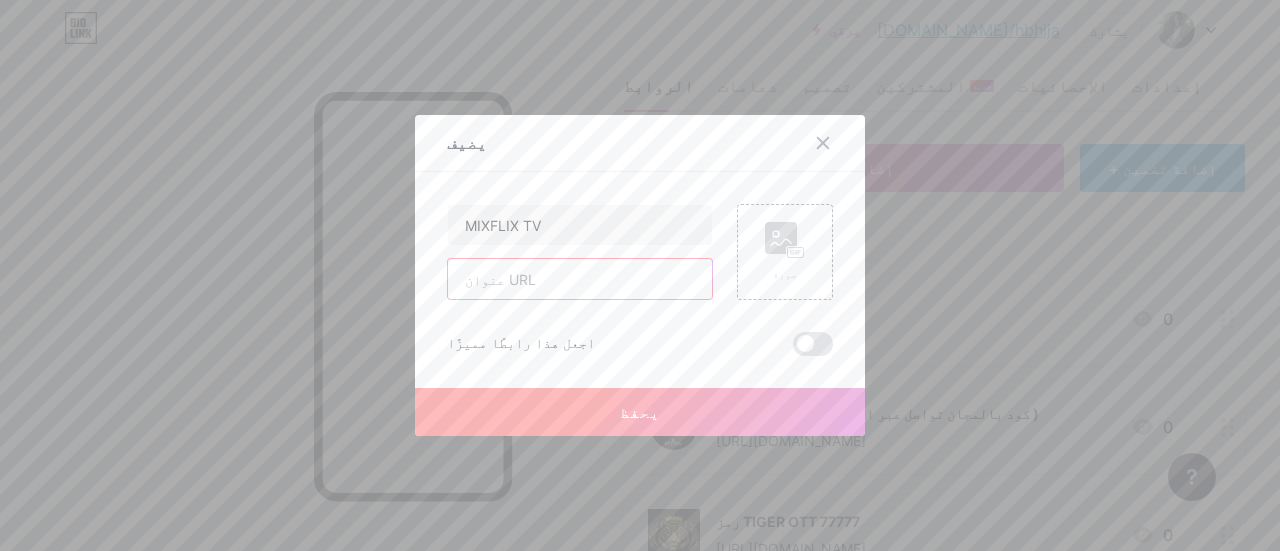 paste on "[URL][DOMAIN_NAME]" 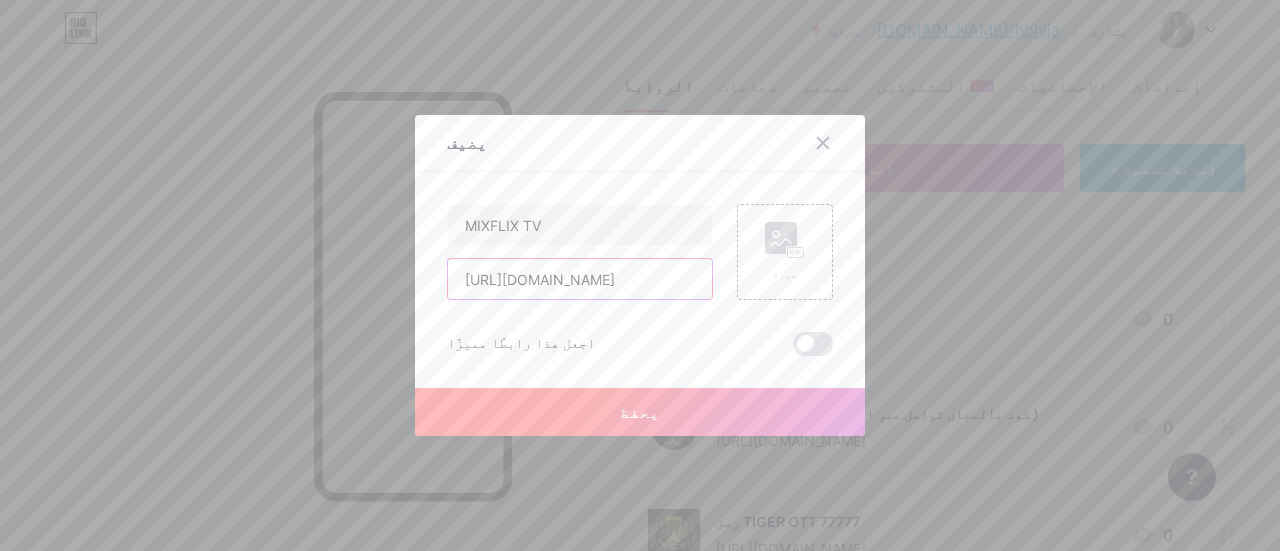 scroll, scrollTop: 0, scrollLeft: 71, axis: horizontal 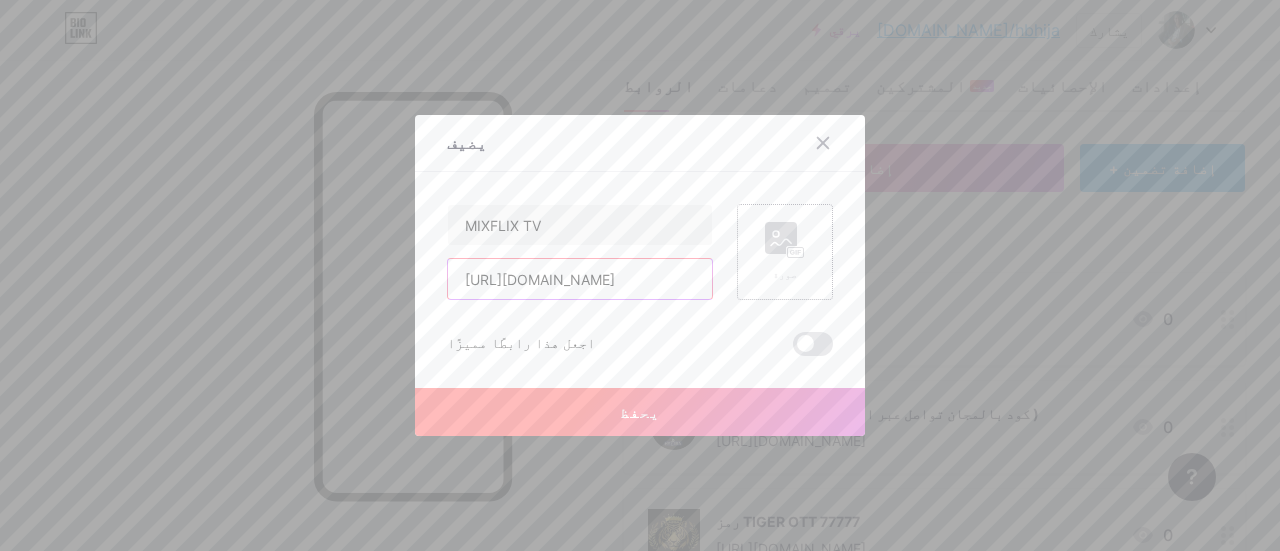 type on "[URL][DOMAIN_NAME]" 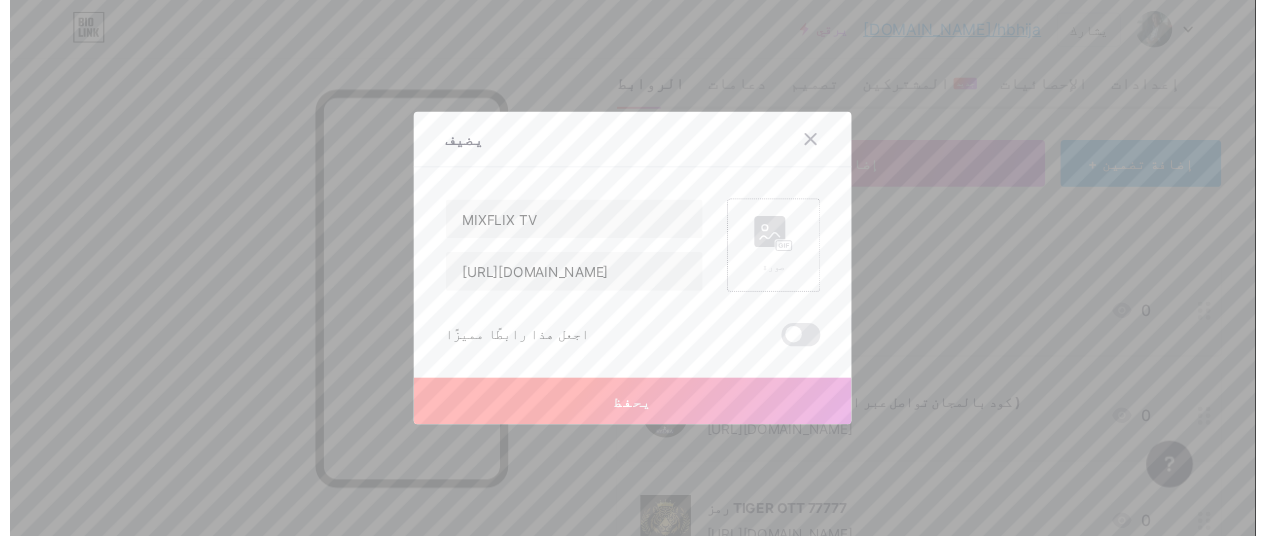 scroll, scrollTop: 0, scrollLeft: 0, axis: both 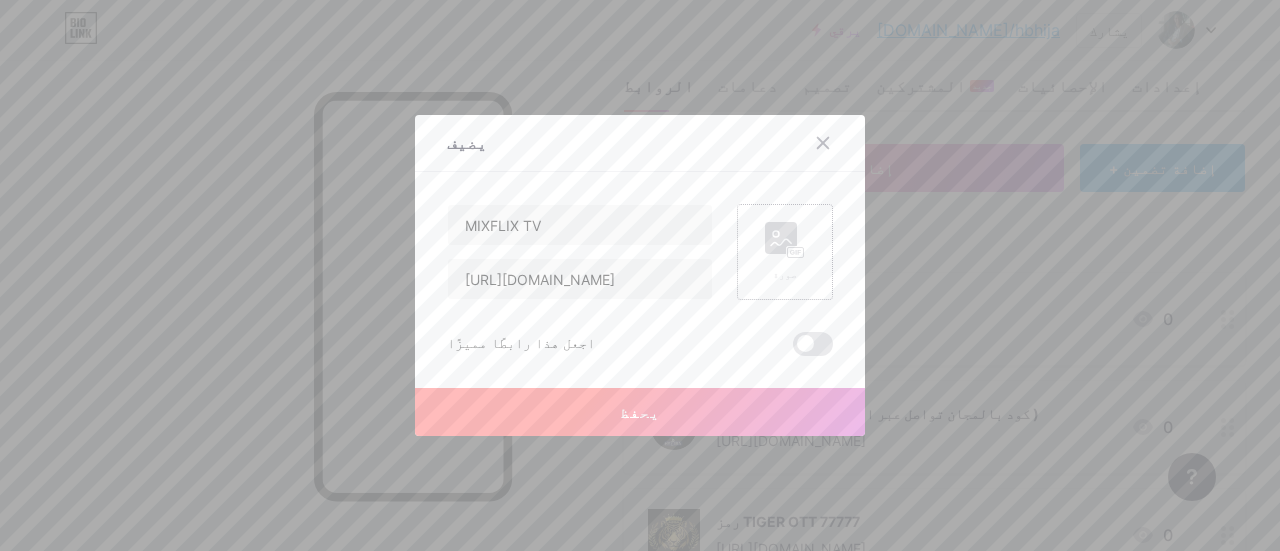 click 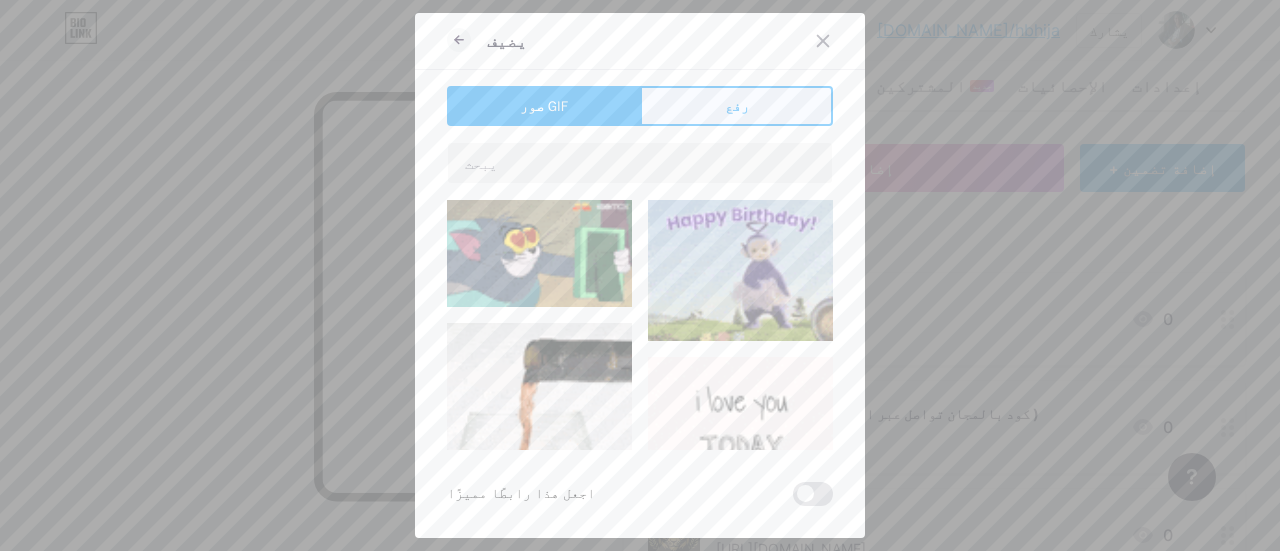 click on "رفع" at bounding box center [736, 106] 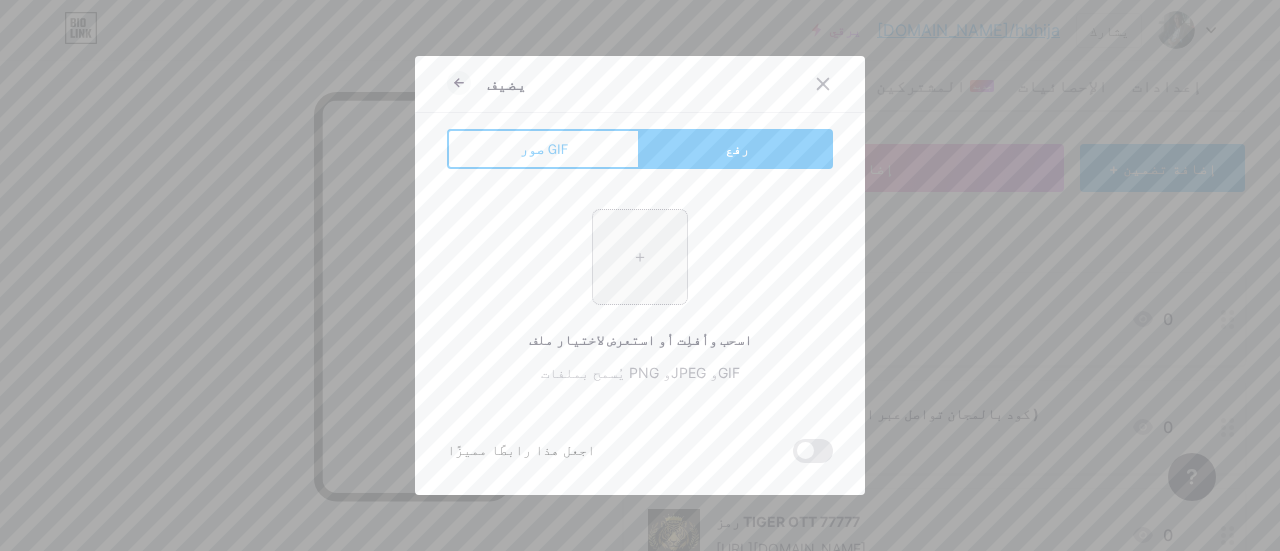 click at bounding box center [640, 257] 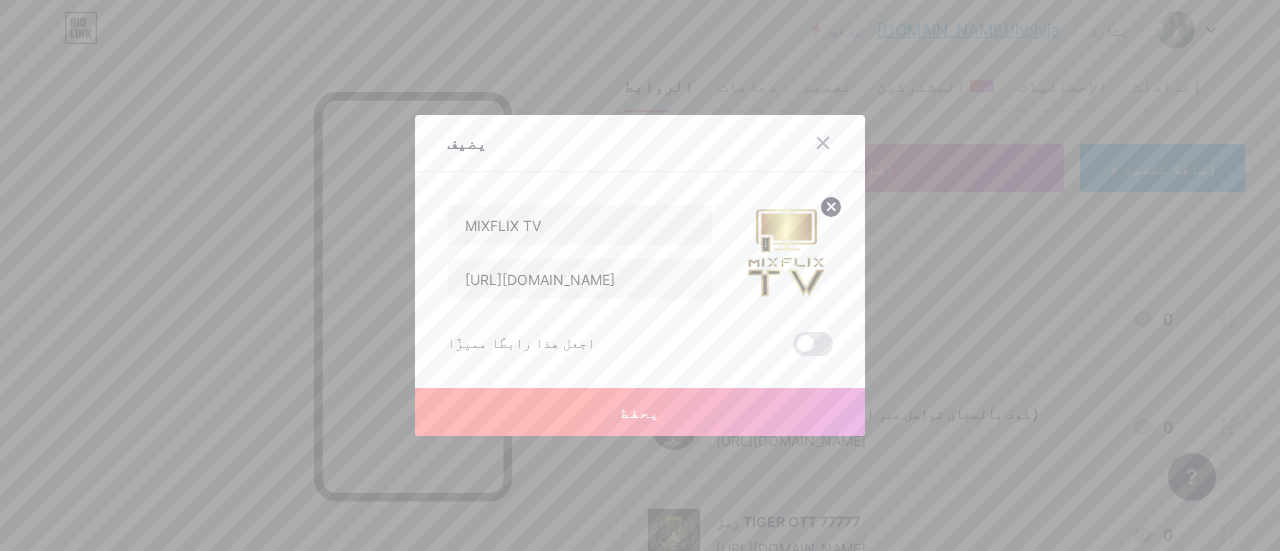 click at bounding box center (813, 344) 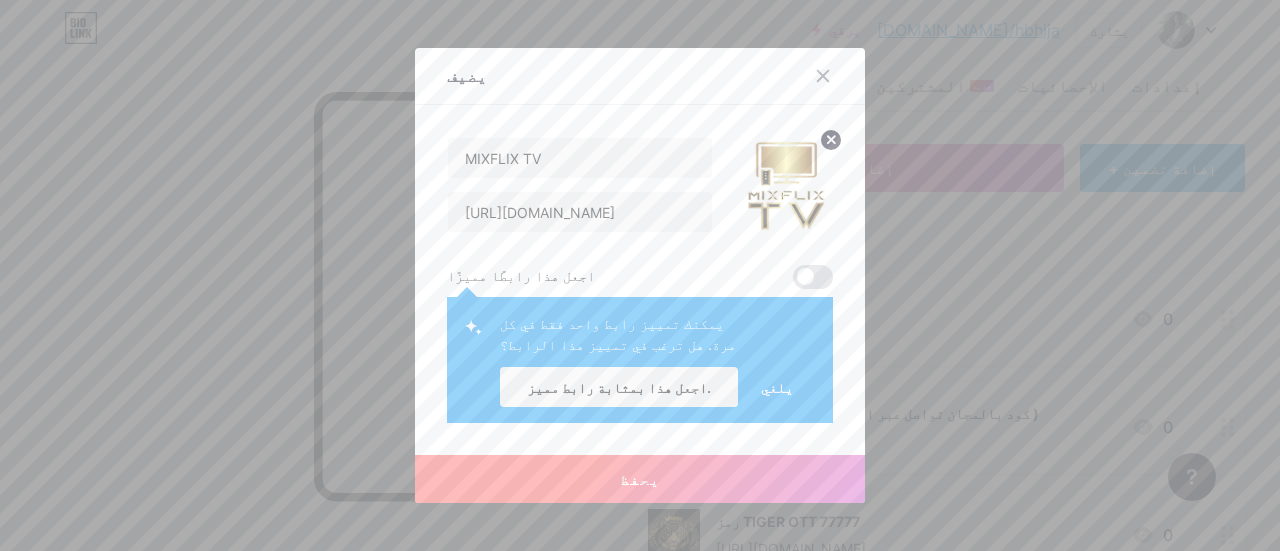 click on "يلغي" at bounding box center [777, 387] 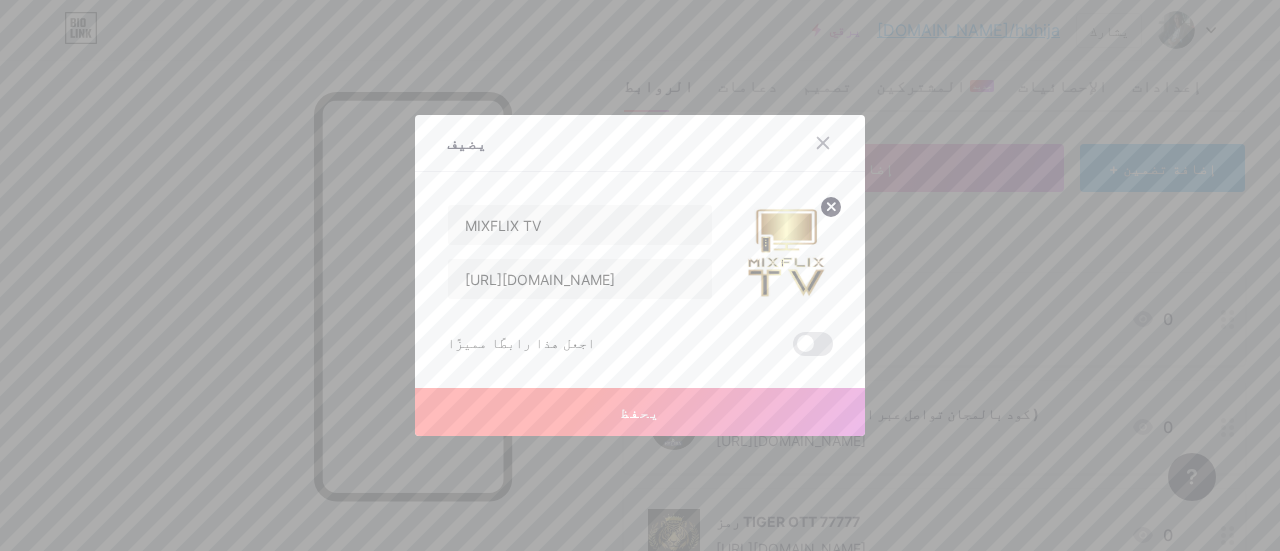 click on "يحفظ" at bounding box center (640, 412) 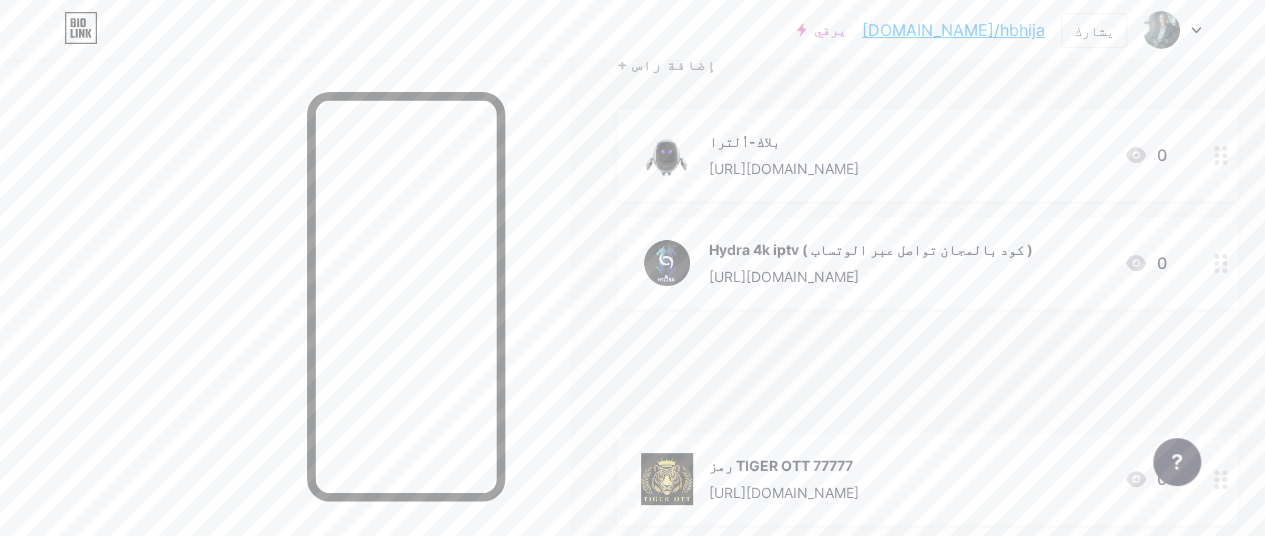 scroll, scrollTop: 236, scrollLeft: 0, axis: vertical 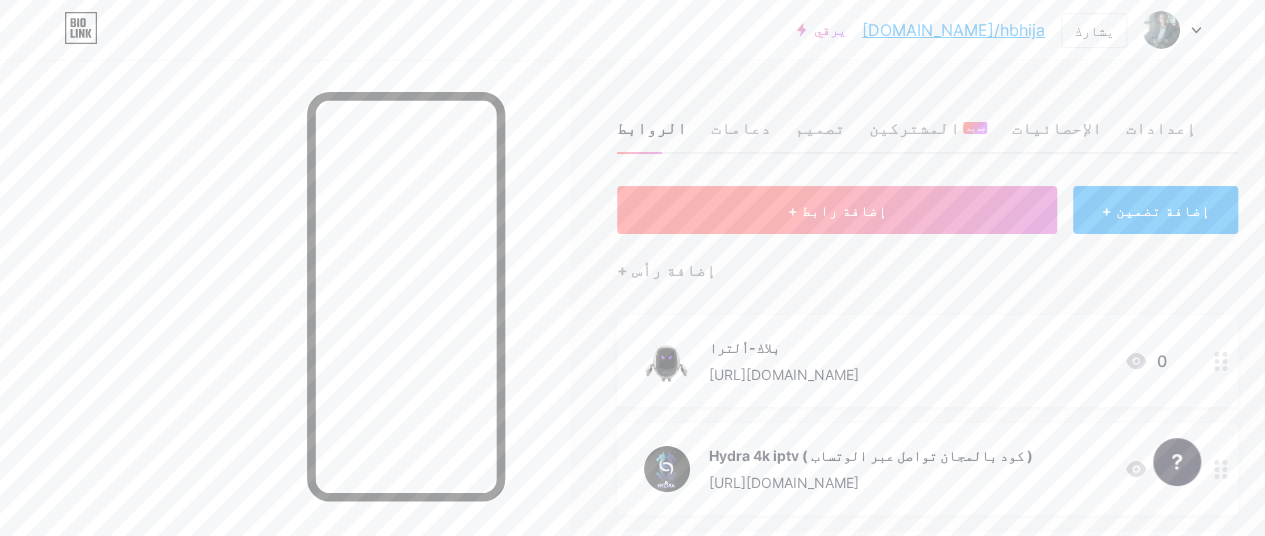 click on "+ إضافة رابط" at bounding box center (837, 210) 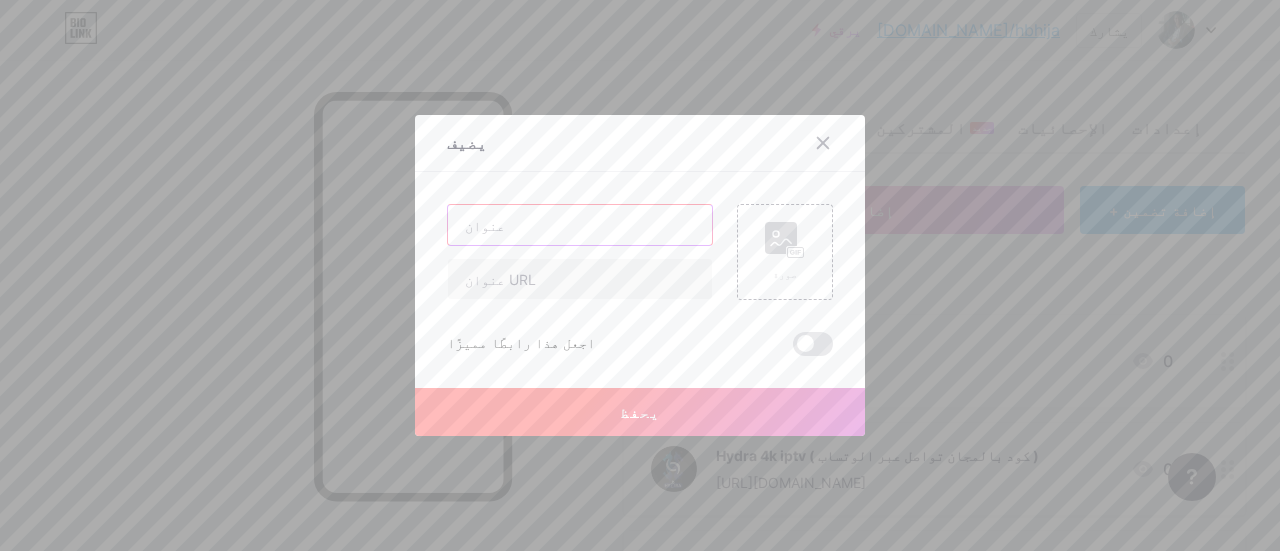 click at bounding box center [580, 225] 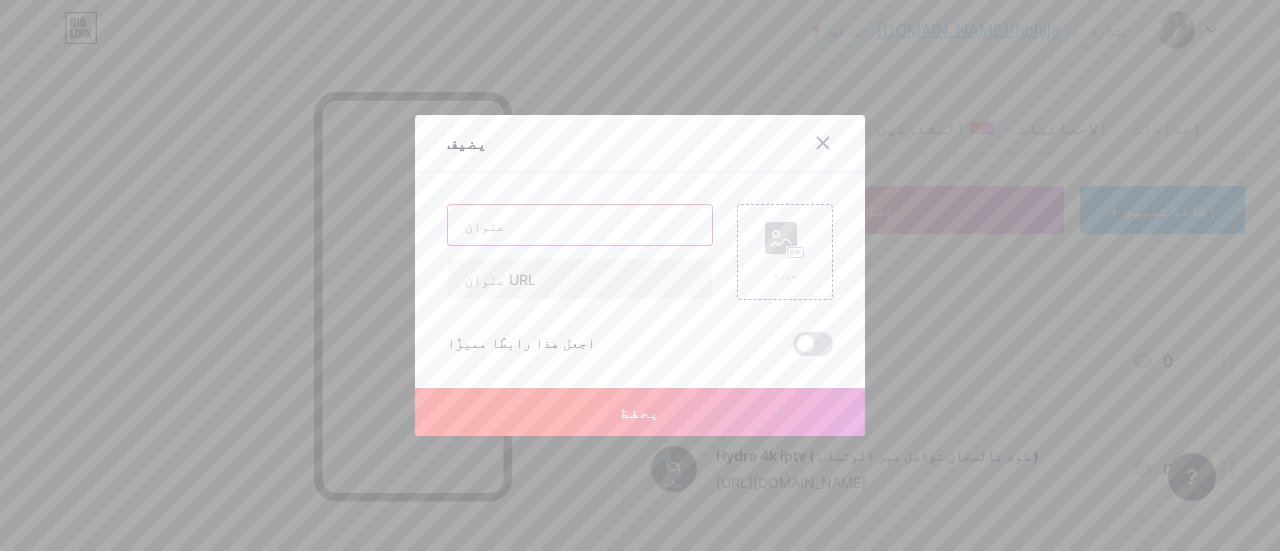 paste on "general tv  code 3060" 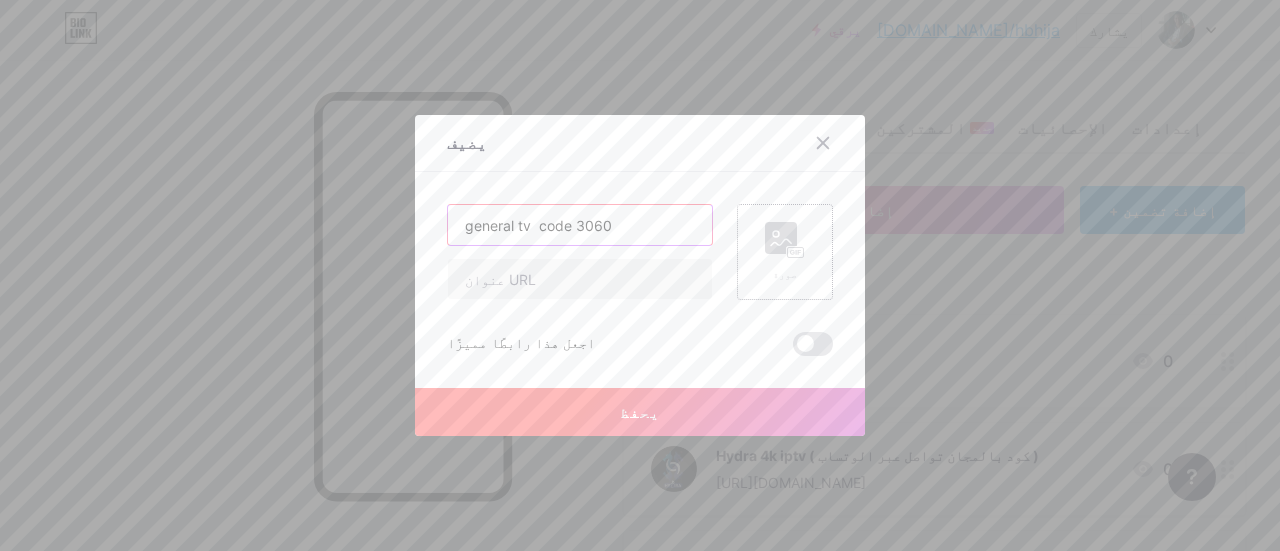 type on "general tv  code 3060" 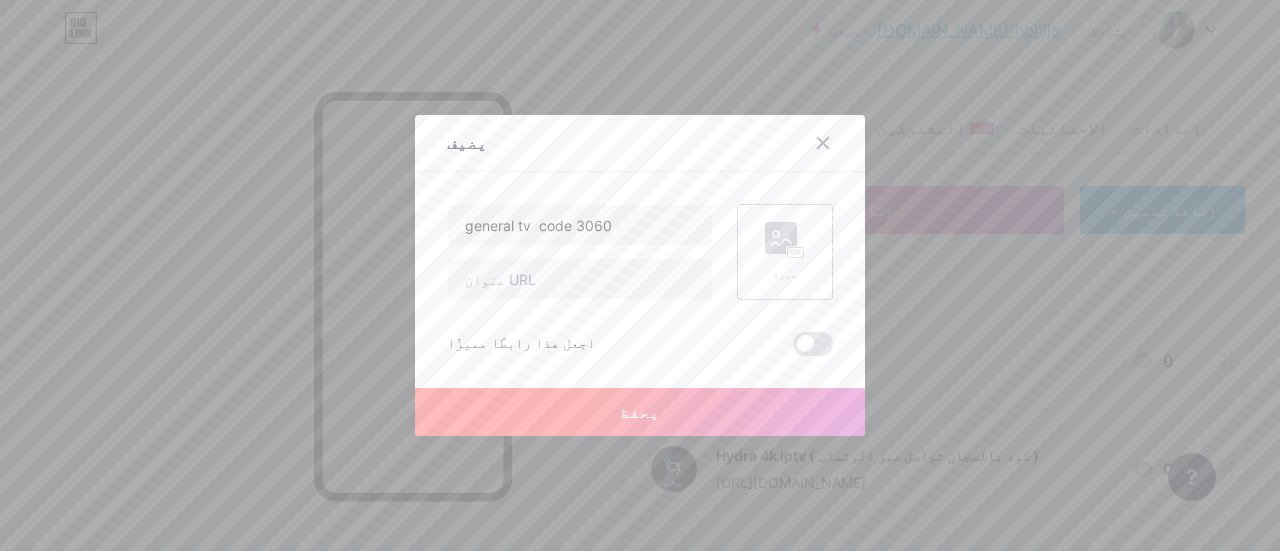 click on "صورة" at bounding box center [785, 274] 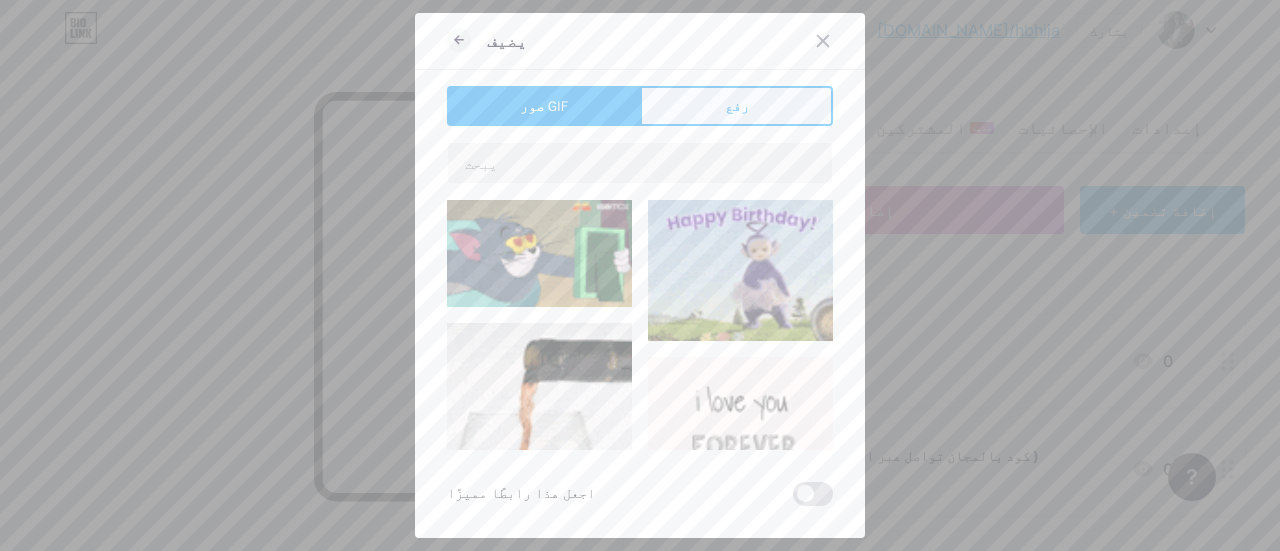 click on "رفع" at bounding box center (737, 106) 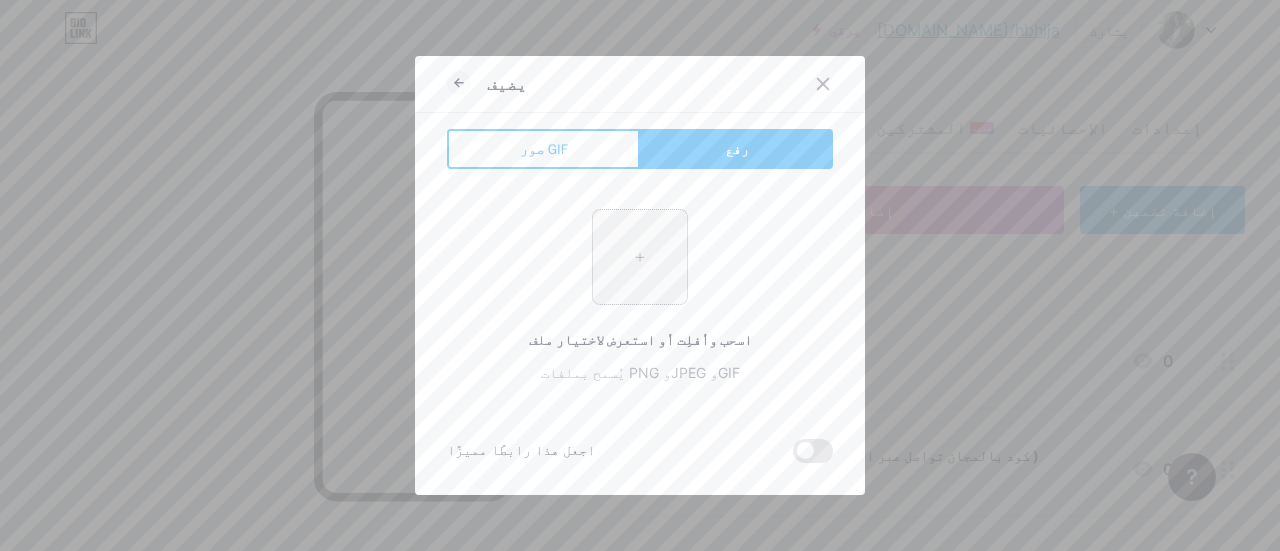 click at bounding box center (640, 257) 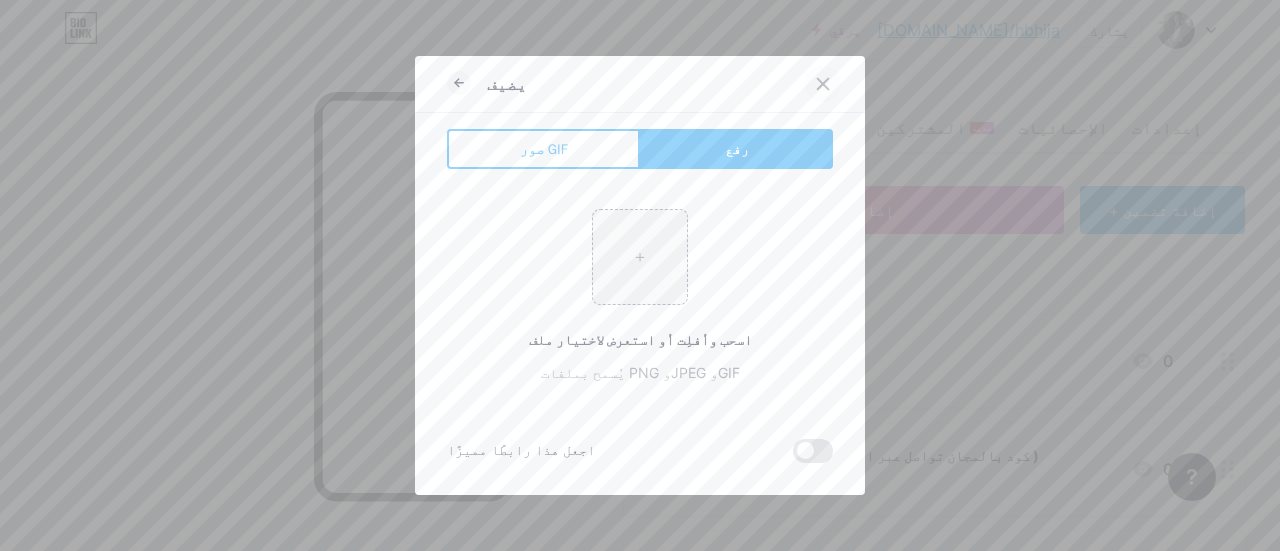 click at bounding box center (823, 84) 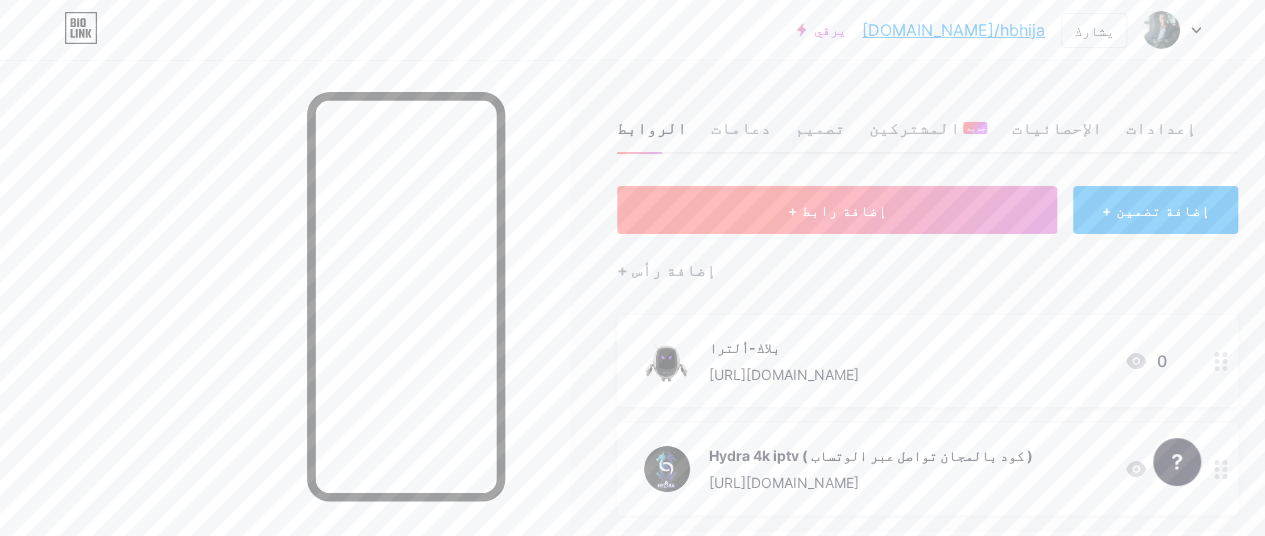 click on "+ إضافة رابط" at bounding box center [837, 210] 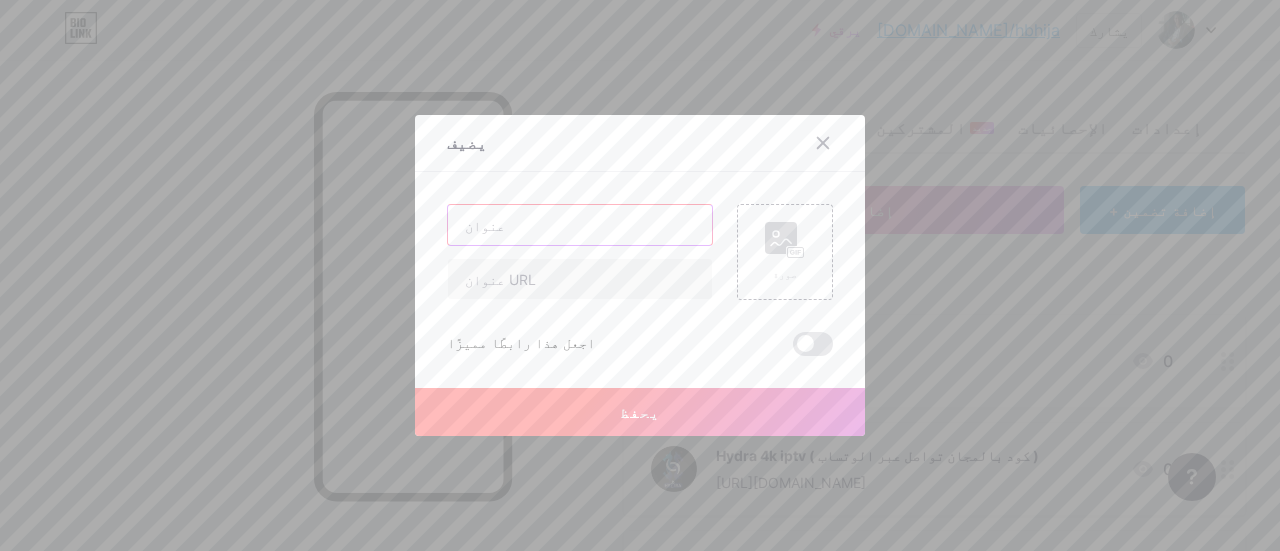 click at bounding box center [580, 225] 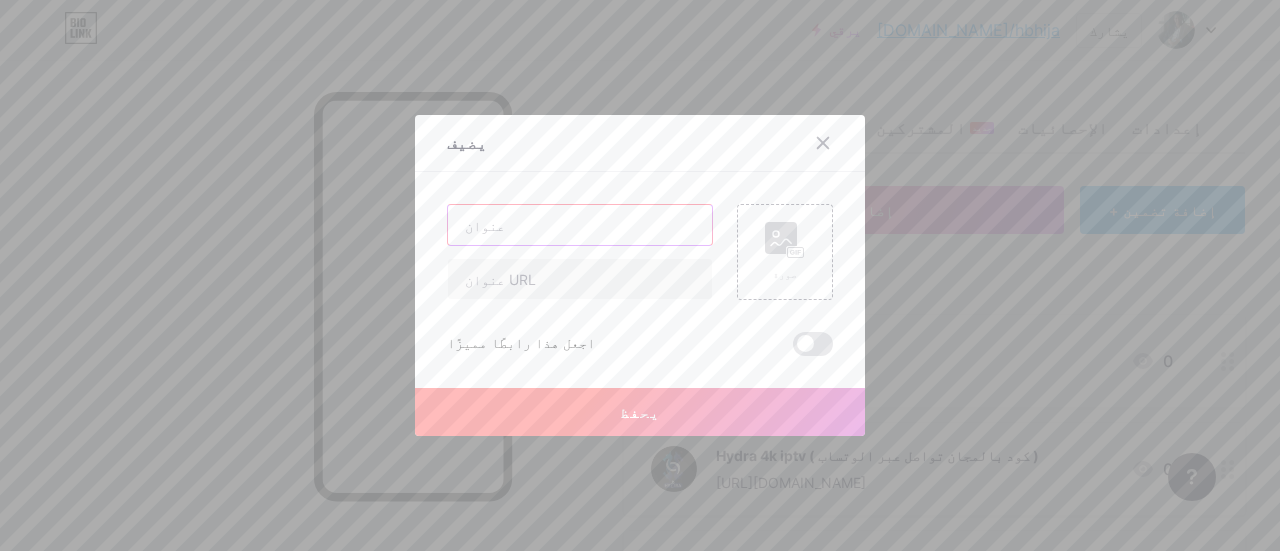 paste on "TeaTV     ( for Android )" 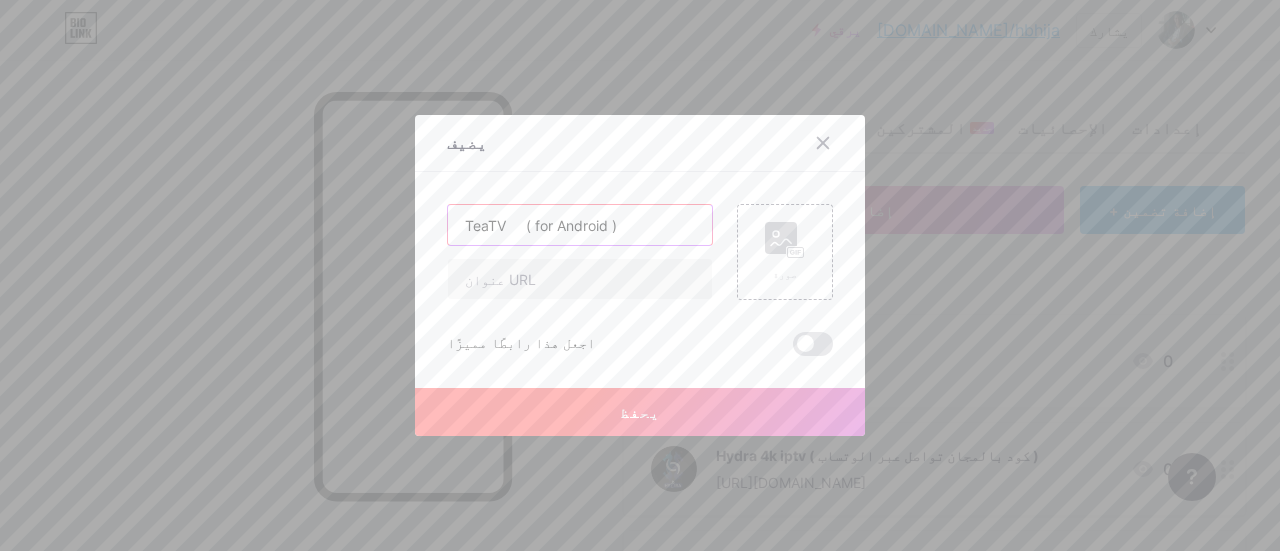 drag, startPoint x: 526, startPoint y: 225, endPoint x: 592, endPoint y: 229, distance: 66.1211 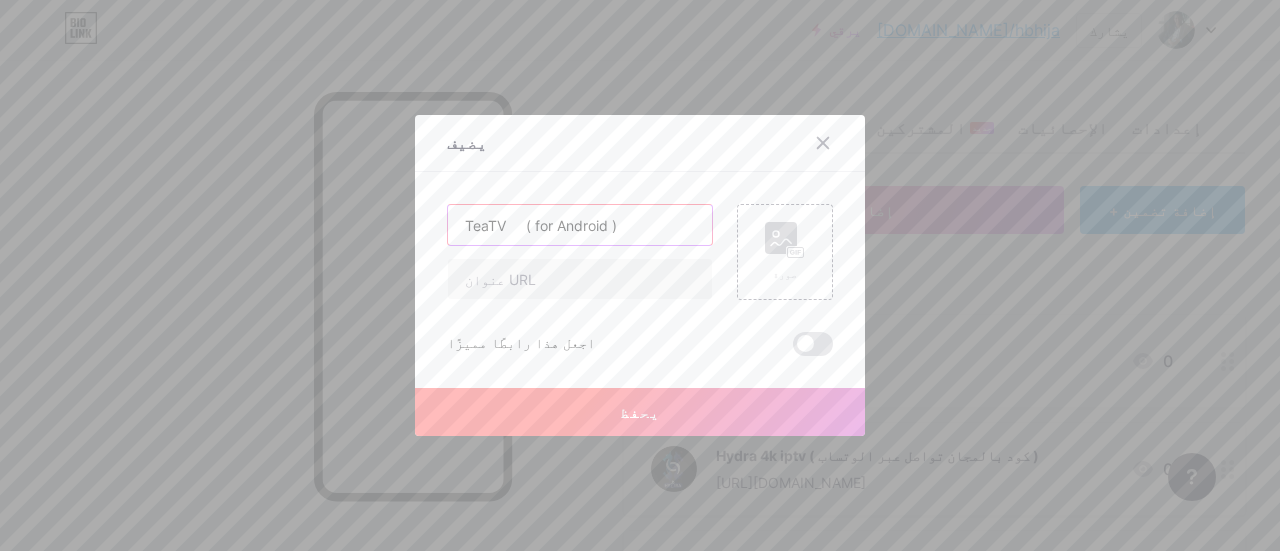 click on "TeaTV     ( for Android )" at bounding box center (580, 225) 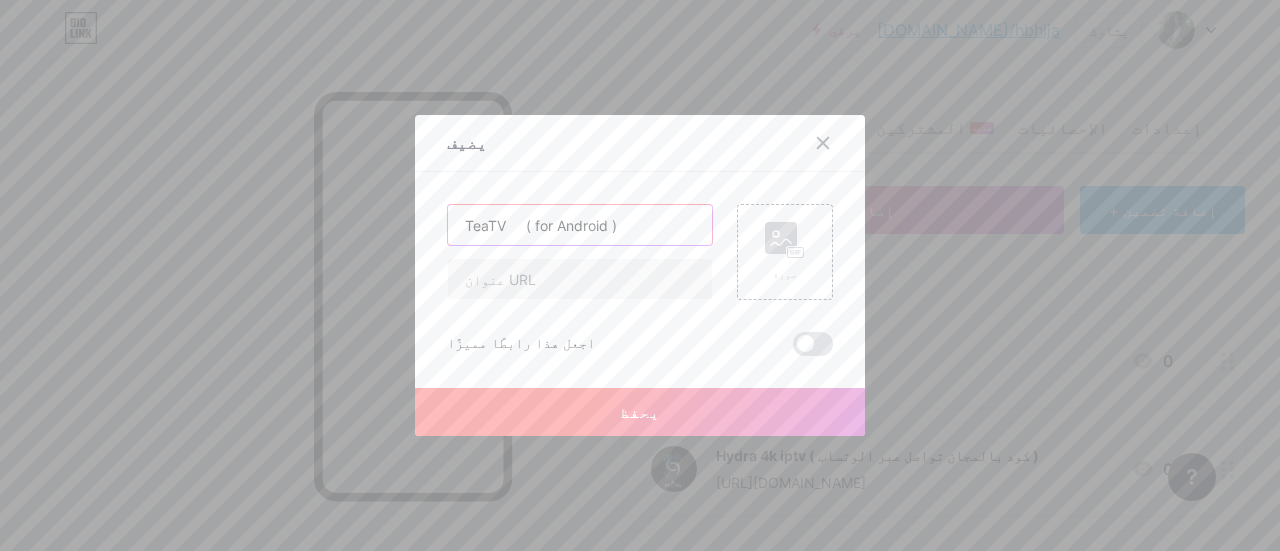 drag, startPoint x: 600, startPoint y: 223, endPoint x: 522, endPoint y: 220, distance: 78.05767 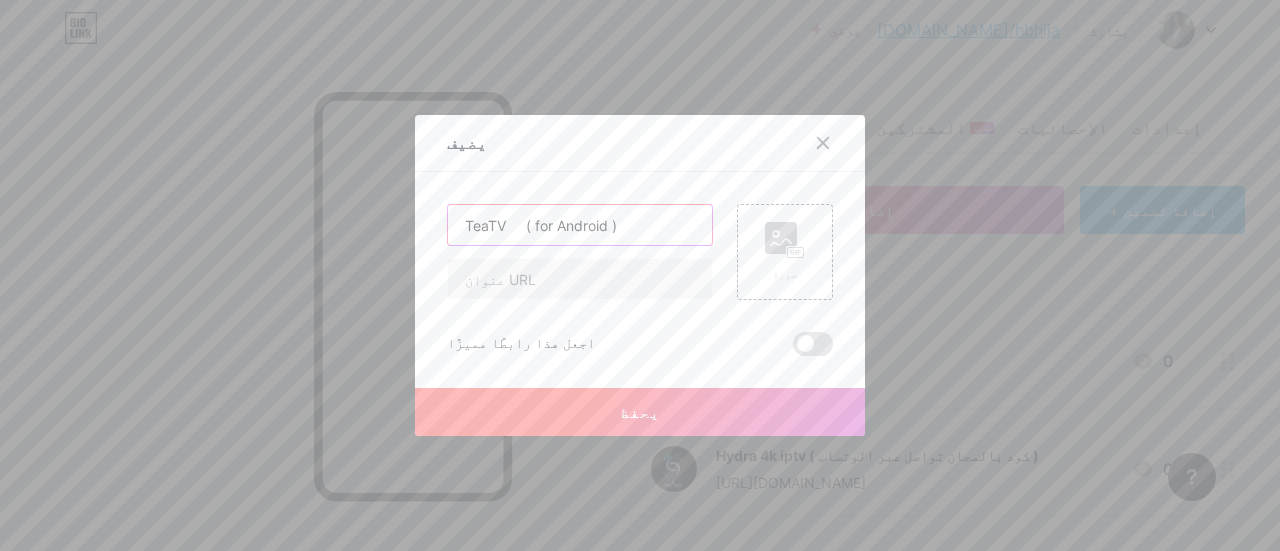 click on "TeaTV     ( for Android )" at bounding box center [580, 225] 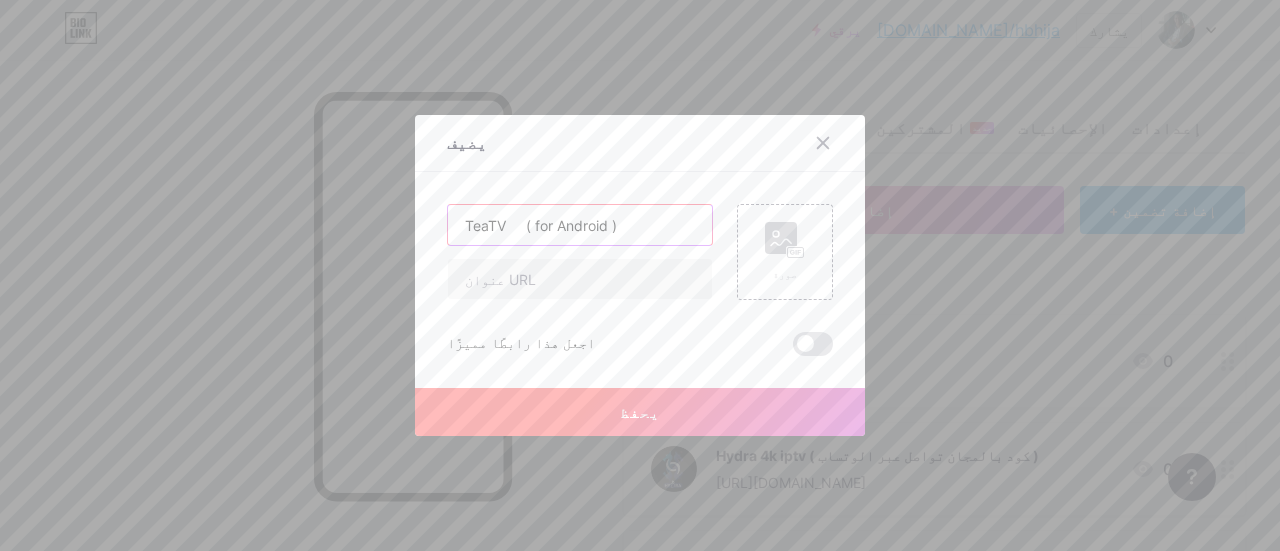 paste on "أفلام" 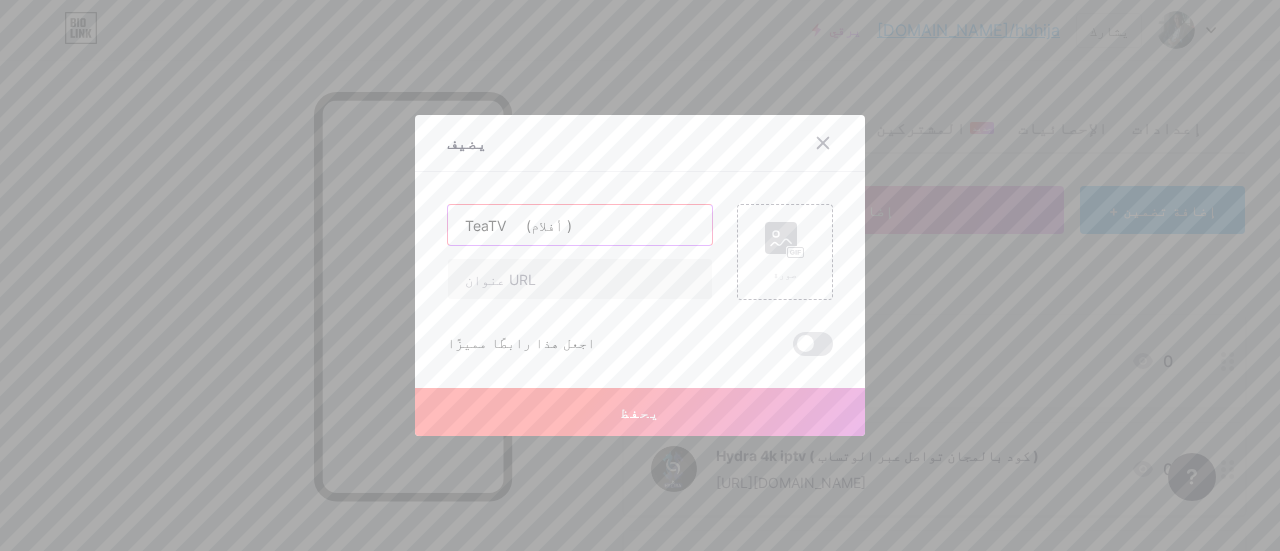 click on "TeaTV     (أفلام )" at bounding box center (580, 225) 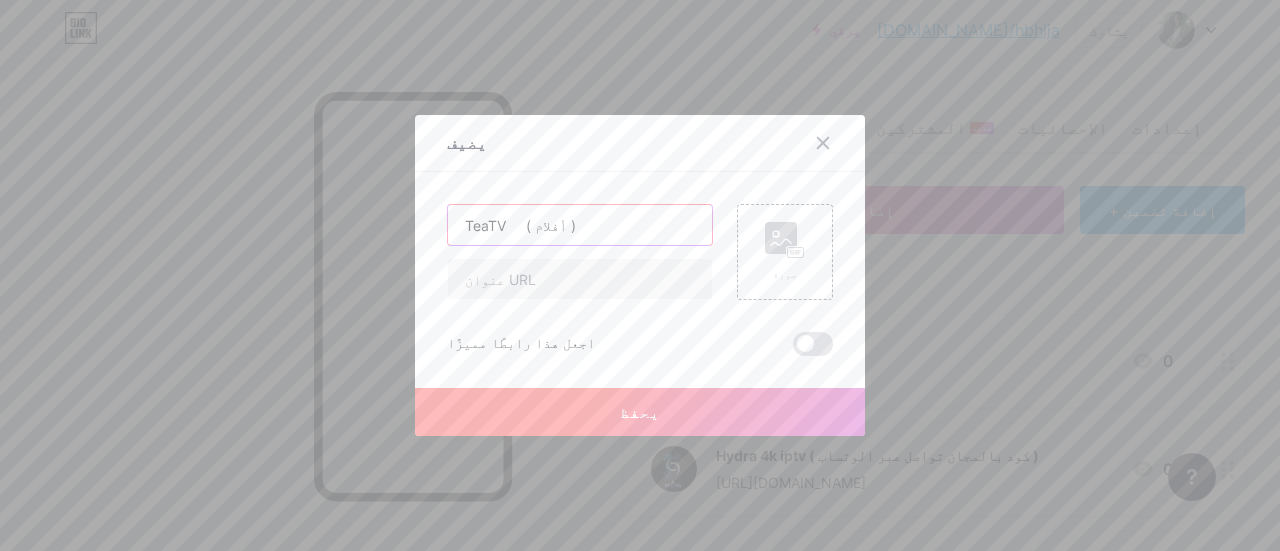 type on "TeaTV     ( أفلام )" 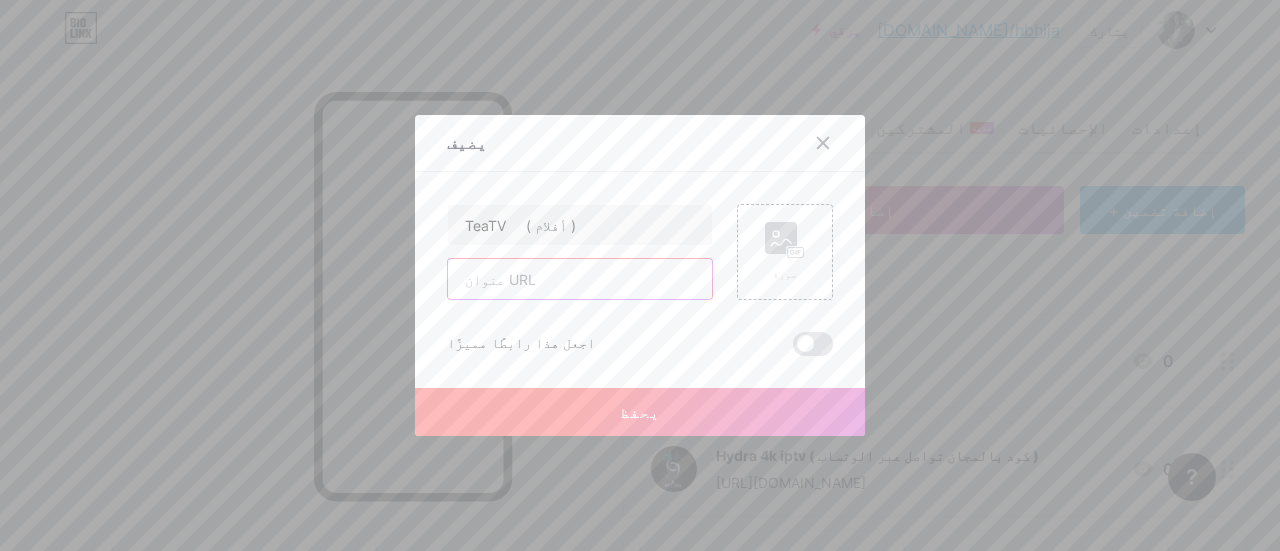 paste on "[URL][DOMAIN_NAME]" 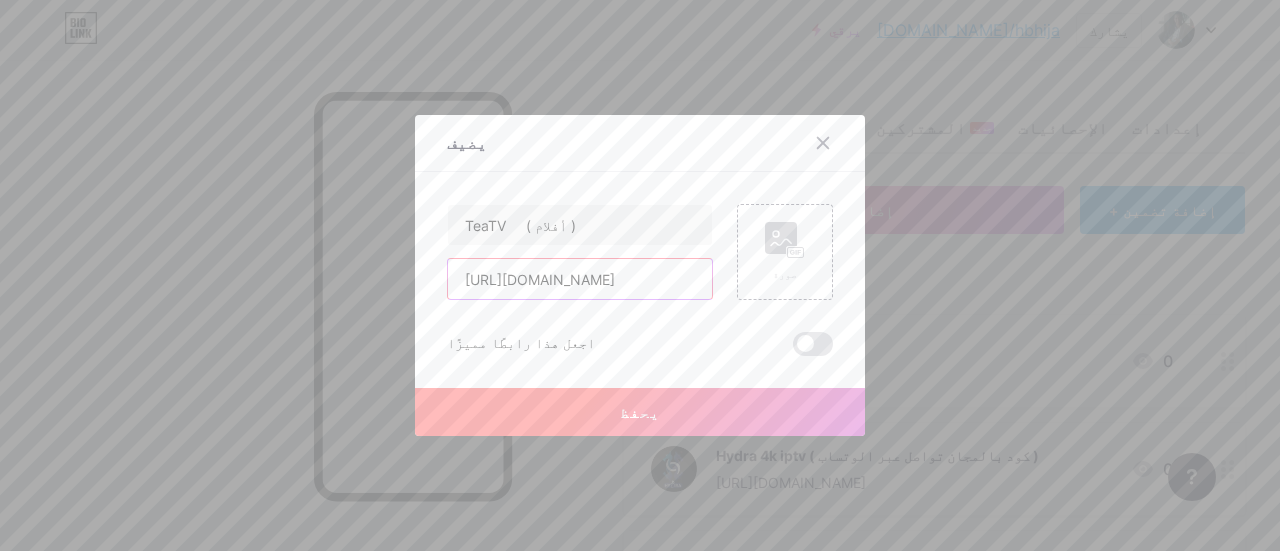 scroll, scrollTop: 0, scrollLeft: 66, axis: horizontal 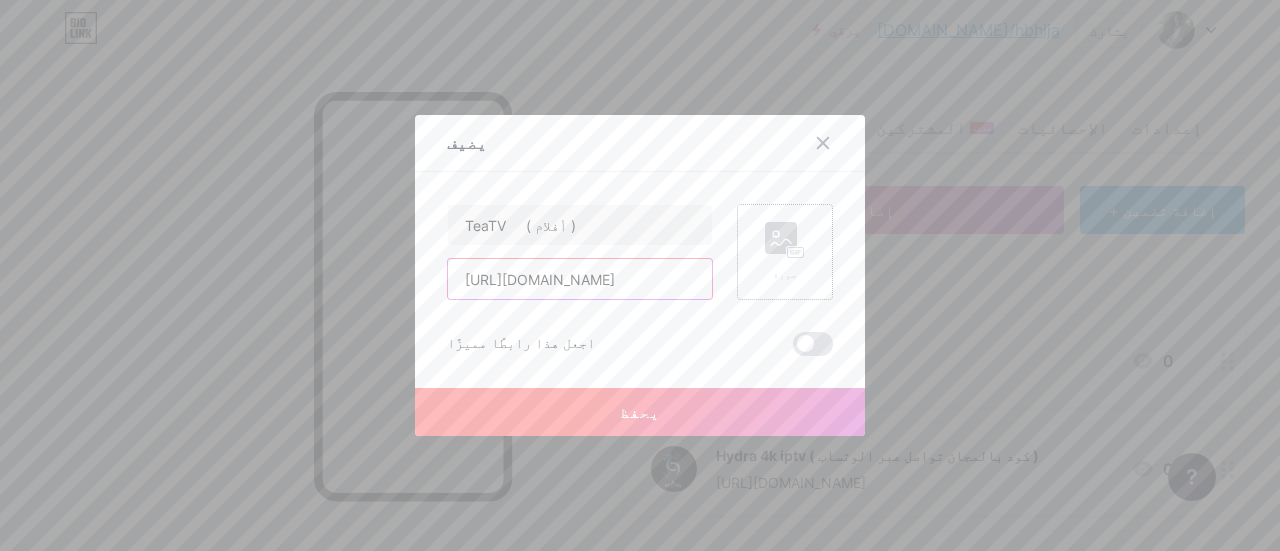 type on "[URL][DOMAIN_NAME]" 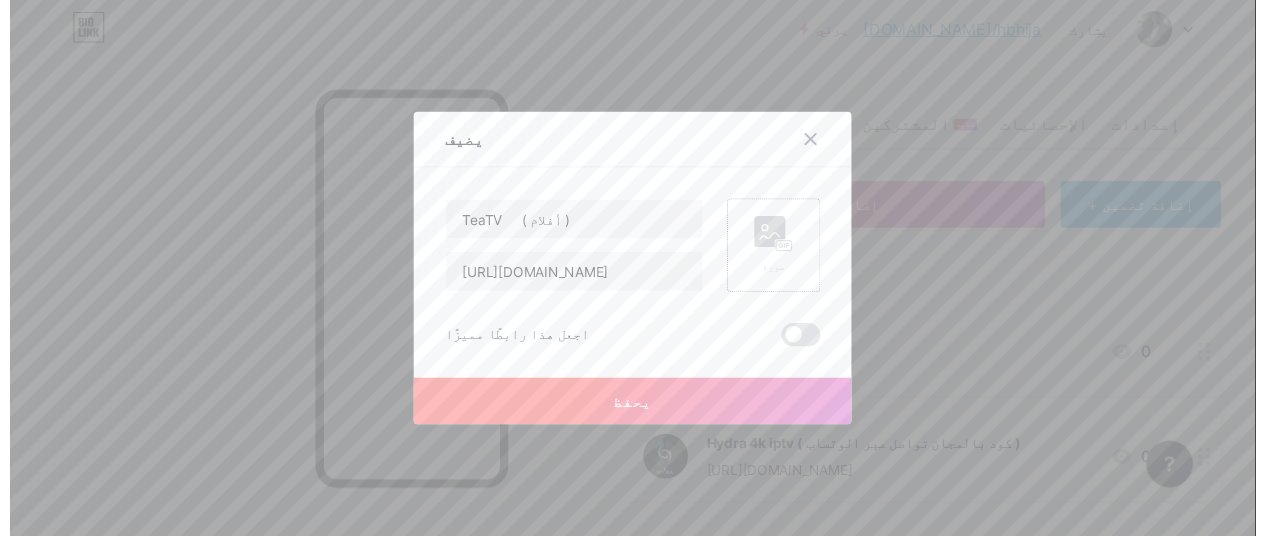 scroll, scrollTop: 0, scrollLeft: 0, axis: both 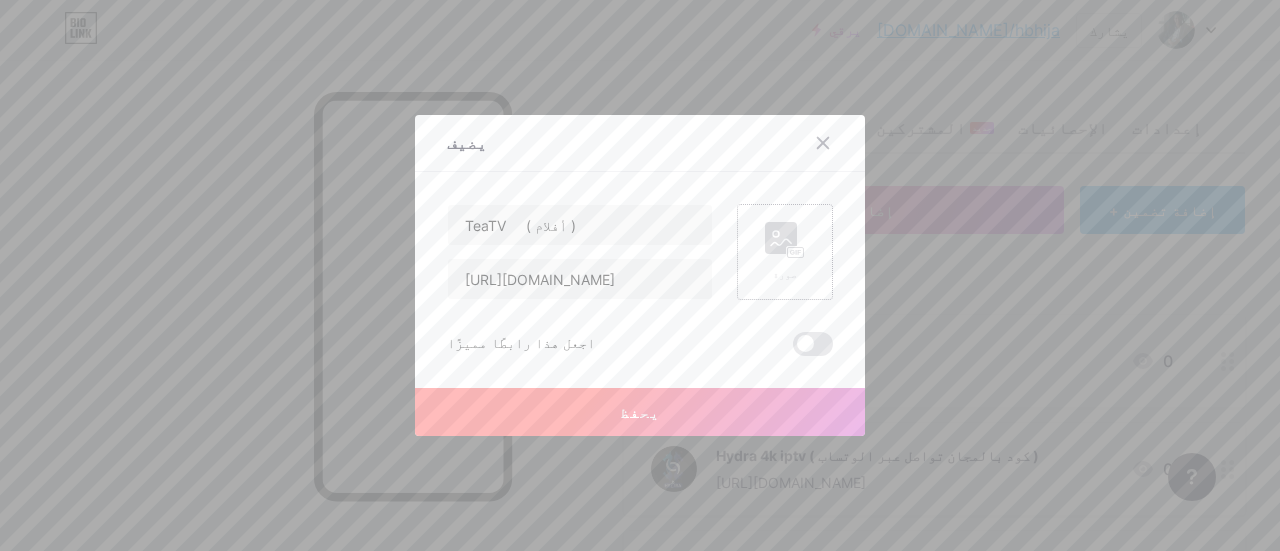 click on "صورة" at bounding box center [785, 252] 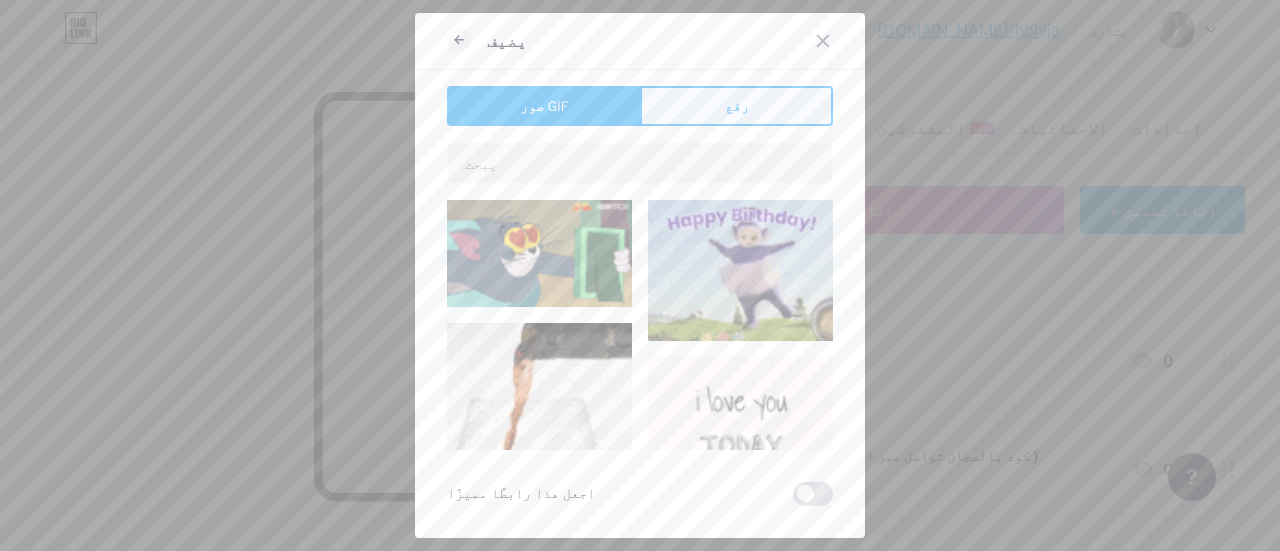 click on "رفع" at bounding box center (736, 106) 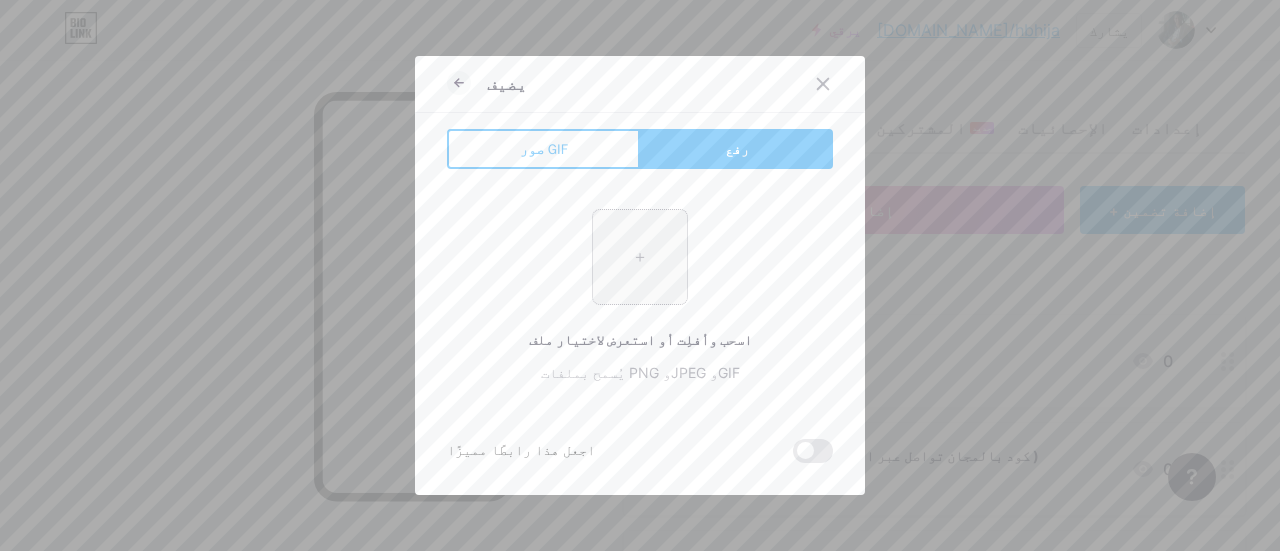 click at bounding box center [640, 257] 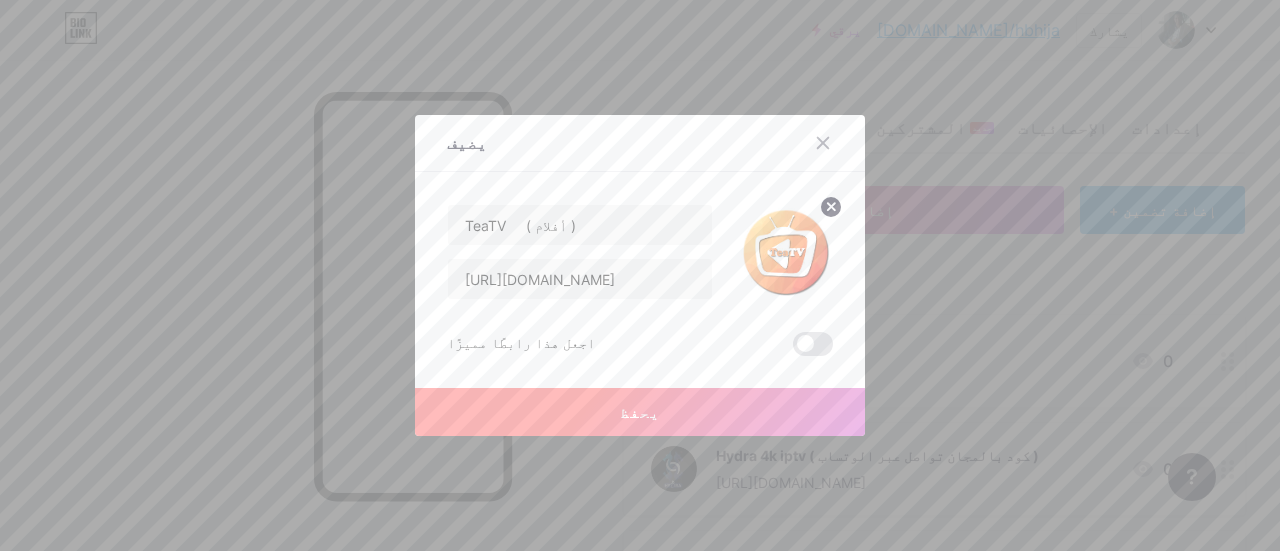 click on "يحفظ" at bounding box center [640, 412] 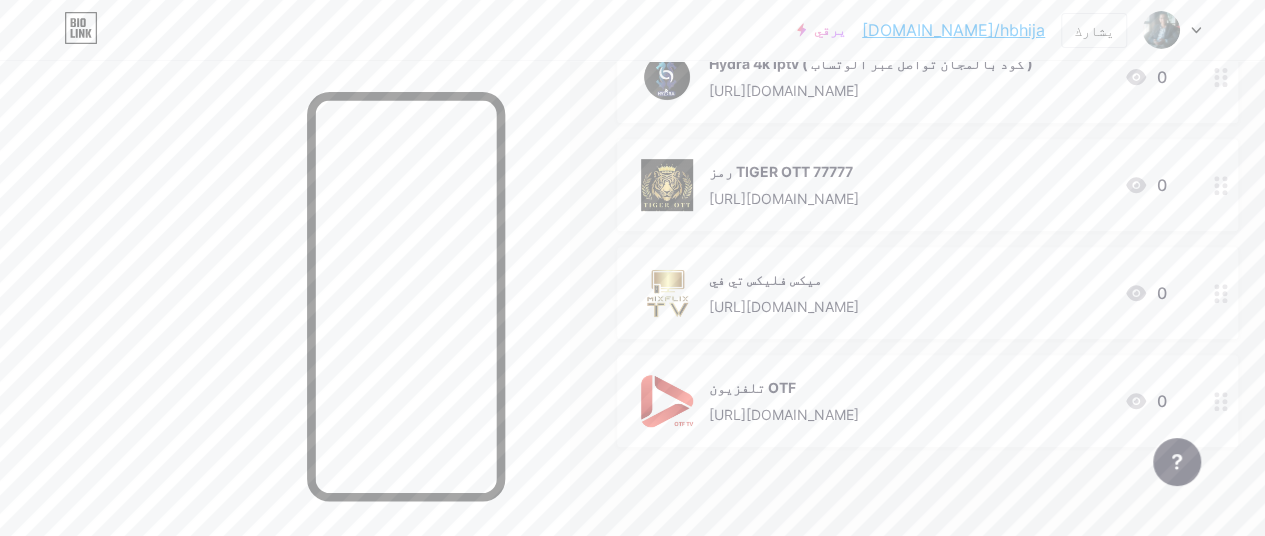 scroll, scrollTop: 409, scrollLeft: 0, axis: vertical 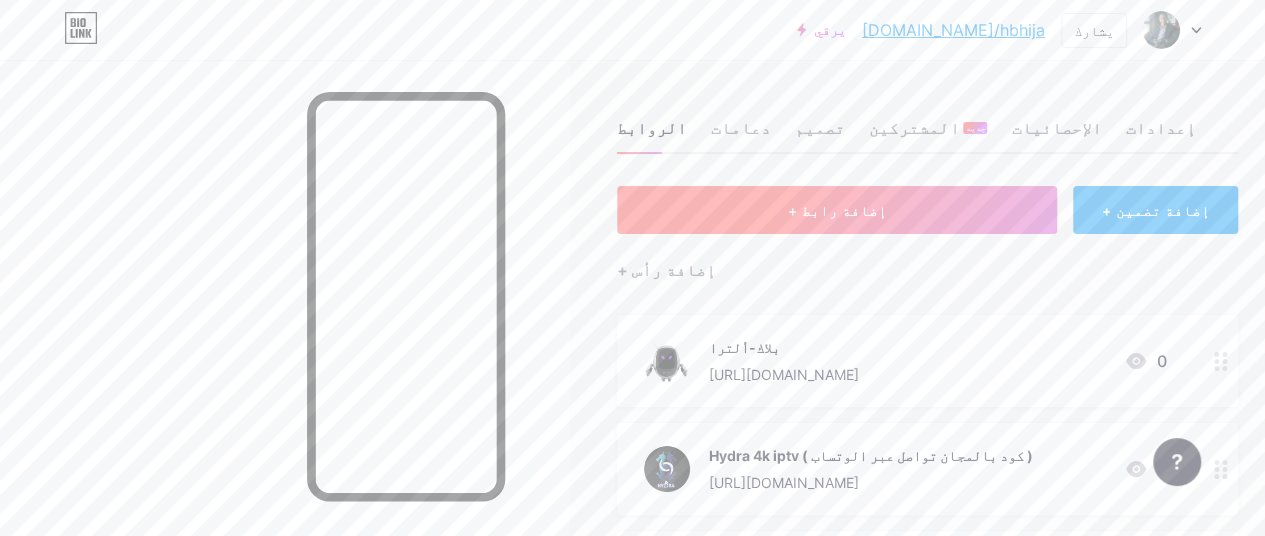 click on "+ إضافة رابط" at bounding box center [837, 210] 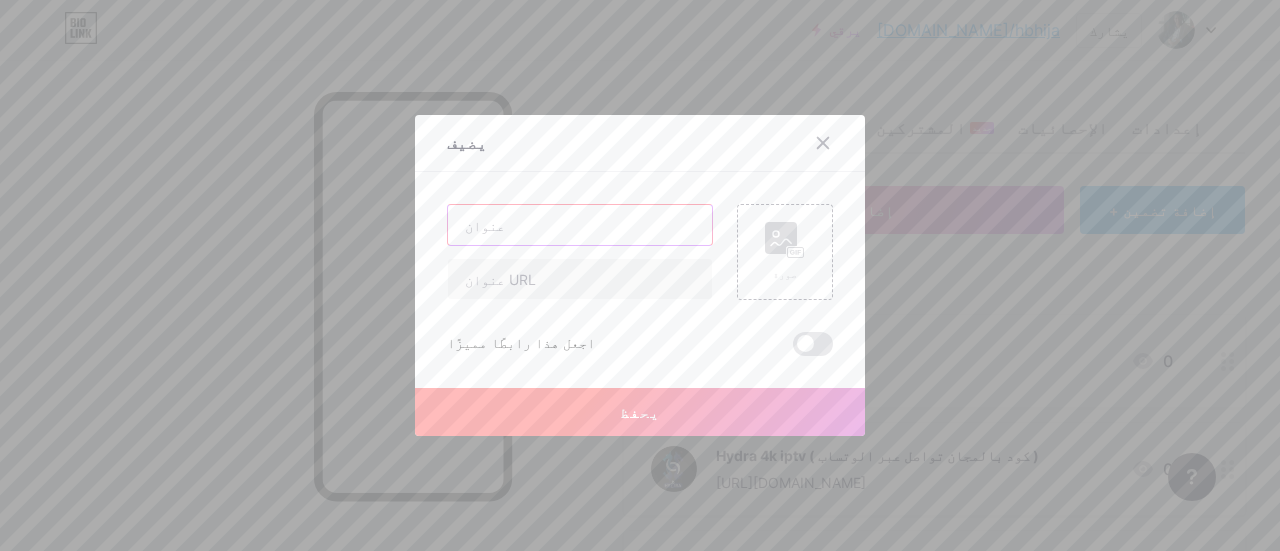 click at bounding box center [580, 225] 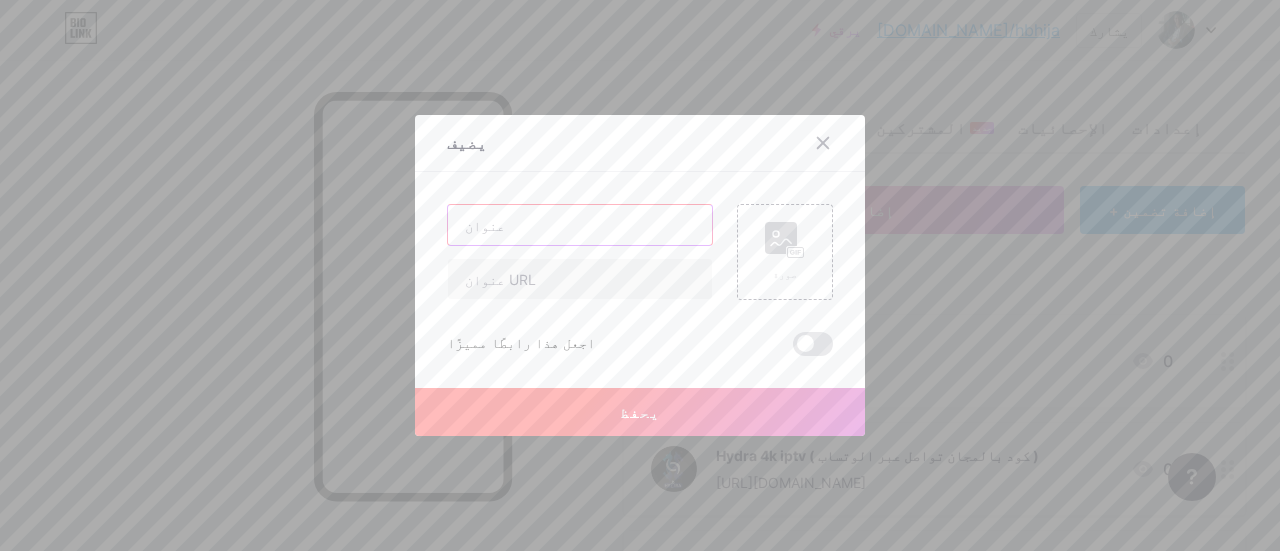 paste on "FLIX VISION" 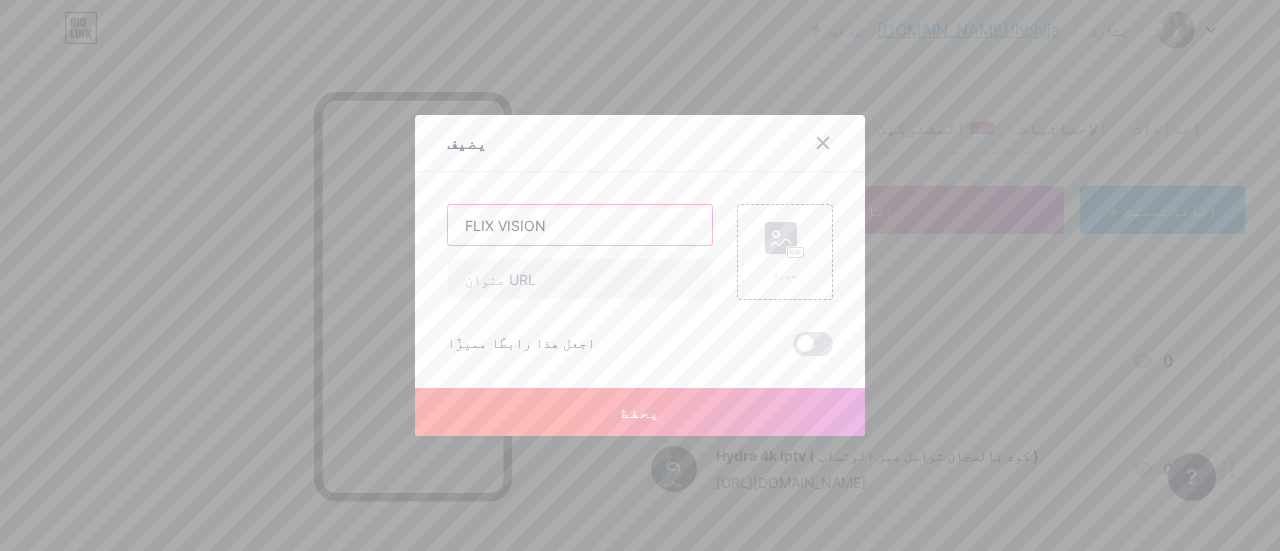 type on "FLIX VISION" 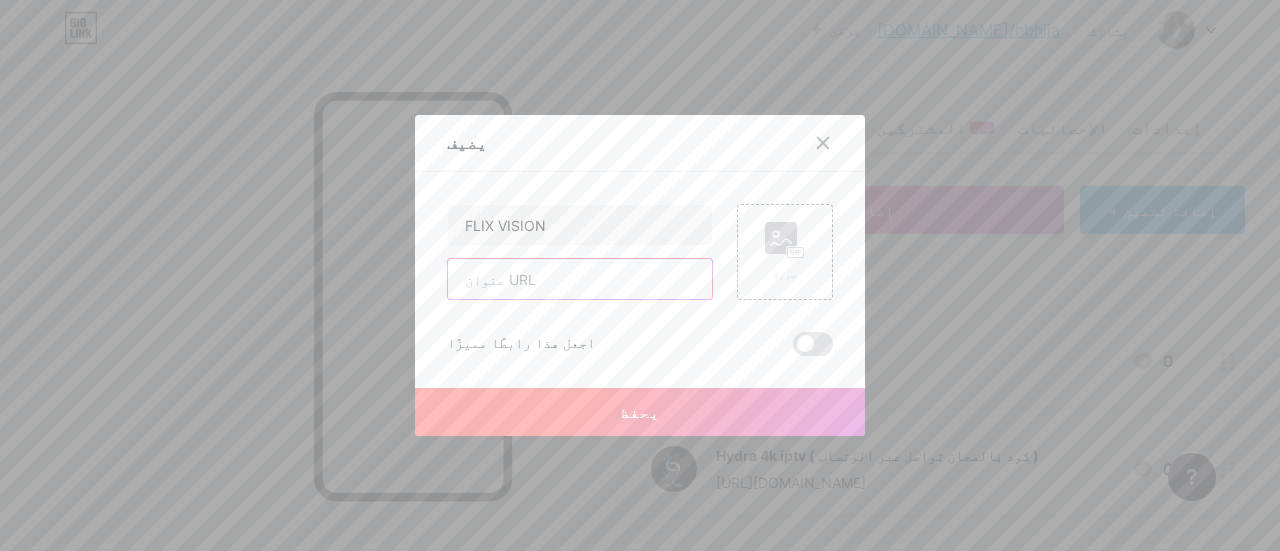 click at bounding box center (580, 279) 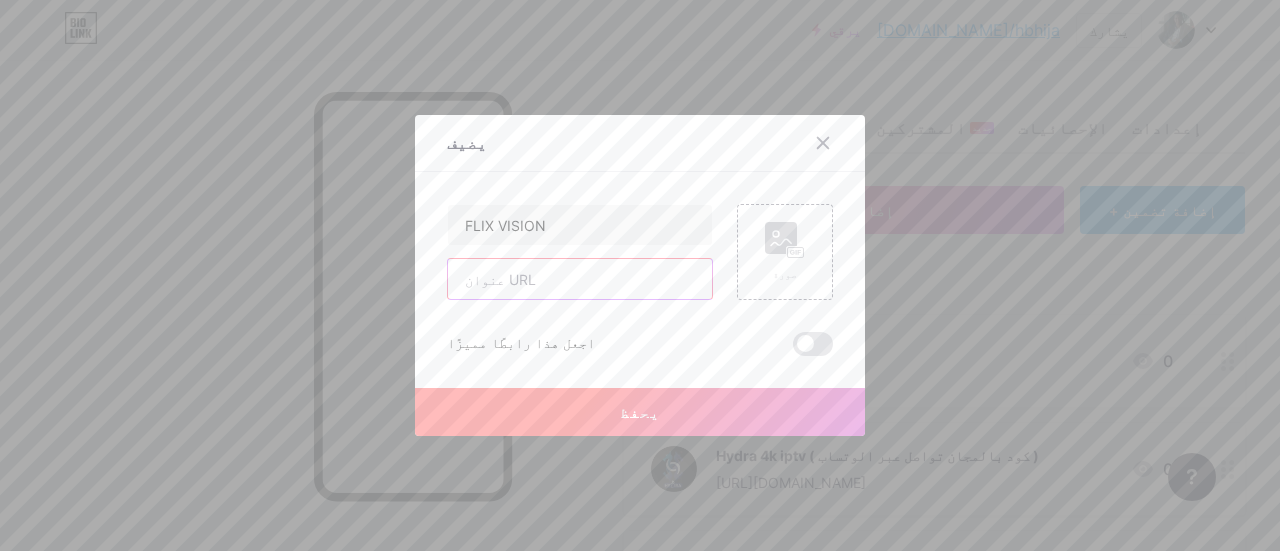 paste on "[URL][DOMAIN_NAME]" 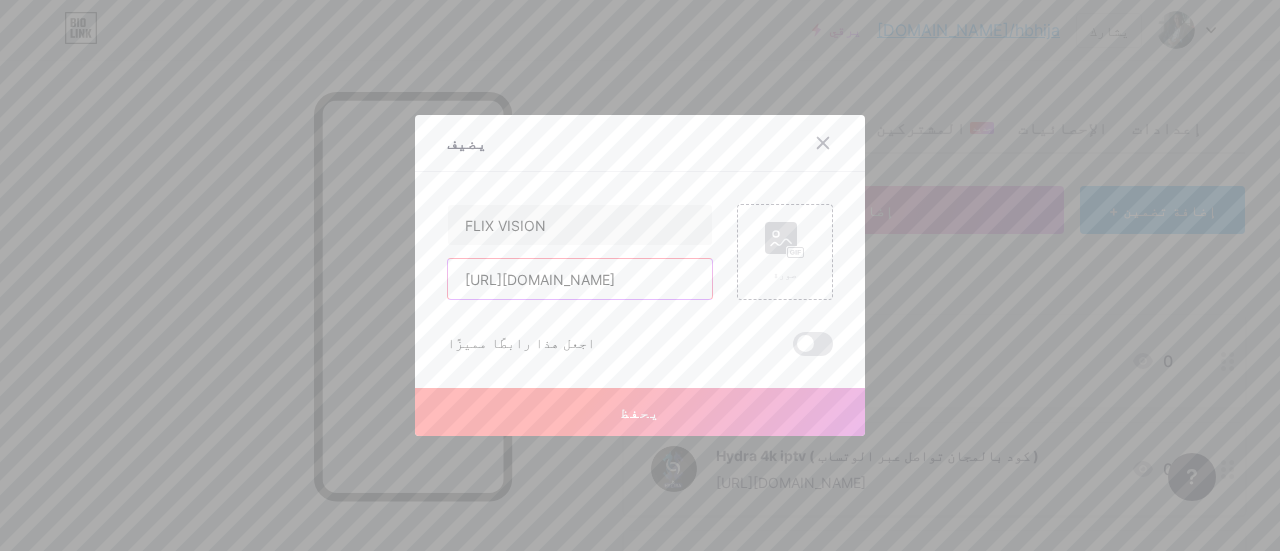 scroll, scrollTop: 0, scrollLeft: 340, axis: horizontal 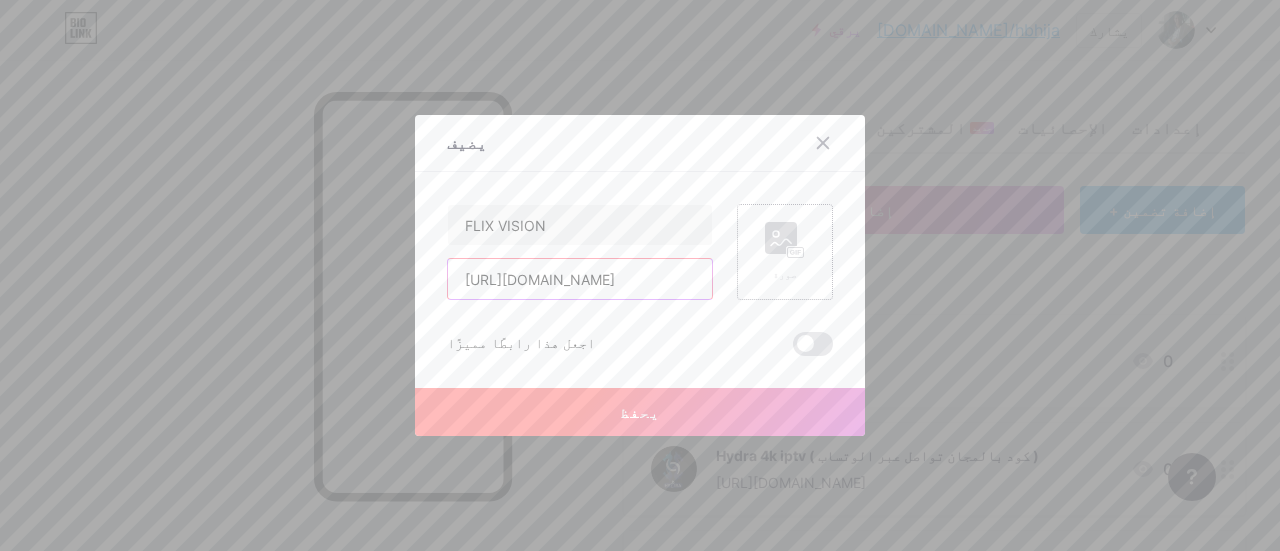 type on "[URL][DOMAIN_NAME]" 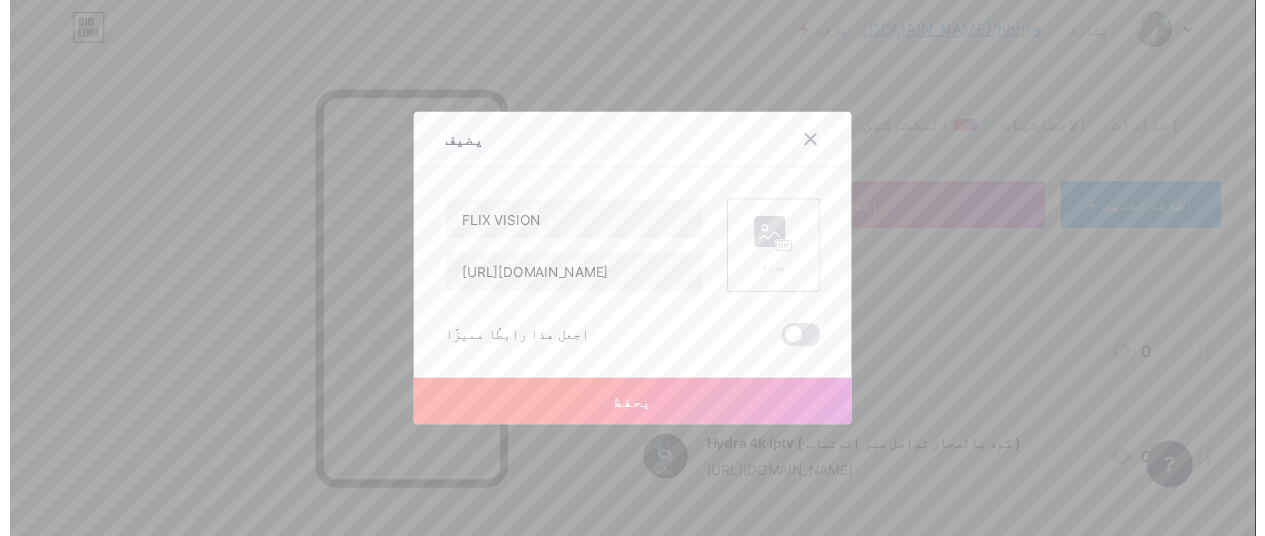scroll, scrollTop: 0, scrollLeft: 0, axis: both 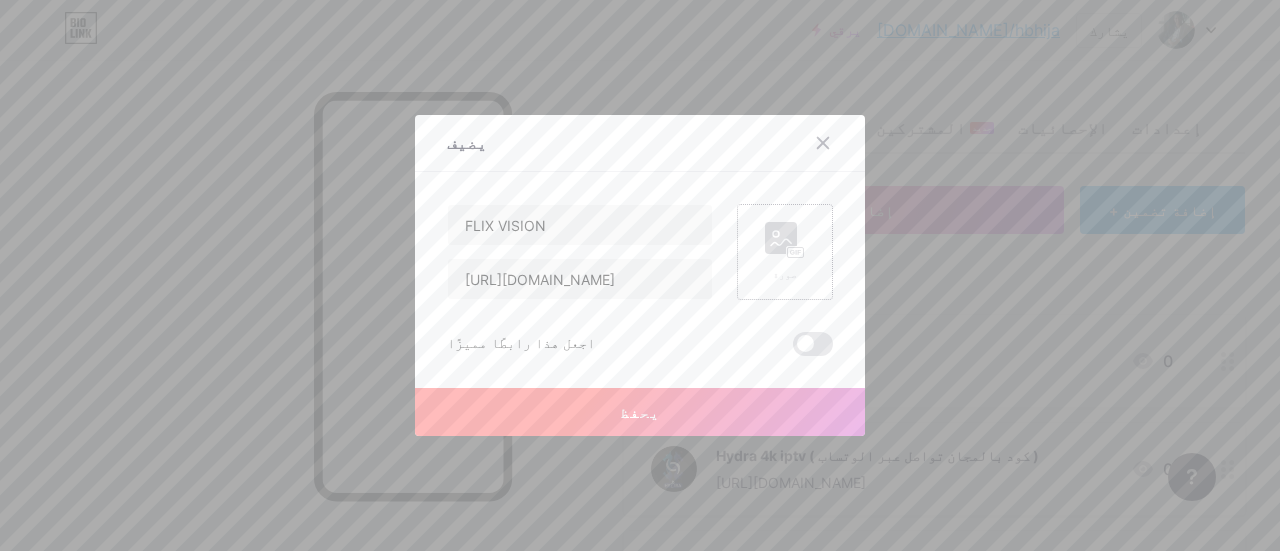 click 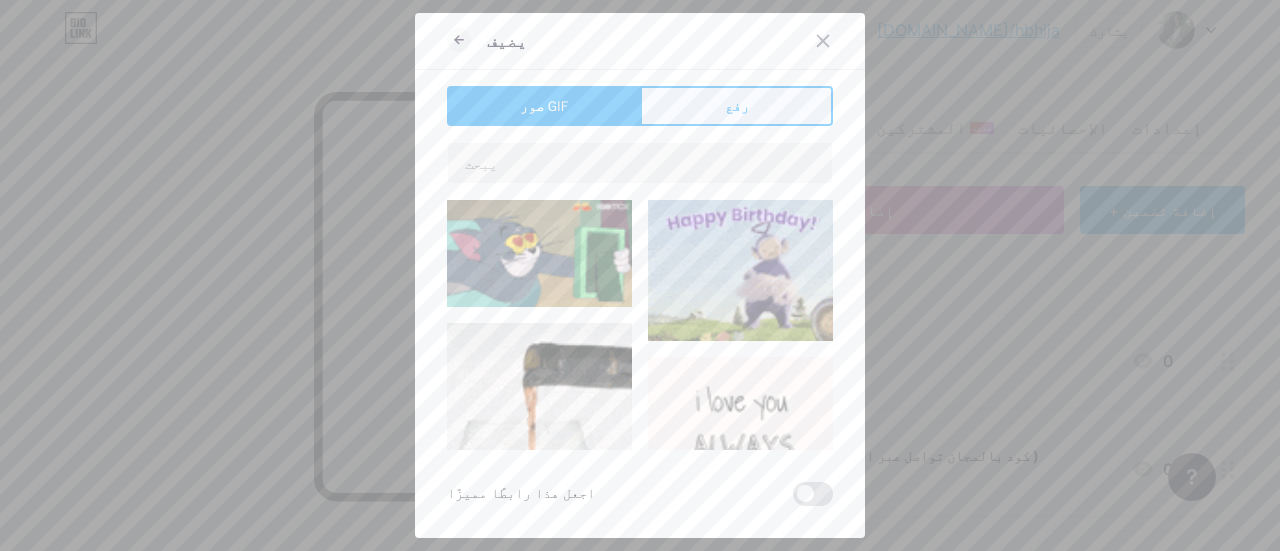 click on "رفع" at bounding box center (736, 106) 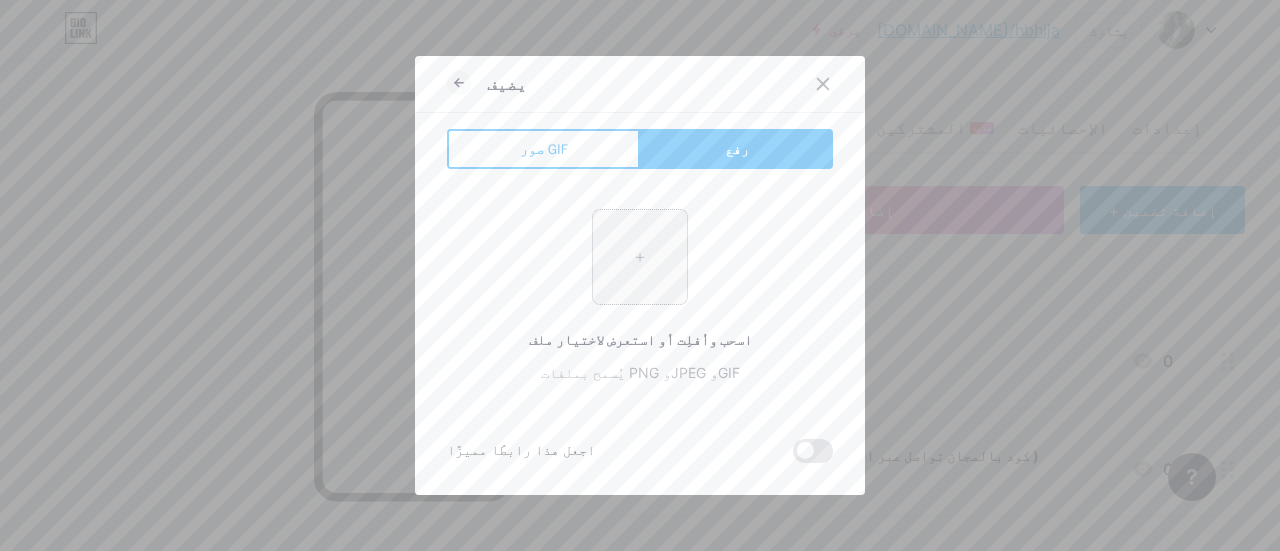 click at bounding box center [640, 257] 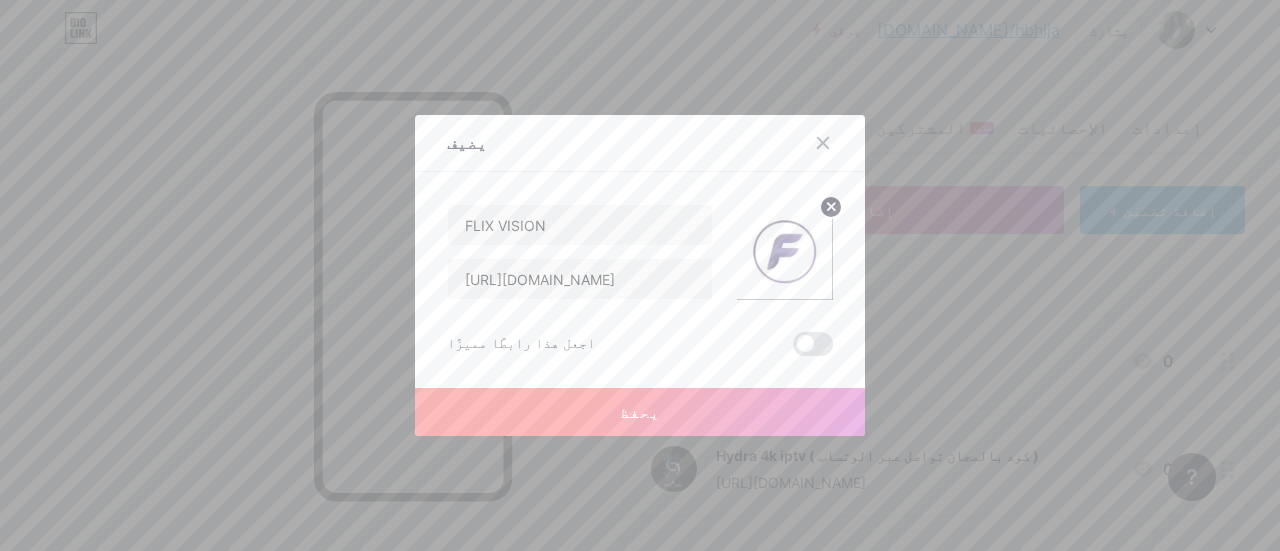 click on "يحفظ" at bounding box center [640, 412] 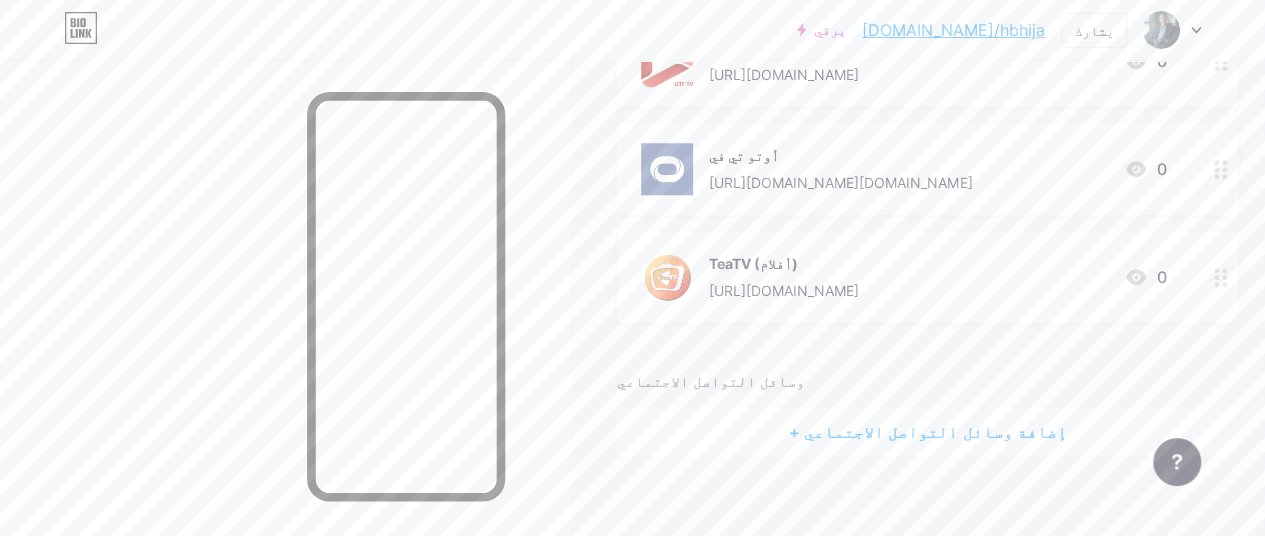 scroll, scrollTop: 859, scrollLeft: 0, axis: vertical 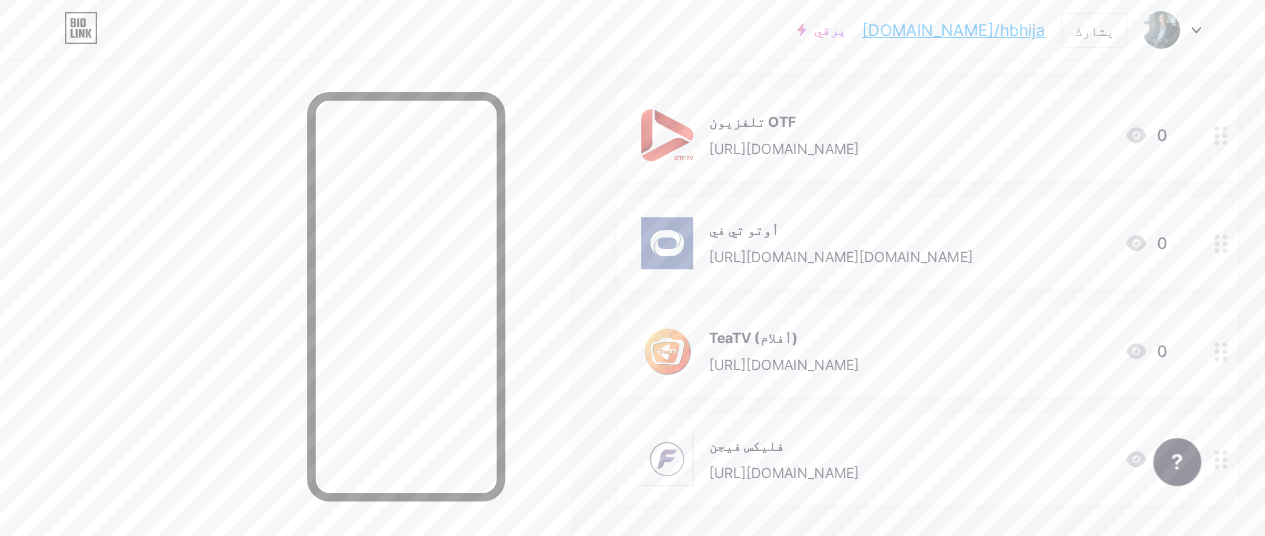 click on "TeaTV (أفلام)" at bounding box center [784, 337] 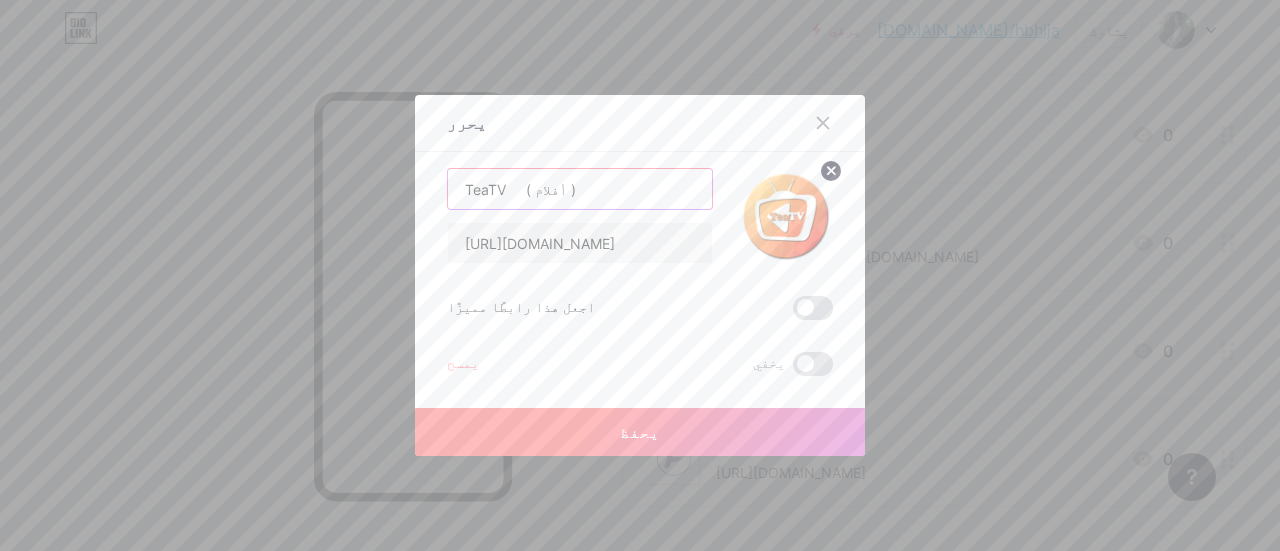 drag, startPoint x: 572, startPoint y: 197, endPoint x: 518, endPoint y: 195, distance: 54.037025 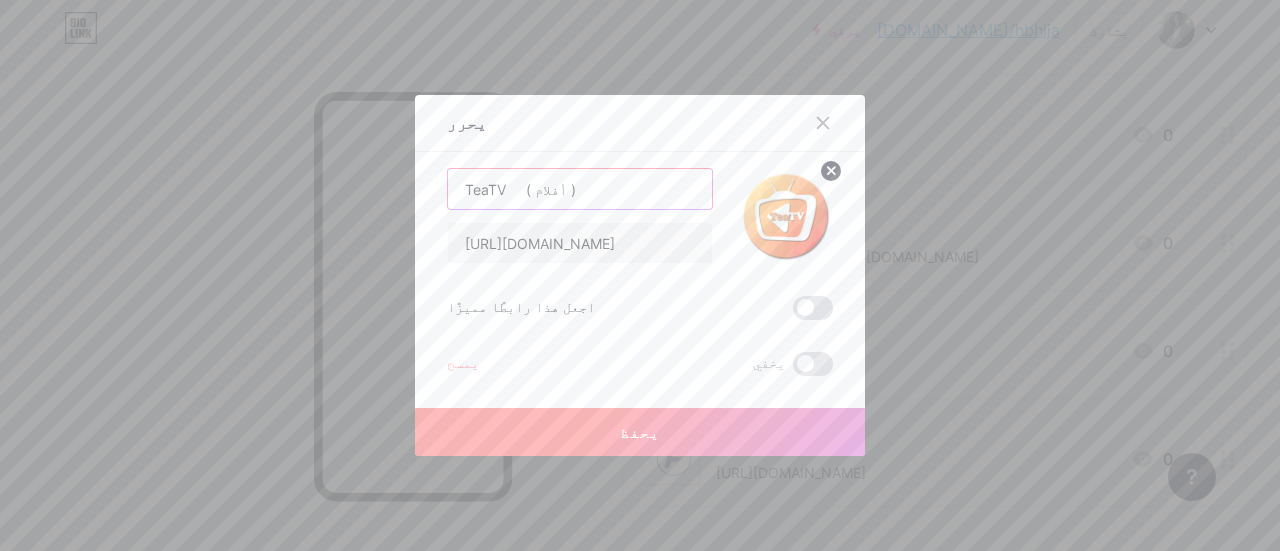 click on "TeaTV     ( أفلام )" at bounding box center [580, 189] 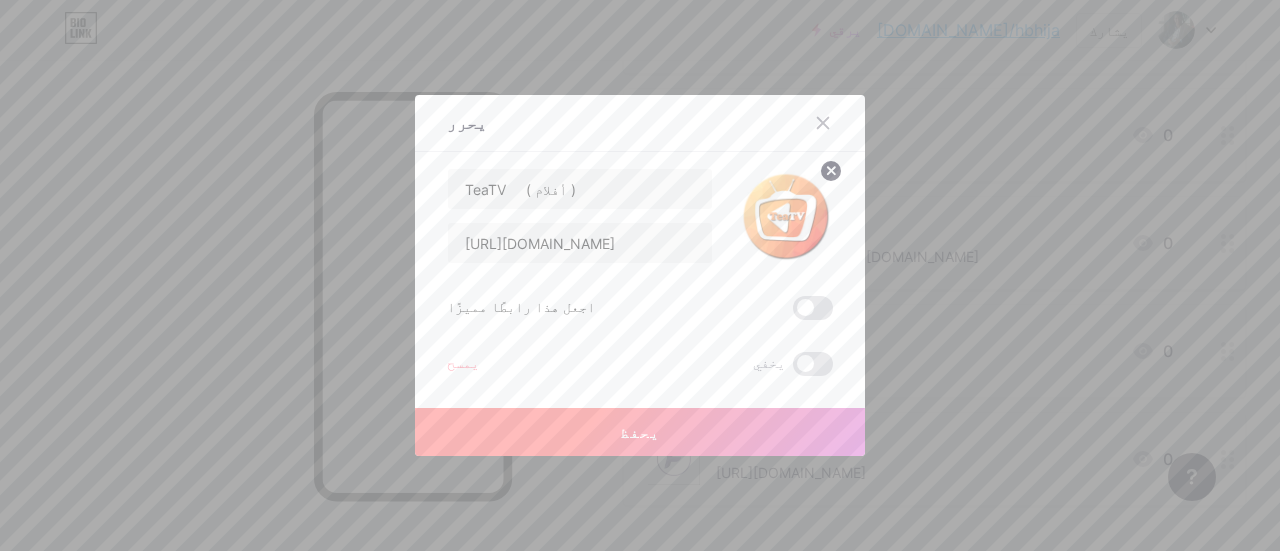 click on "يحفظ" at bounding box center [640, 432] 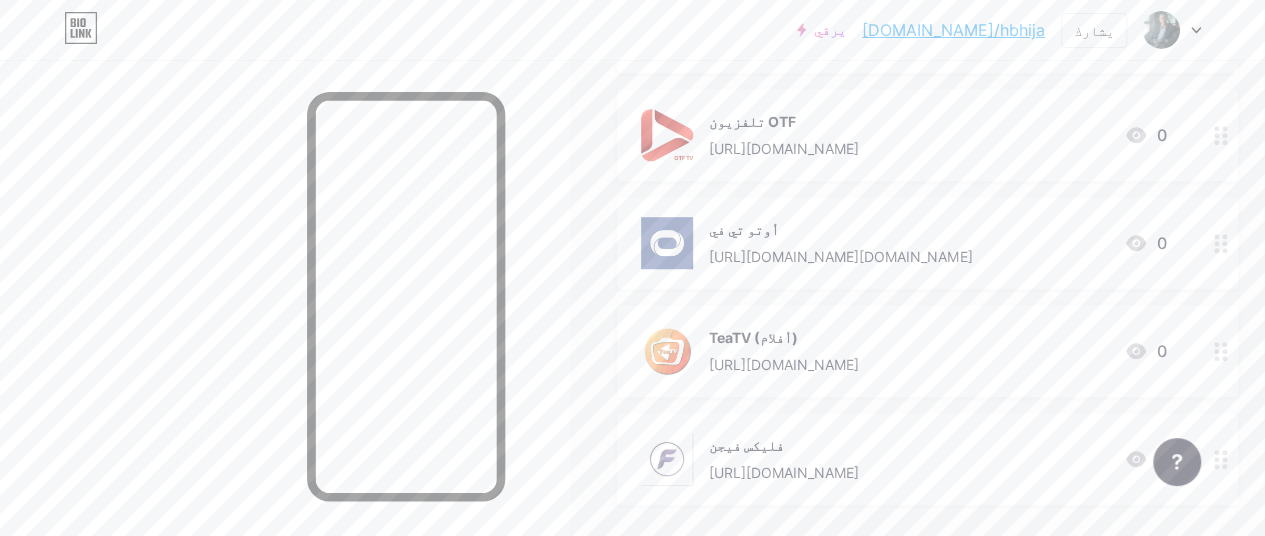 click on "فليكس فيجن
[URL][DOMAIN_NAME]" at bounding box center (784, 459) 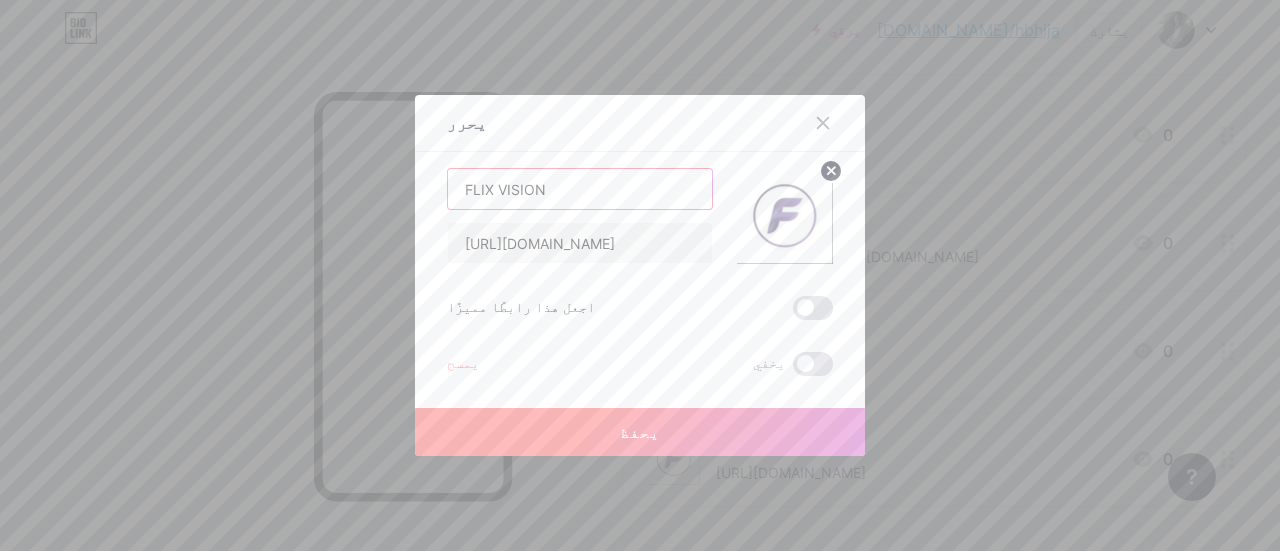 click on "FLIX VISION" at bounding box center [580, 189] 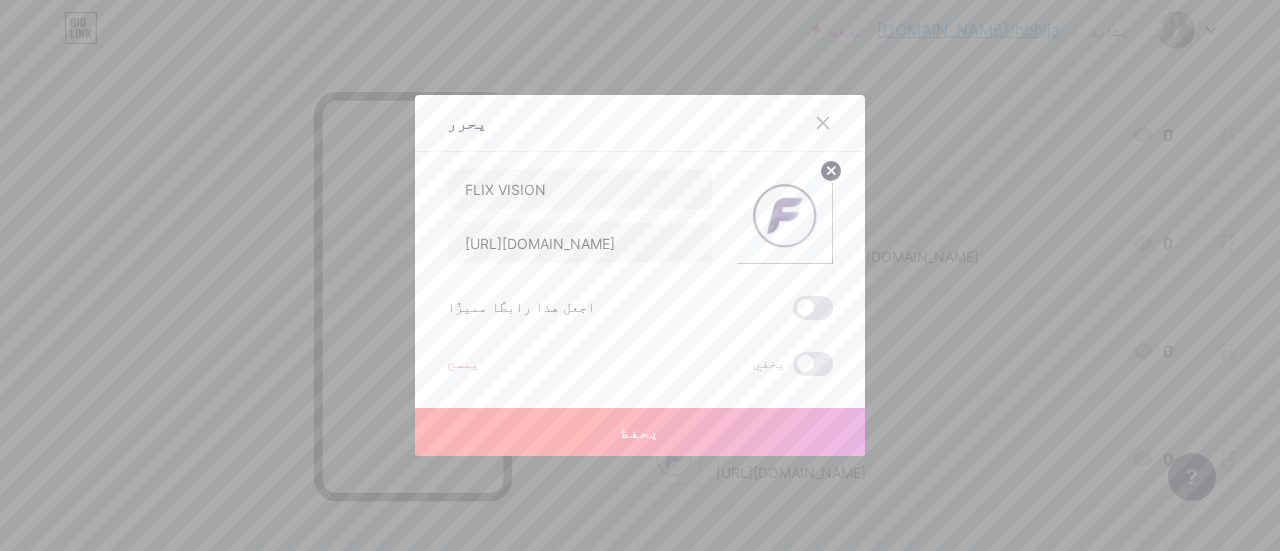 click on "يحرر" at bounding box center [640, 128] 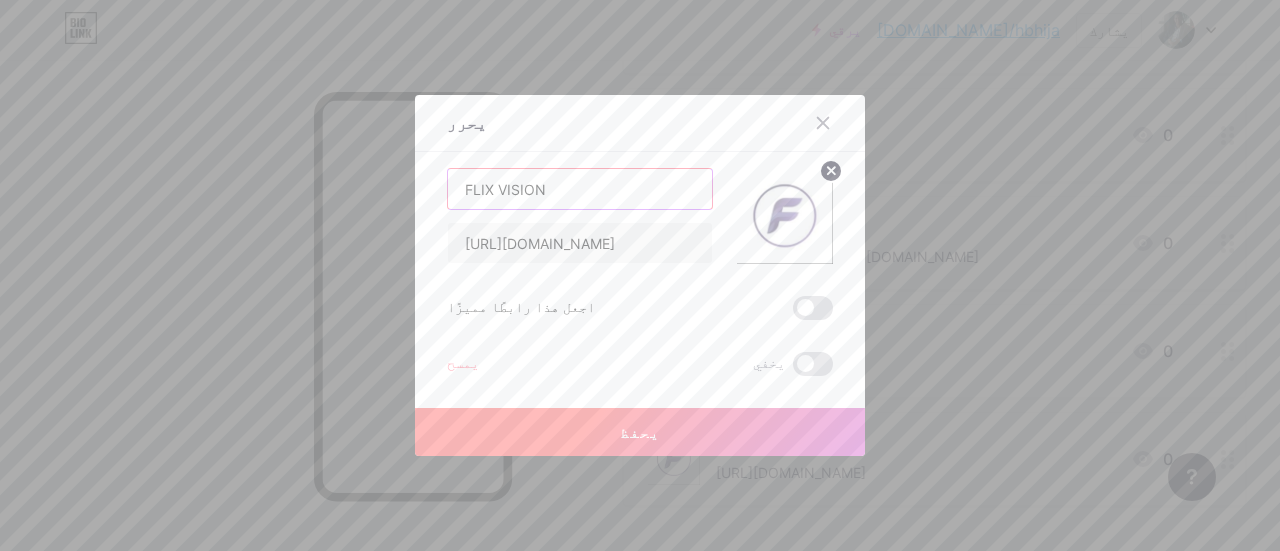 click on "FLIX VISION" at bounding box center [580, 189] 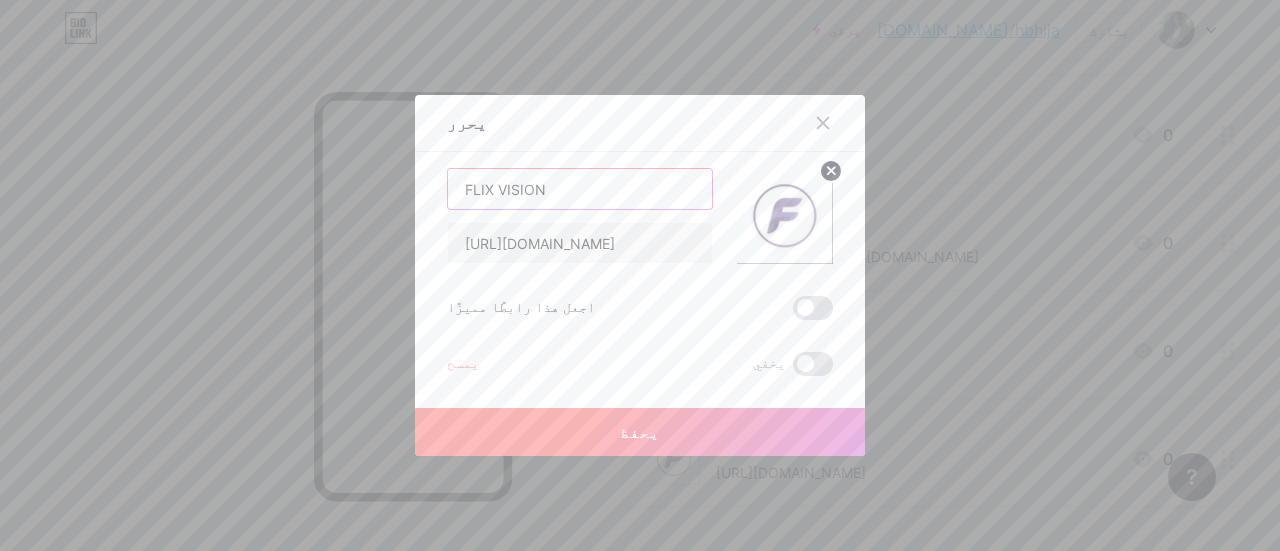 paste on "( أفلام )" 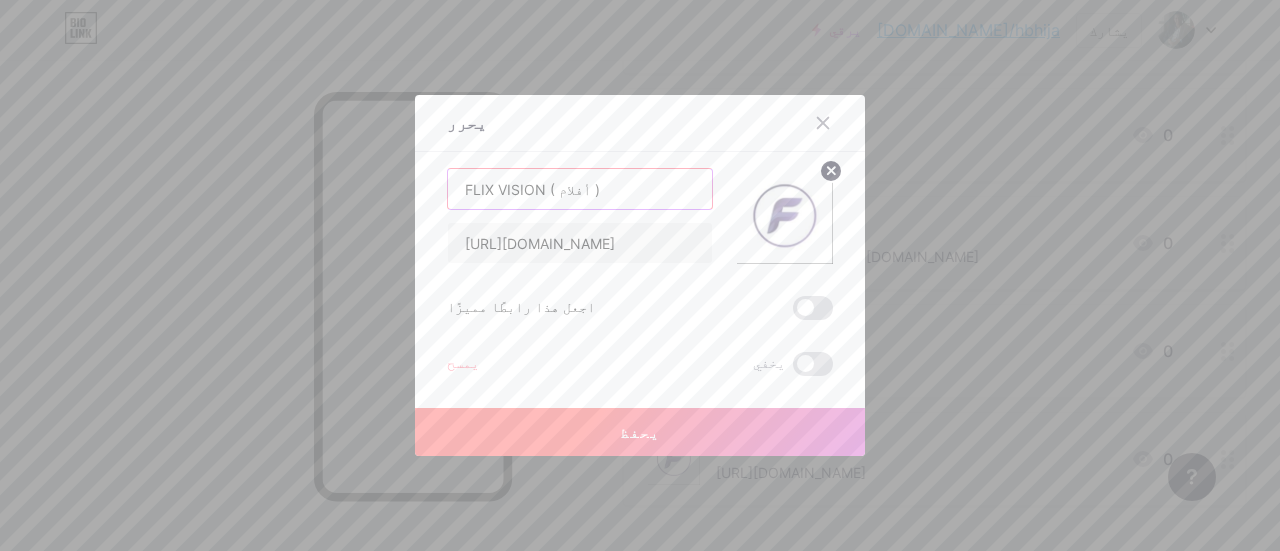 type on "FLIX VISION ( أفلام )" 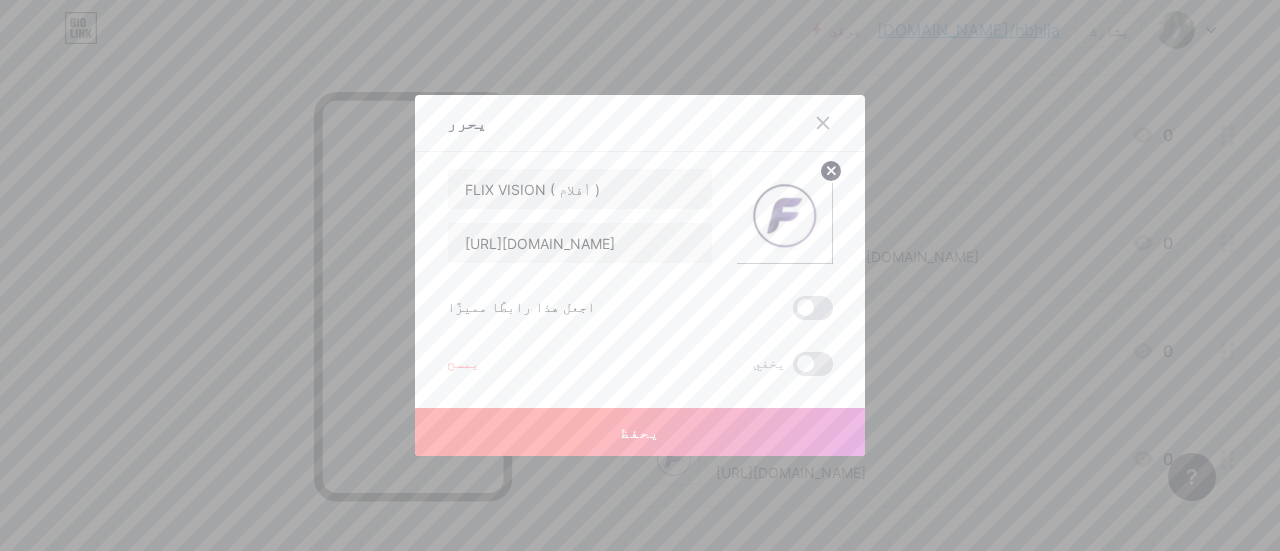 click on "يحفظ" at bounding box center [640, 432] 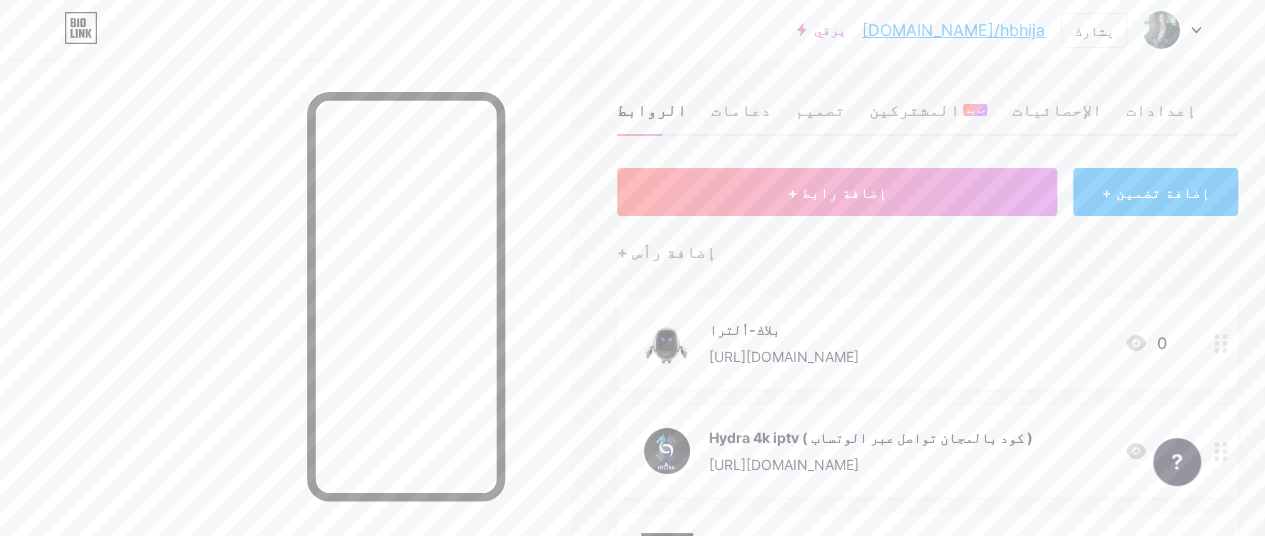 scroll, scrollTop: 0, scrollLeft: 0, axis: both 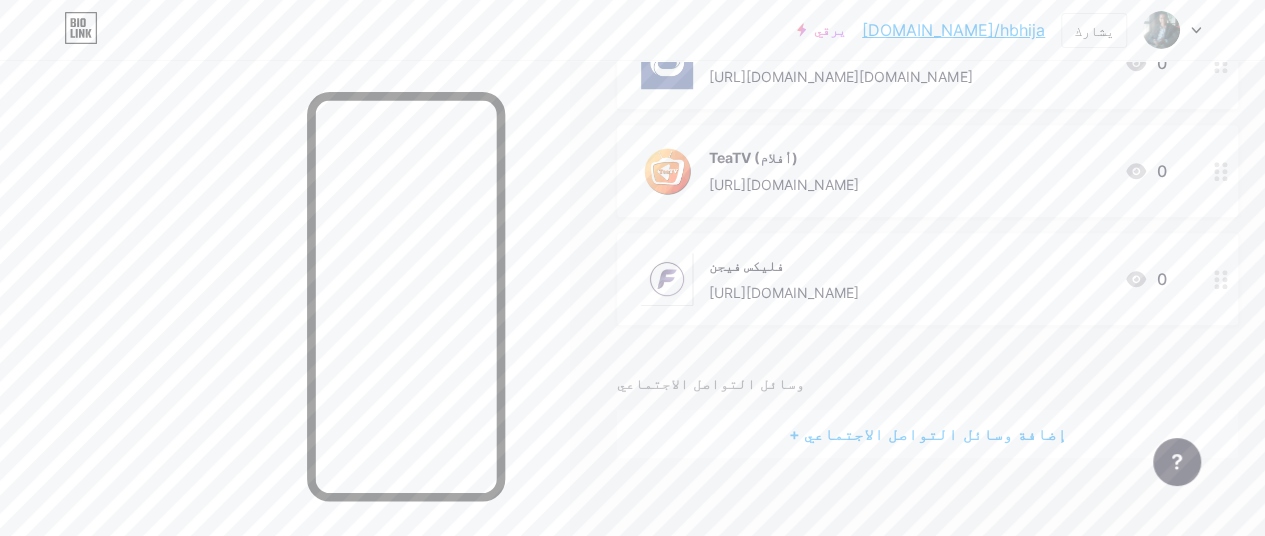click 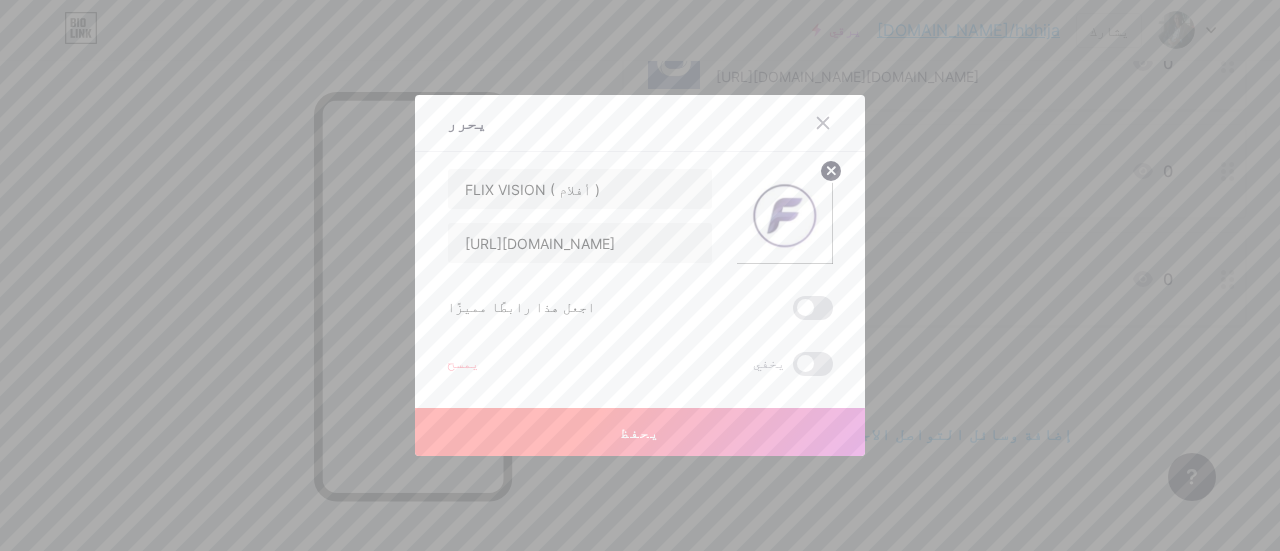 click on "يحفظ" at bounding box center (640, 432) 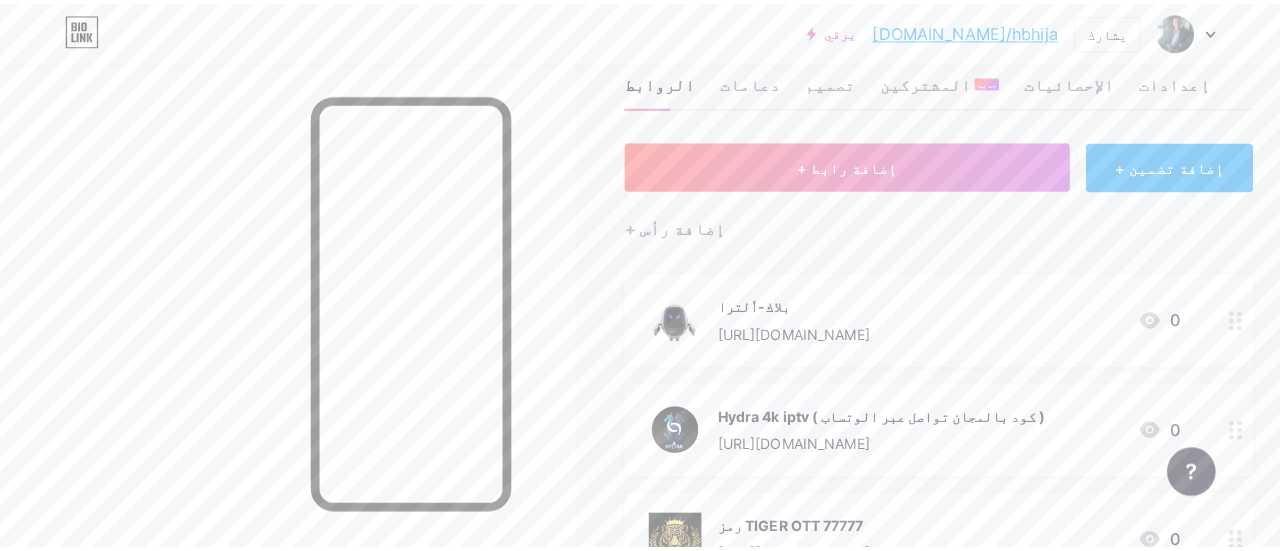 scroll, scrollTop: 0, scrollLeft: 0, axis: both 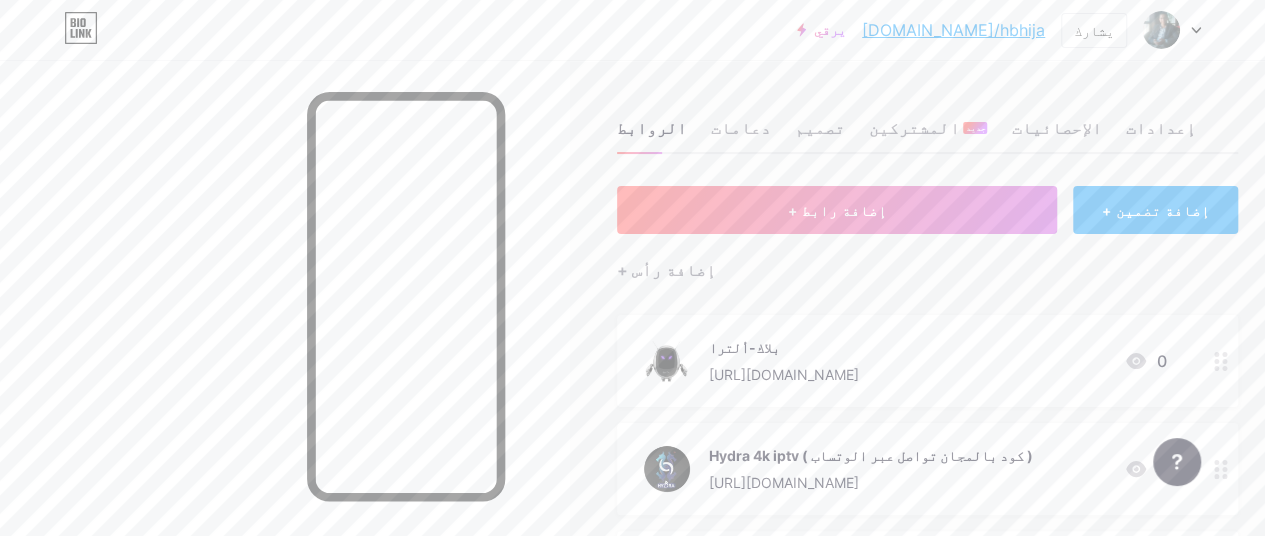click on "+ إضافة تضمين" at bounding box center [1155, 210] 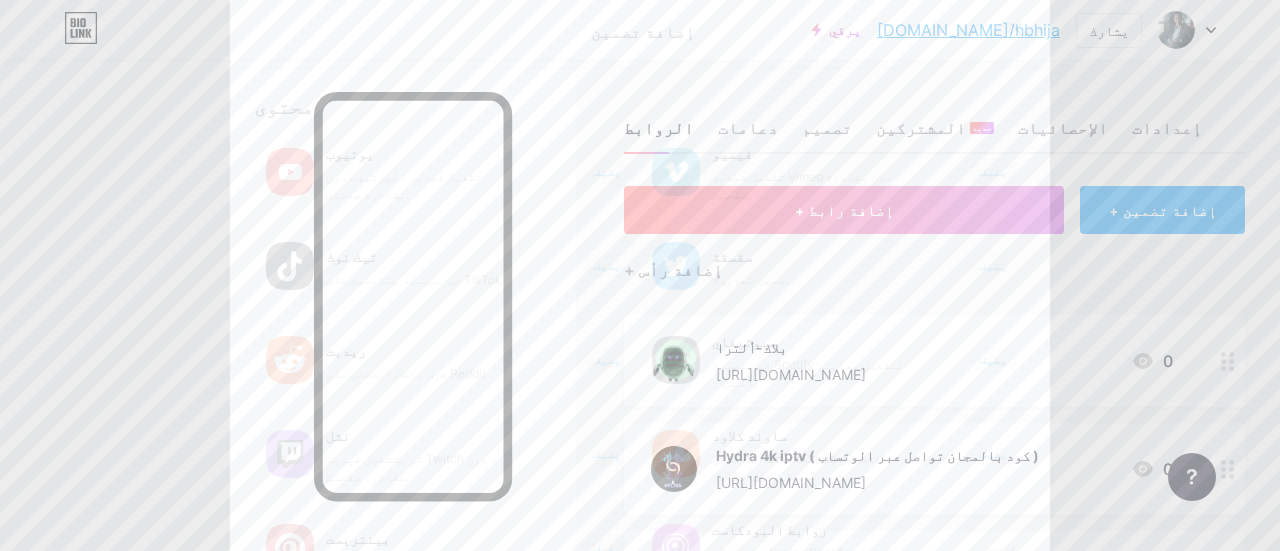 scroll, scrollTop: 5, scrollLeft: 0, axis: vertical 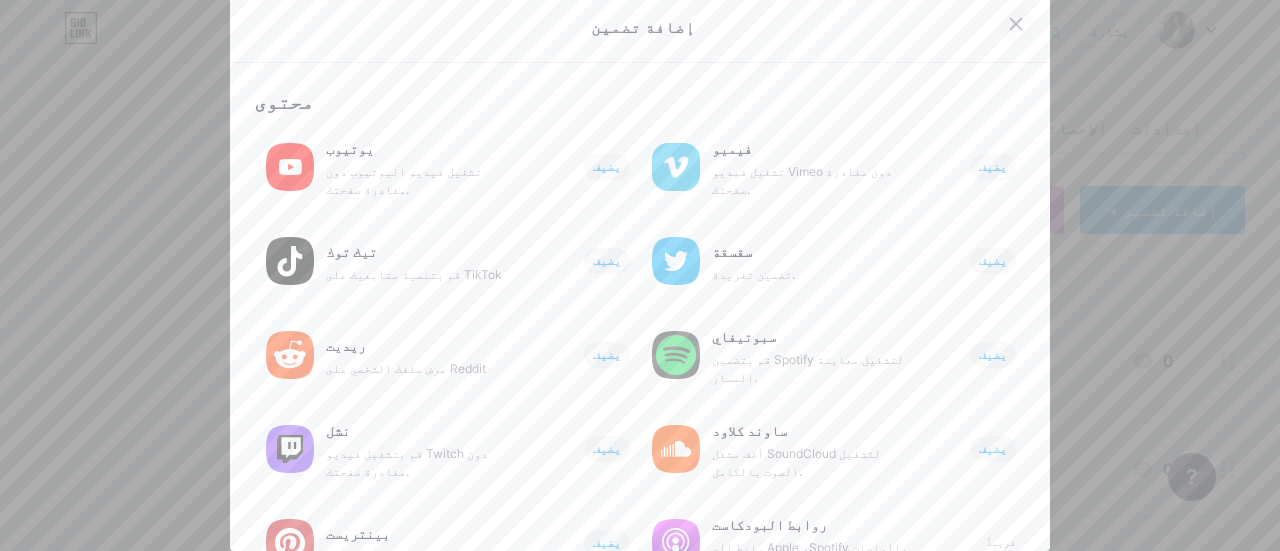 click 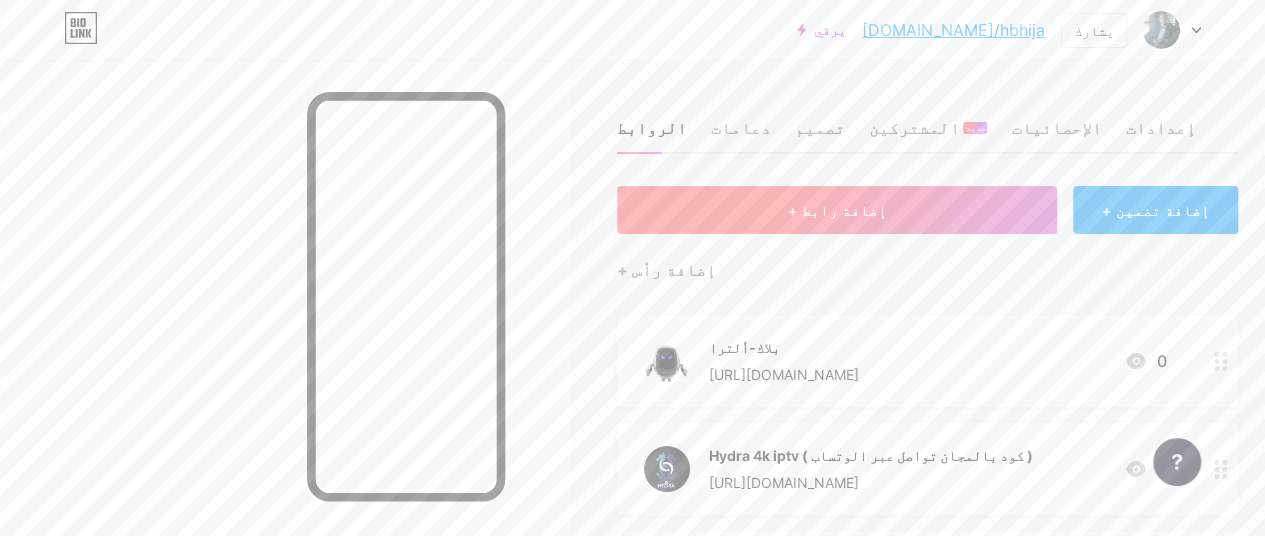 click on "+ إضافة رابط" at bounding box center [837, 210] 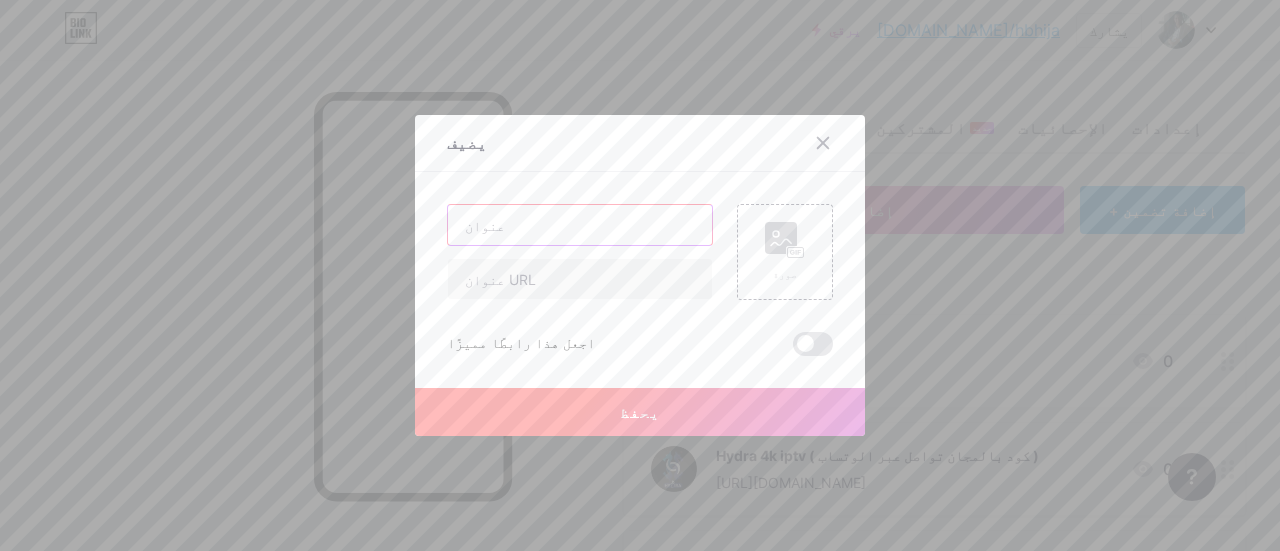 paste on "general tv  code 3060" 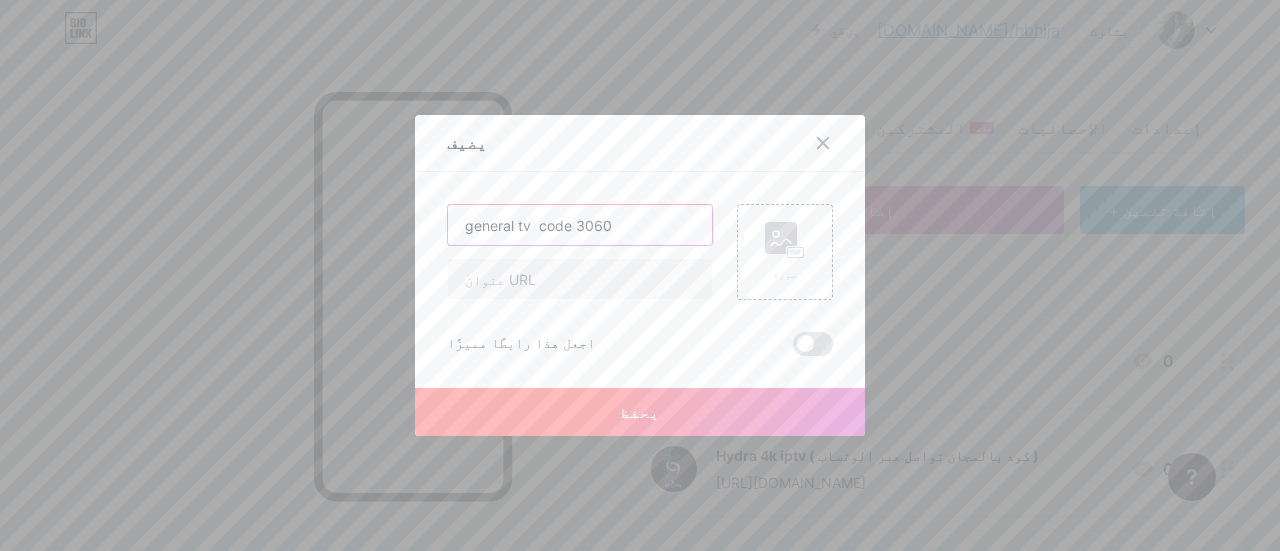 type on "general tv  code 3060" 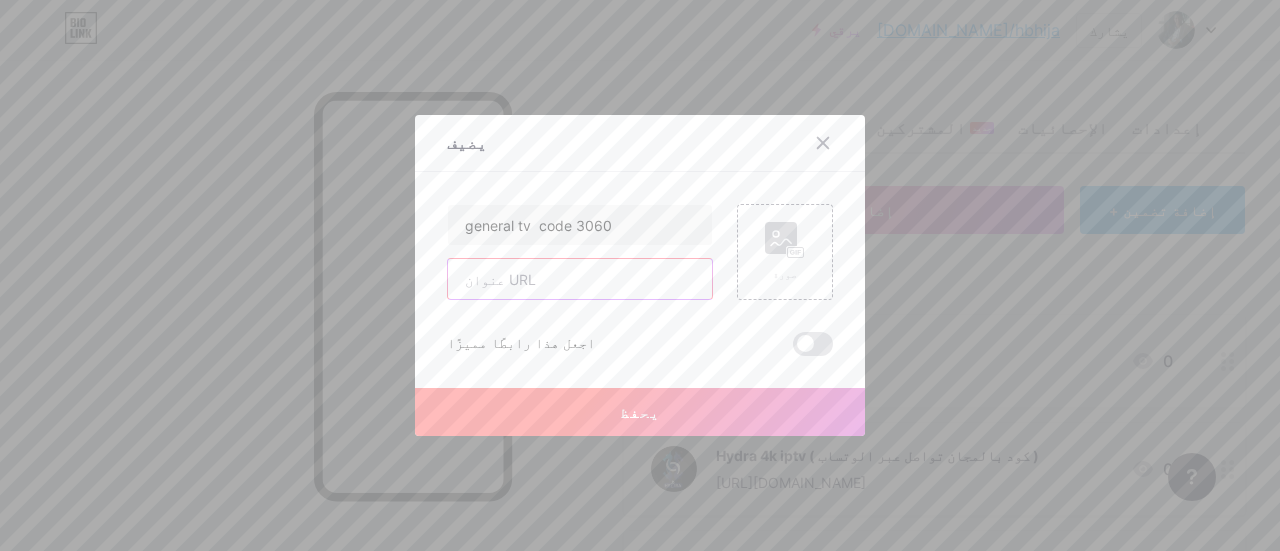 click at bounding box center (580, 279) 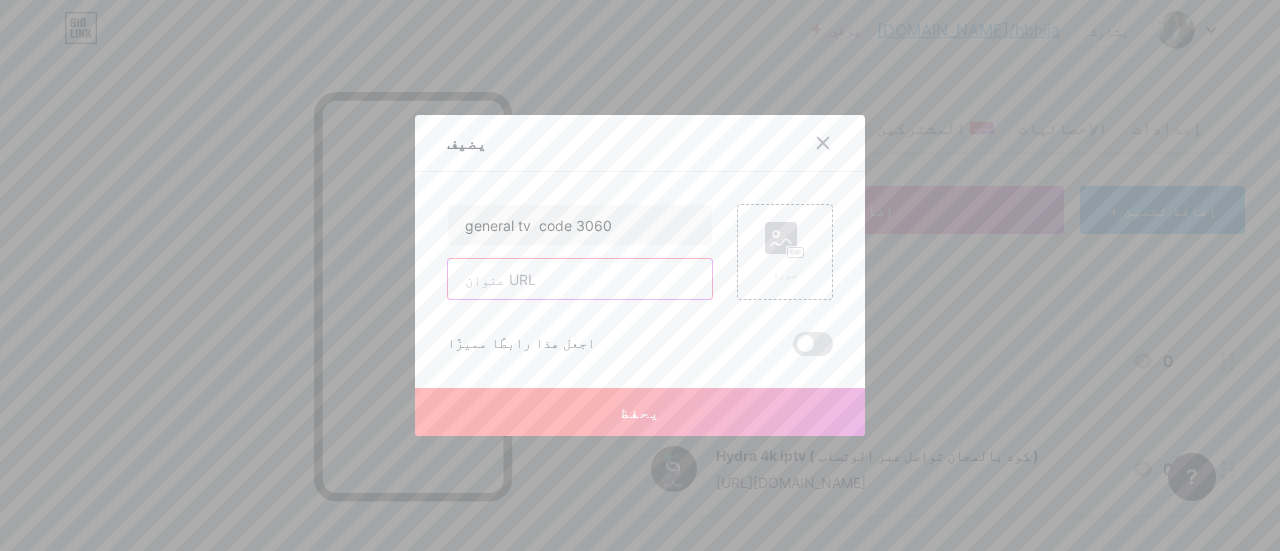 paste on "[URL][DOMAIN_NAME][DOMAIN_NAME]" 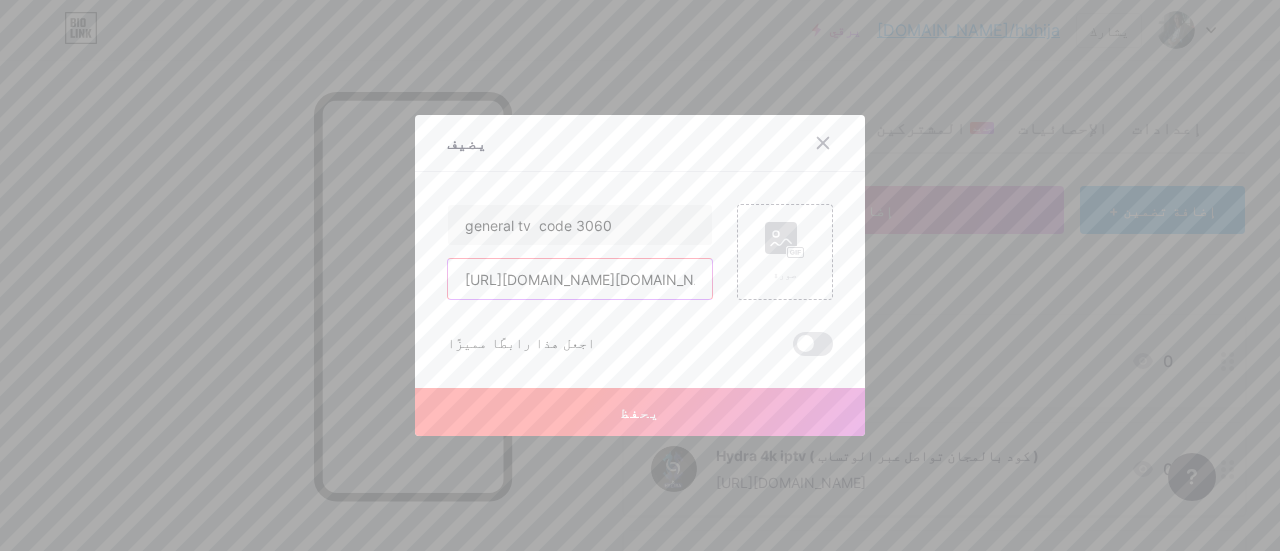 type on "[URL][DOMAIN_NAME][DOMAIN_NAME]" 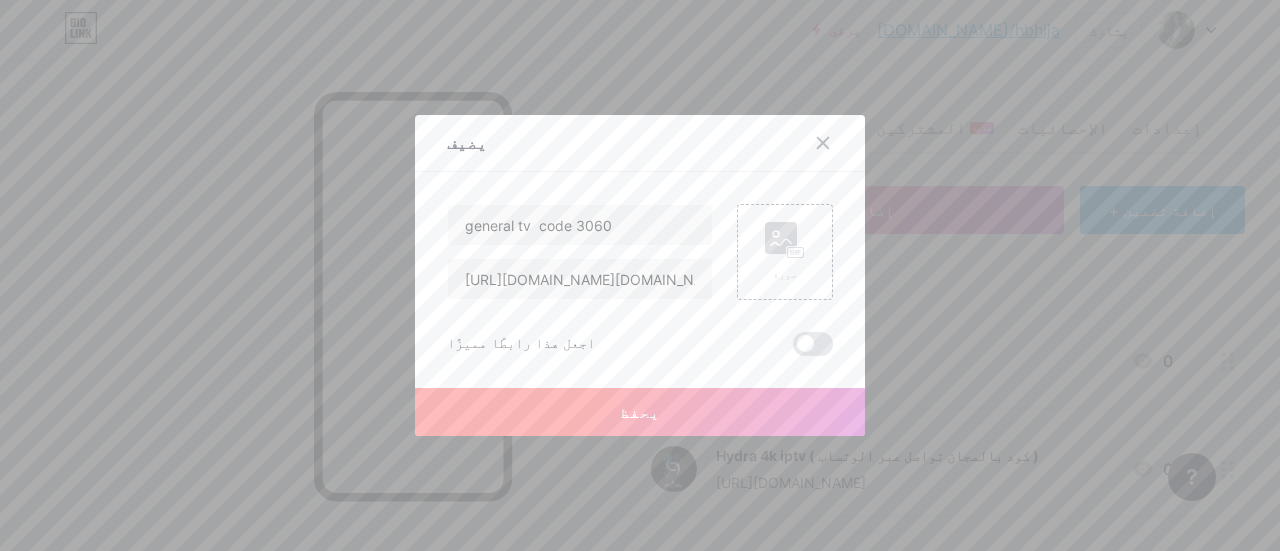 click on "يحفظ" at bounding box center [640, 412] 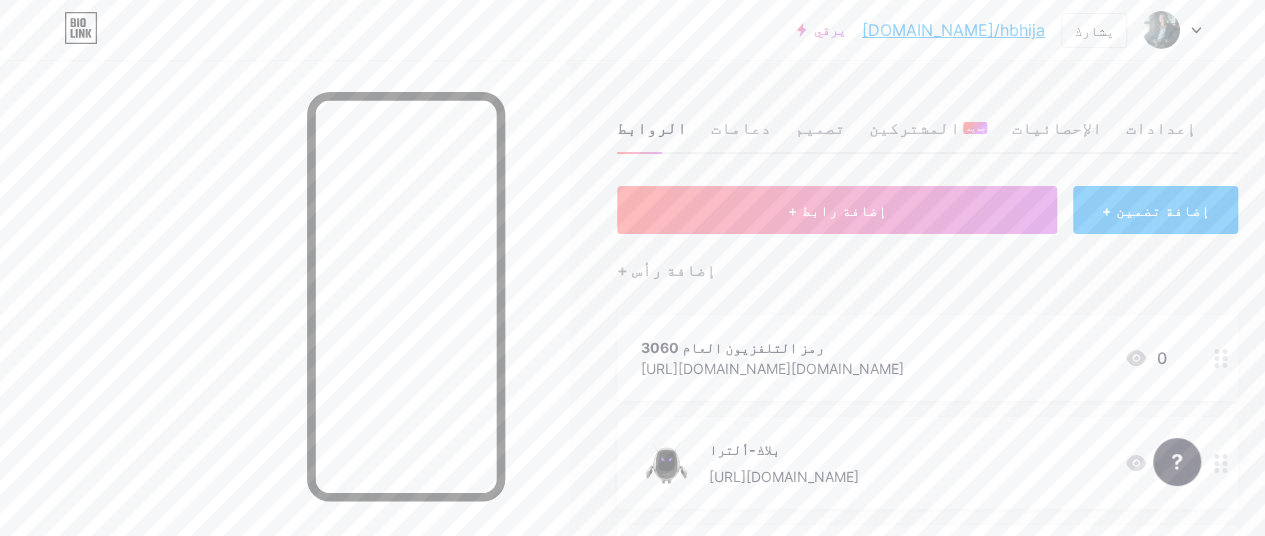 click on "رمز التلفزيون العام 3060
[URL][DOMAIN_NAME][DOMAIN_NAME]
0" at bounding box center (903, 358) 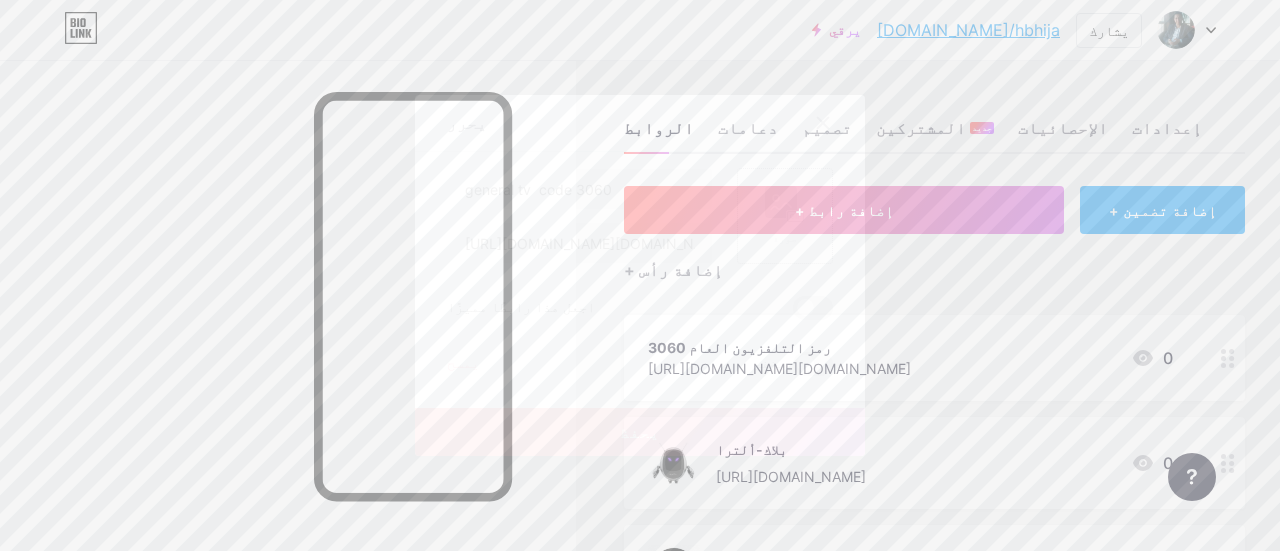 click 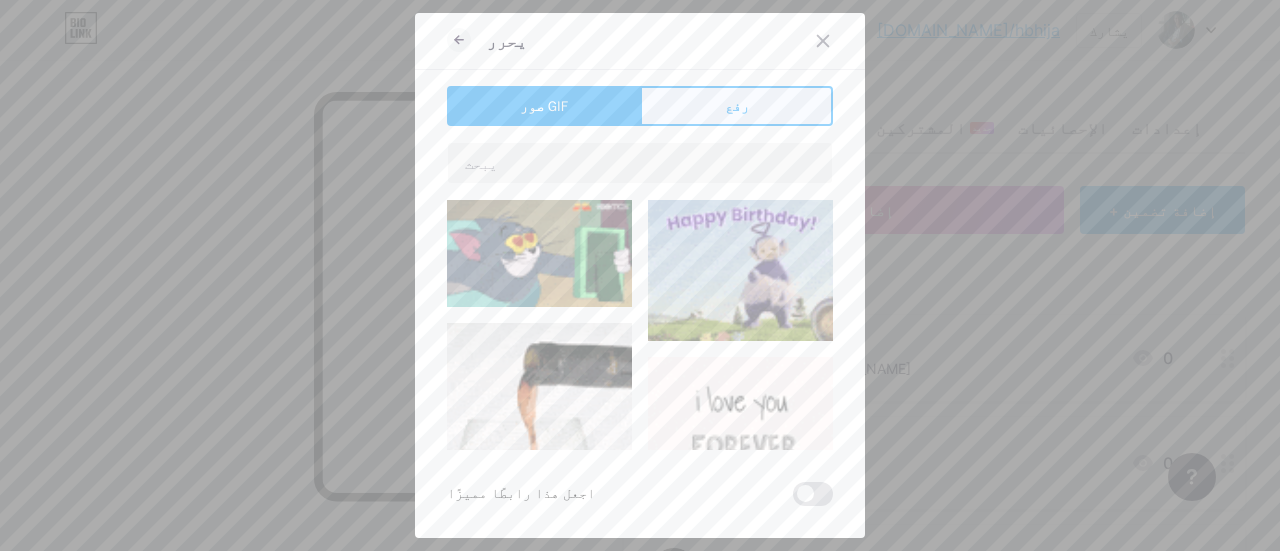 click on "رفع" at bounding box center (736, 106) 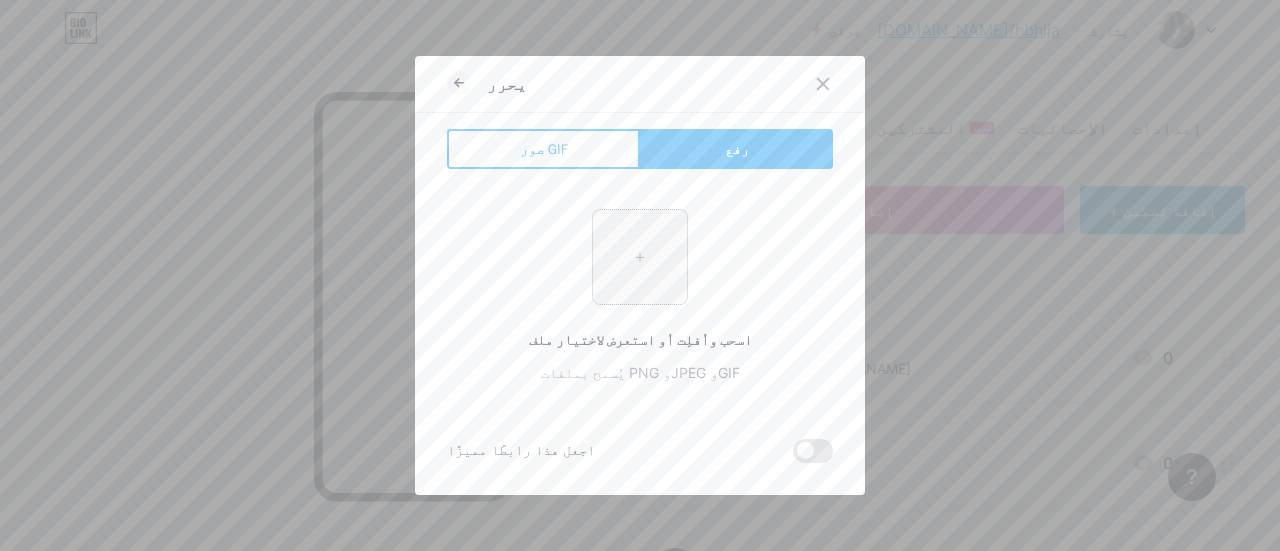 click at bounding box center (640, 257) 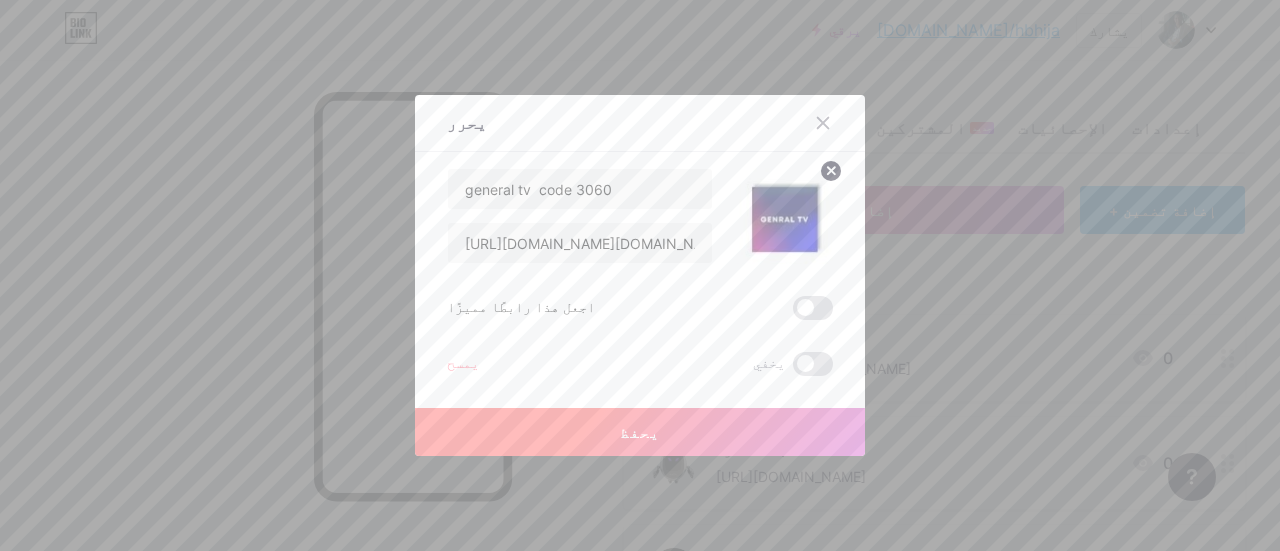 click on "يحفظ" at bounding box center (640, 432) 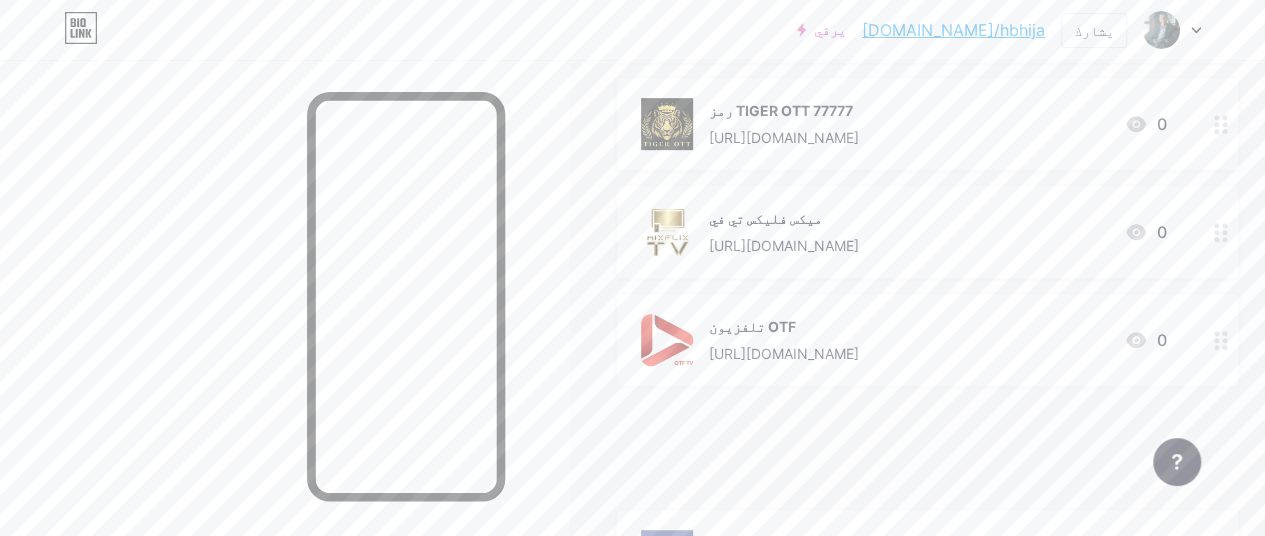 scroll, scrollTop: 586, scrollLeft: 0, axis: vertical 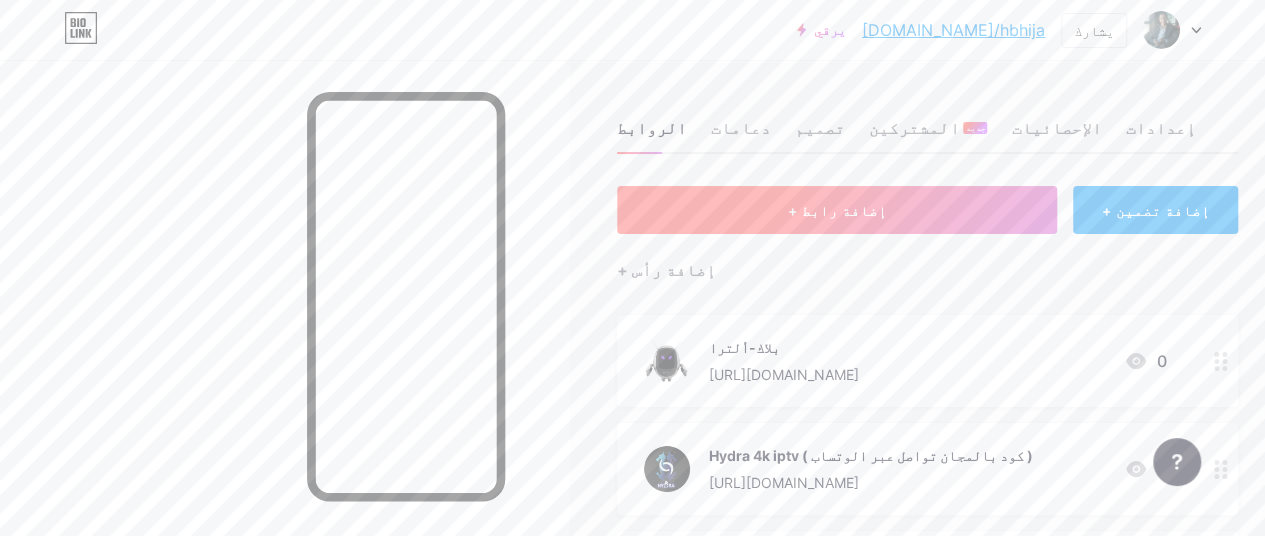 click on "+ إضافة رابط" at bounding box center (837, 210) 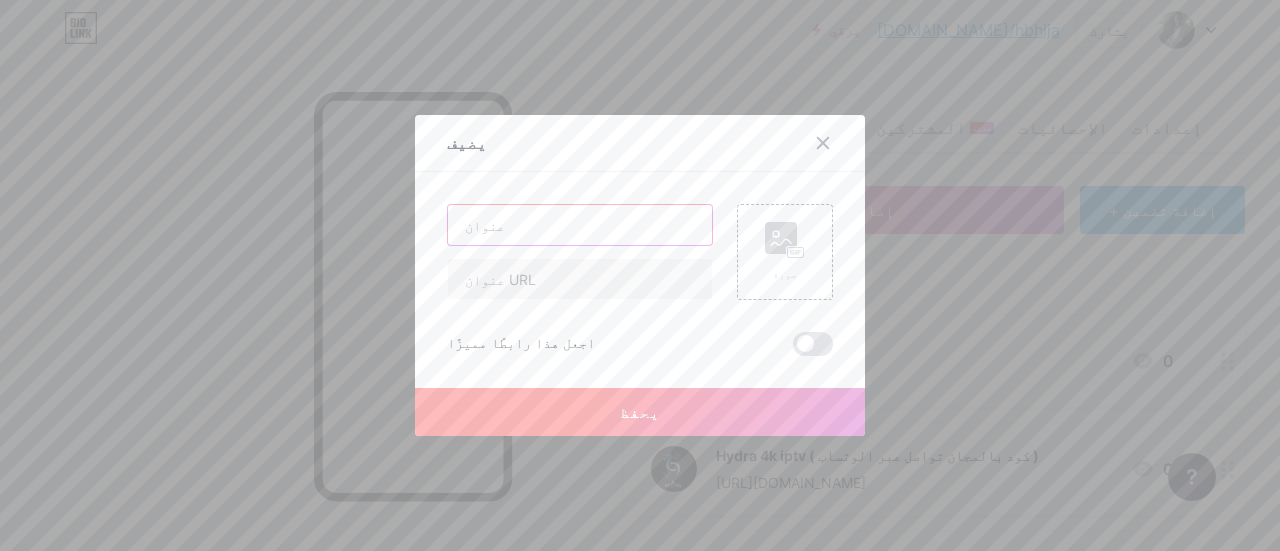 click at bounding box center [580, 225] 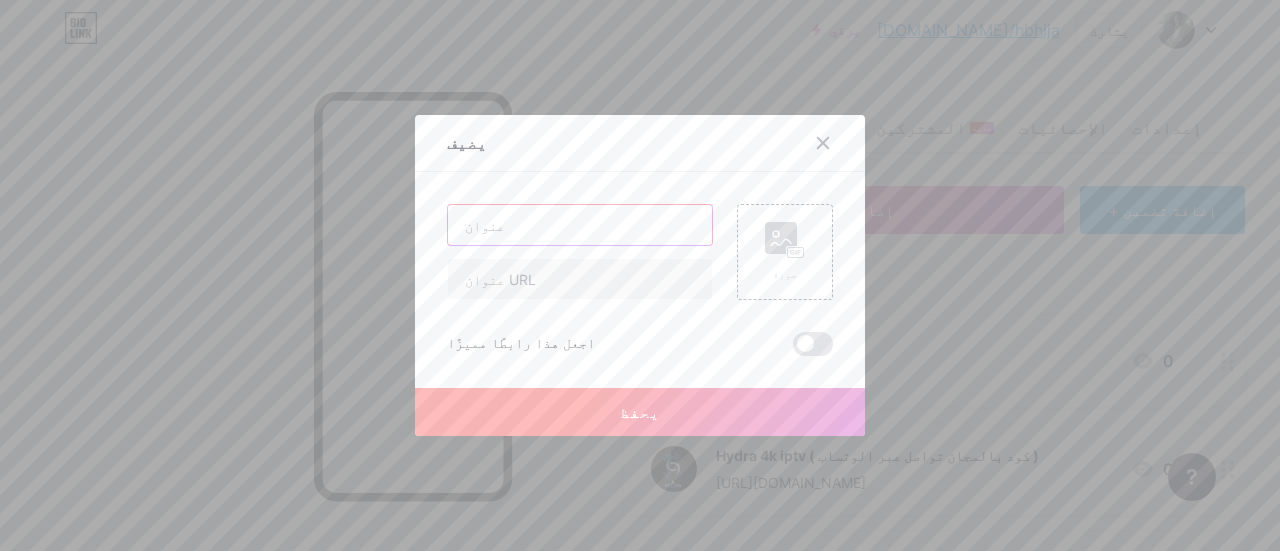 paste on "drama live code 232425" 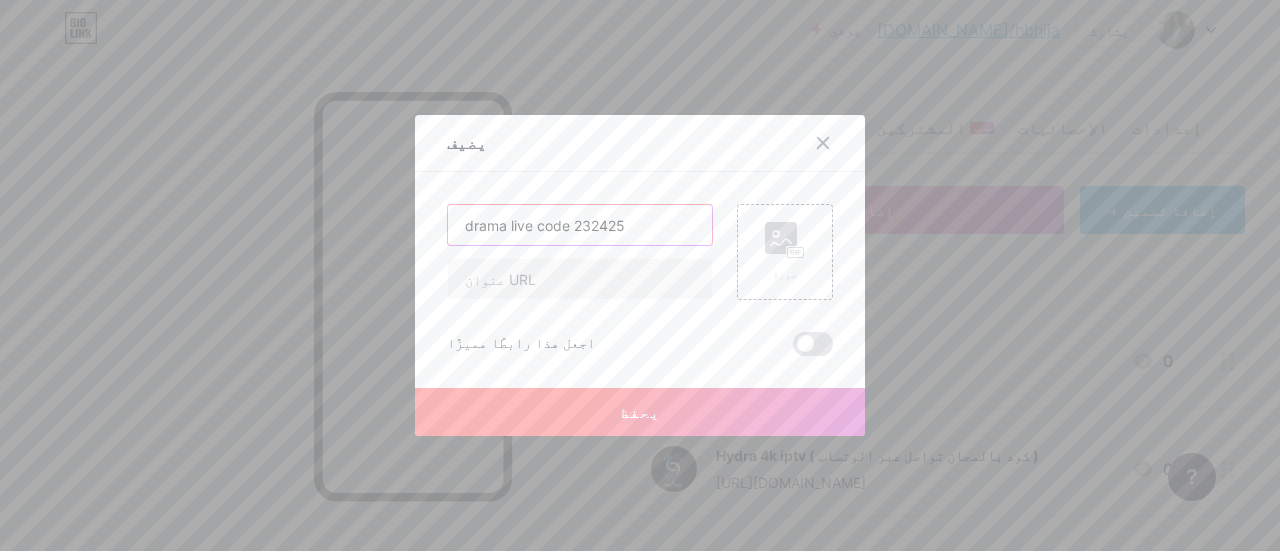 type on "drama live code 232425" 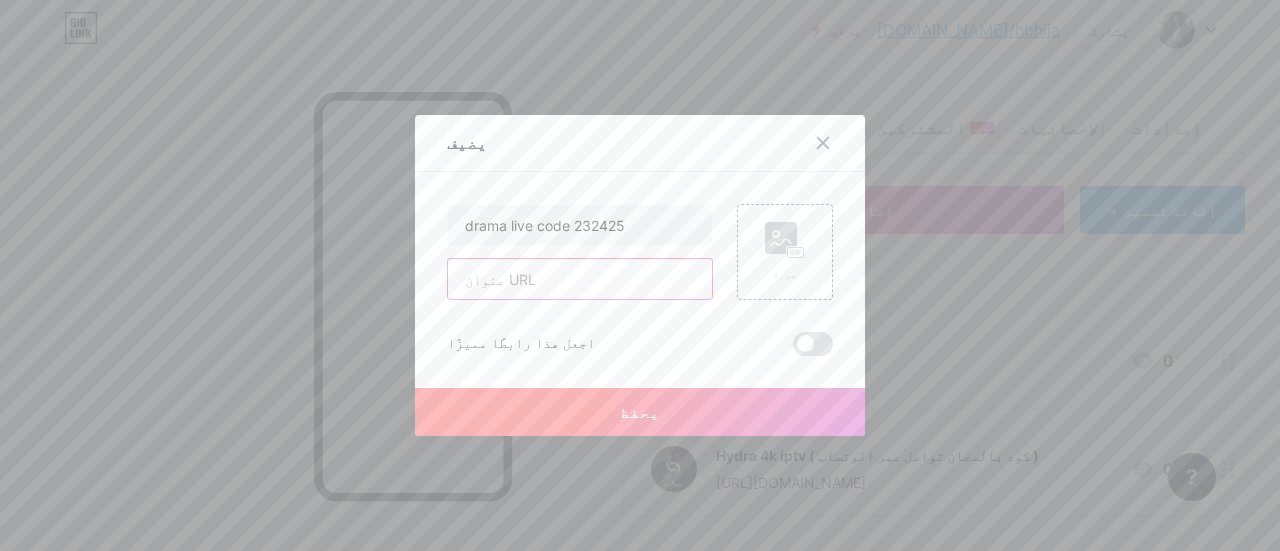 click at bounding box center (580, 279) 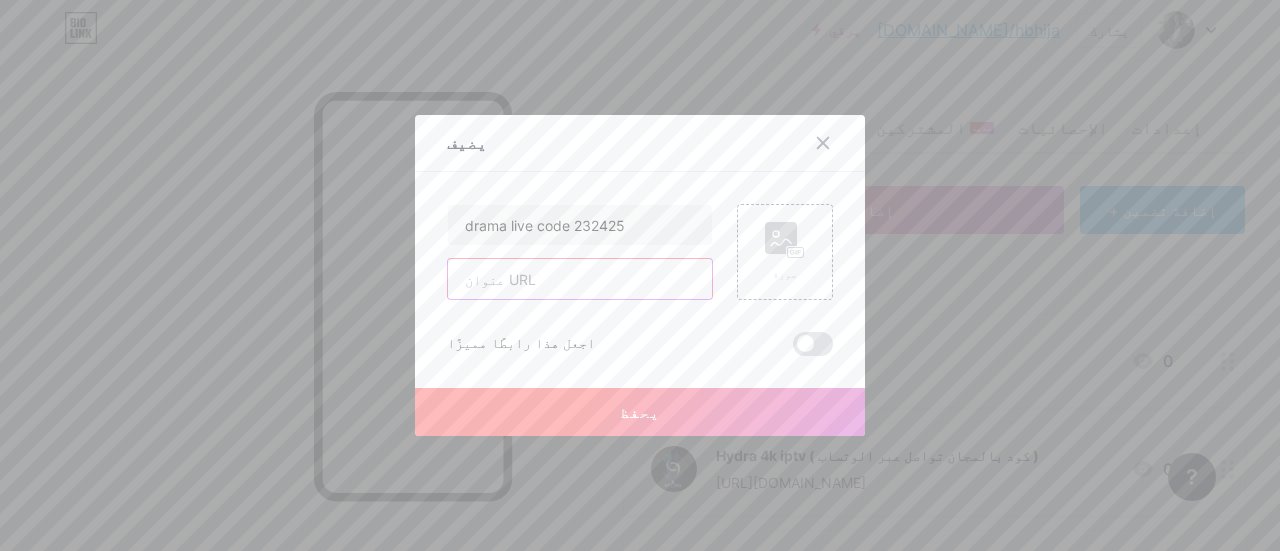 paste on "[URL][DOMAIN_NAME]" 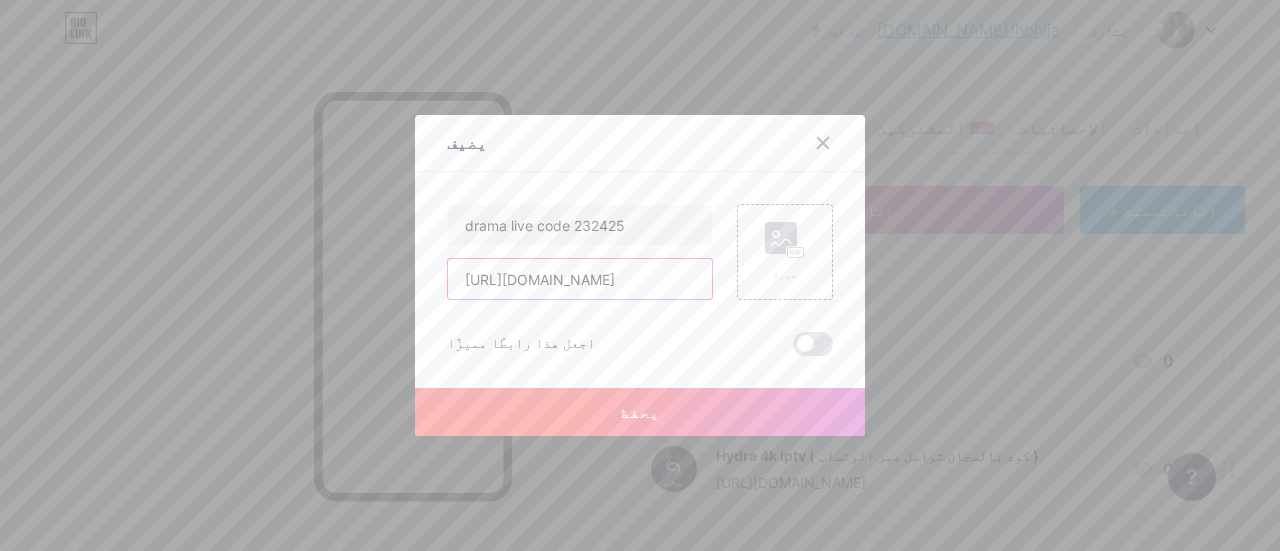 scroll, scrollTop: 0, scrollLeft: 22, axis: horizontal 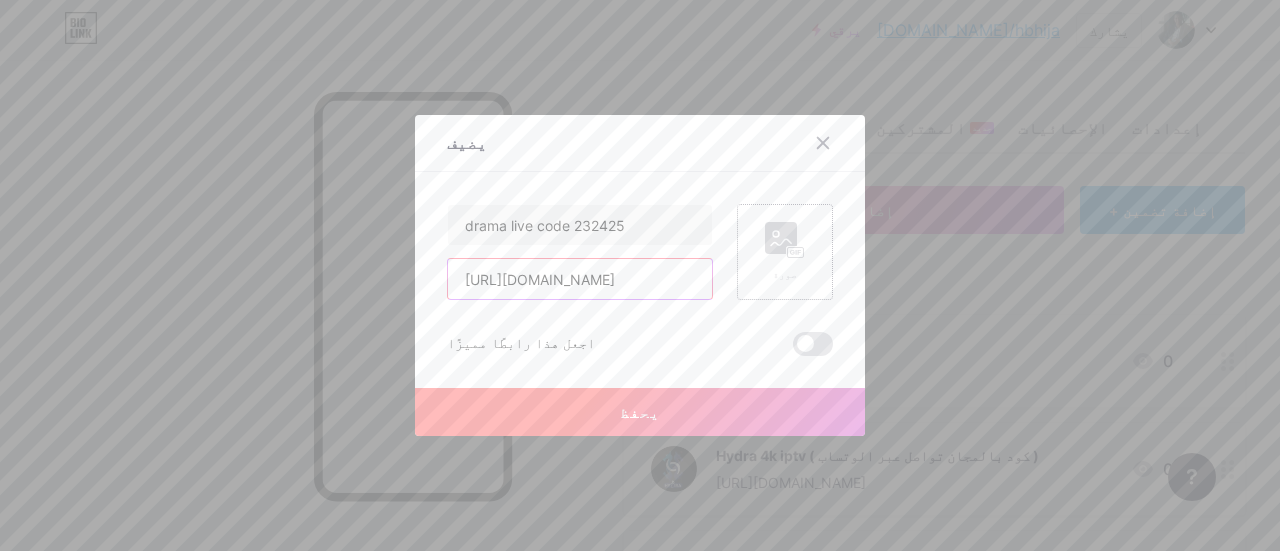 type on "[URL][DOMAIN_NAME]" 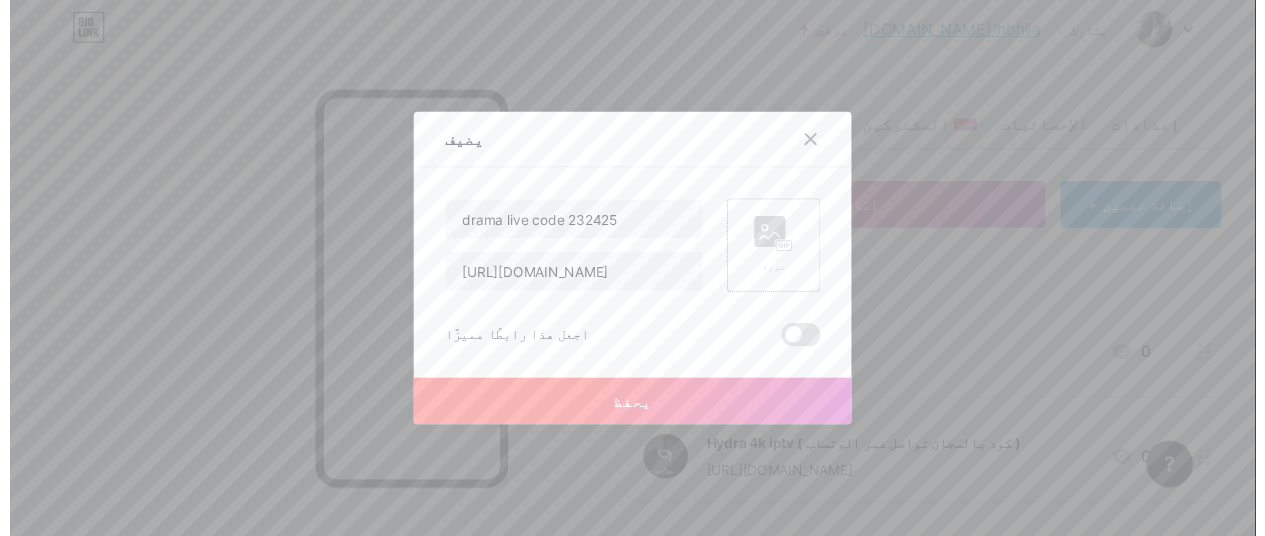 scroll, scrollTop: 0, scrollLeft: 0, axis: both 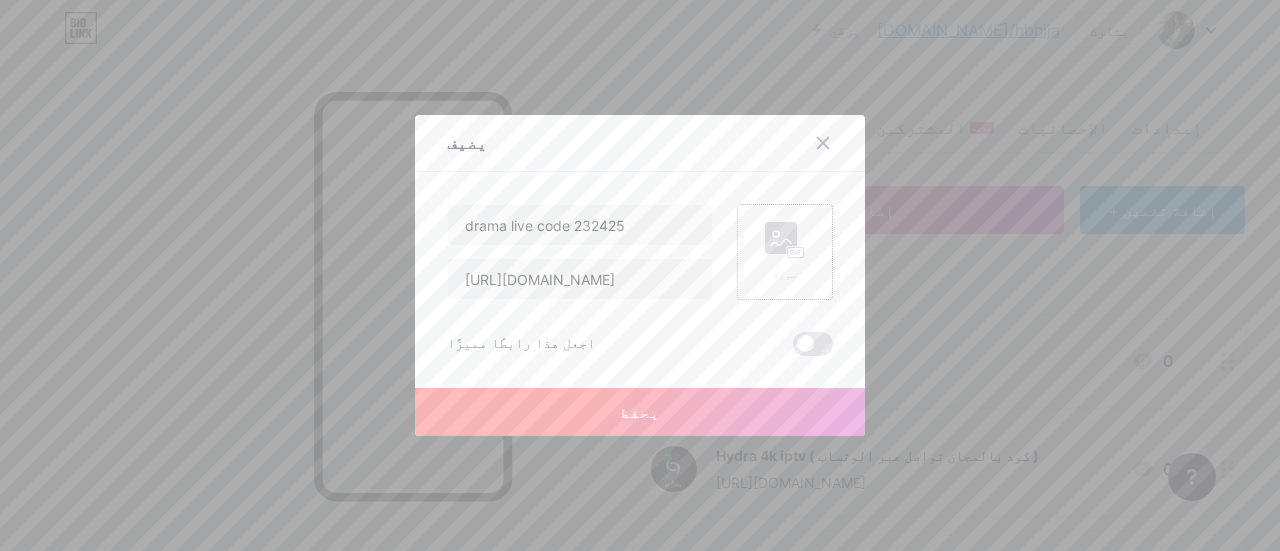 click 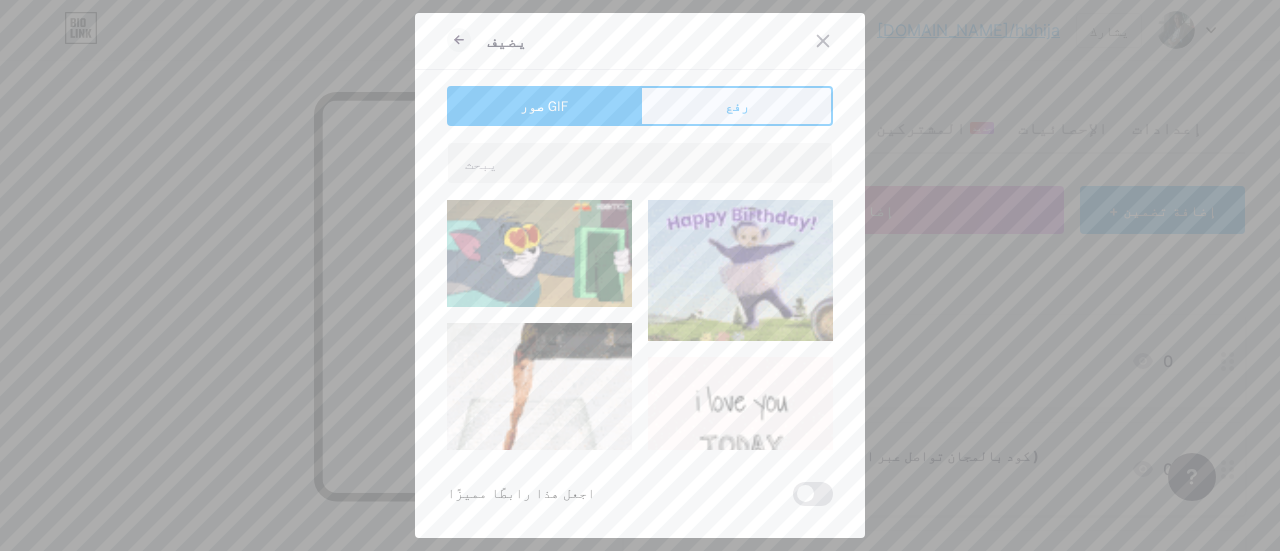 click on "رفع" at bounding box center [736, 106] 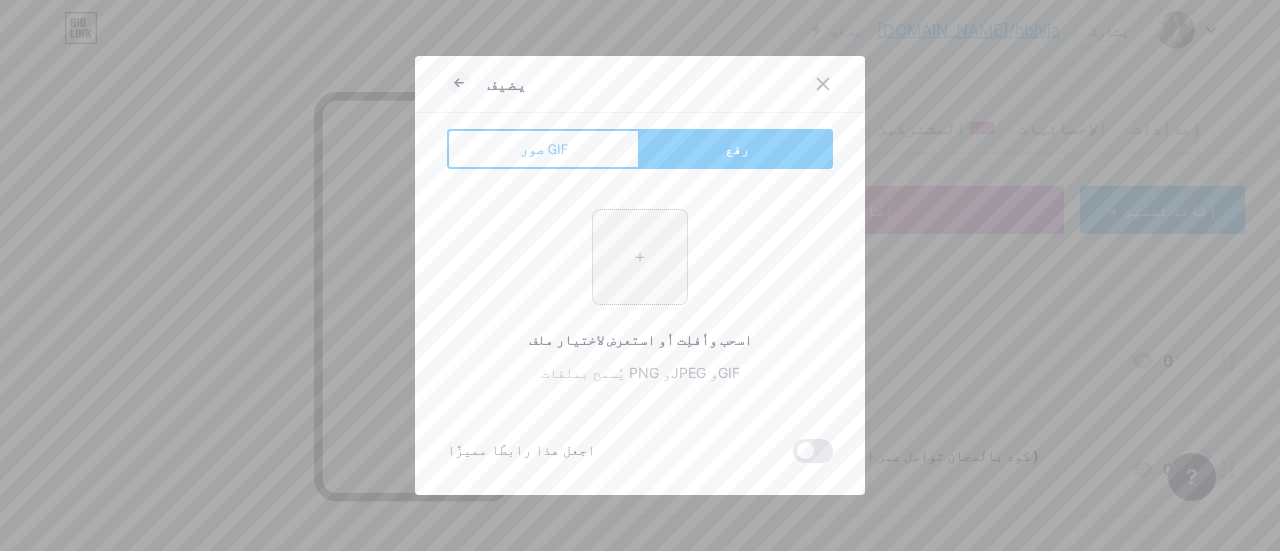 click at bounding box center [640, 257] 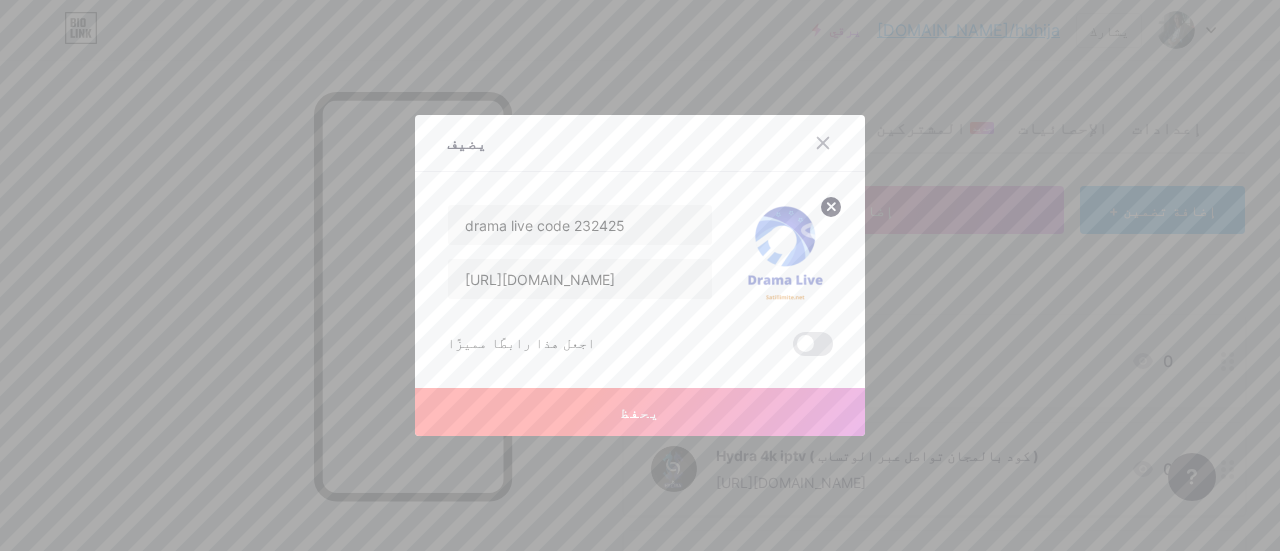 click on "يحفظ" at bounding box center (640, 412) 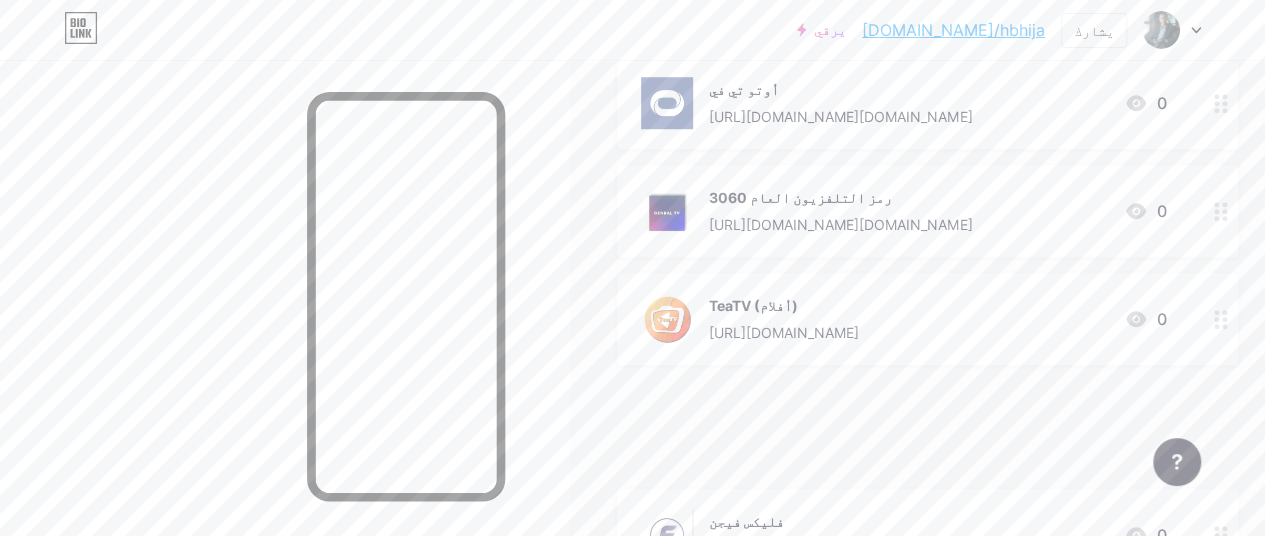 scroll, scrollTop: 803, scrollLeft: 0, axis: vertical 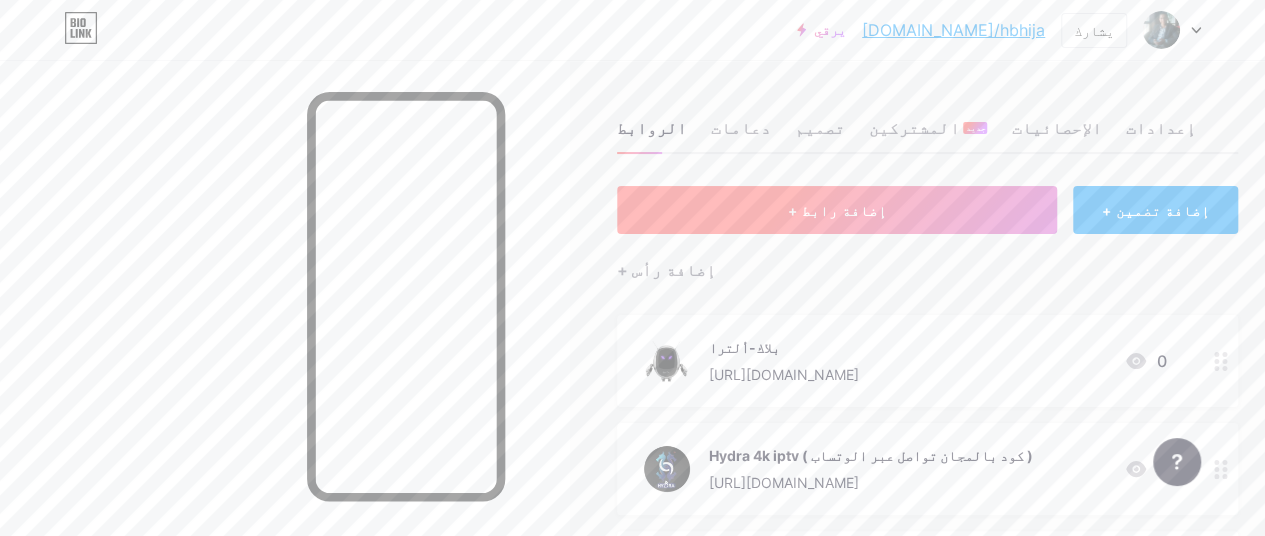 click on "+ إضافة رابط" at bounding box center [837, 210] 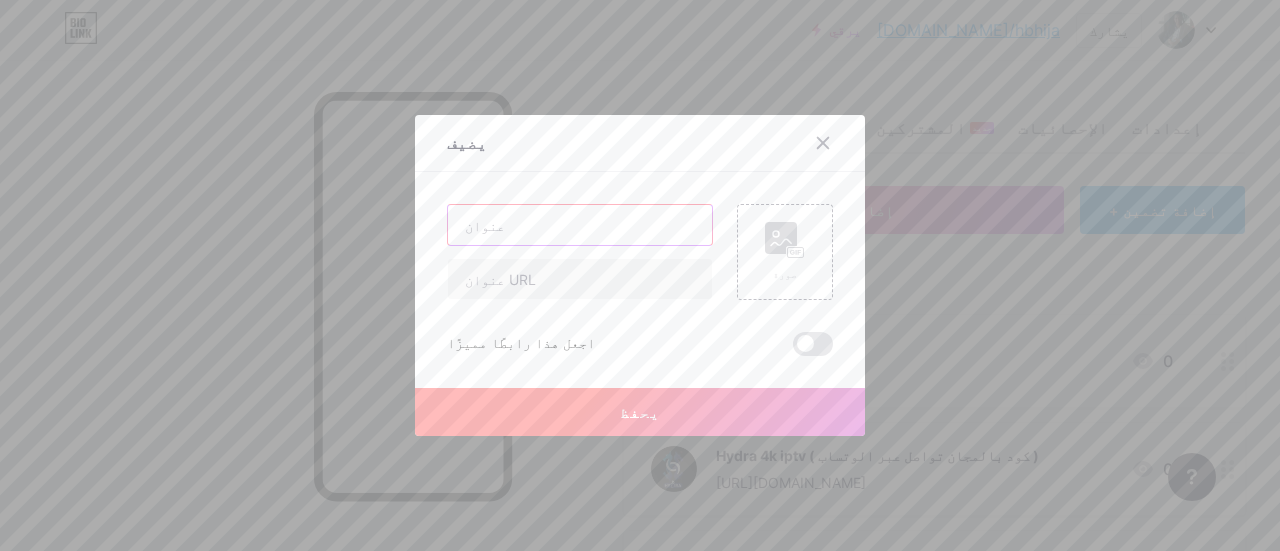 click at bounding box center [580, 225] 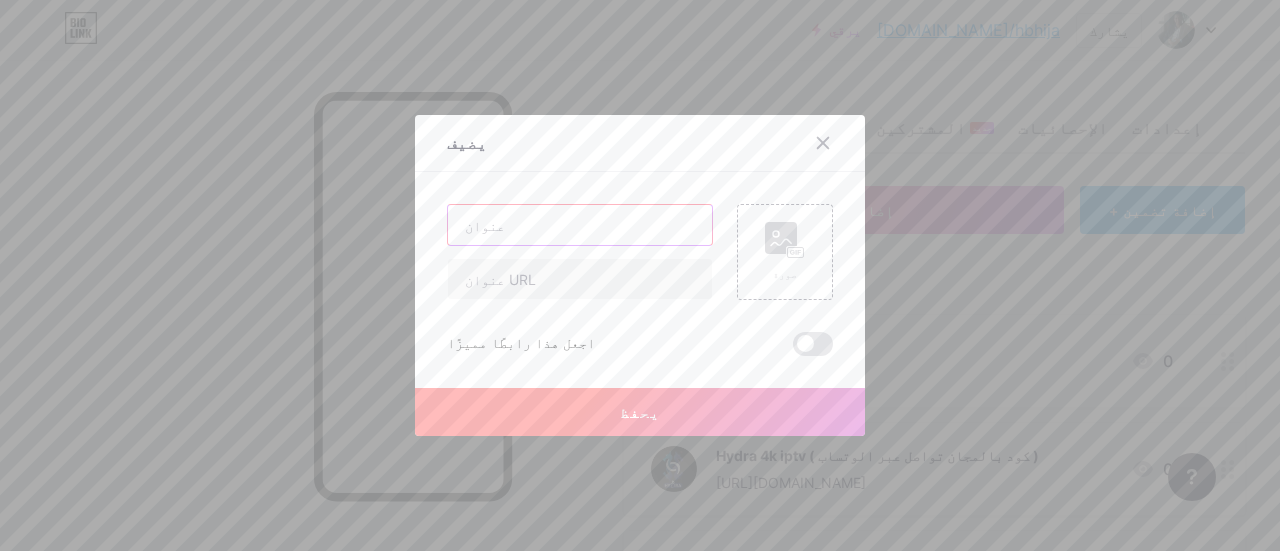 type on "f" 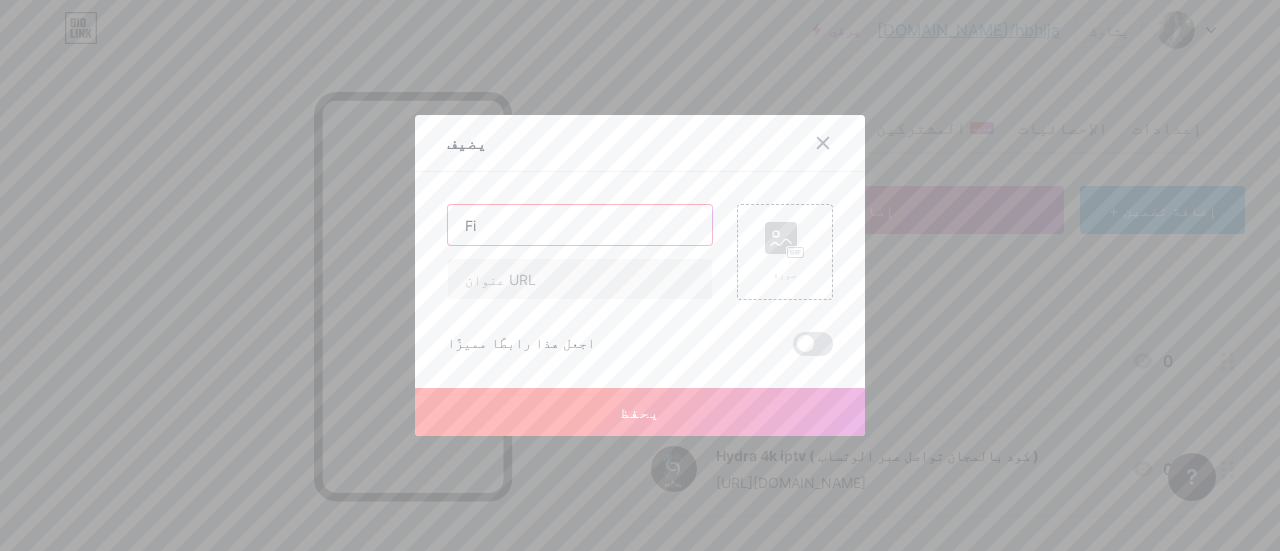 type on "F" 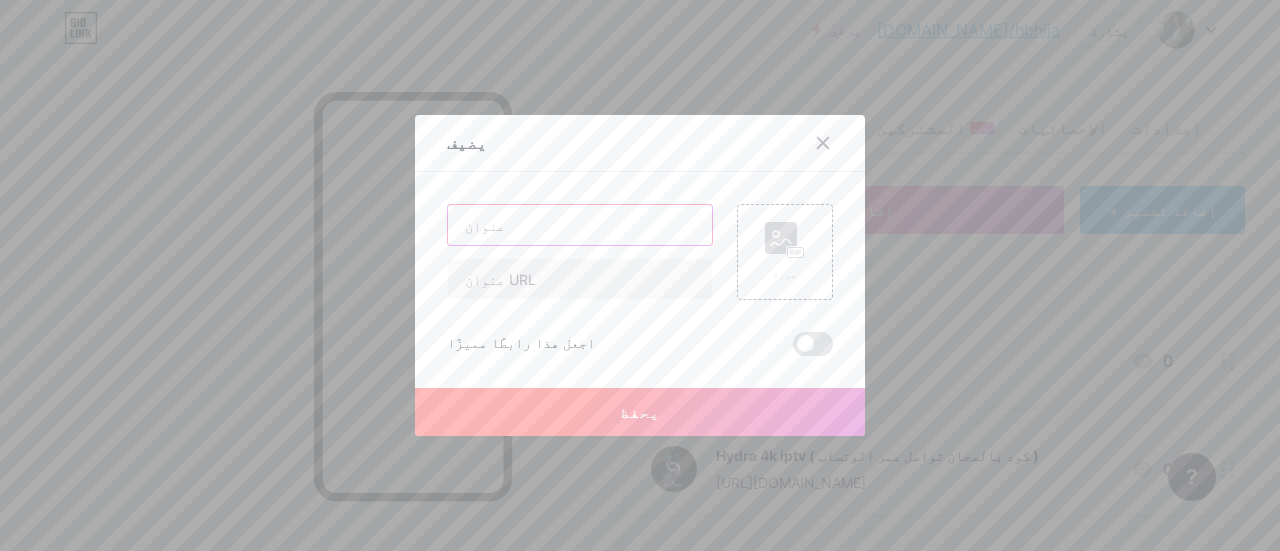 paste on "ANIME TV" 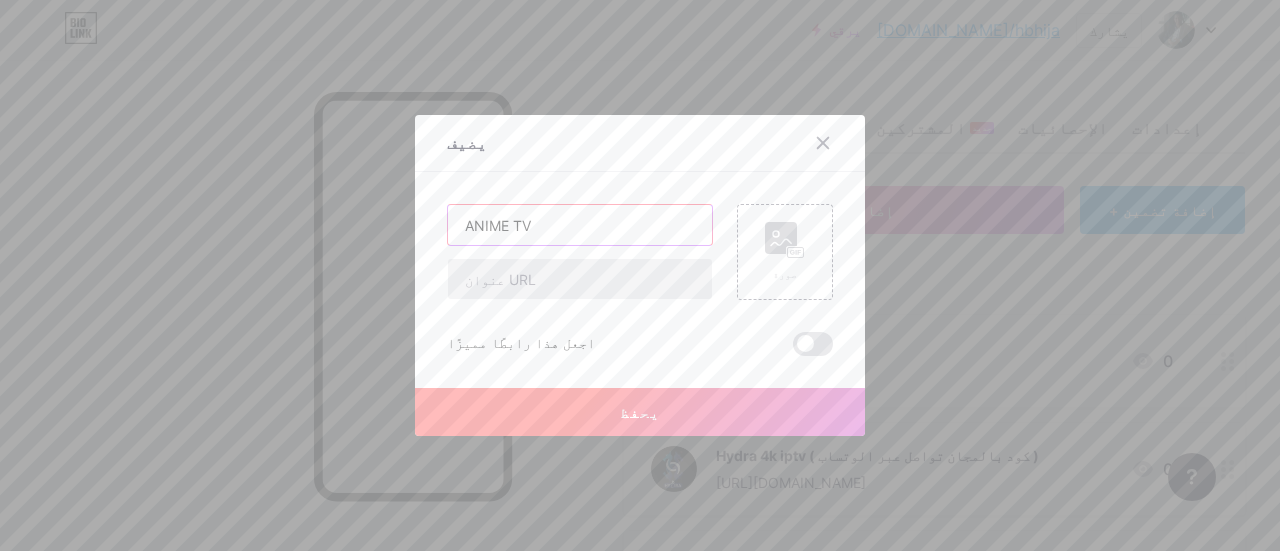 type on "ANIME TV" 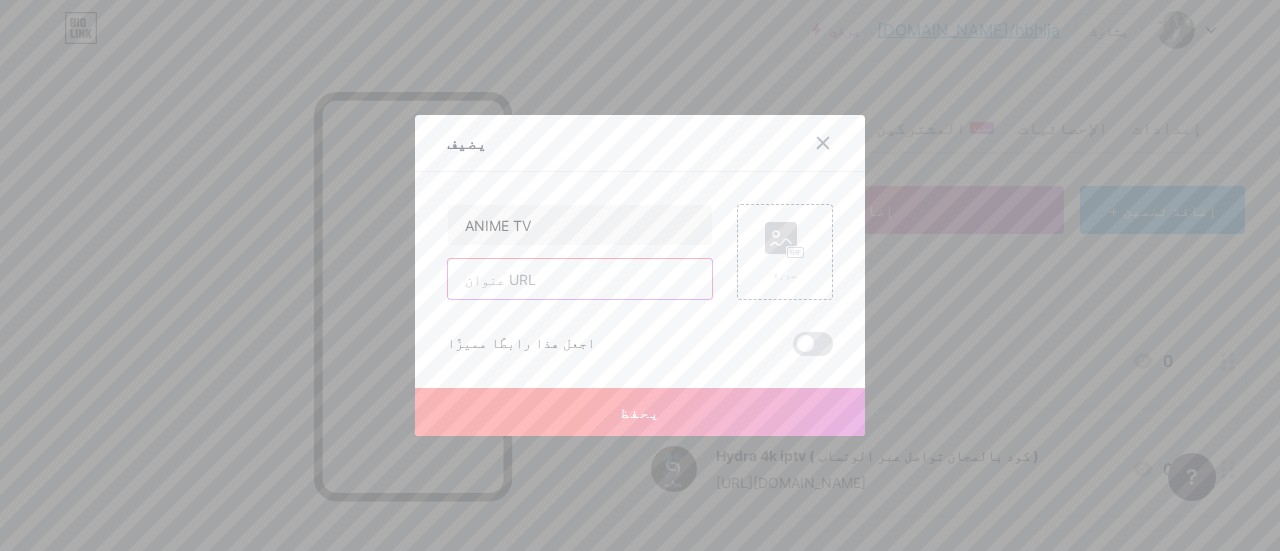 click at bounding box center [580, 279] 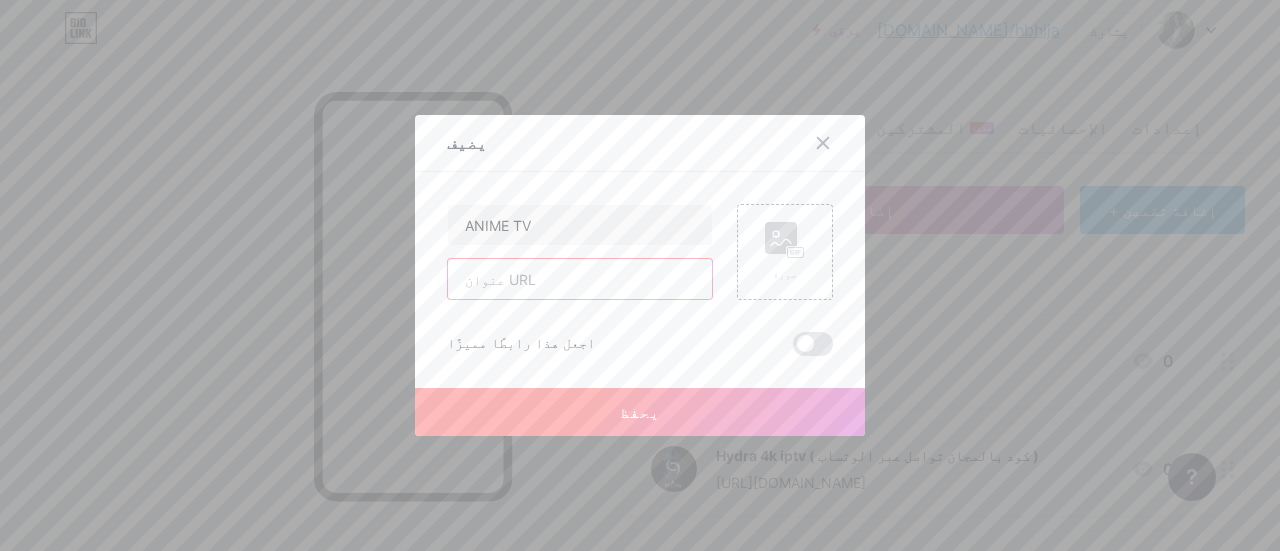 paste on "[URL][DOMAIN_NAME]" 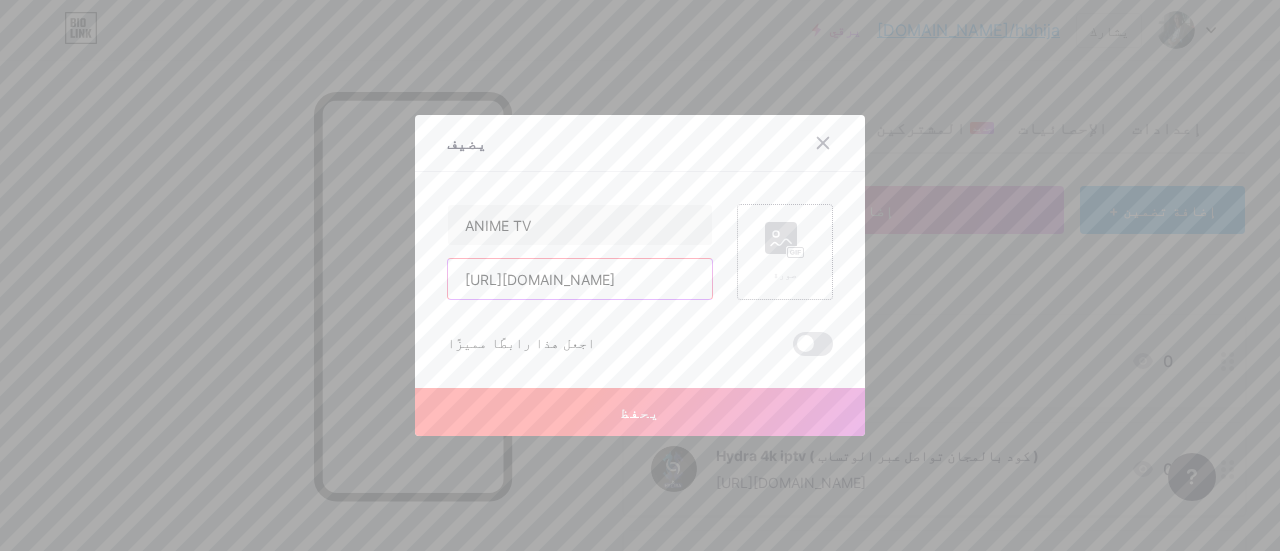 type on "[URL][DOMAIN_NAME]" 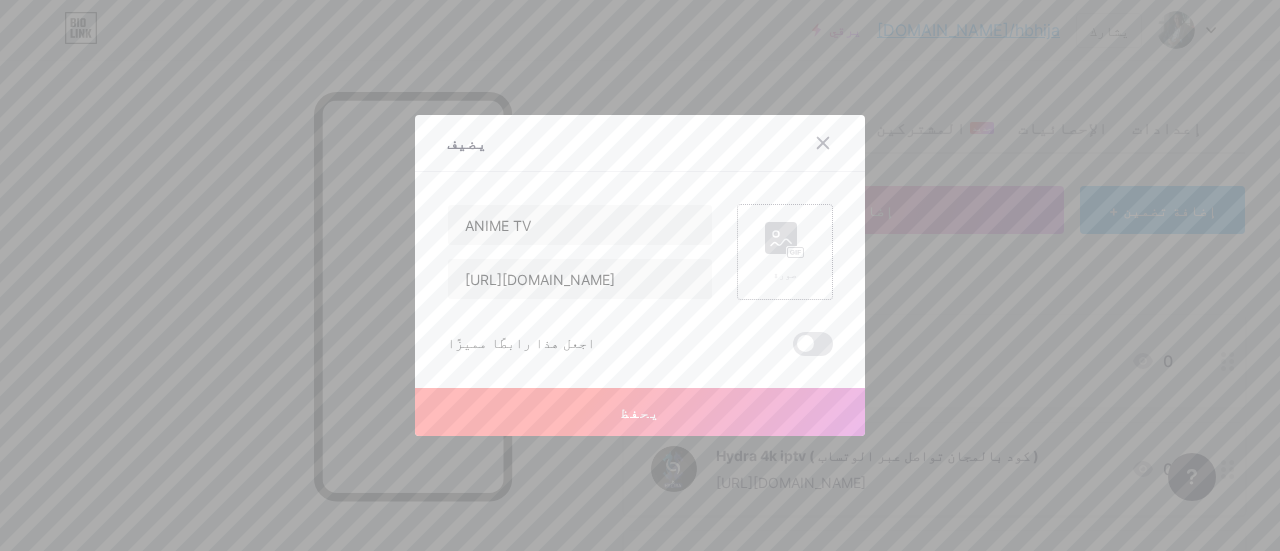 click 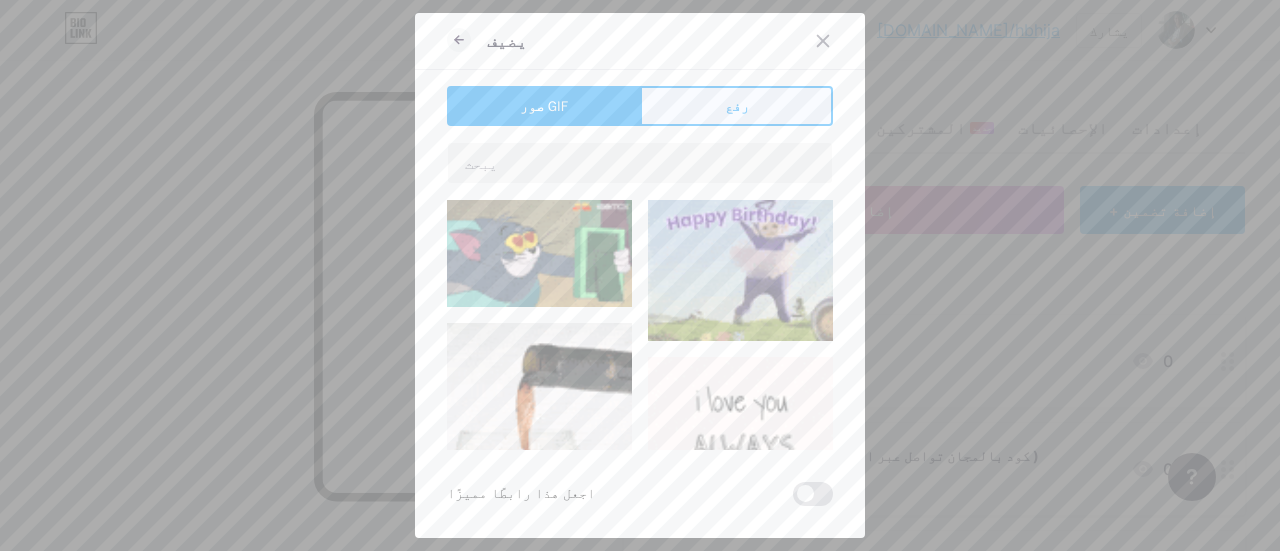 click on "رفع" at bounding box center [736, 106] 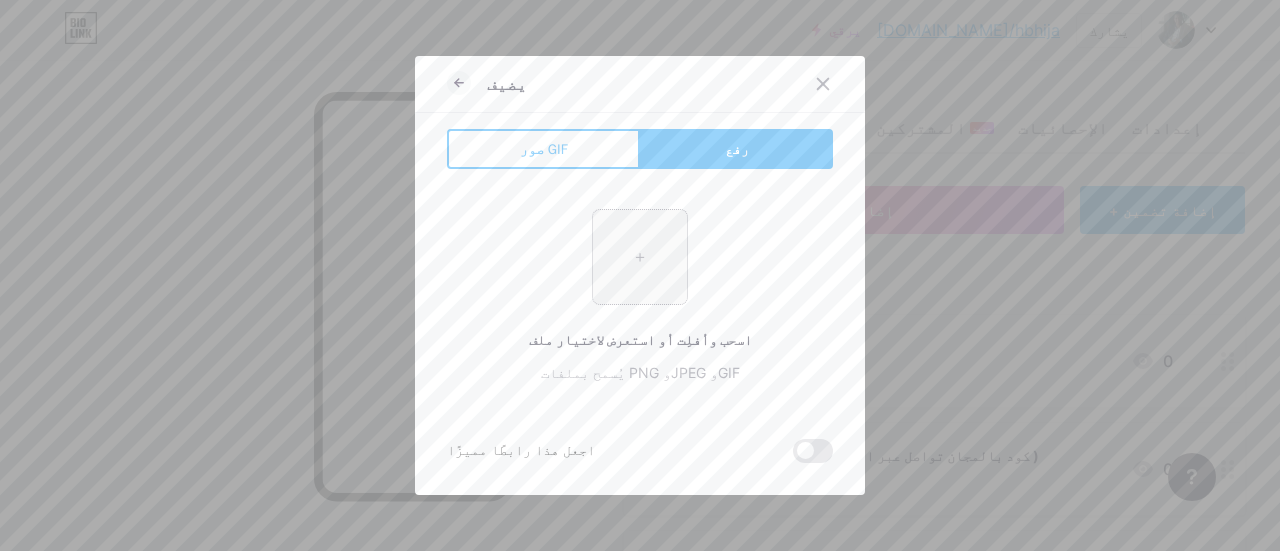 click at bounding box center (640, 257) 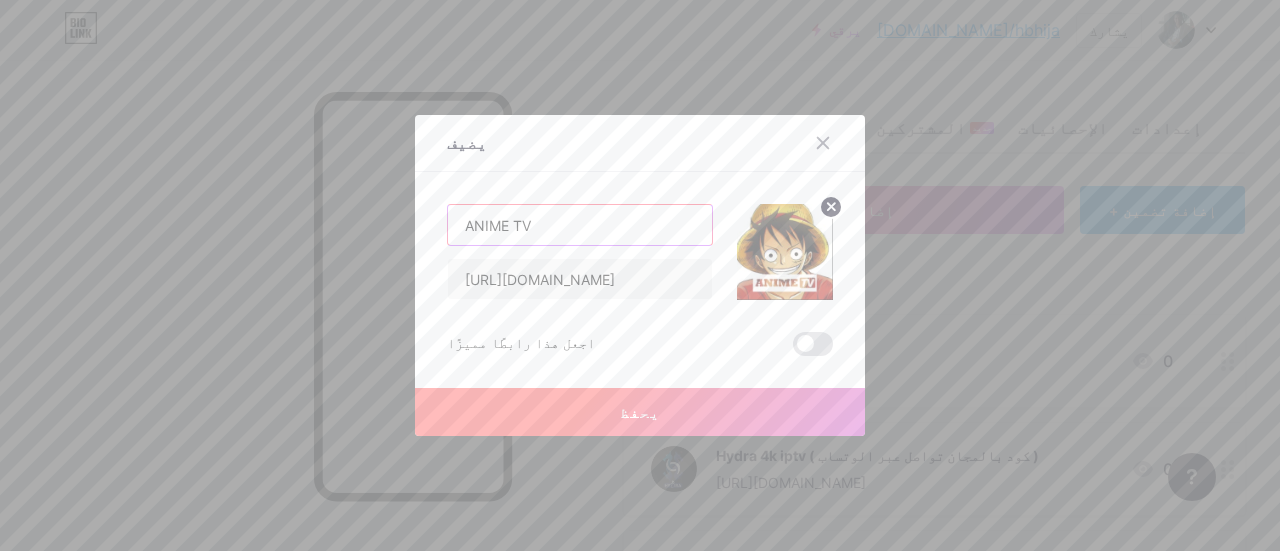 click on "ANIME TV" at bounding box center [580, 225] 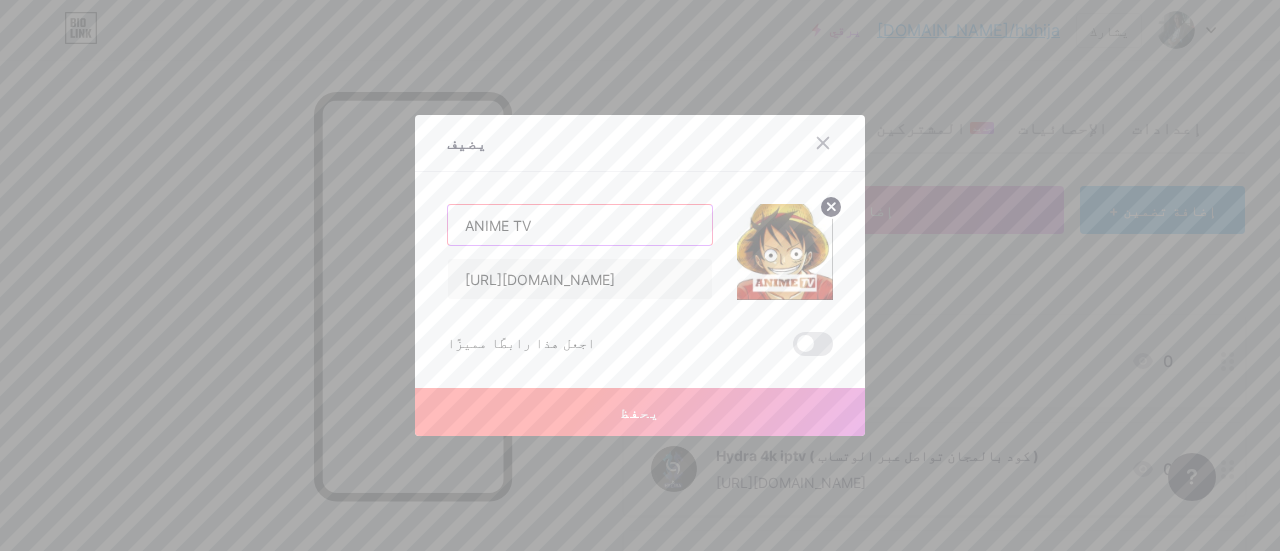 paste on "أفلام" 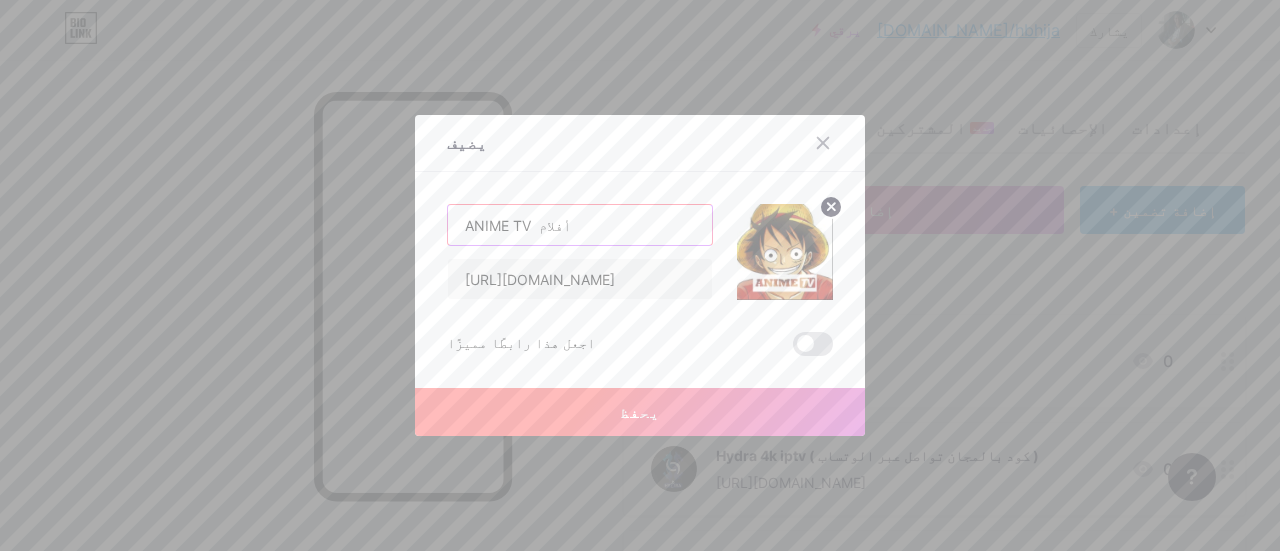 type on "ANIME TV  أفلام" 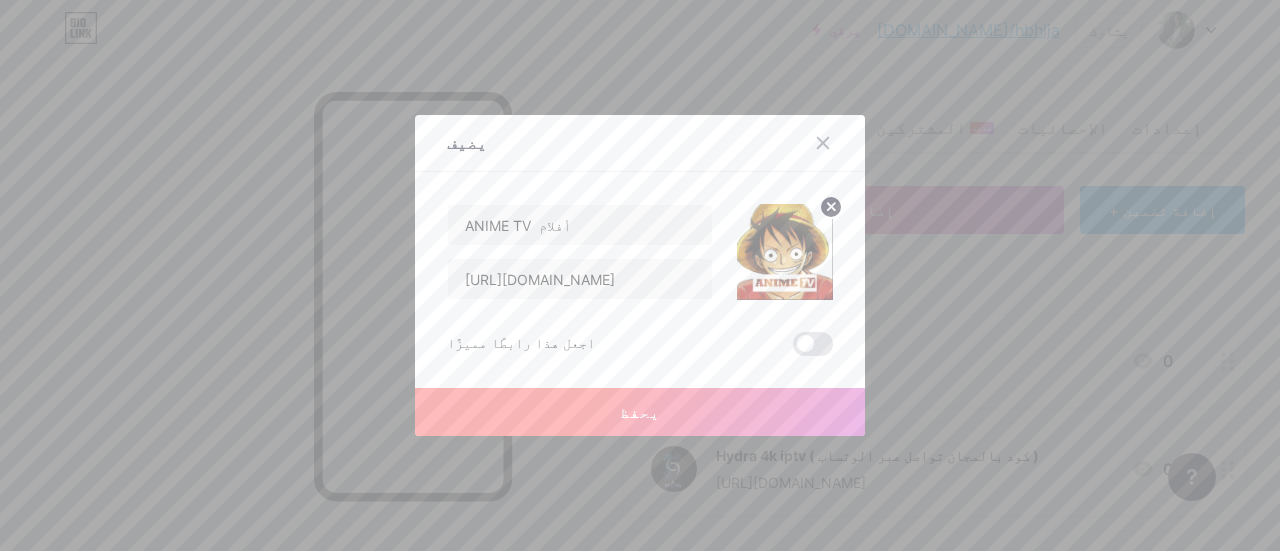 click on "يحفظ" at bounding box center (640, 412) 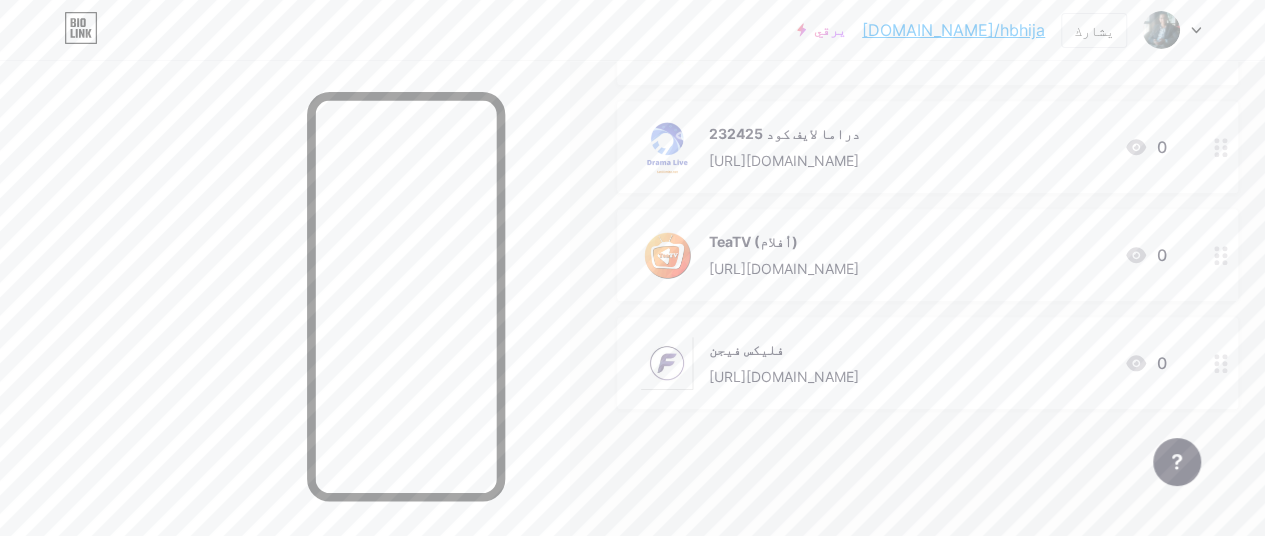 scroll, scrollTop: 993, scrollLeft: 0, axis: vertical 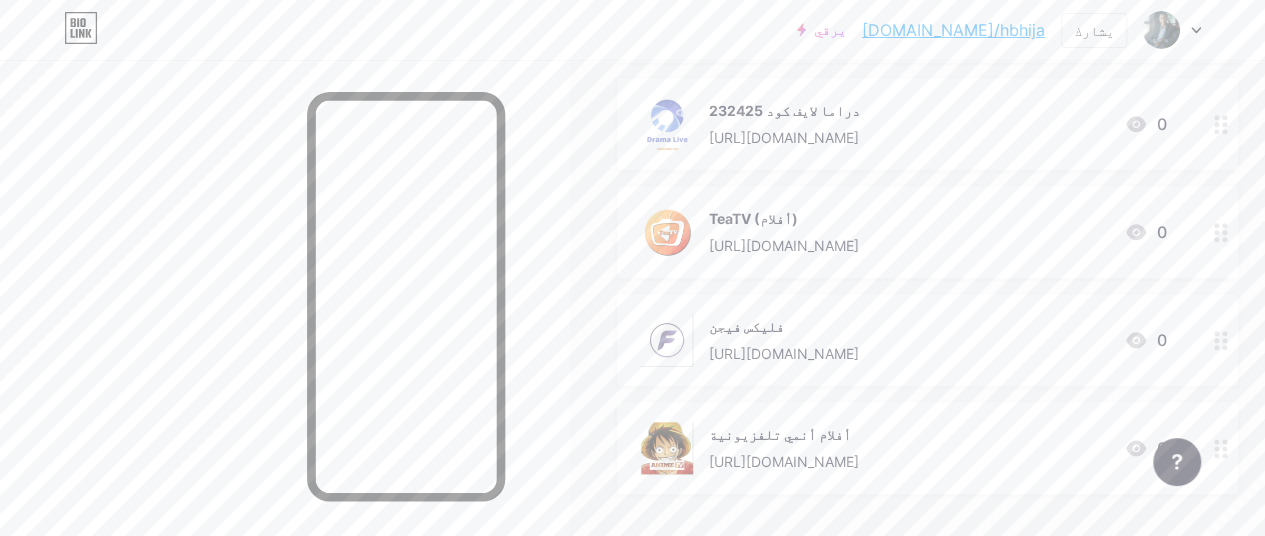 click on "أفلام أنمي تلفزيونية
[URL][DOMAIN_NAME]
0" at bounding box center (903, 448) 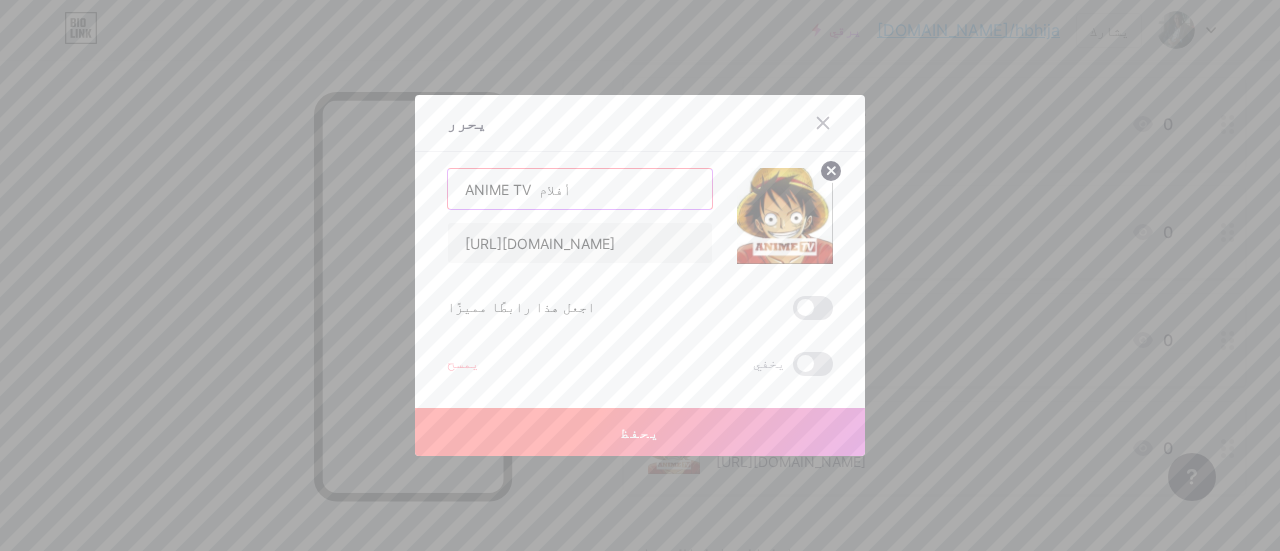 click on "ANIME TV  أفلام" at bounding box center (580, 189) 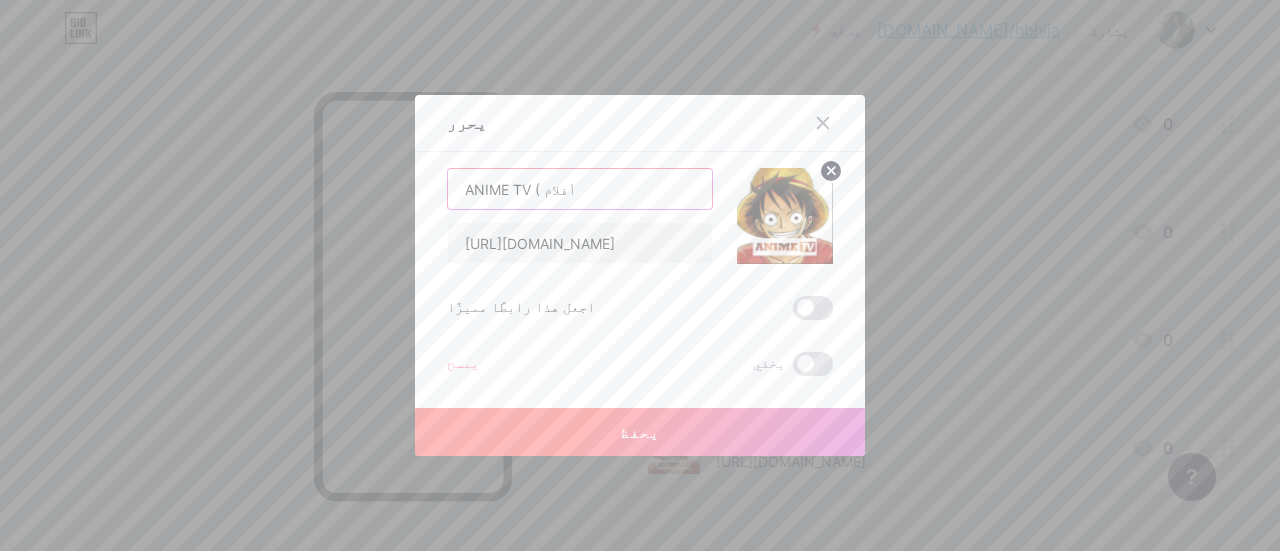 click on "ANIME TV ( أفلام" at bounding box center [580, 189] 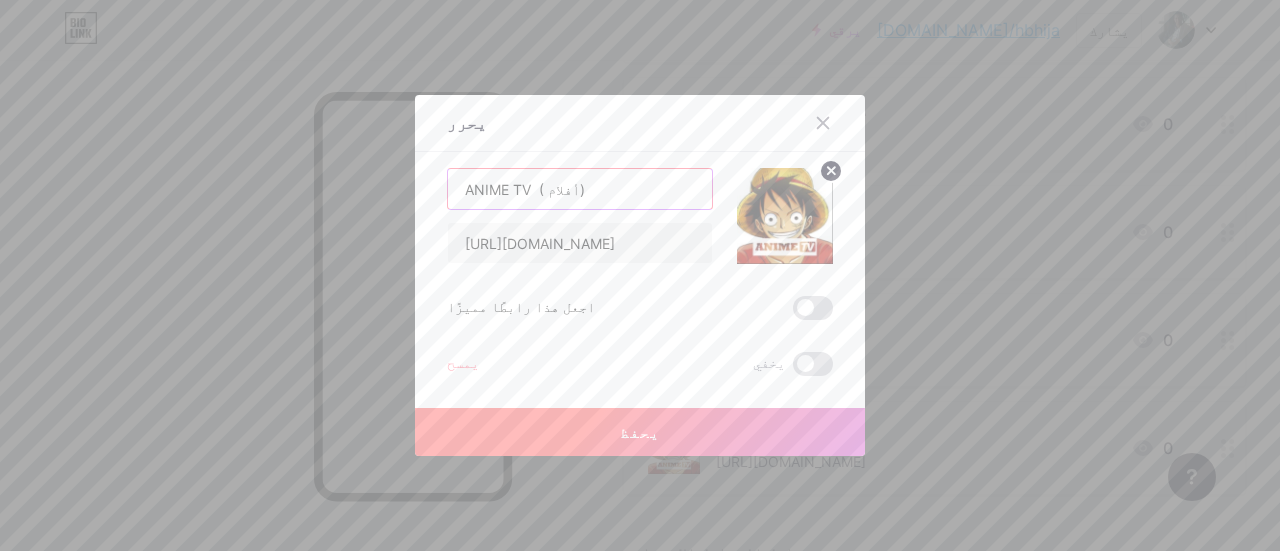 click on "ANIME TV  ( أفلام)" at bounding box center (580, 189) 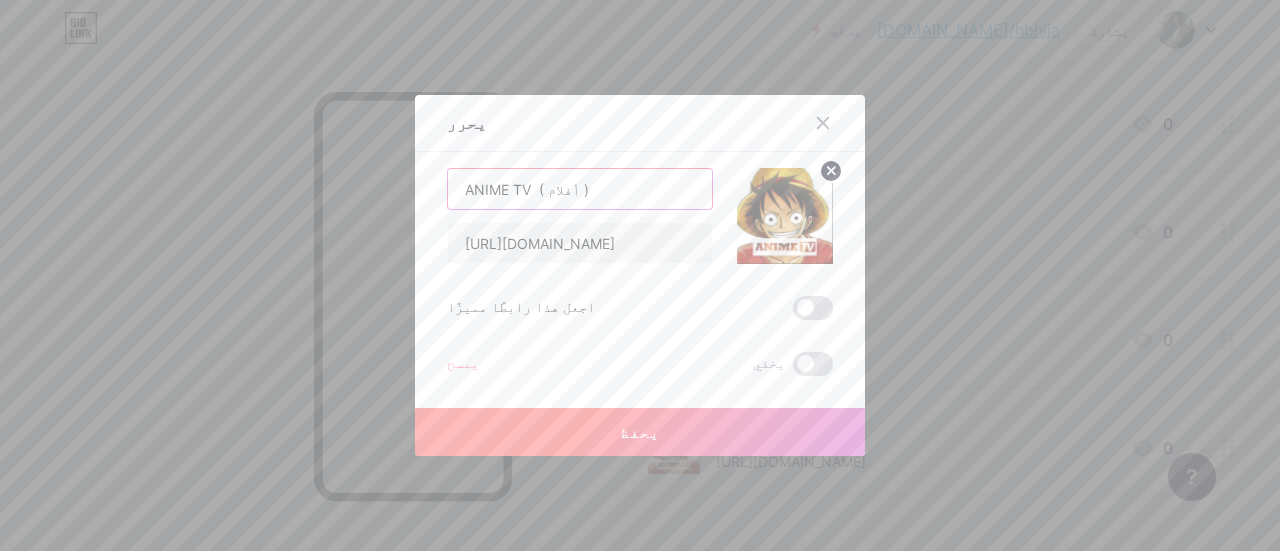 click on "ANIME TV  ( أفلام )" at bounding box center [580, 189] 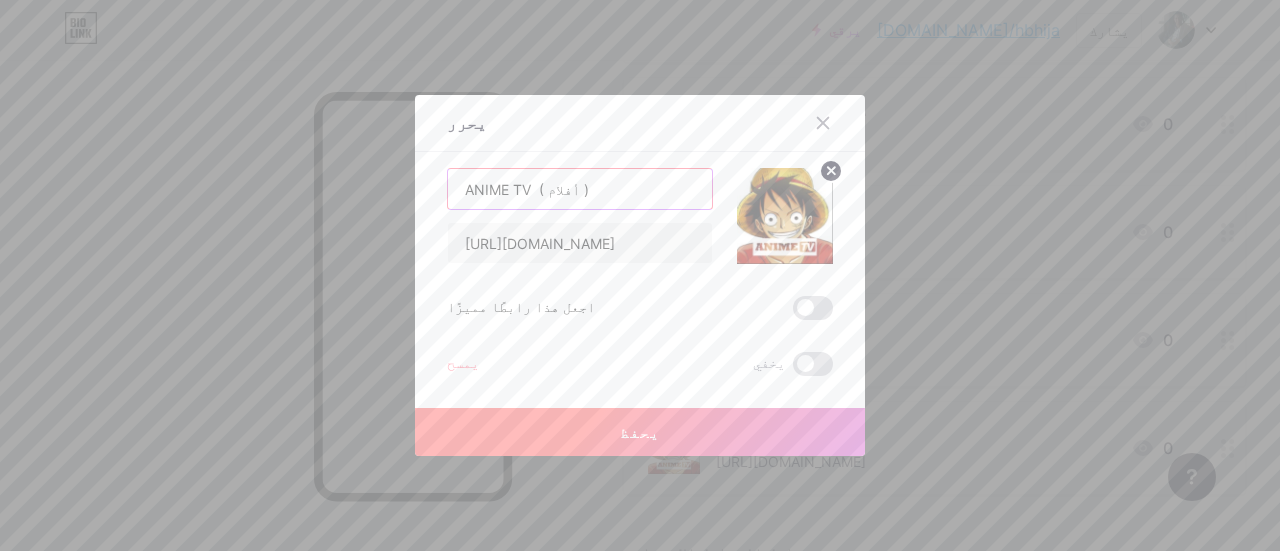 drag, startPoint x: 530, startPoint y: 188, endPoint x: 588, endPoint y: 186, distance: 58.034473 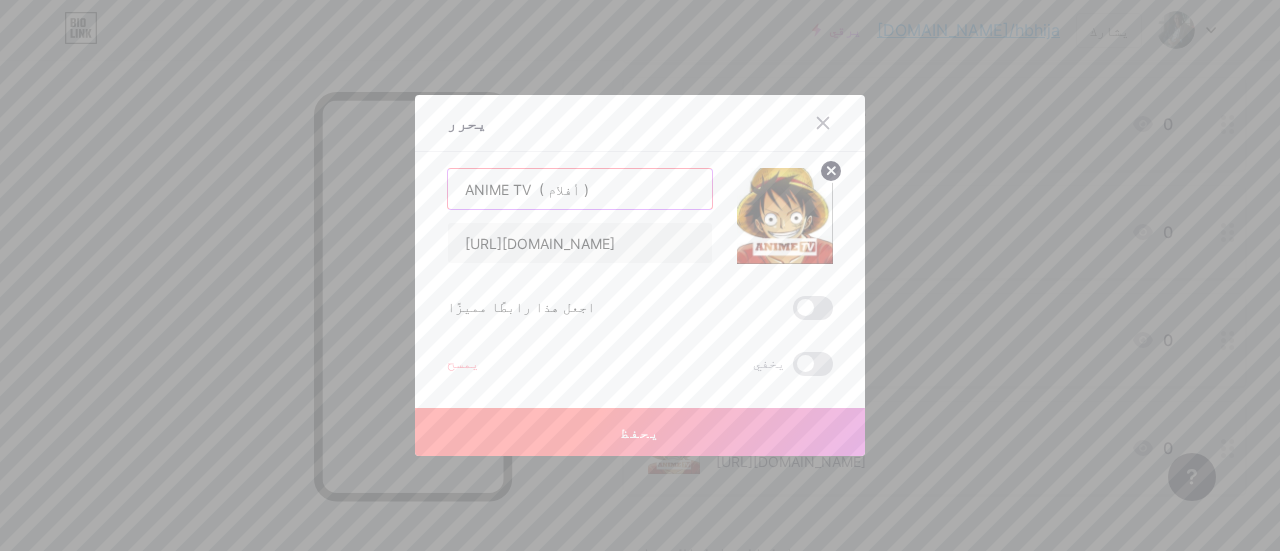 click on "ANIME TV  ( أفلام )" at bounding box center [580, 189] 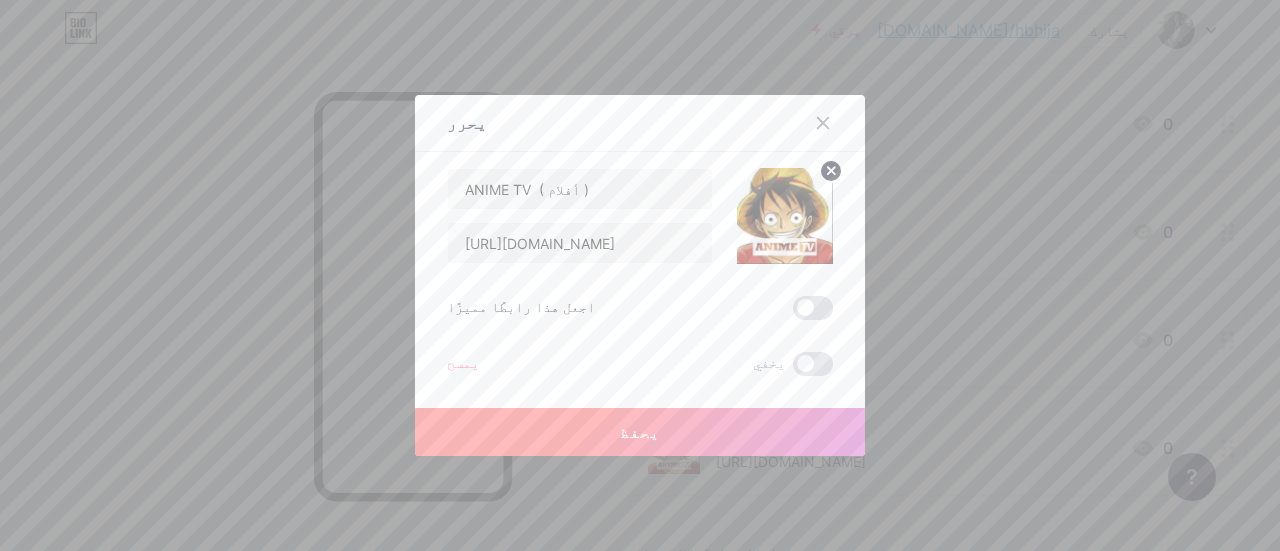 click on "يحفظ" at bounding box center (640, 432) 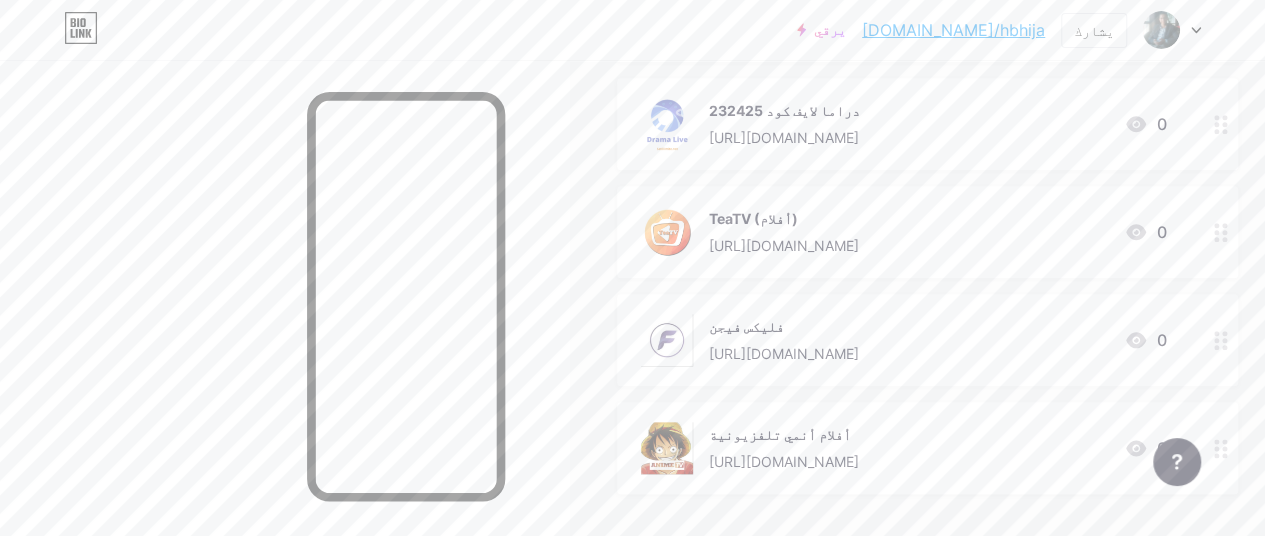 click on "فليكس فيجن" at bounding box center [784, 326] 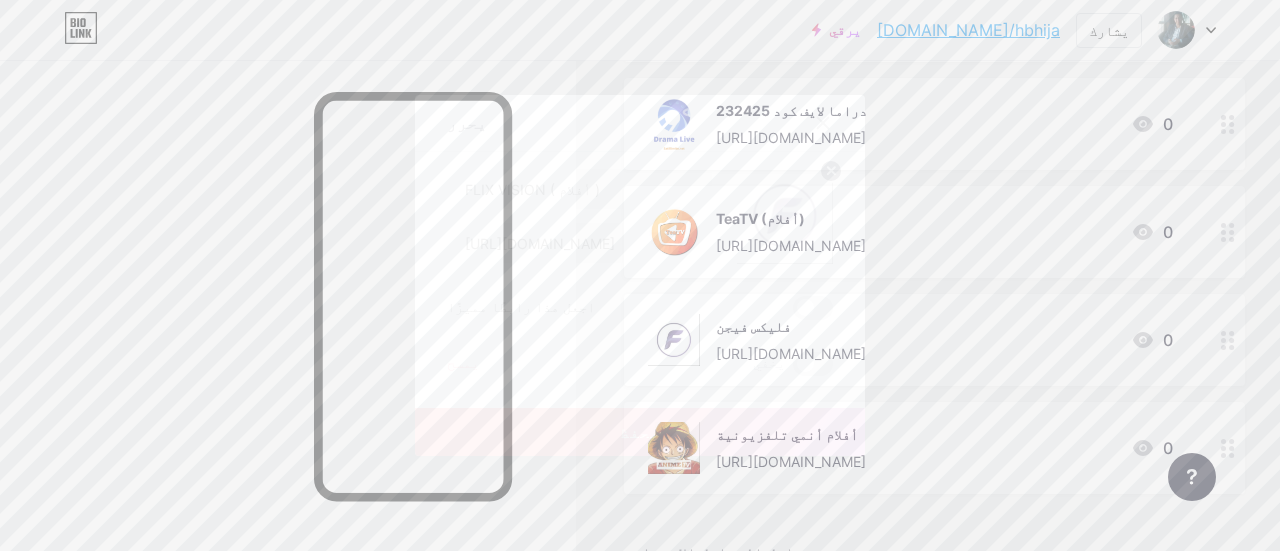 click on "يحفظ" at bounding box center [640, 432] 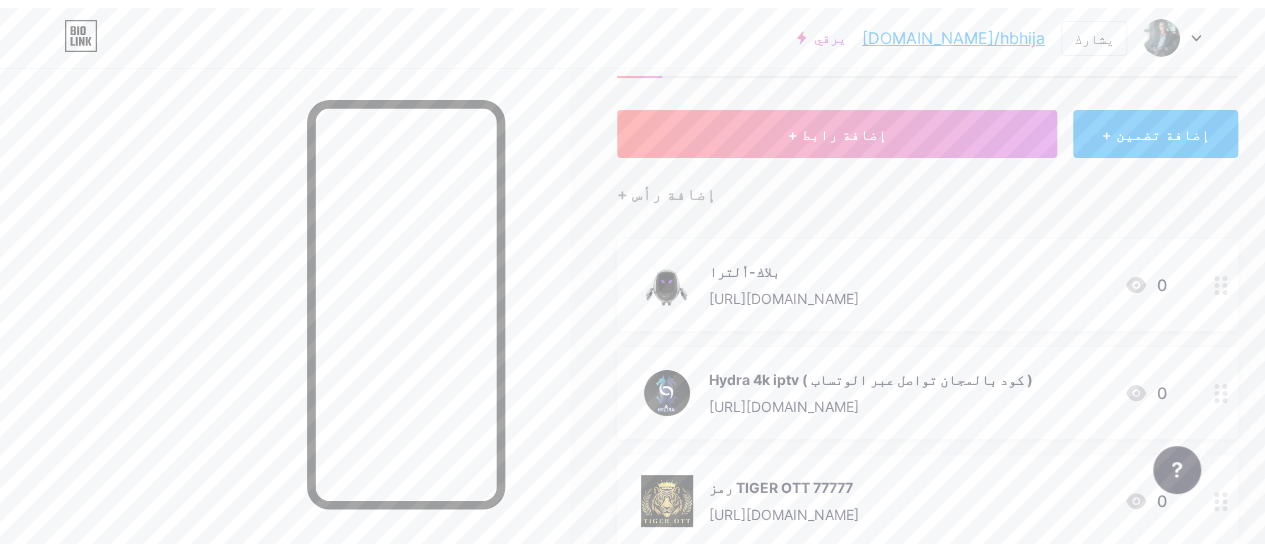 scroll, scrollTop: 0, scrollLeft: 0, axis: both 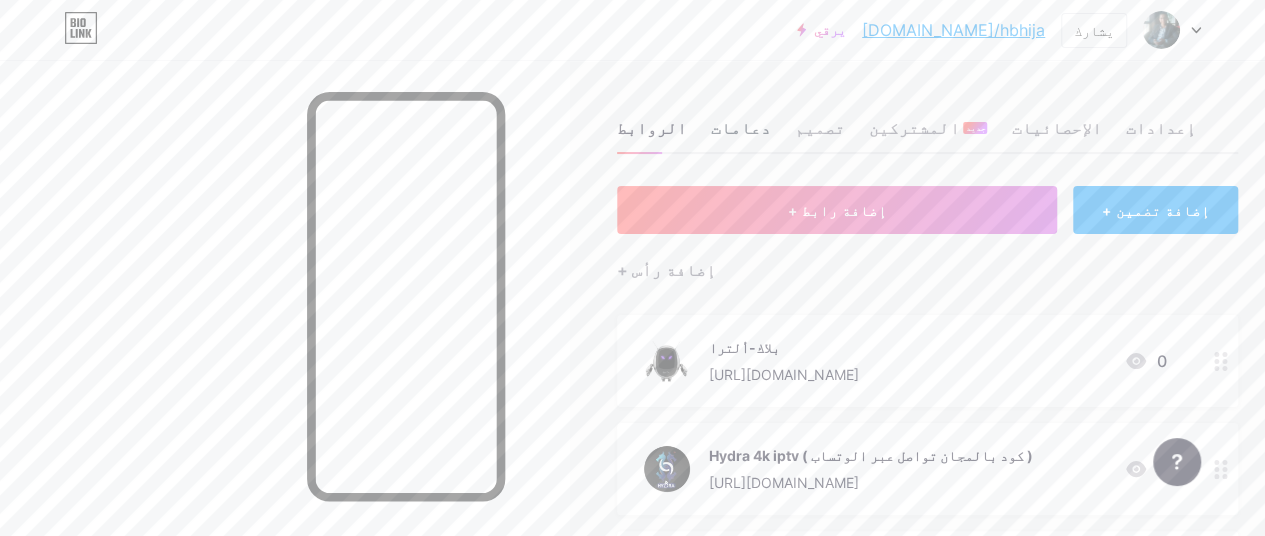 click on "دعامات" at bounding box center [741, 128] 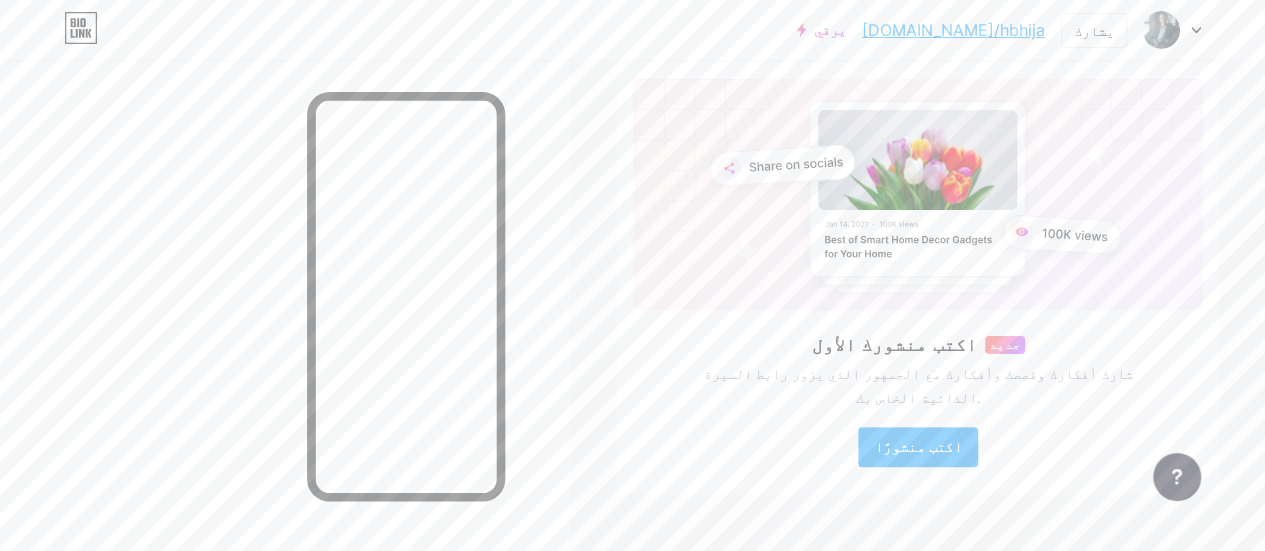 scroll, scrollTop: 148, scrollLeft: 0, axis: vertical 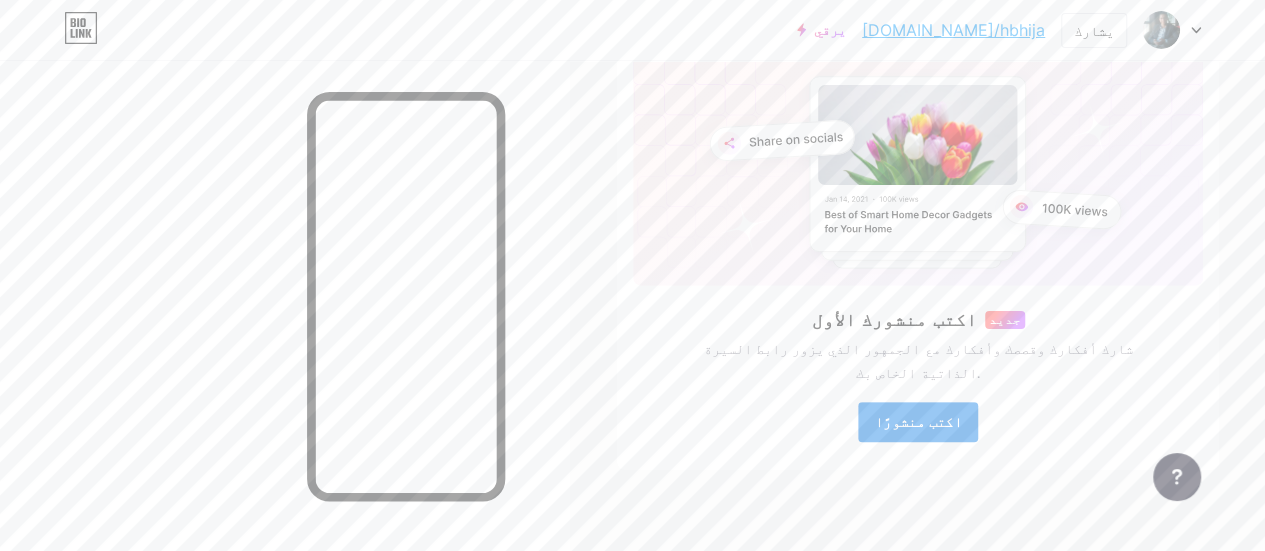 click on "اكتب منشورًا" at bounding box center (918, 421) 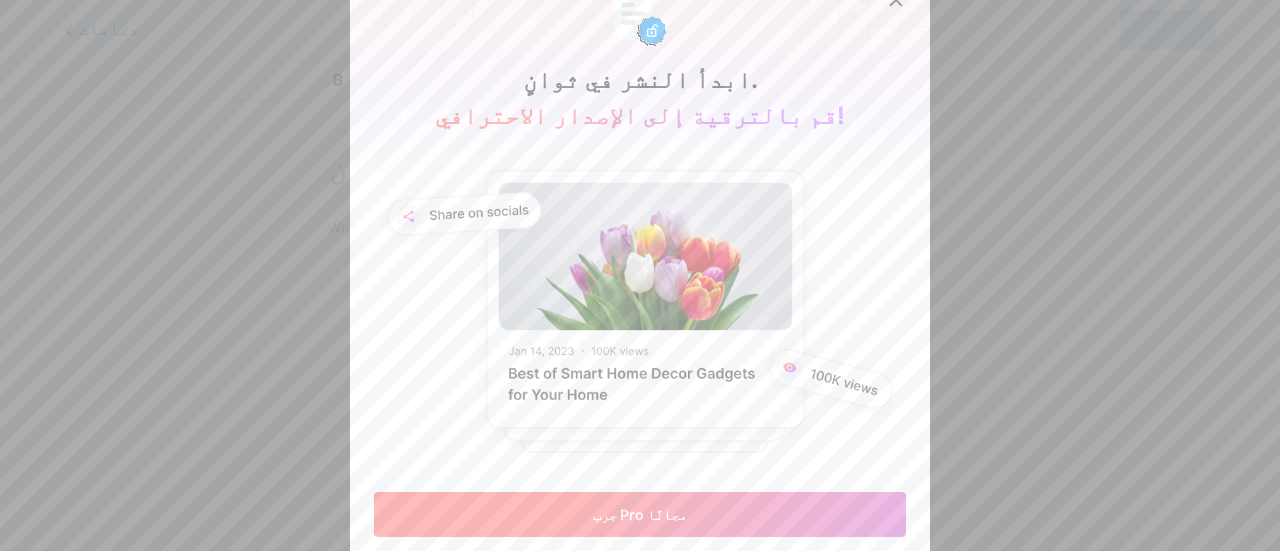 click on "جرب Pro مجانًا" at bounding box center [640, 514] 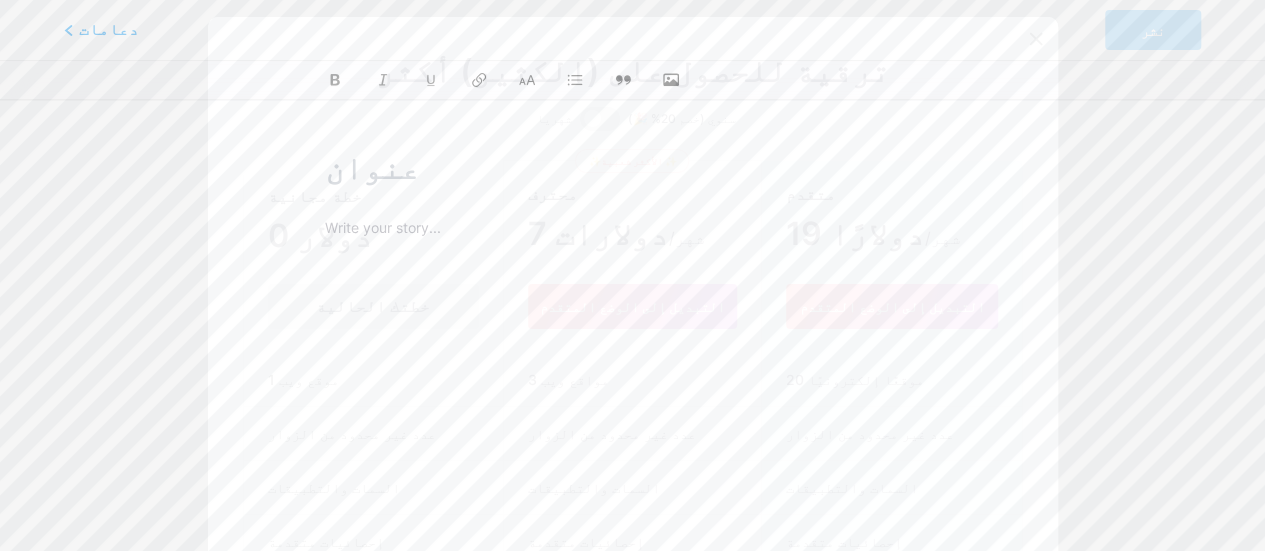 click on "خطتك الحالية" at bounding box center [373, 306] 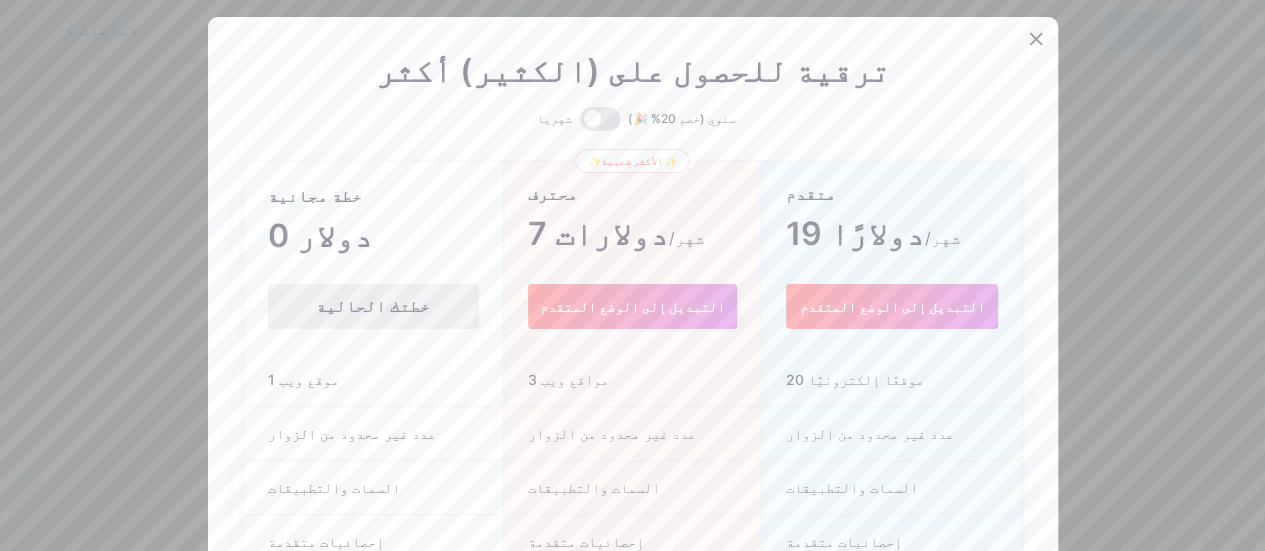 scroll, scrollTop: 228, scrollLeft: 0, axis: vertical 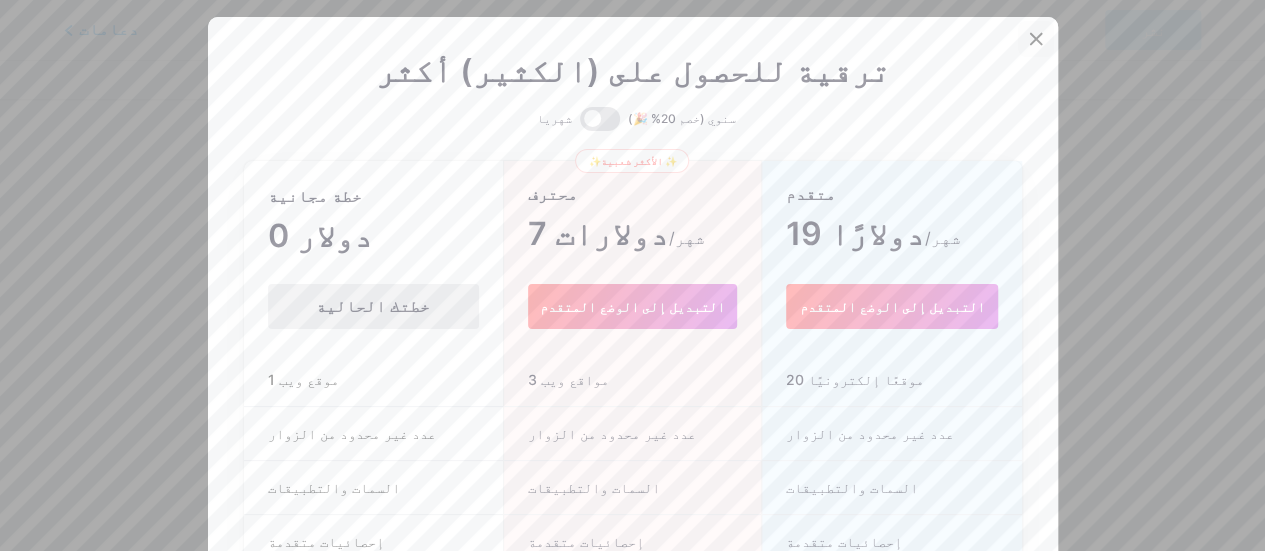 click 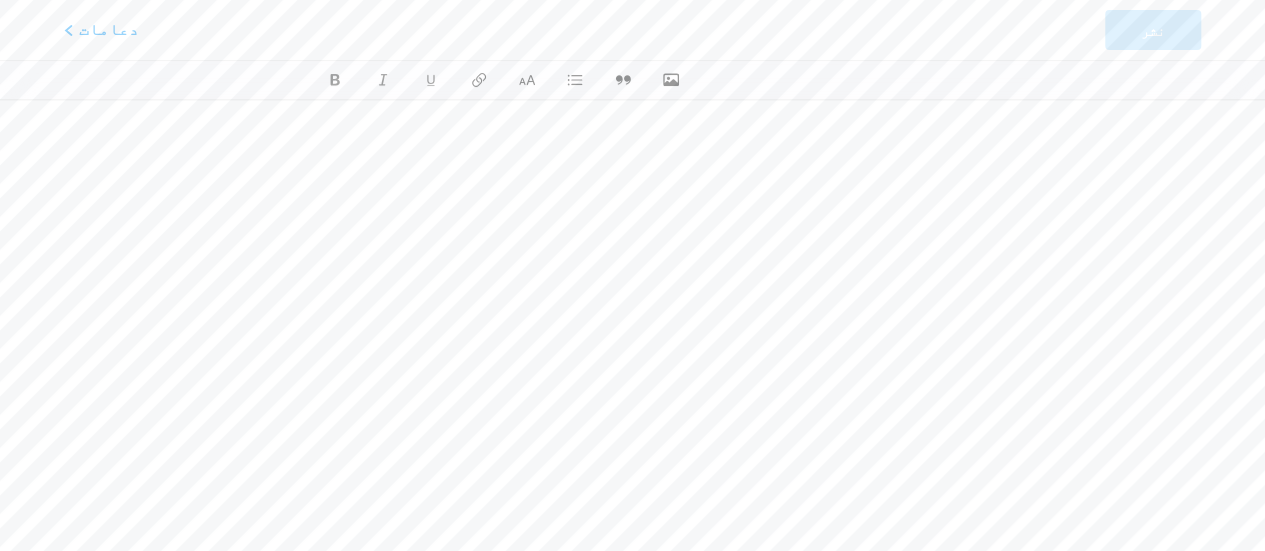 click at bounding box center (632, 238) 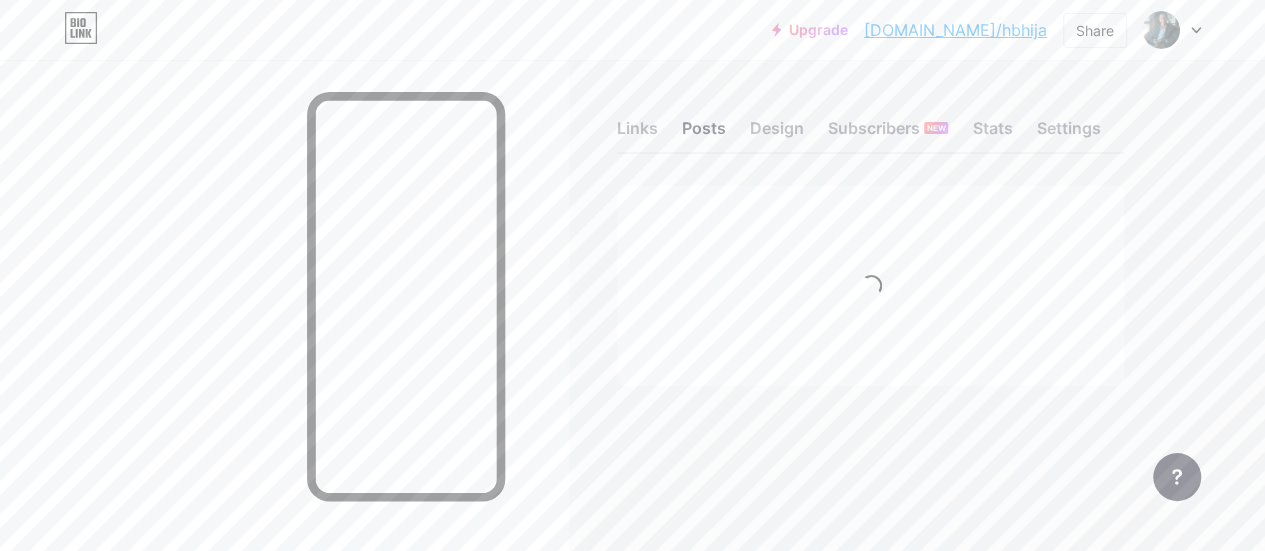 scroll, scrollTop: 0, scrollLeft: 0, axis: both 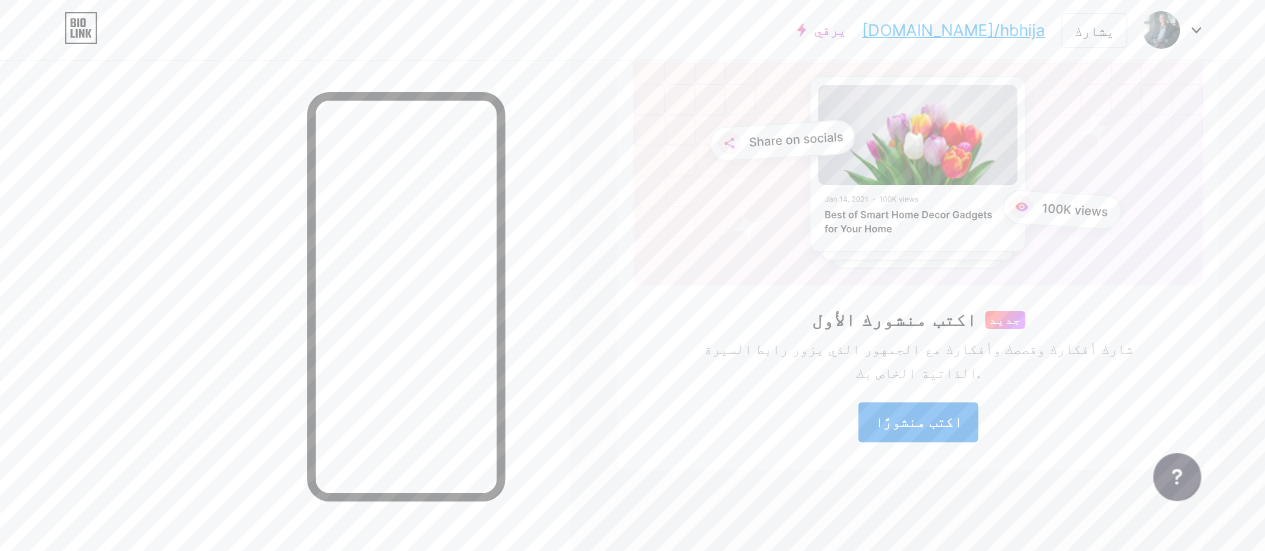 click on "اكتب منشورًا" at bounding box center [918, 421] 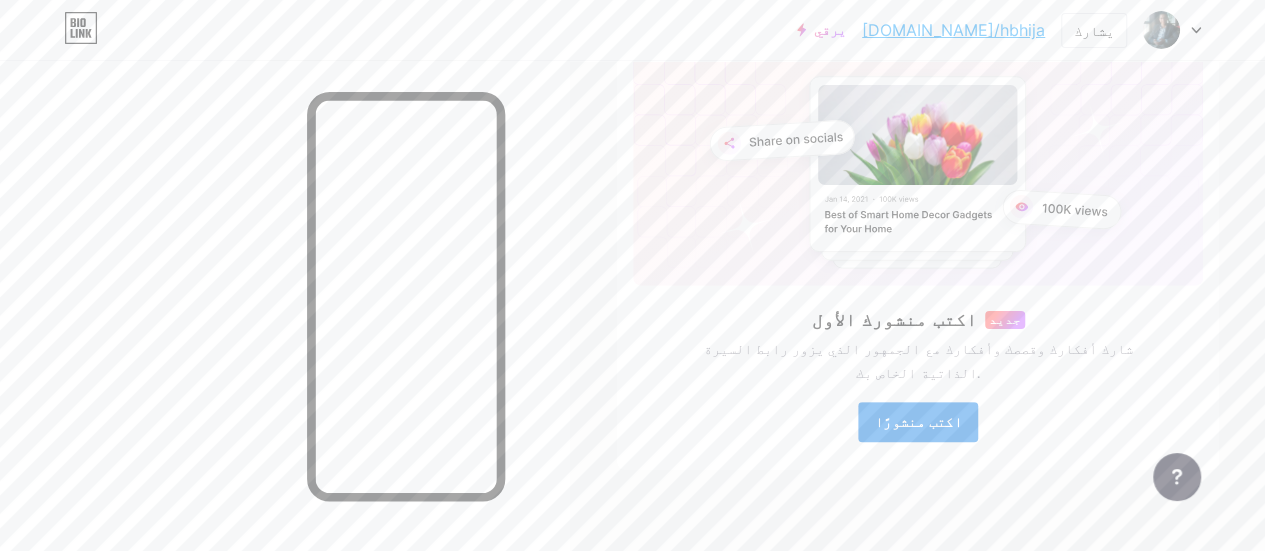 scroll, scrollTop: 0, scrollLeft: 0, axis: both 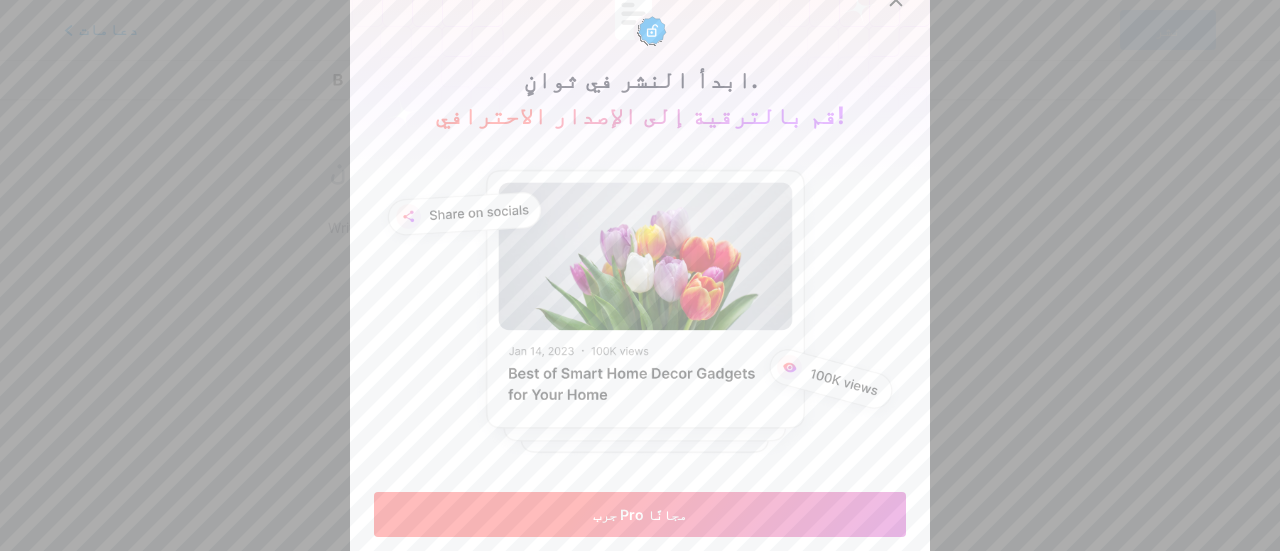 click on "جرب Pro مجانًا" at bounding box center [640, 514] 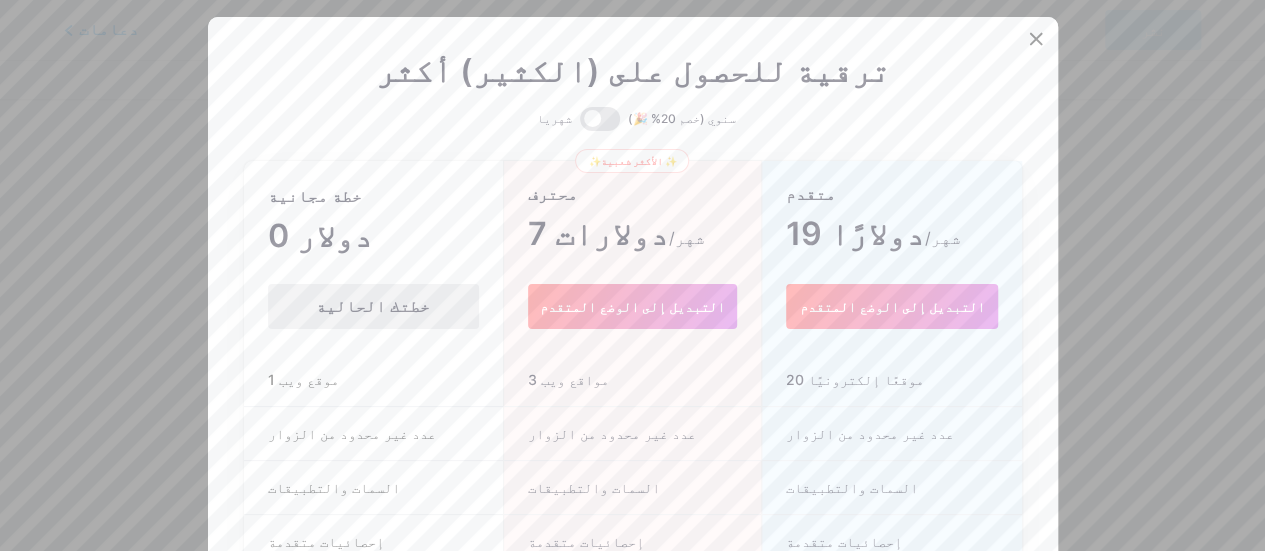 click on "خطتك الحالية" at bounding box center (373, 306) 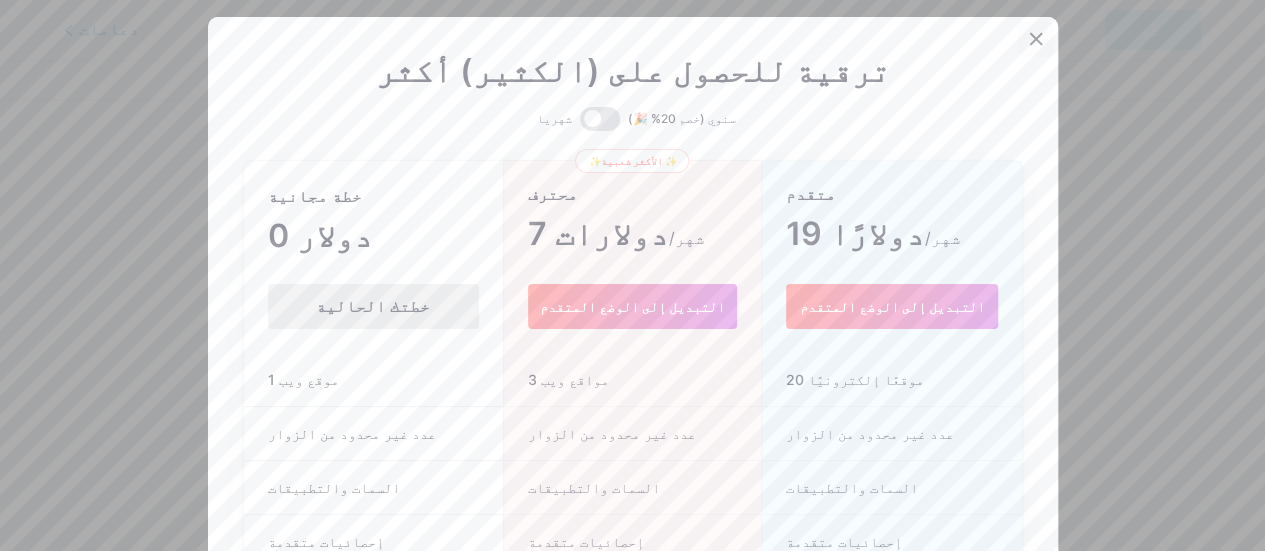 click 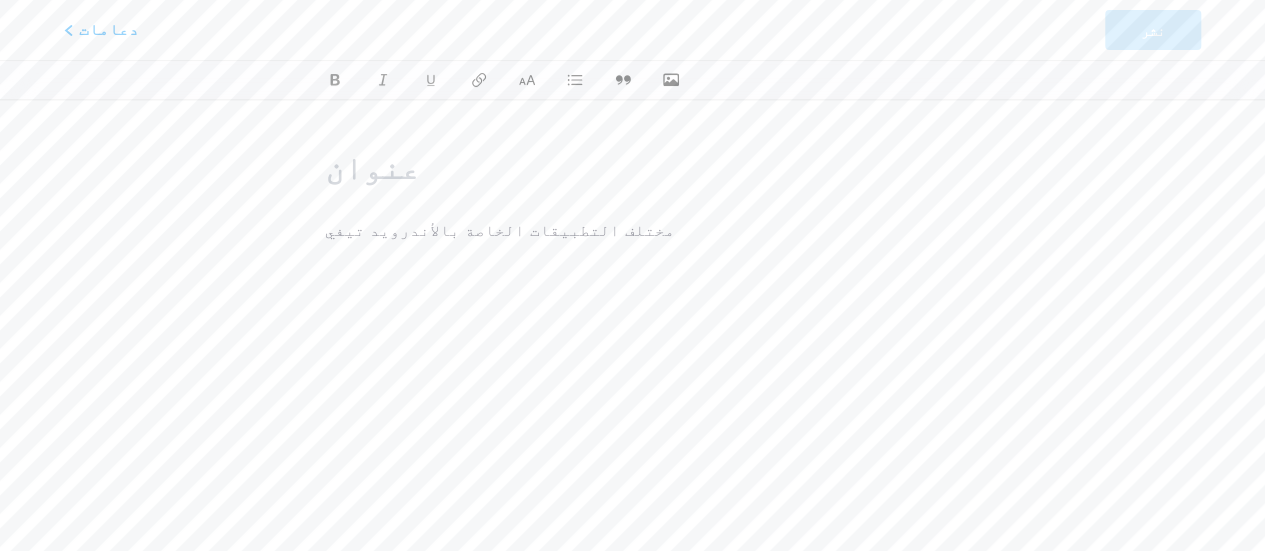 type 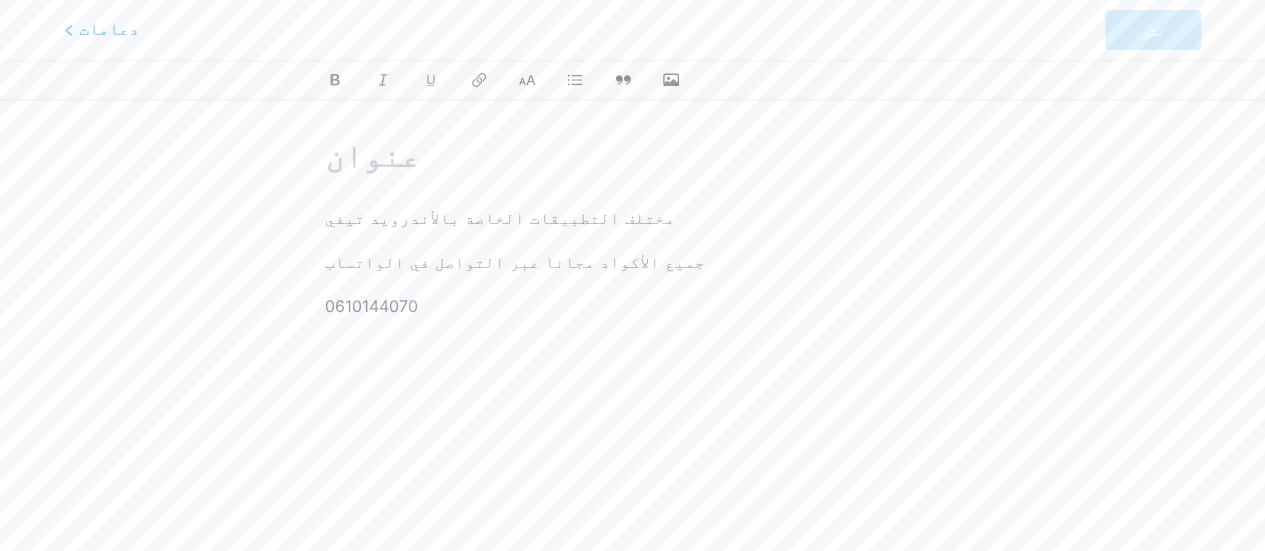 scroll, scrollTop: 0, scrollLeft: 0, axis: both 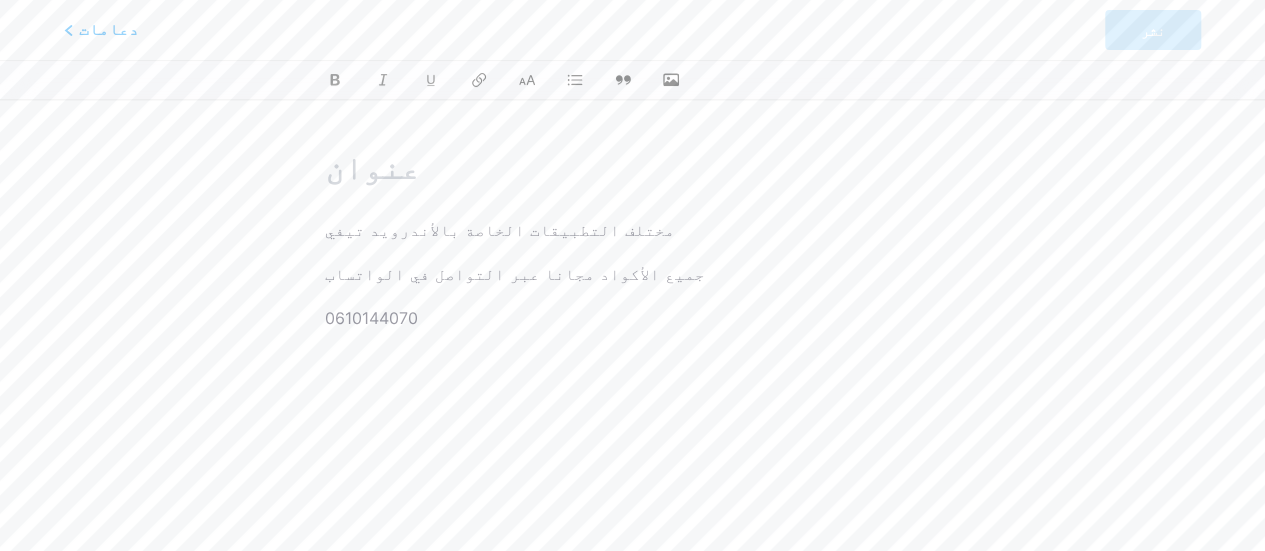 click at bounding box center (632, 168) 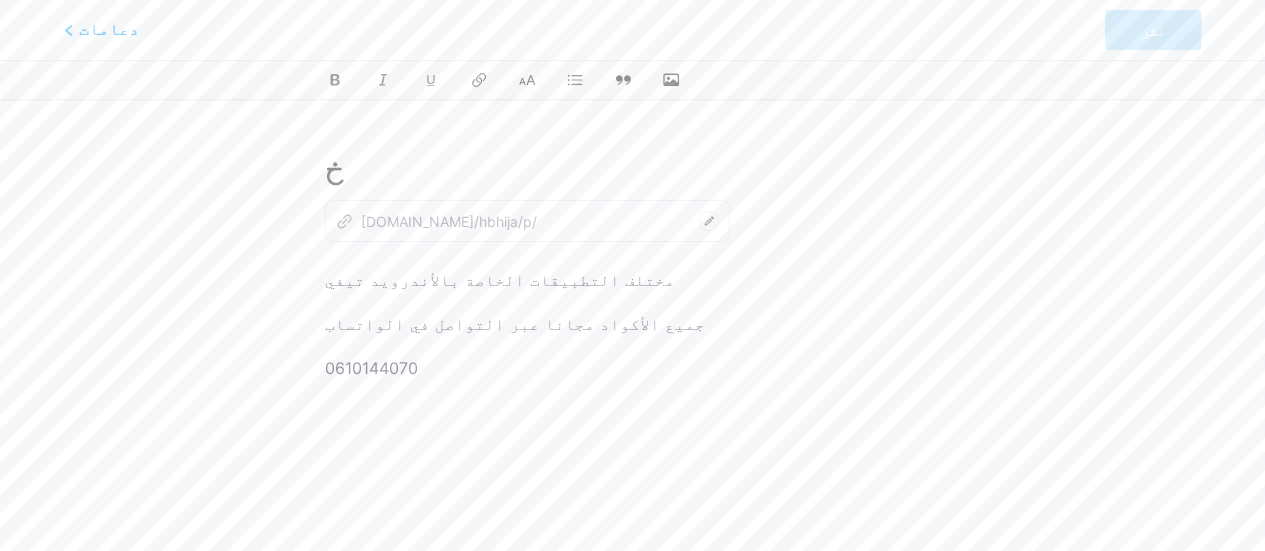 type on "kh" 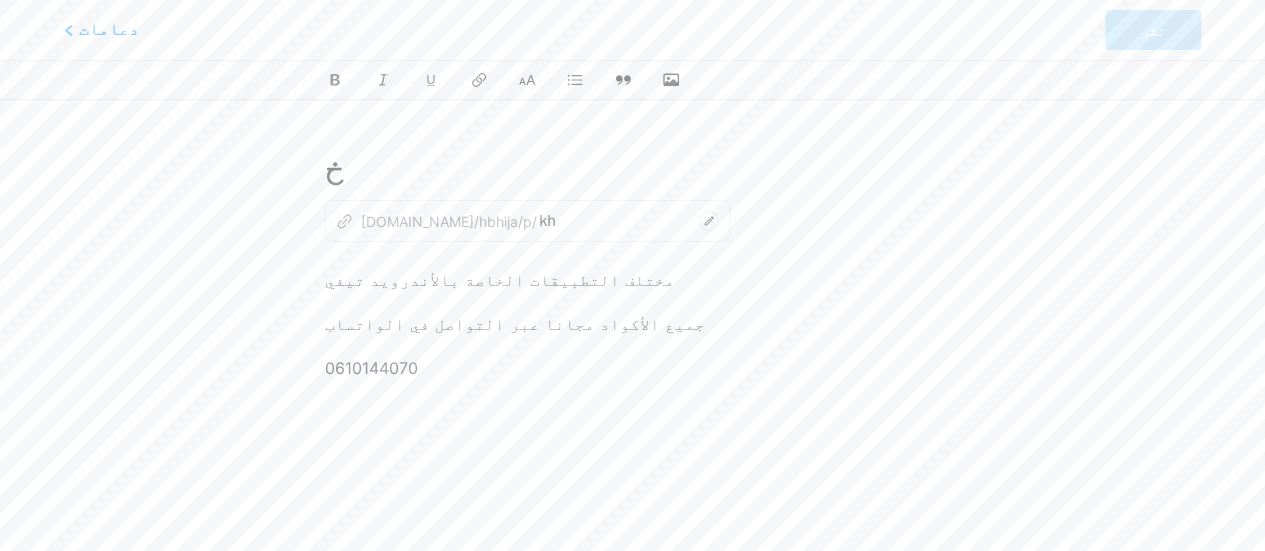type 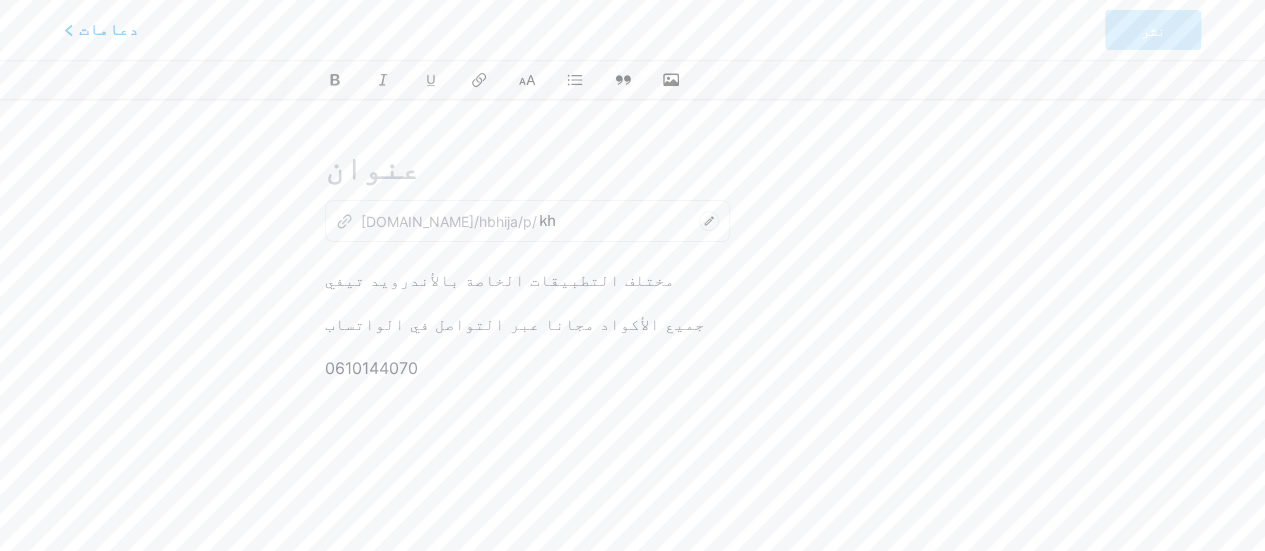 type 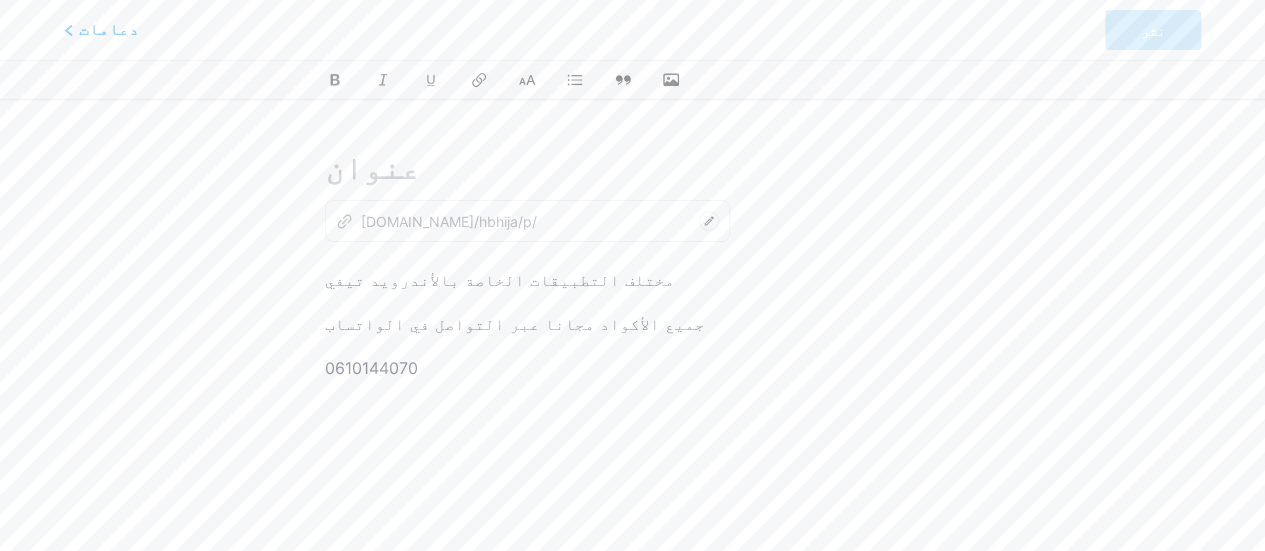 type on "ج" 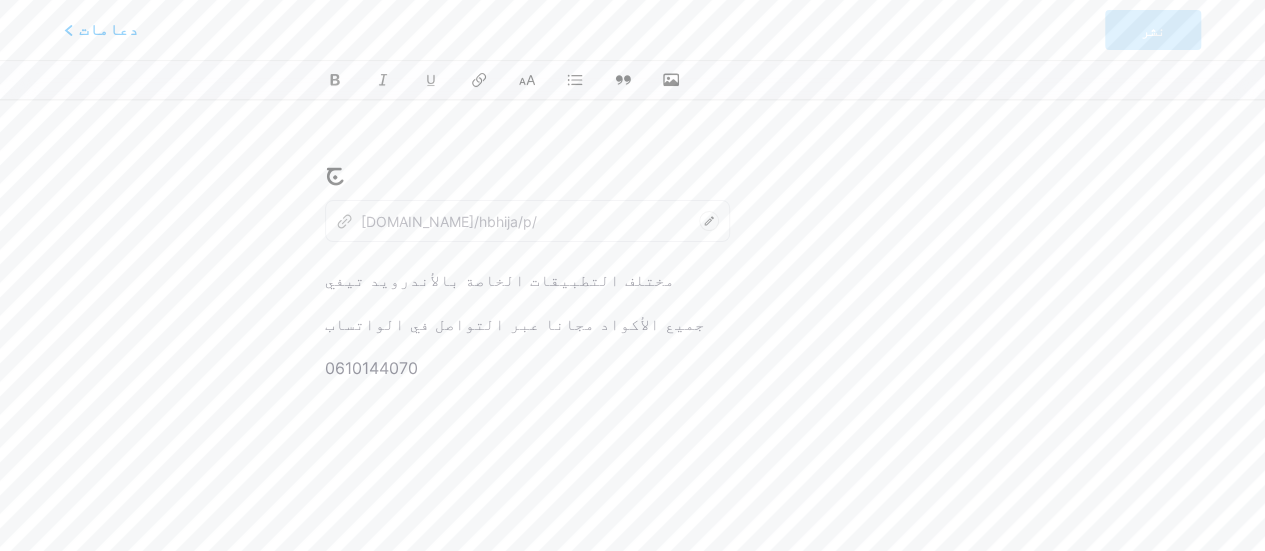 type on "g" 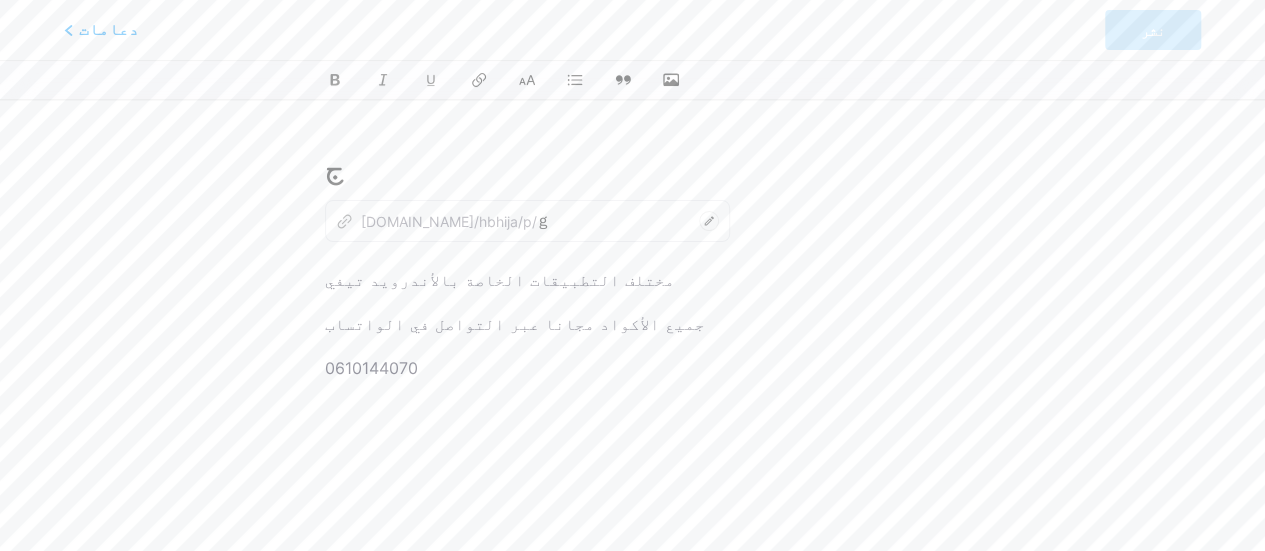 type 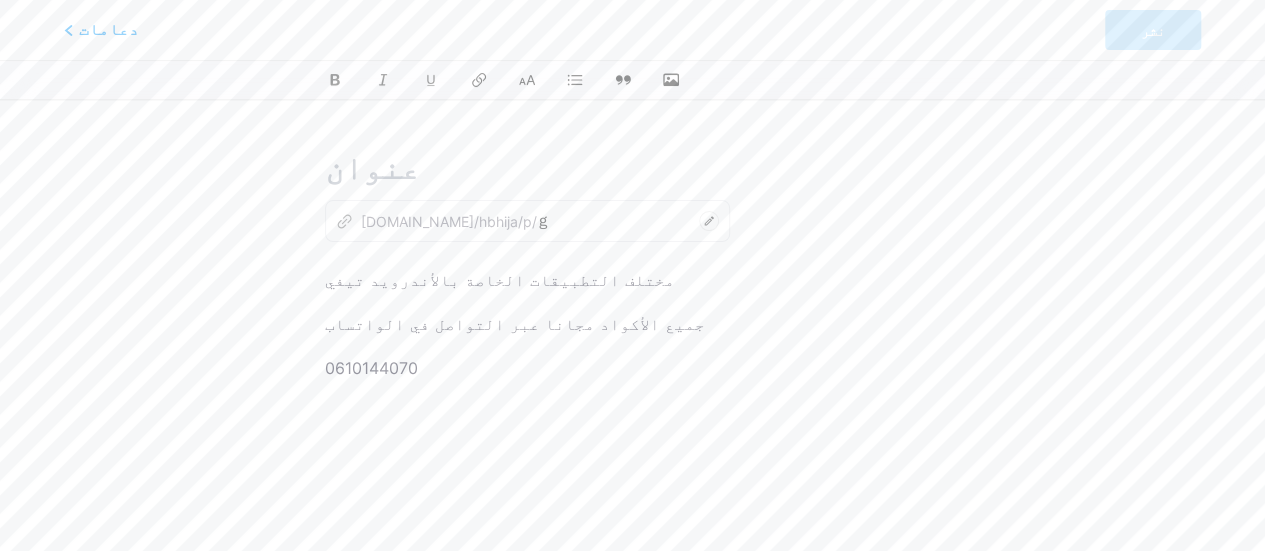 type 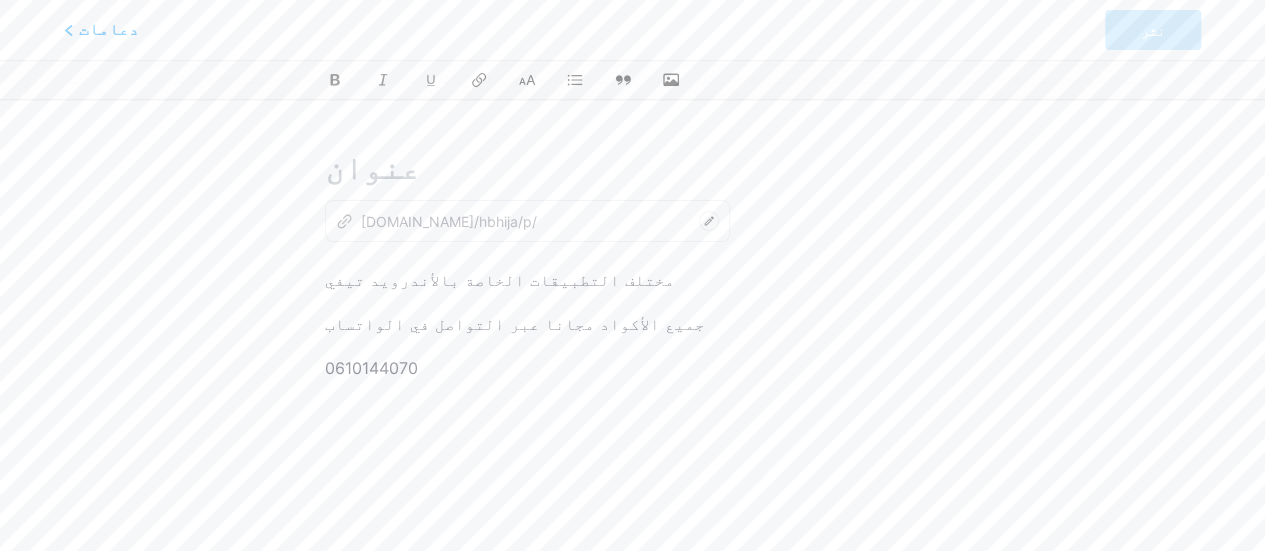 click 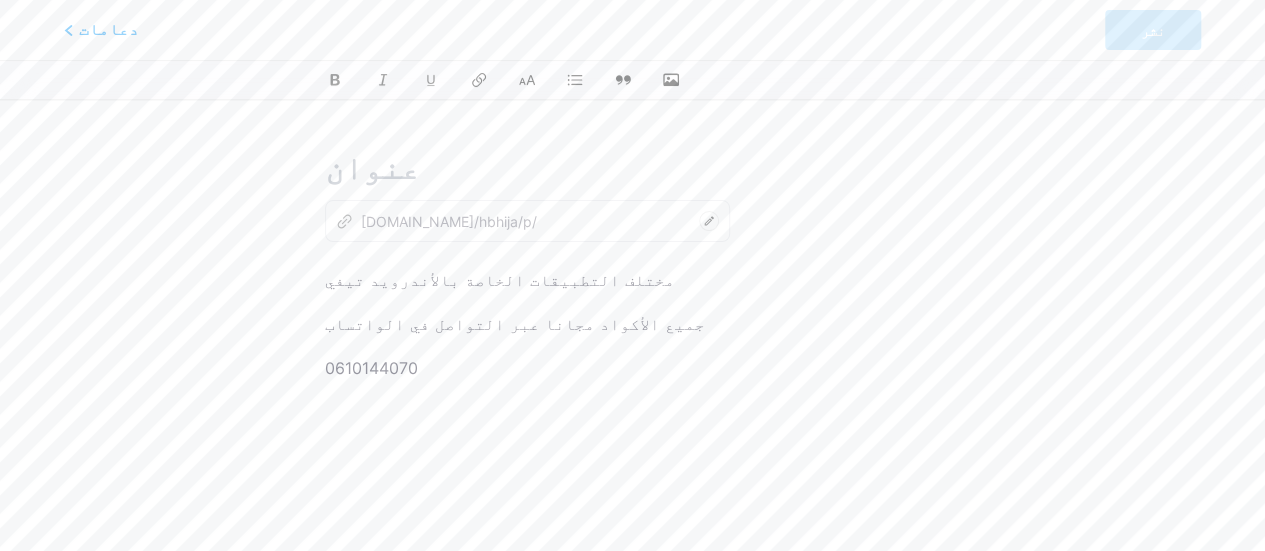 click on "مختلف التطبيقات الخاصة بالأندرويد تيفي جميع الأكواد مجانا عبر التواصل في الواتساب 0610144070" at bounding box center (632, 516) 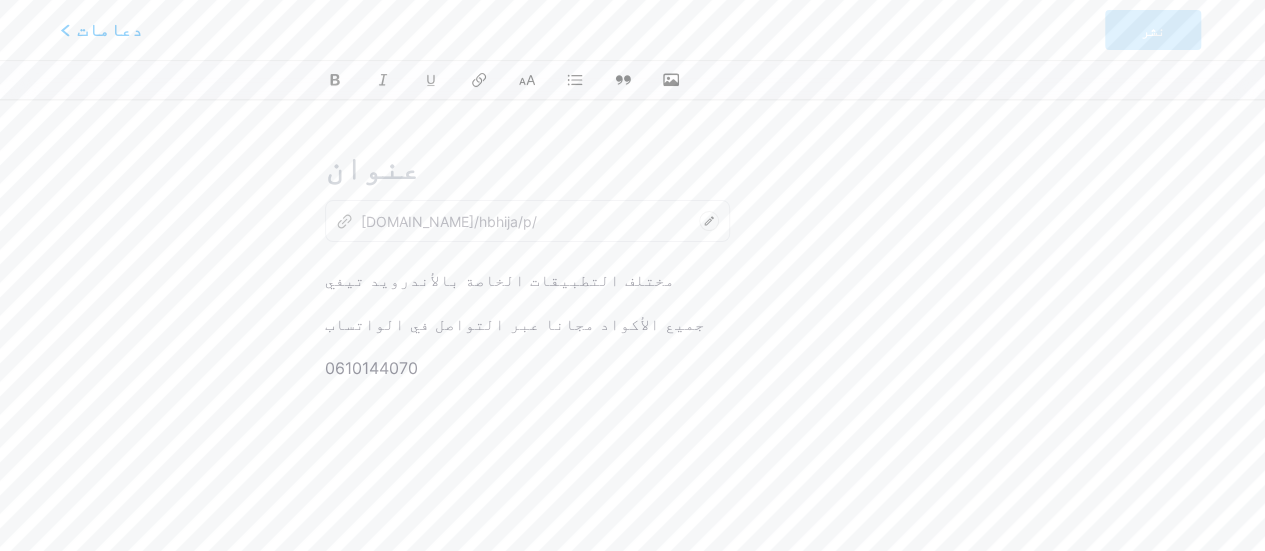 click on "دعامات" at bounding box center (110, 30) 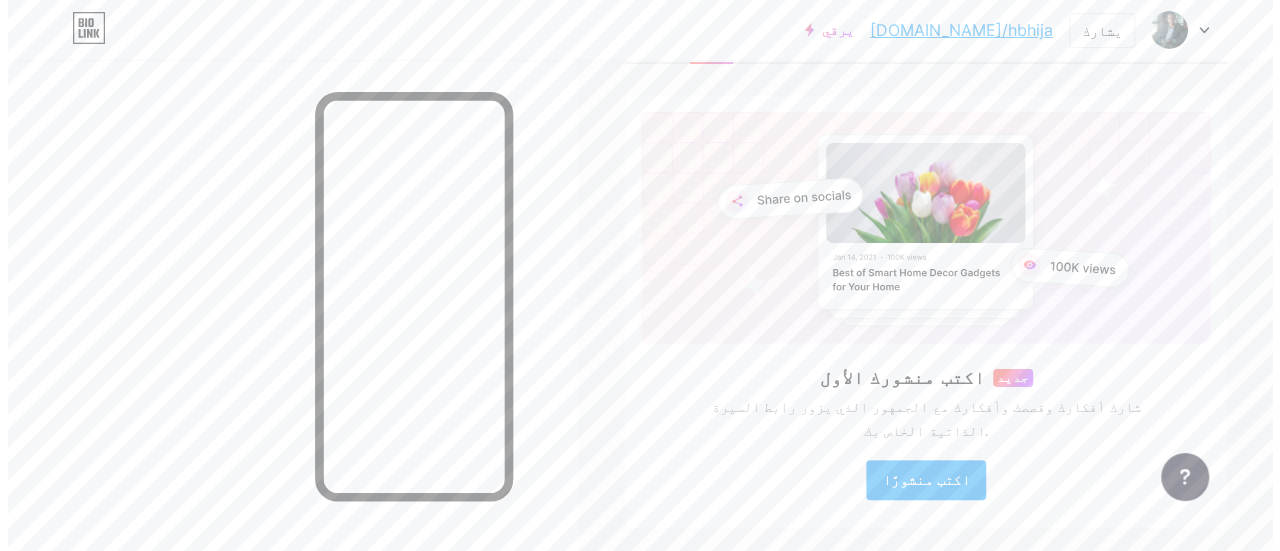 scroll, scrollTop: 0, scrollLeft: 0, axis: both 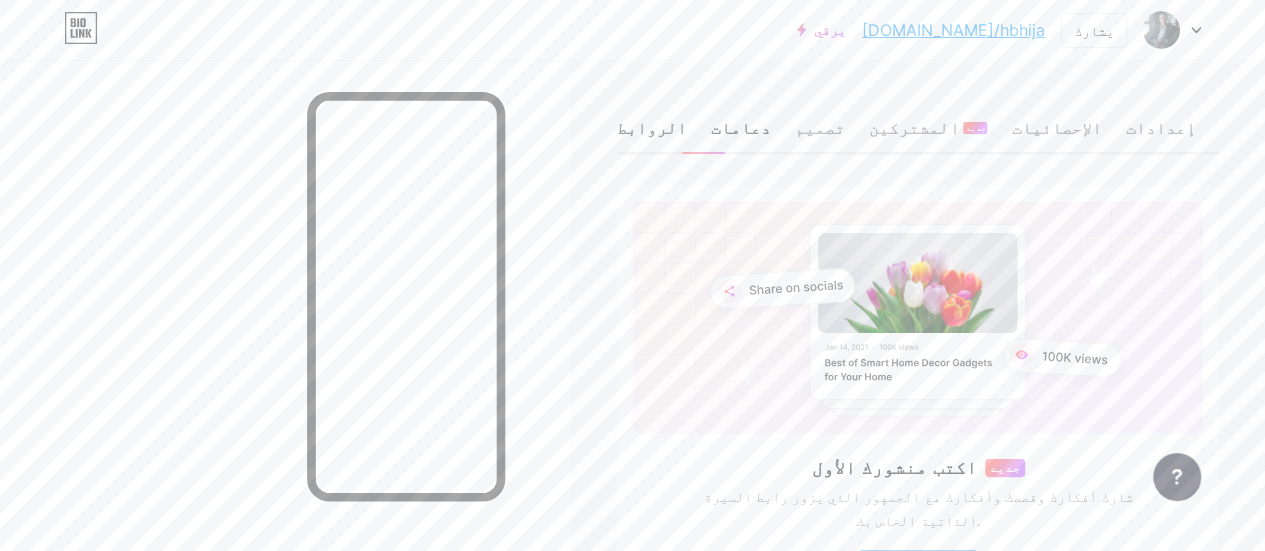 click on "الروابط" at bounding box center (652, 128) 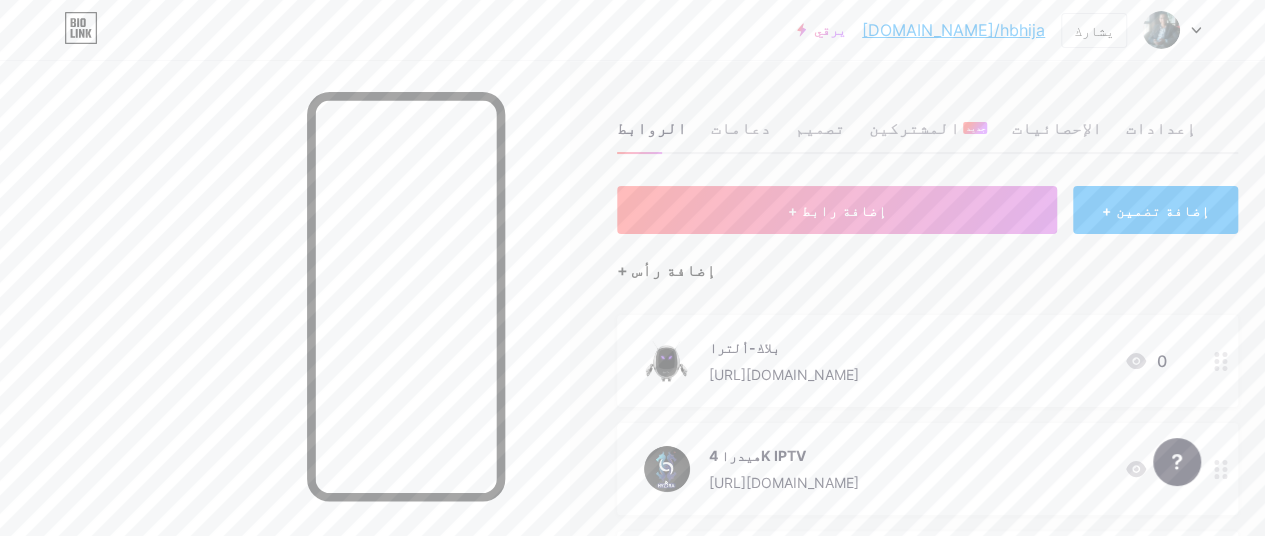 click on "+ إضافة رأس" at bounding box center (666, 270) 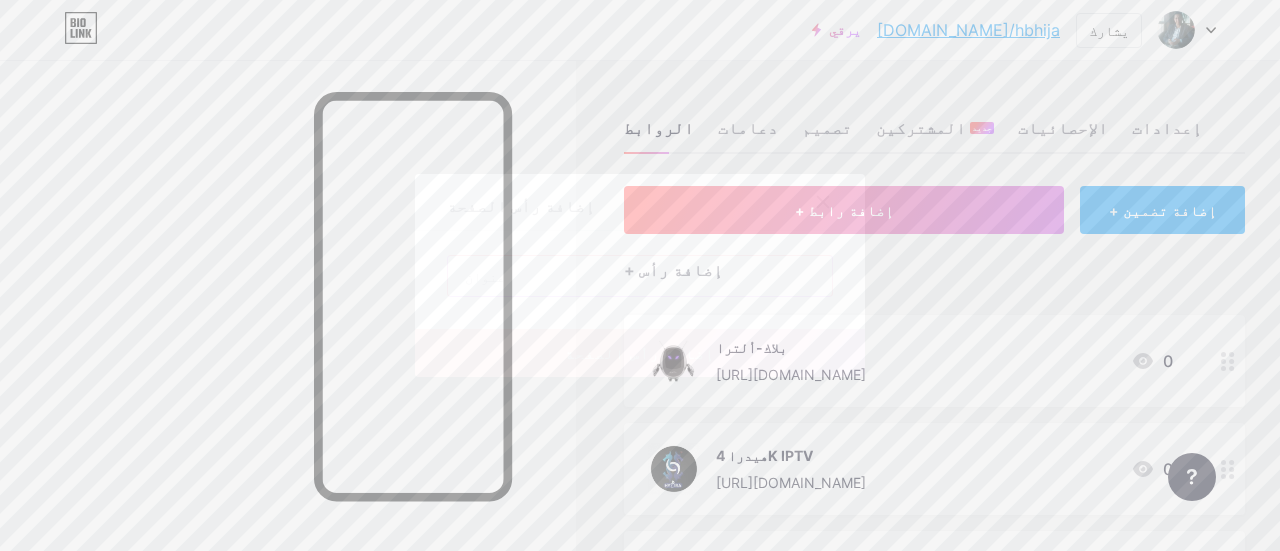 click at bounding box center (640, 276) 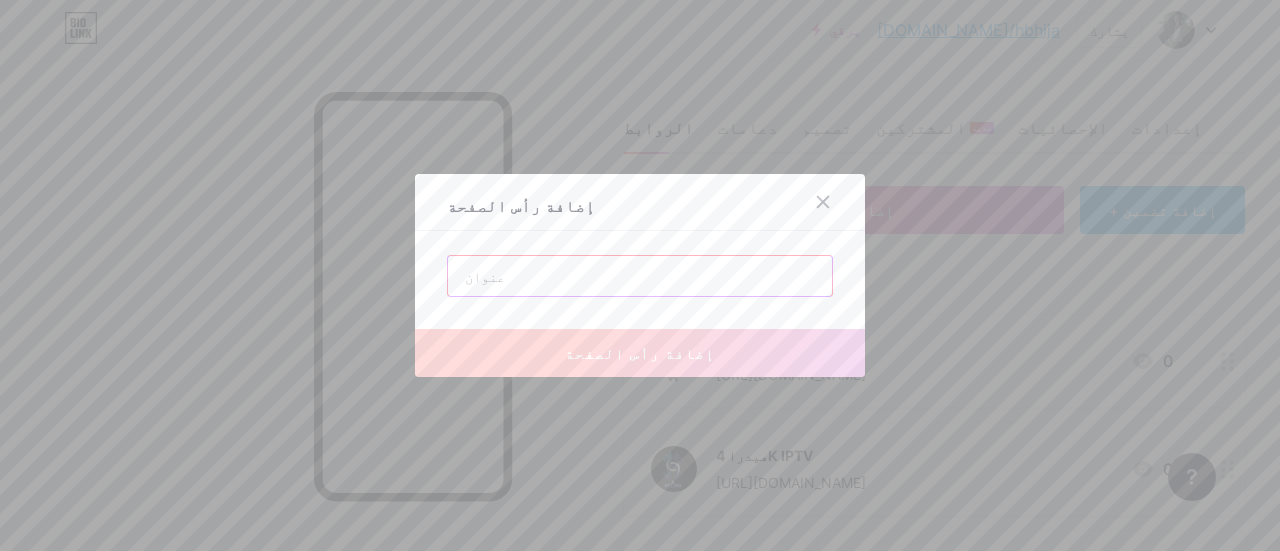 click at bounding box center (640, 276) 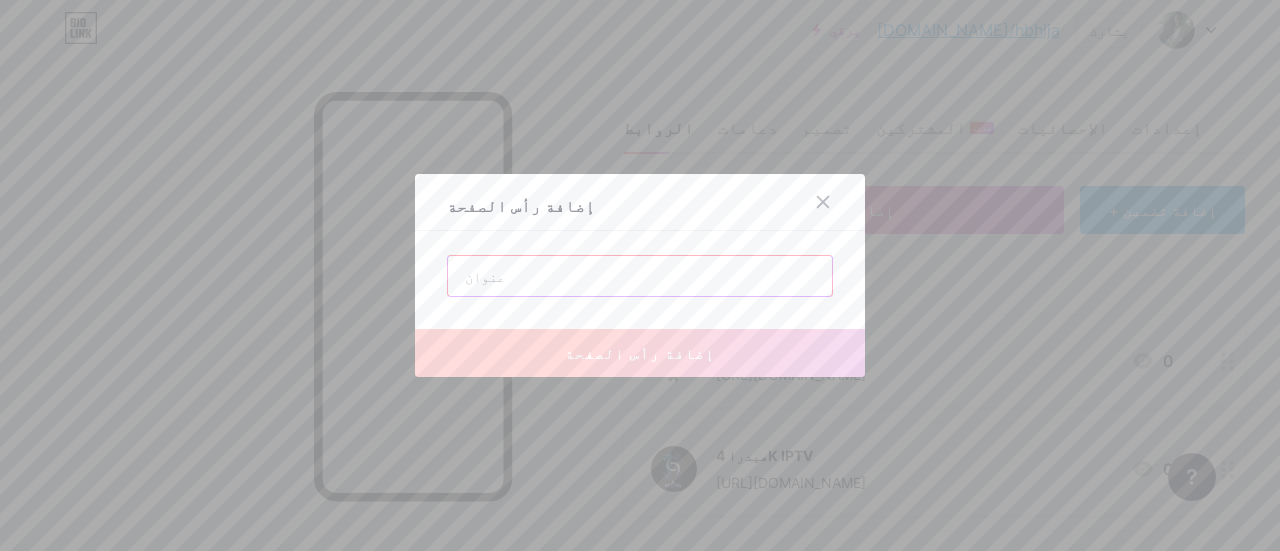 paste on "تطبيقـاب البث المجـاني" 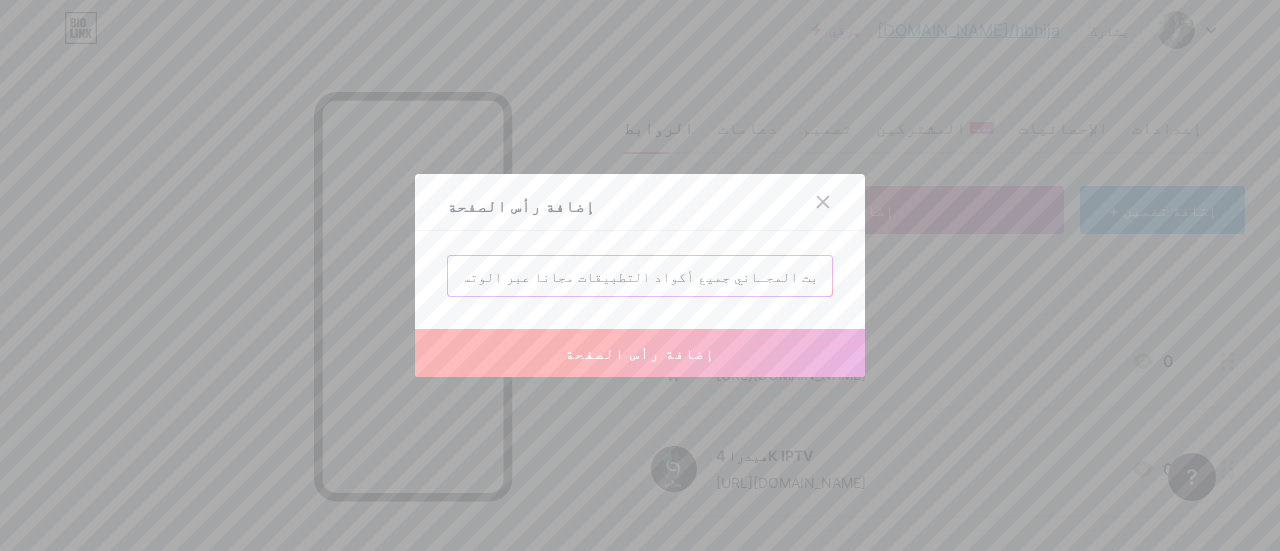 scroll, scrollTop: 0, scrollLeft: 14, axis: horizontal 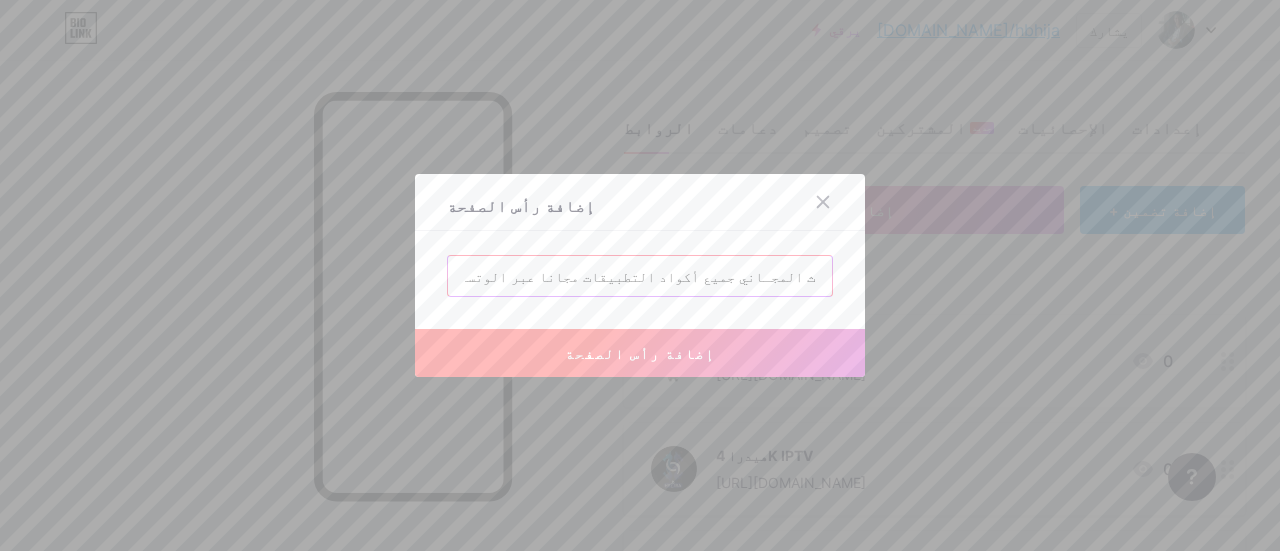 click on "تطبيقـاب البث المجـاني جميع أكواد التطبيقات مجانا عبر الوتسلب" at bounding box center [640, 276] 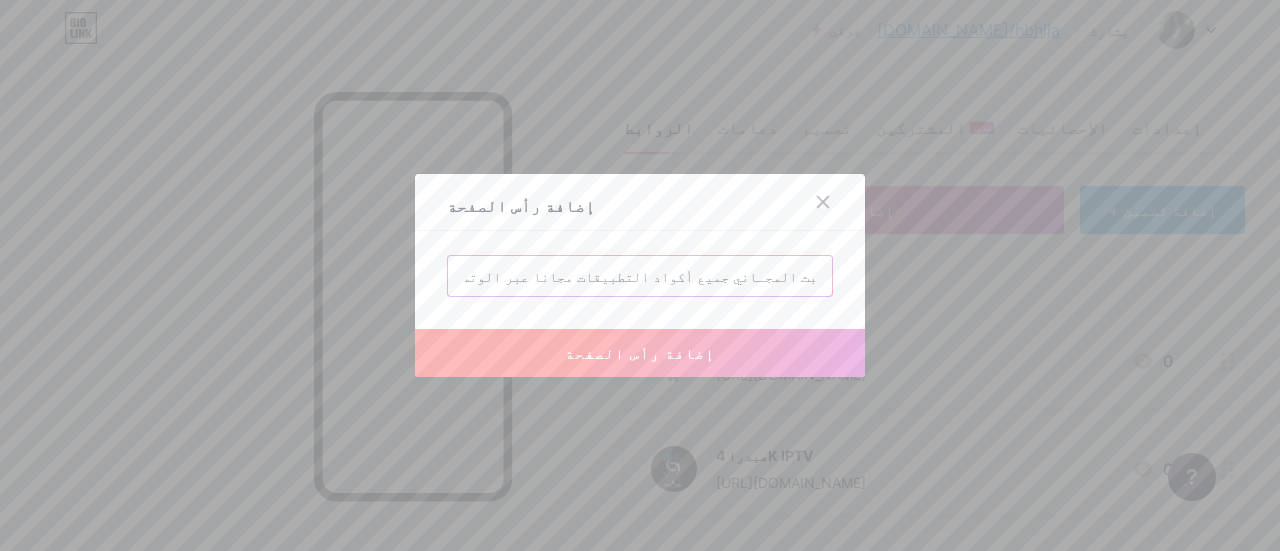 scroll, scrollTop: 0, scrollLeft: 10, axis: horizontal 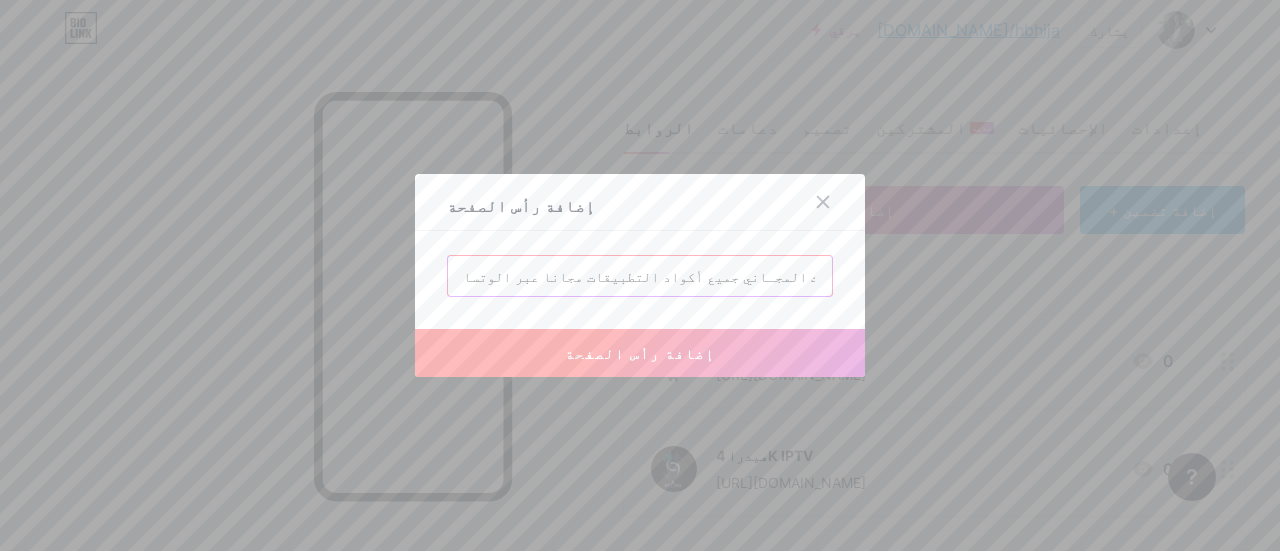 click on "تطبيقـاب البث المجـاني جميع أكواد التطبيقات مجانا عبر الوتساب" at bounding box center (640, 276) 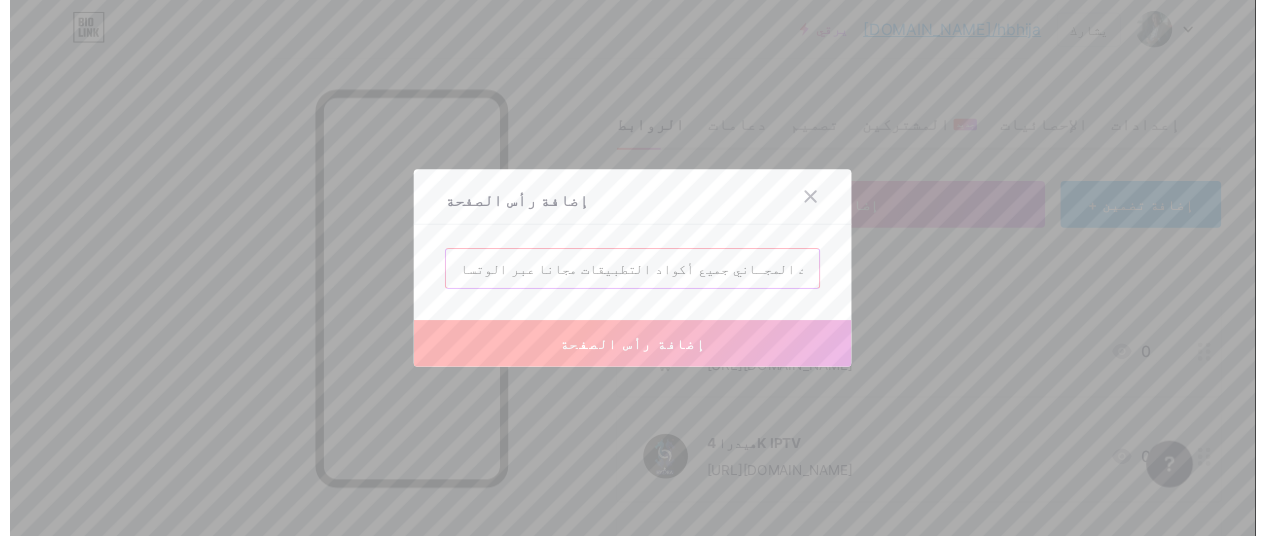 scroll, scrollTop: 0, scrollLeft: 0, axis: both 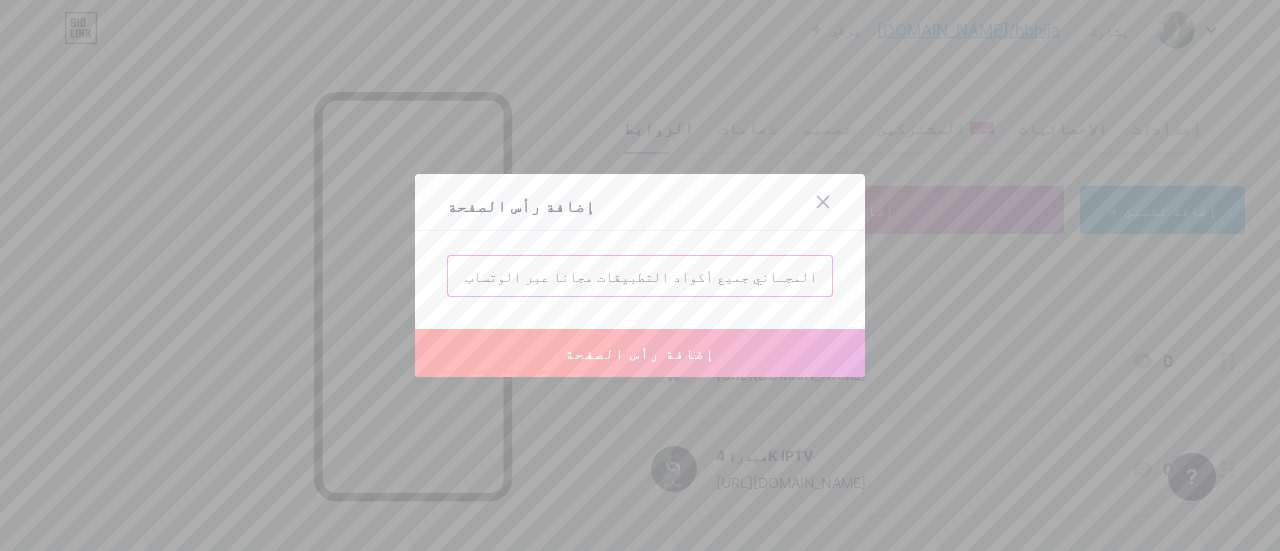 drag, startPoint x: 655, startPoint y: 279, endPoint x: 690, endPoint y: 278, distance: 35.014282 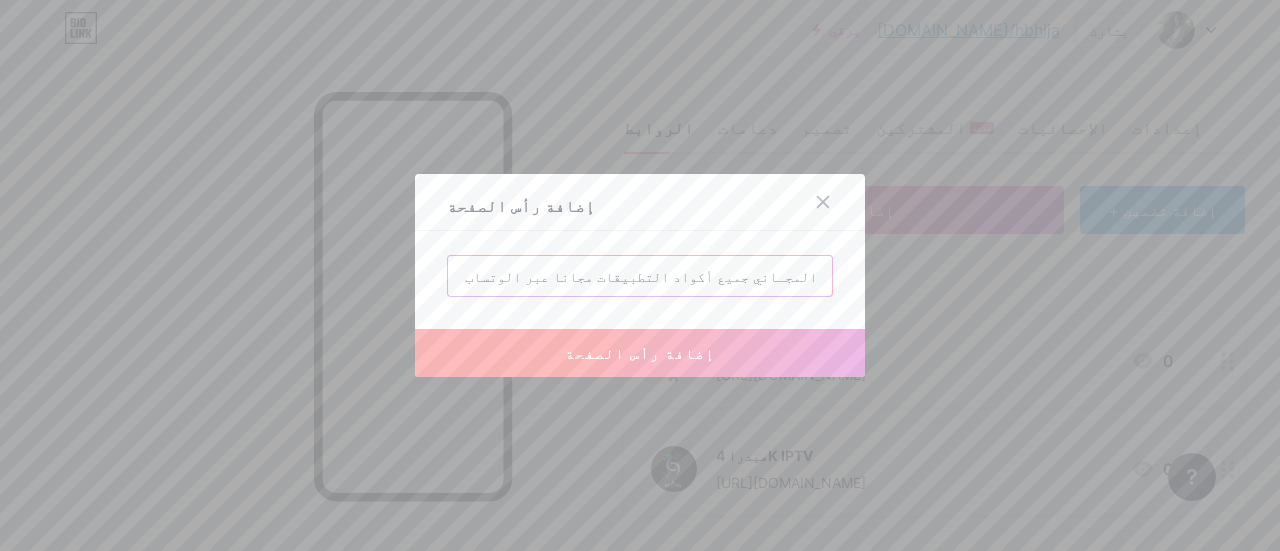 click on "تطبيقـاب البث المجـاني جميع أكواد التطبيقات مجانا عبر الوتساب" at bounding box center (640, 276) 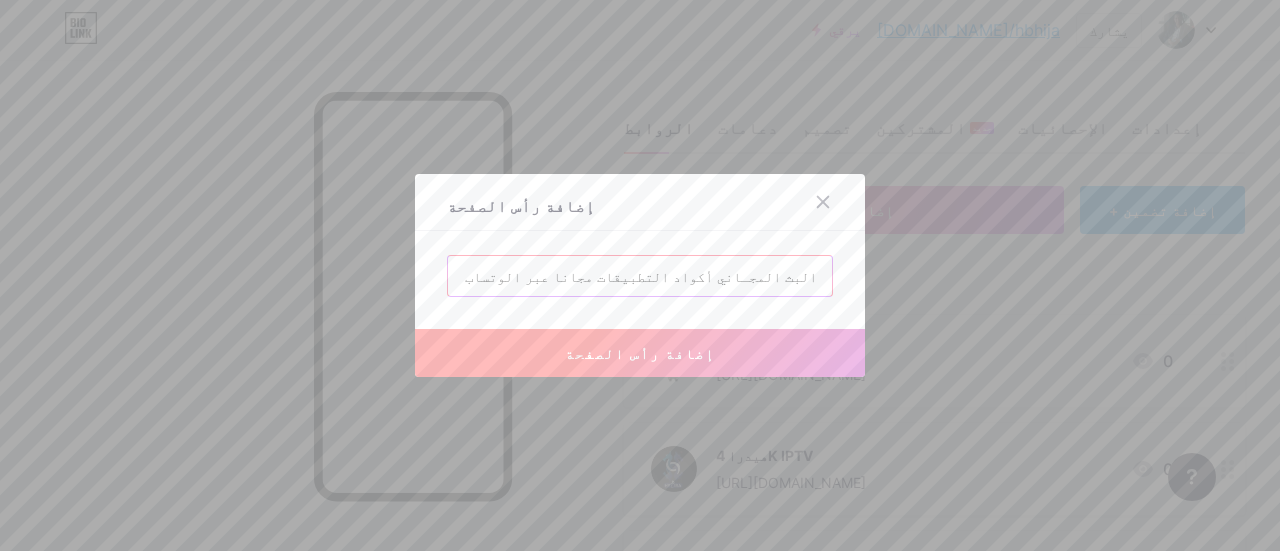 click on "تطبيقـاب البث المجـاني أكواد التطبيقات مجانا عبر الوتساب" at bounding box center [640, 276] 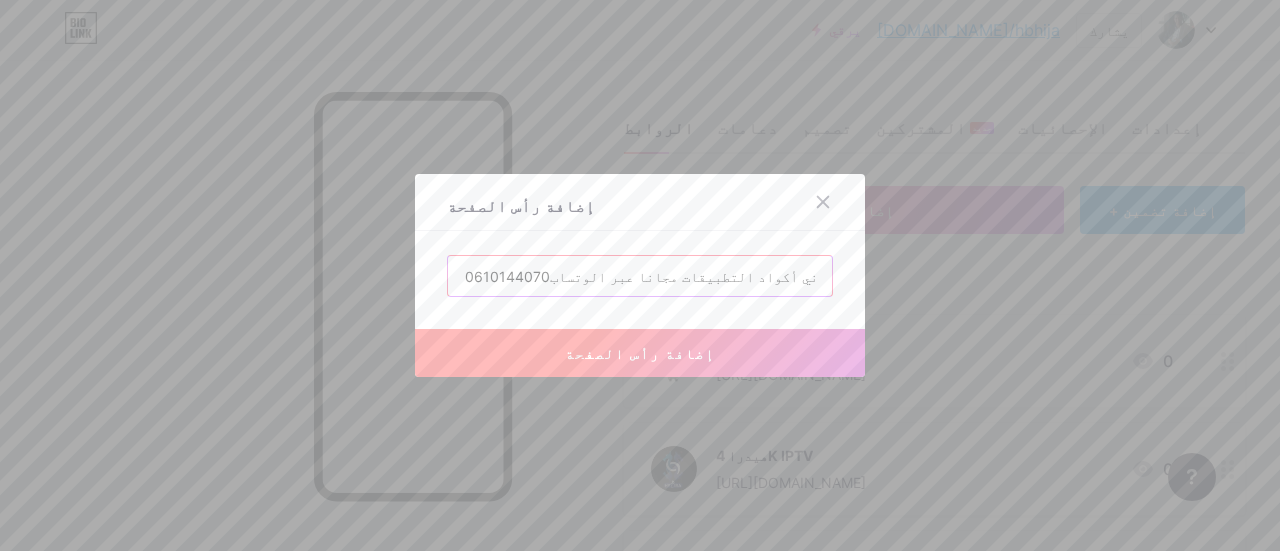 type on "0610144070تطبيقـاب البث المجـاني أكواد التطبيقات مجانا عبر الوتساب" 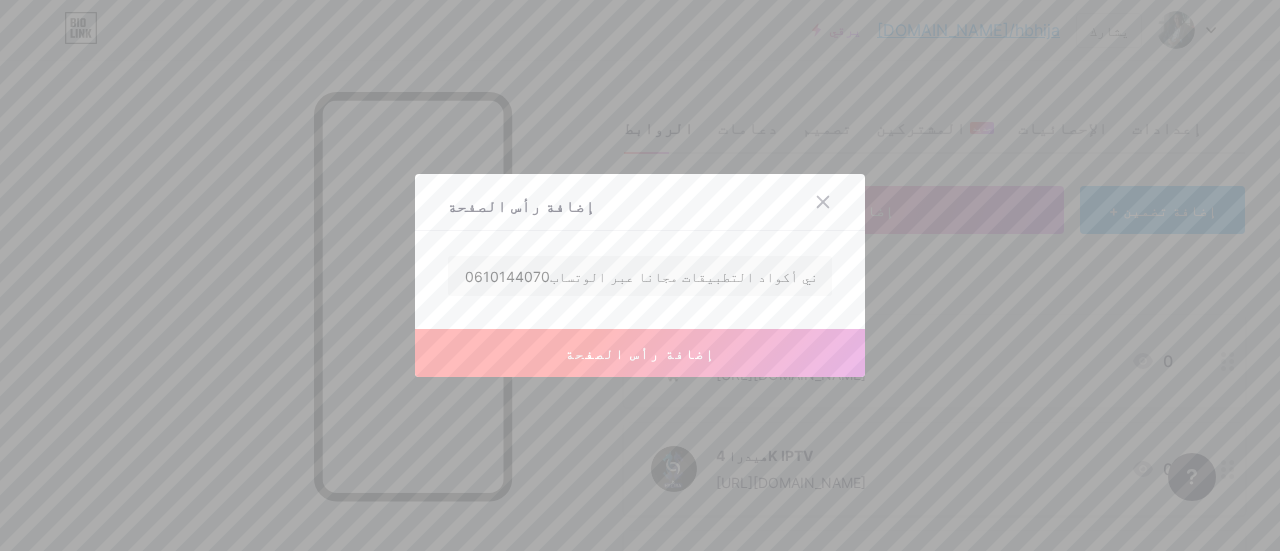 click on "إضافة رأس الصفحة" at bounding box center [640, 353] 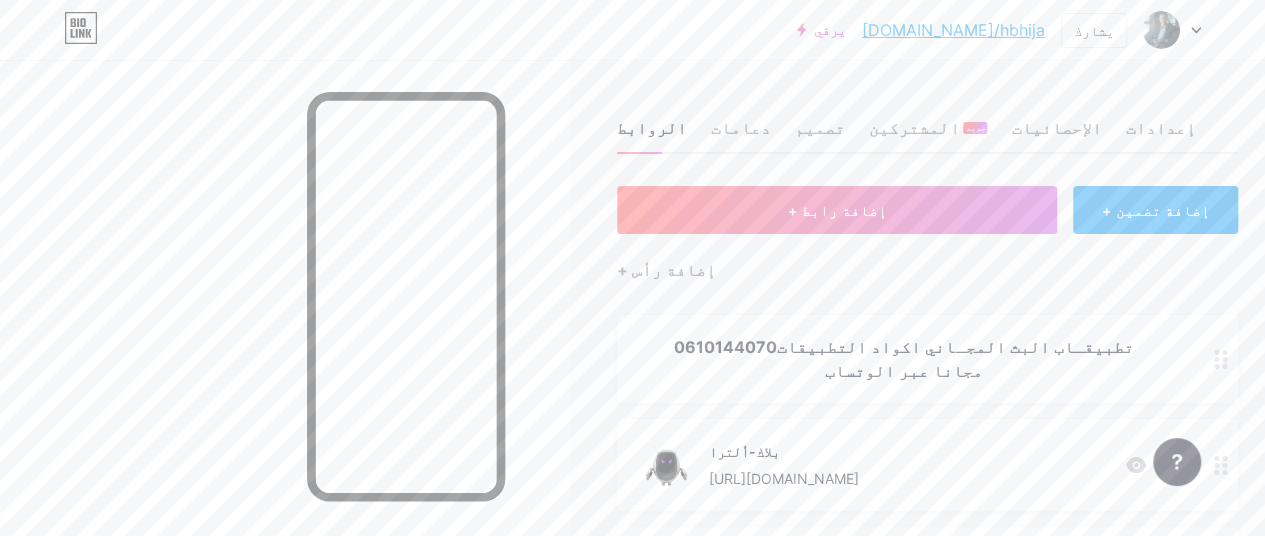 click on "0610144070تطبيقـاب البث المجـاني اكواد التطبيقات مجانا عبر الوتساب" at bounding box center [903, 359] 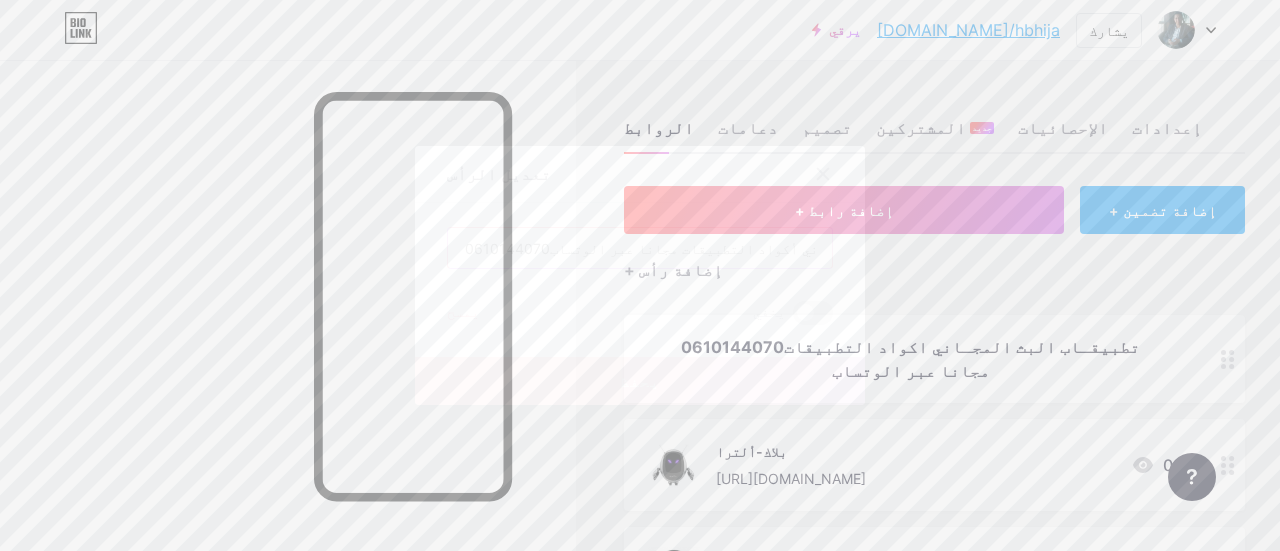 click on "0610144070تطبيقـاب البث المجـاني أكواد التطبيقات مجانا عبر الوتساب" at bounding box center (640, 248) 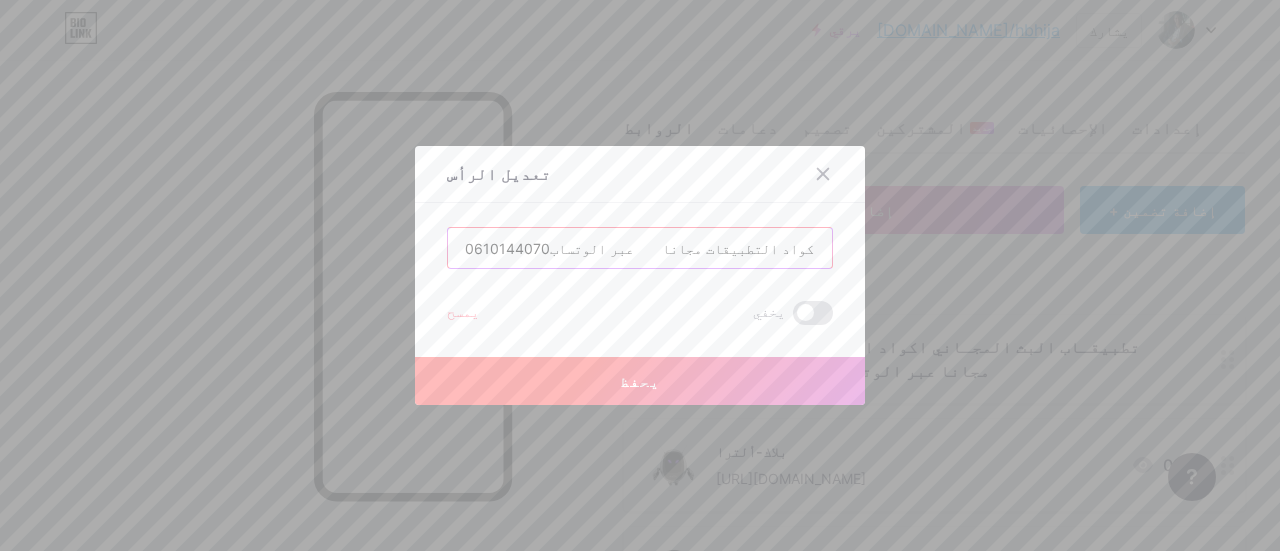 type on "0610144070تطبيقـاب البث المجـاني أكواد التطبيقات مجانا       عبر الوتساب" 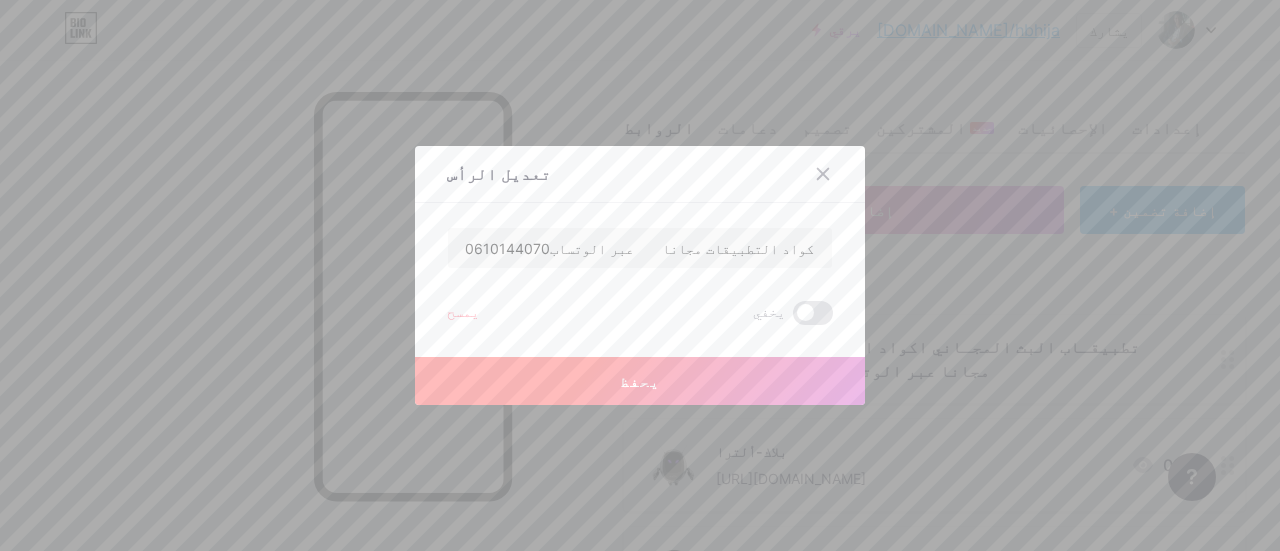 click on "يحفظ" at bounding box center (640, 381) 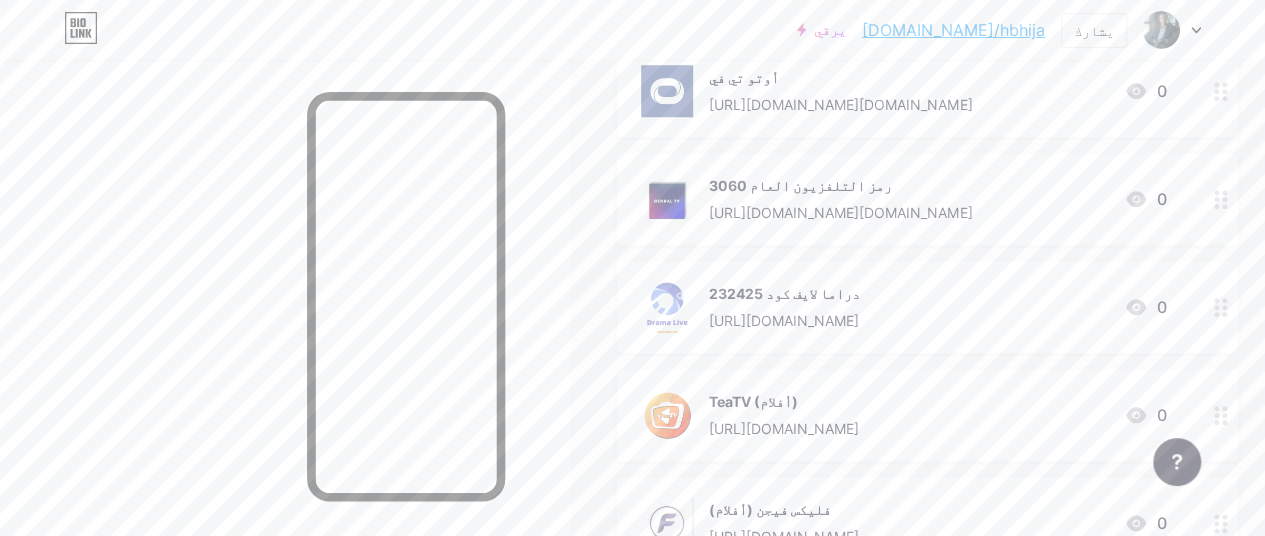 scroll, scrollTop: 0, scrollLeft: 0, axis: both 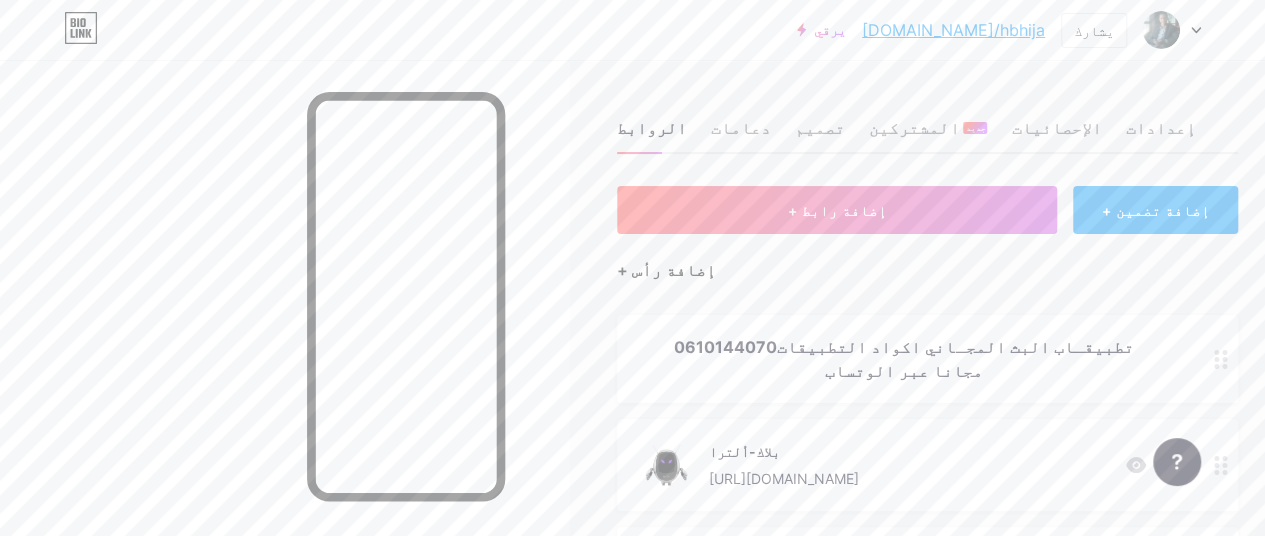 click on "+ إضافة رأس" at bounding box center (666, 270) 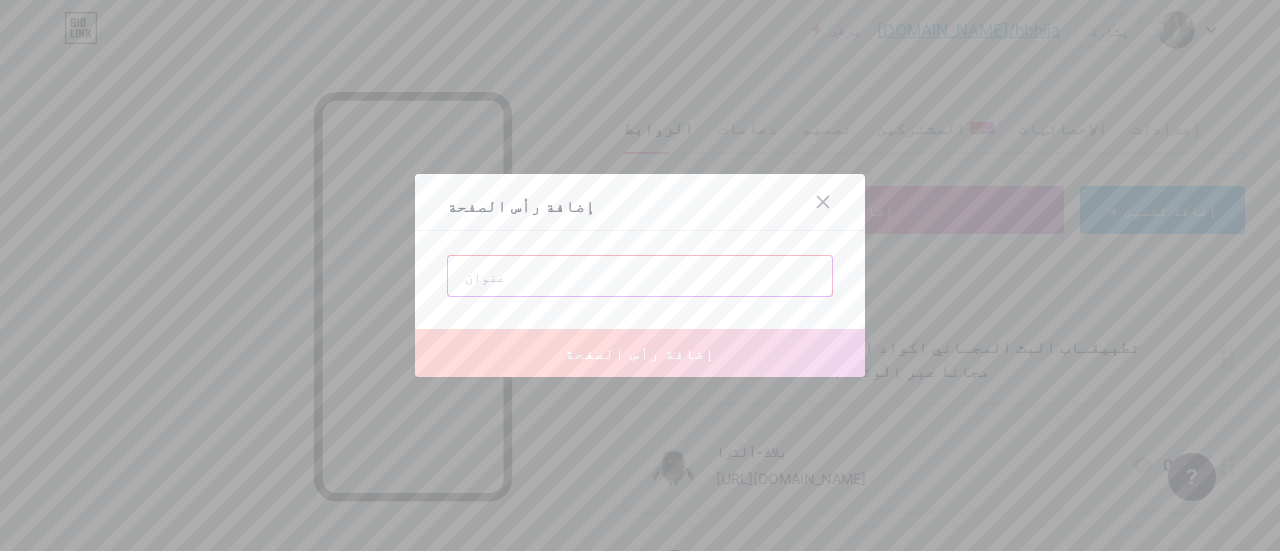 click at bounding box center (640, 276) 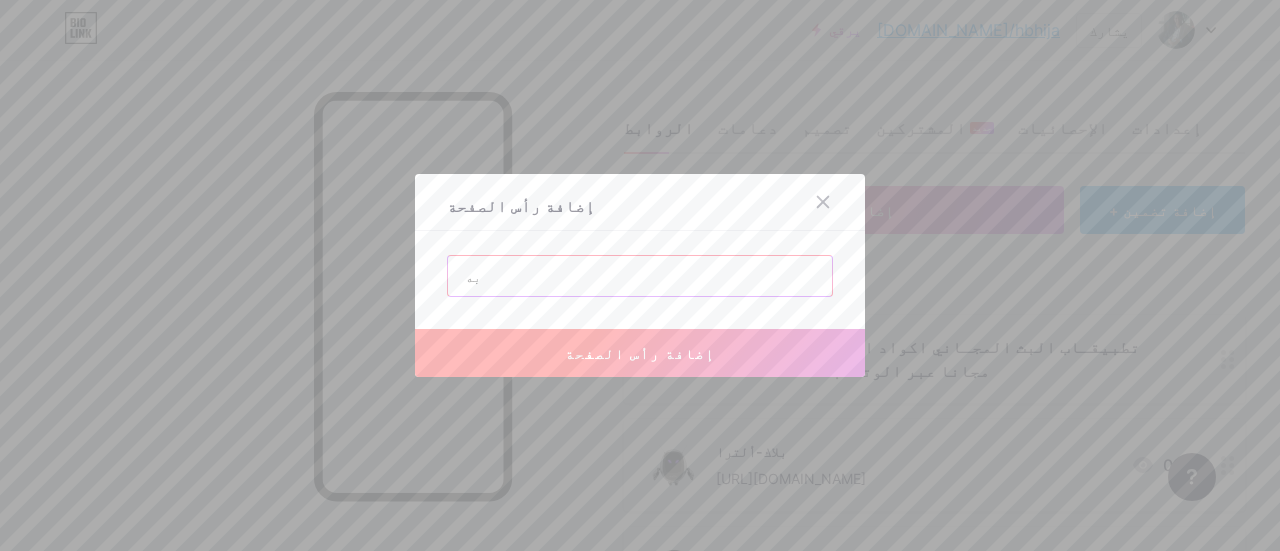 type on "ب" 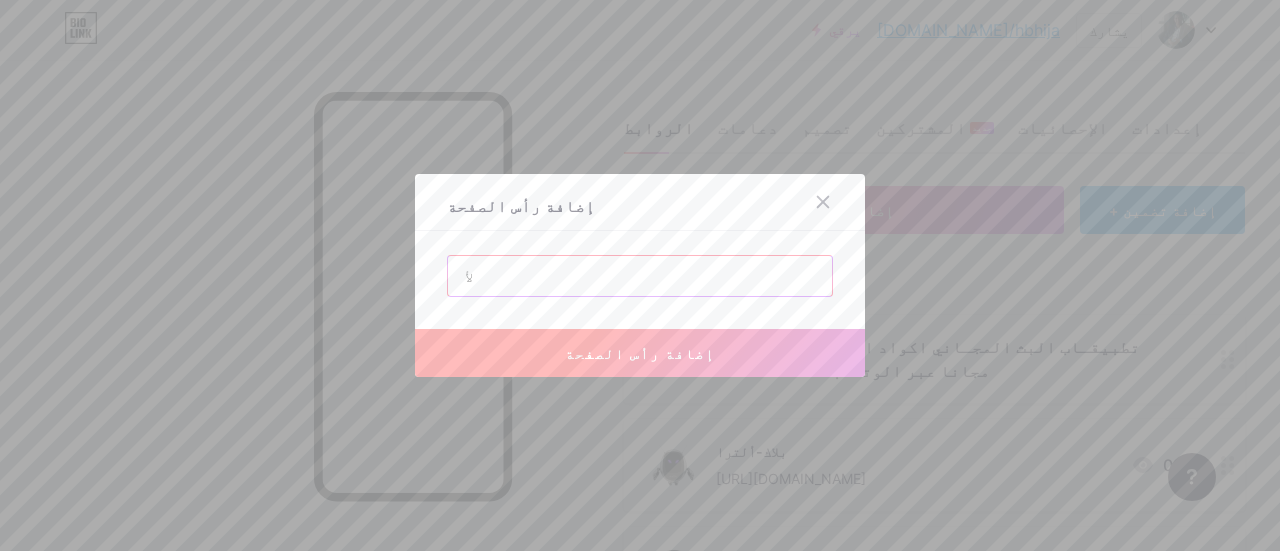 type on "ل" 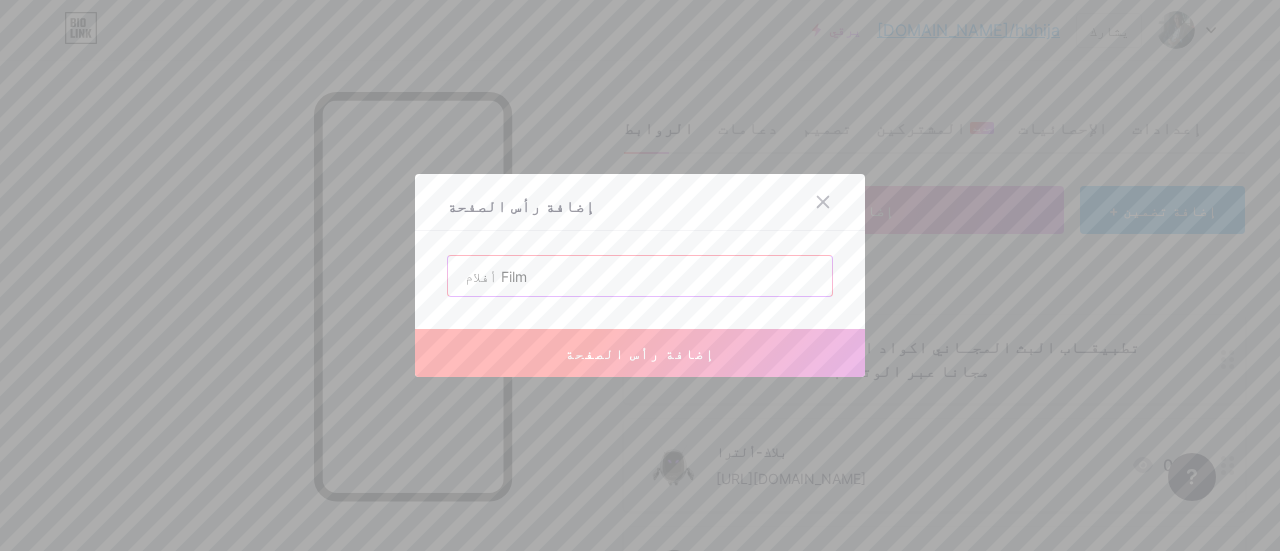 type on "أفلام Film" 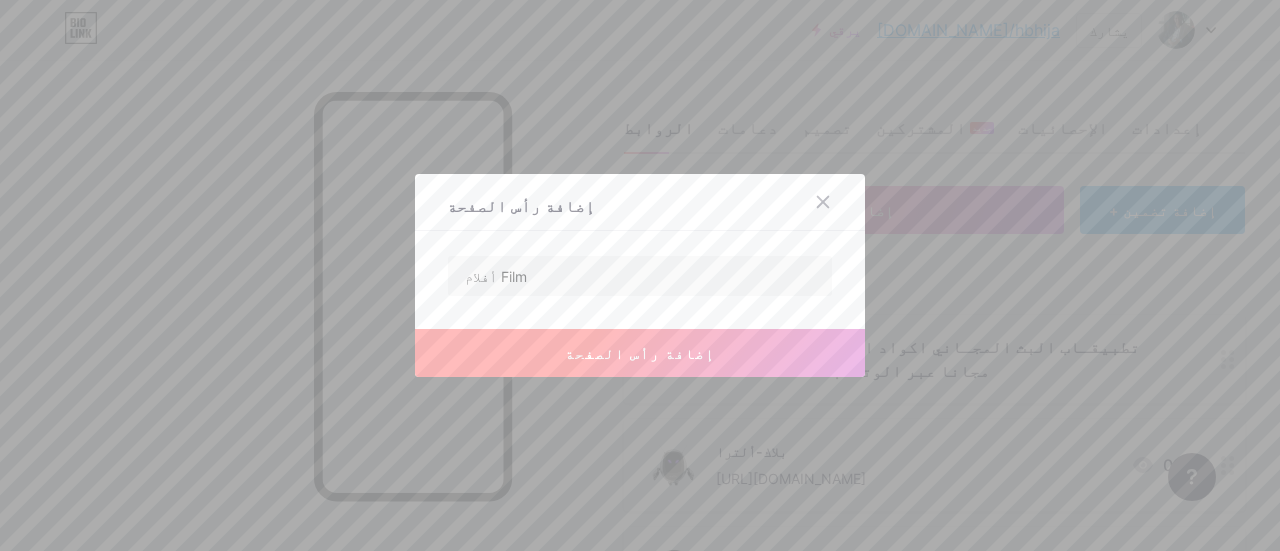 click on "إضافة رأس الصفحة" at bounding box center [640, 353] 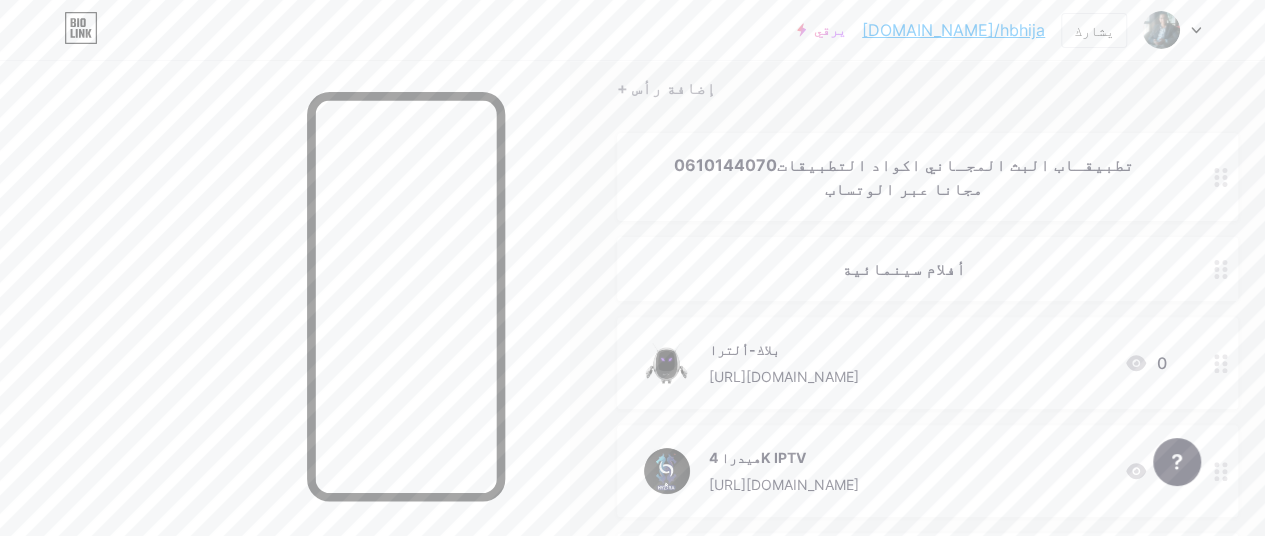 scroll, scrollTop: 192, scrollLeft: 0, axis: vertical 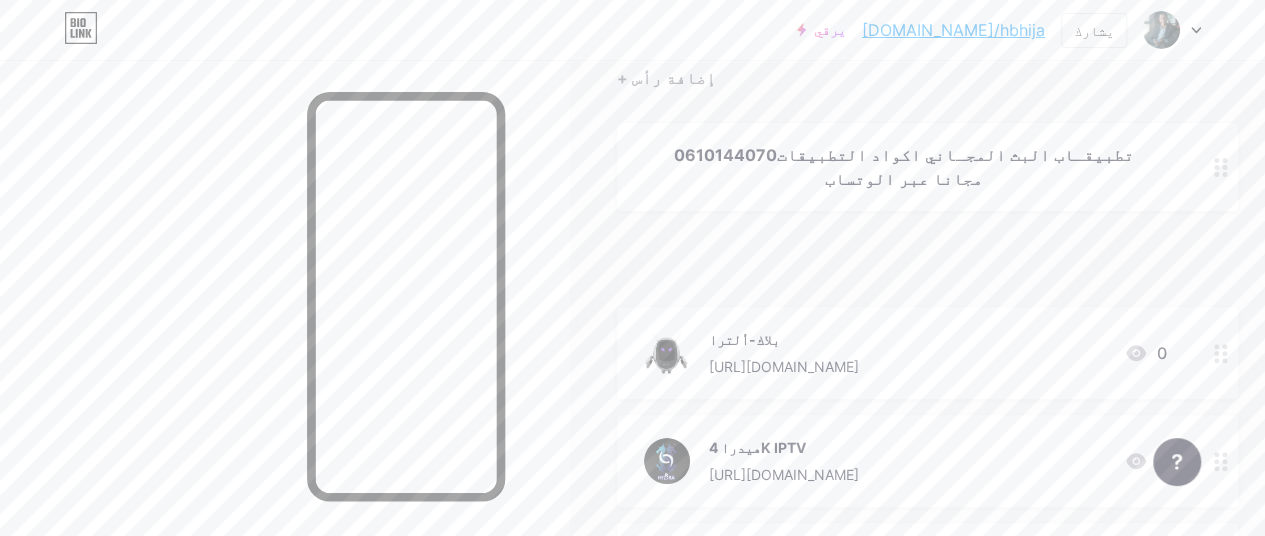 type 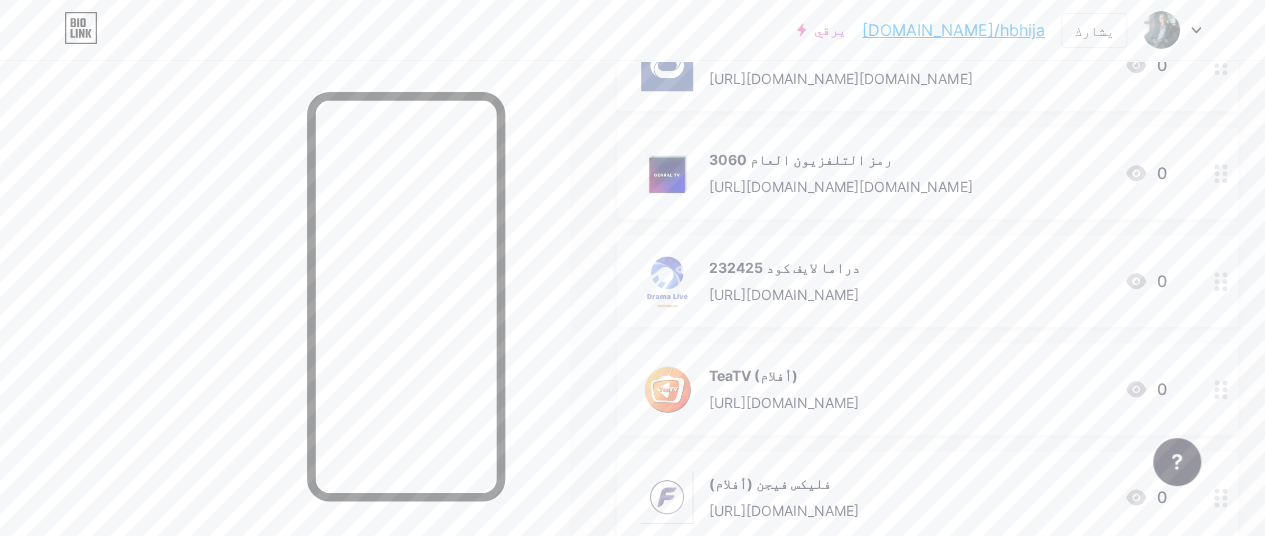 scroll, scrollTop: 942, scrollLeft: 0, axis: vertical 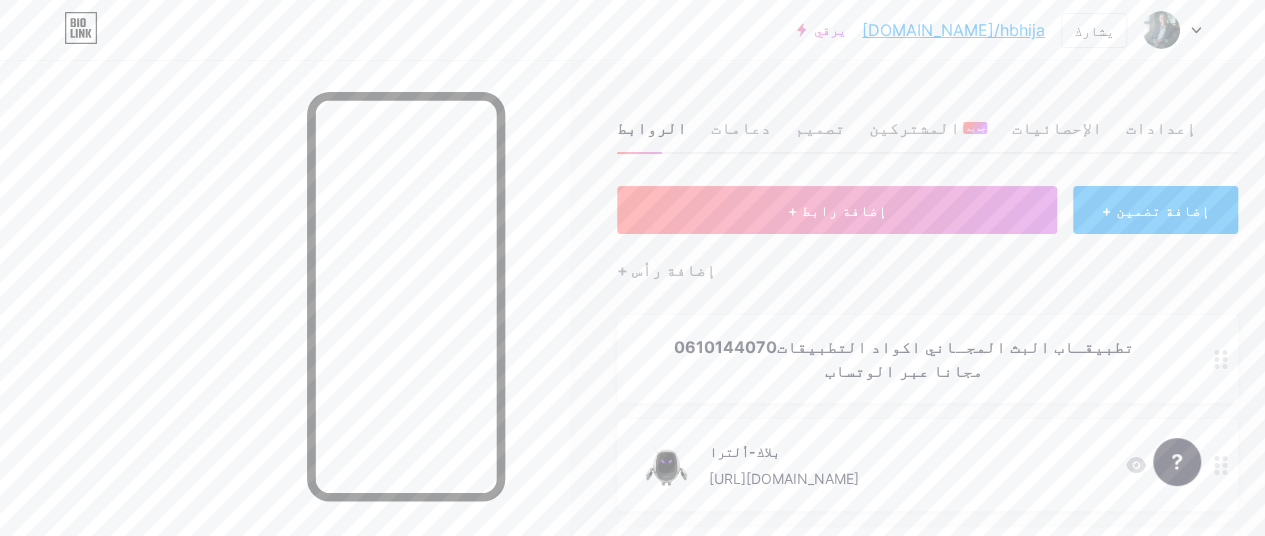 click on "0610144070تطبيقـاب البث المجـاني اكواد التطبيقات مجانا عبر الوتساب" at bounding box center [903, 359] 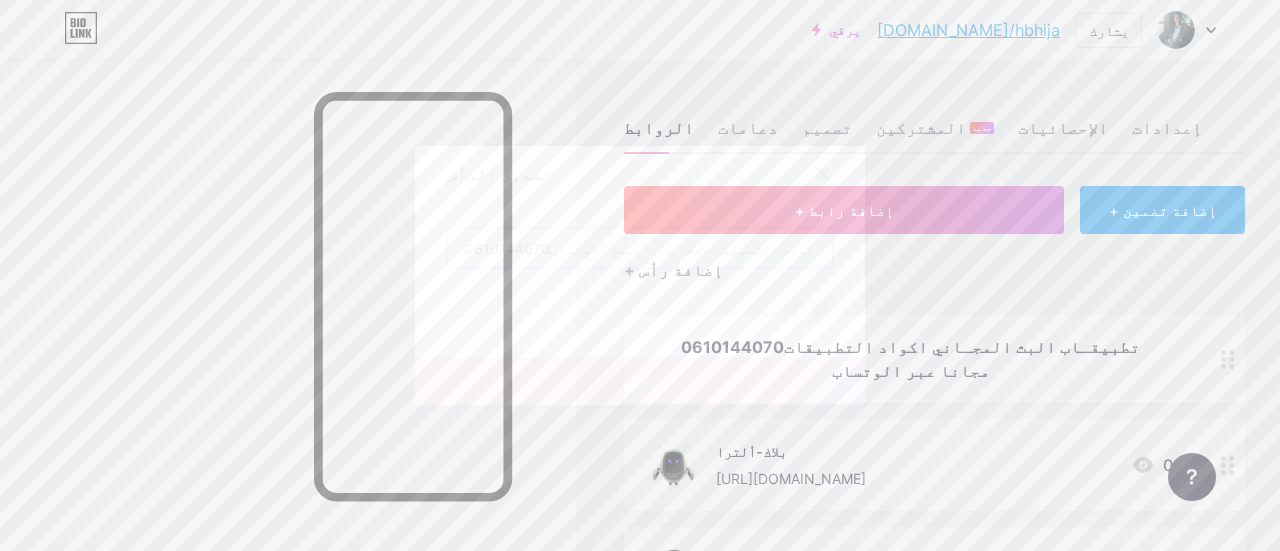 drag, startPoint x: 538, startPoint y: 248, endPoint x: 448, endPoint y: 259, distance: 90.66973 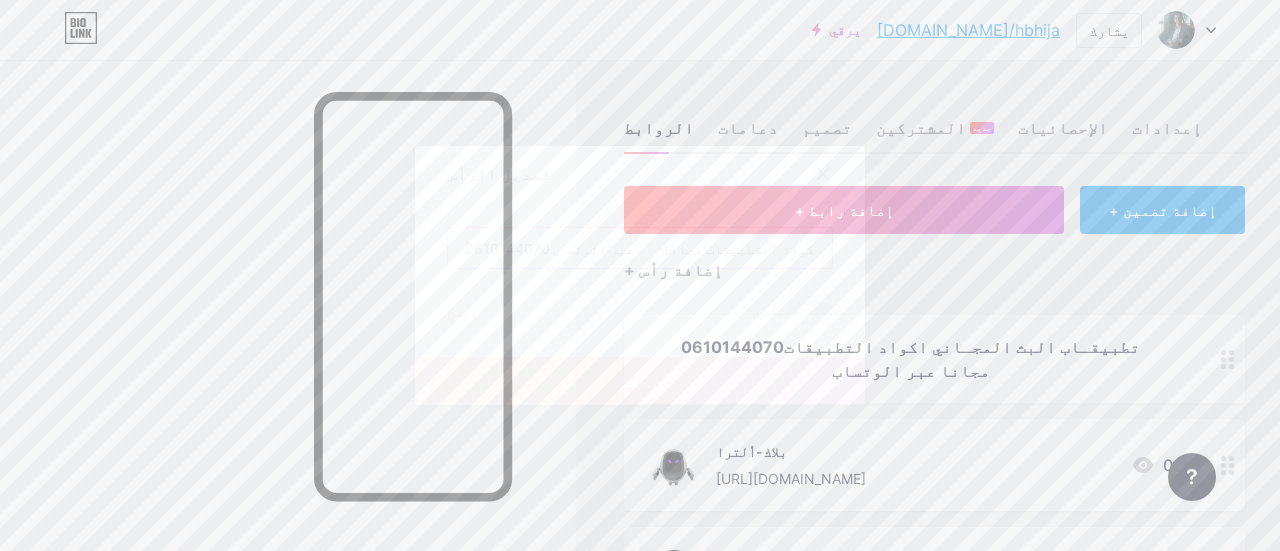 click on "0610144070تطبيقـاب البث المجـاني أكواد التطبيقات مجانا       عبر الوتساب" at bounding box center (640, 248) 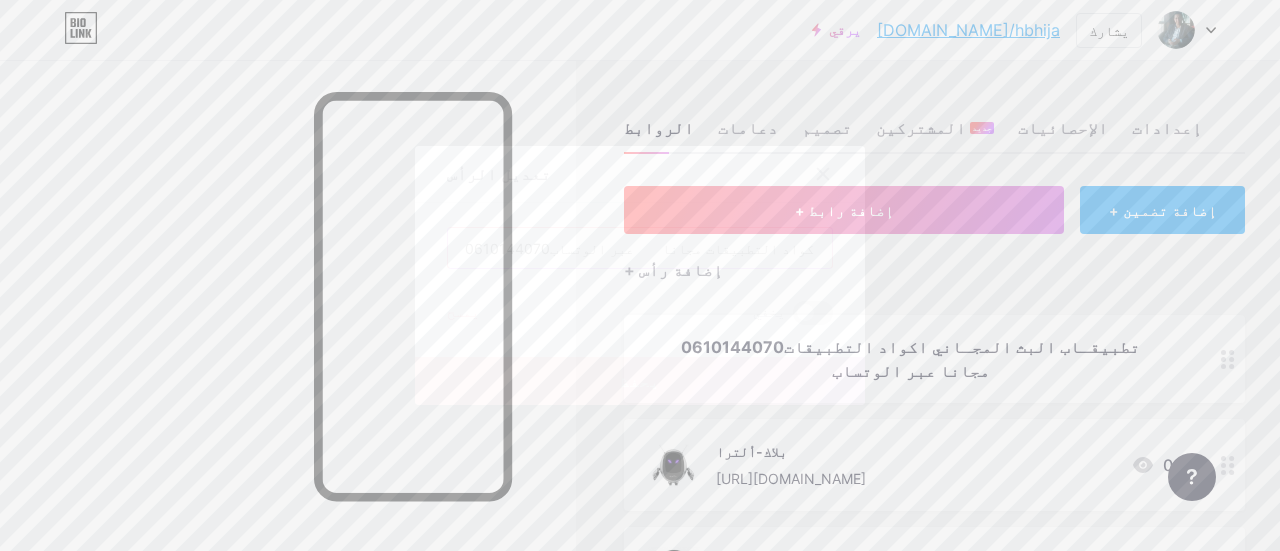 paste on "06101440" 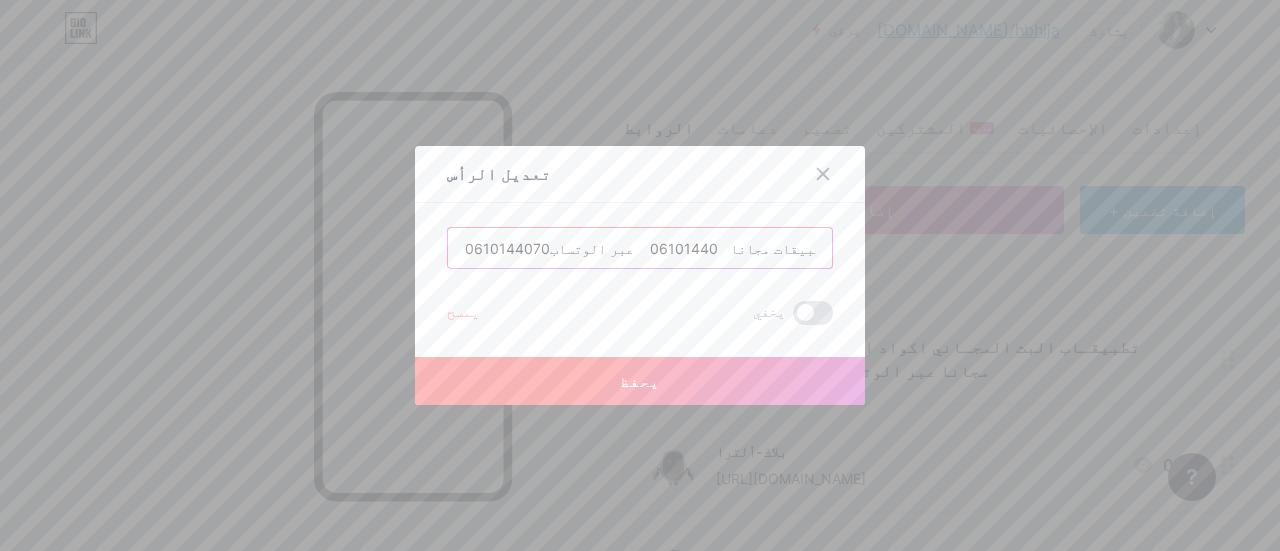 drag, startPoint x: 538, startPoint y: 250, endPoint x: 434, endPoint y: 245, distance: 104.120125 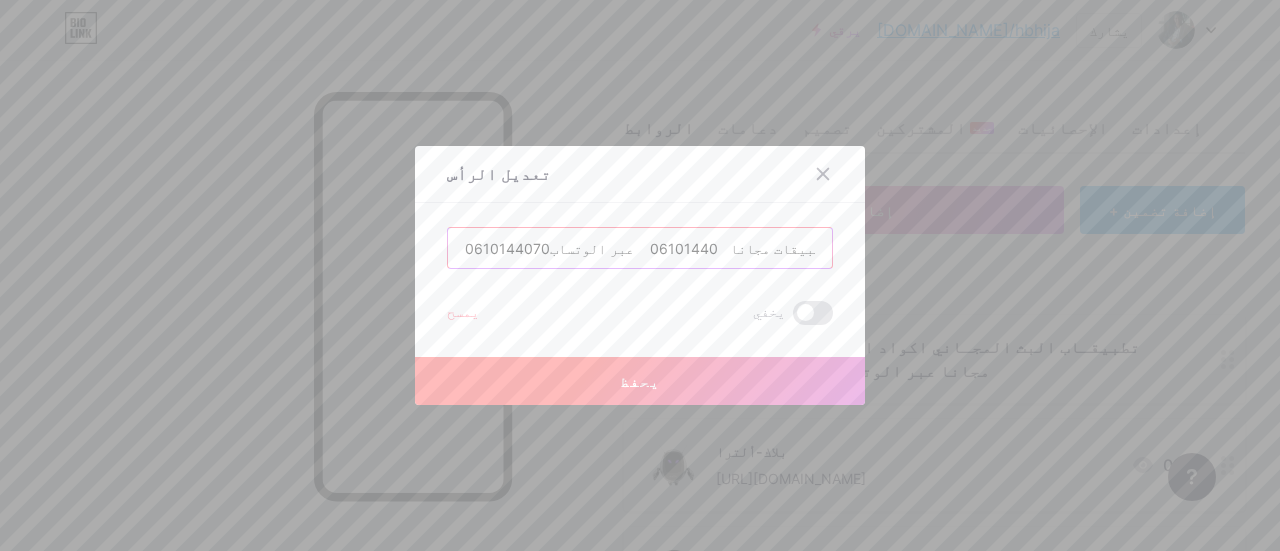 click on "تعديل الرأس       0610144070تطبيقـاب البث المجـاني أكواد التطبيقات مجانا   06101440    عبر الوتساب
يمسح
يخفي         يحفظ" at bounding box center (640, 275) 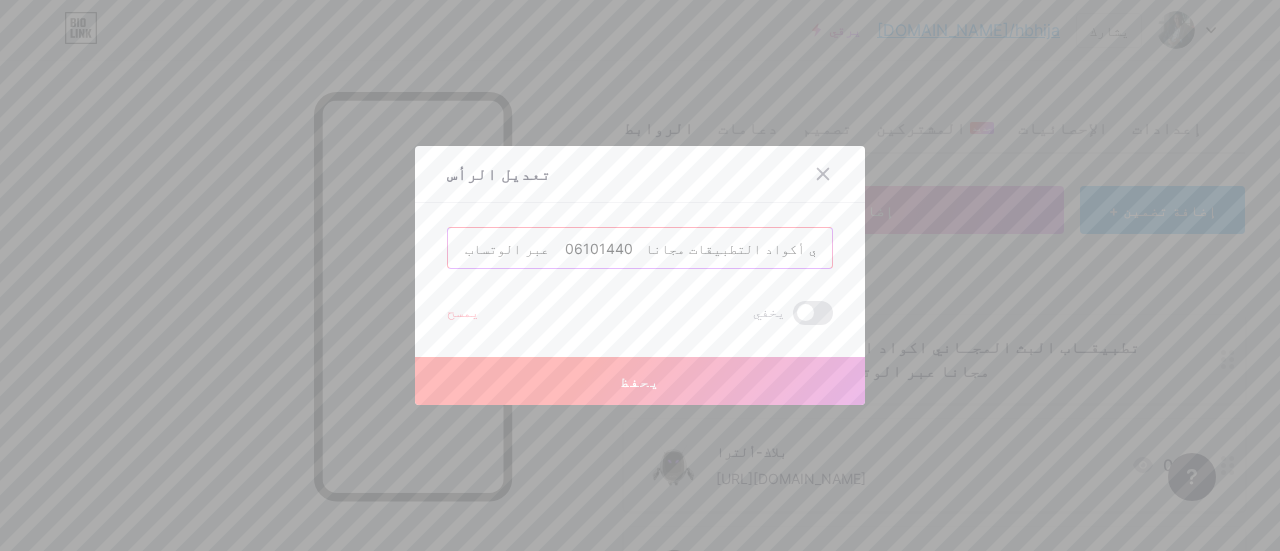 click on "تطبيقـاب البث المجـاني أكواد التطبيقات مجانا   06101440    عبر الوتساب" at bounding box center (640, 248) 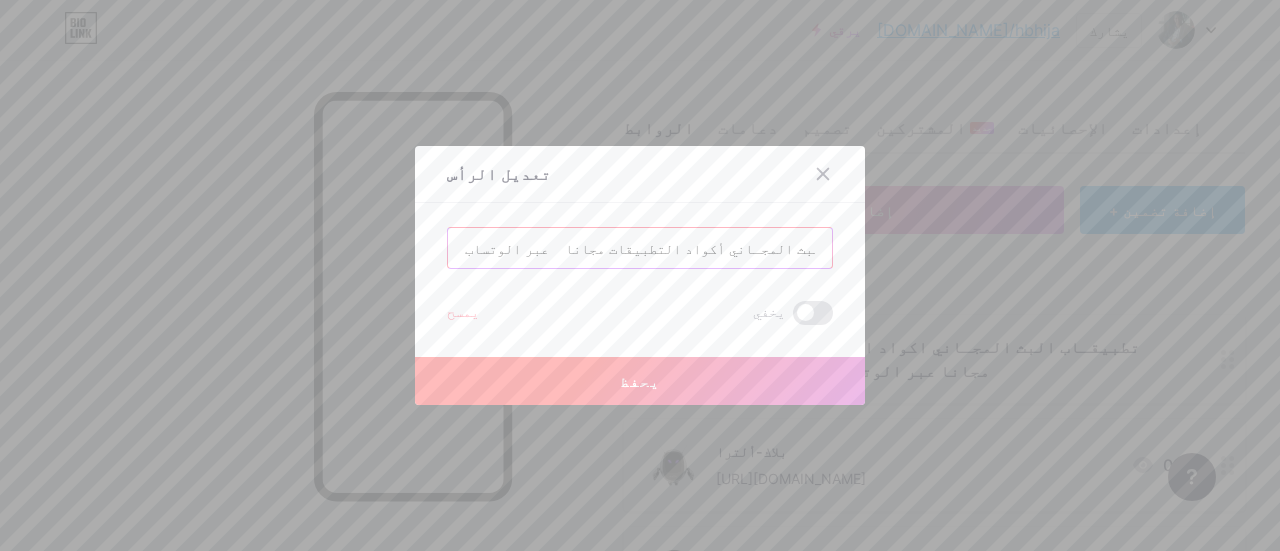 click on "تطبيقـاب البث المجـاني أكواد التطبيقات مجانا    عبر الوتساب" at bounding box center [640, 248] 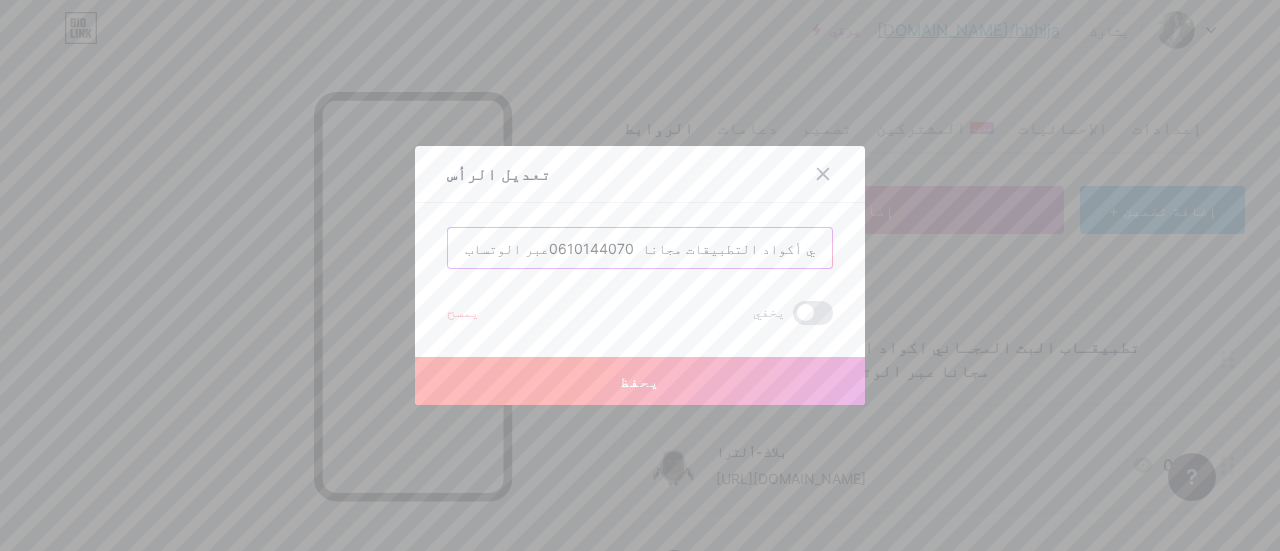 type on "تطبيقـاب البث المجـاني أكواد التطبيقات مجانا  0610144070عبر الوتساب" 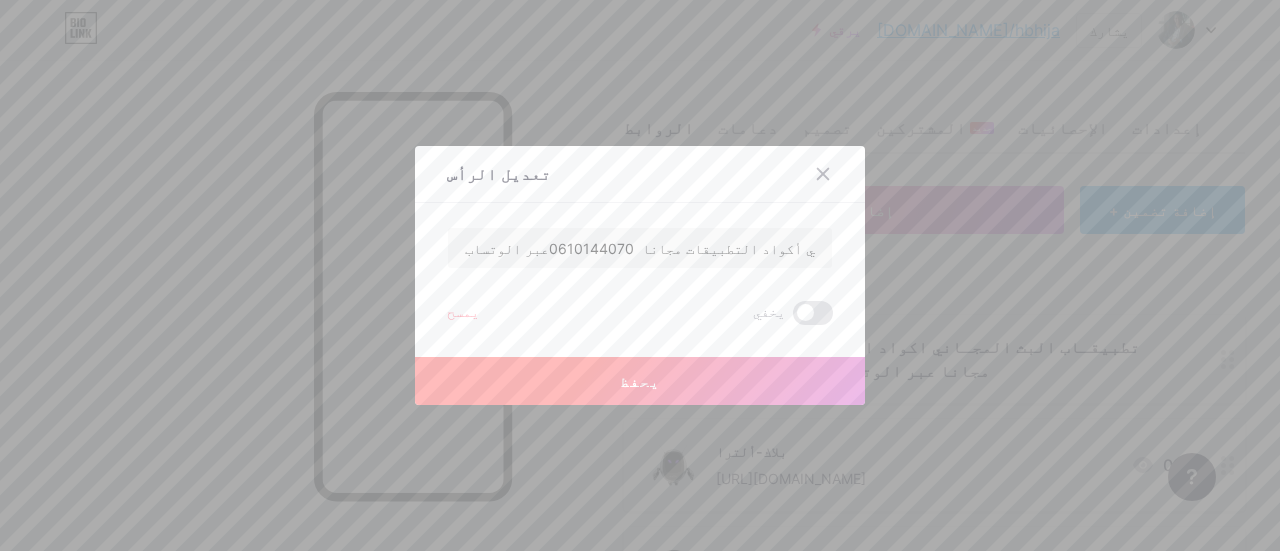 click on "يحفظ" at bounding box center [640, 381] 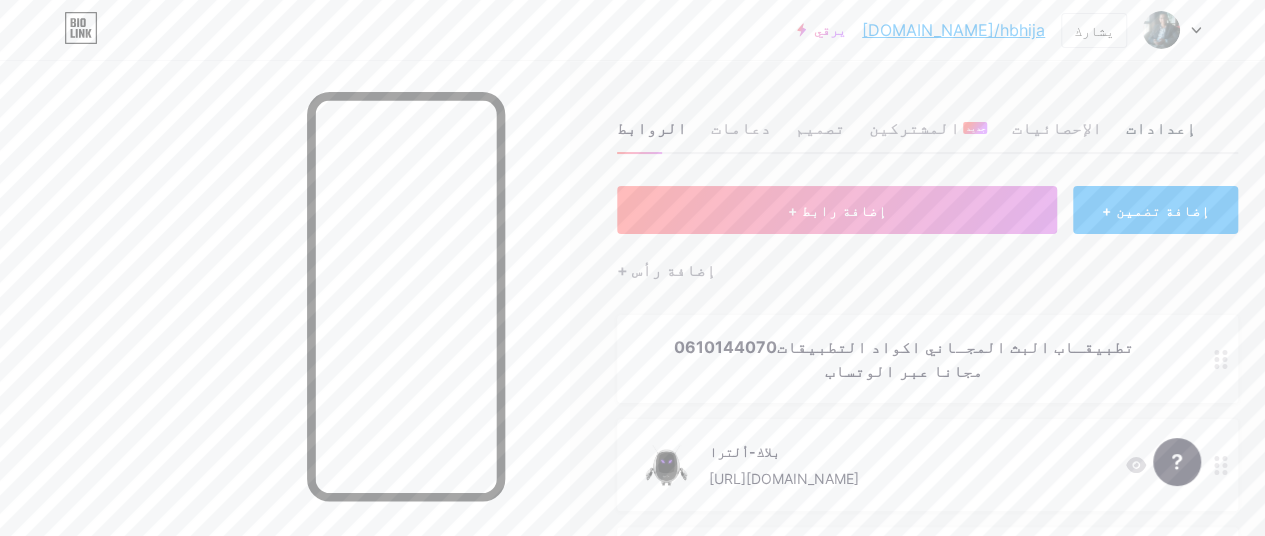 click on "إعدادات" at bounding box center [1160, 128] 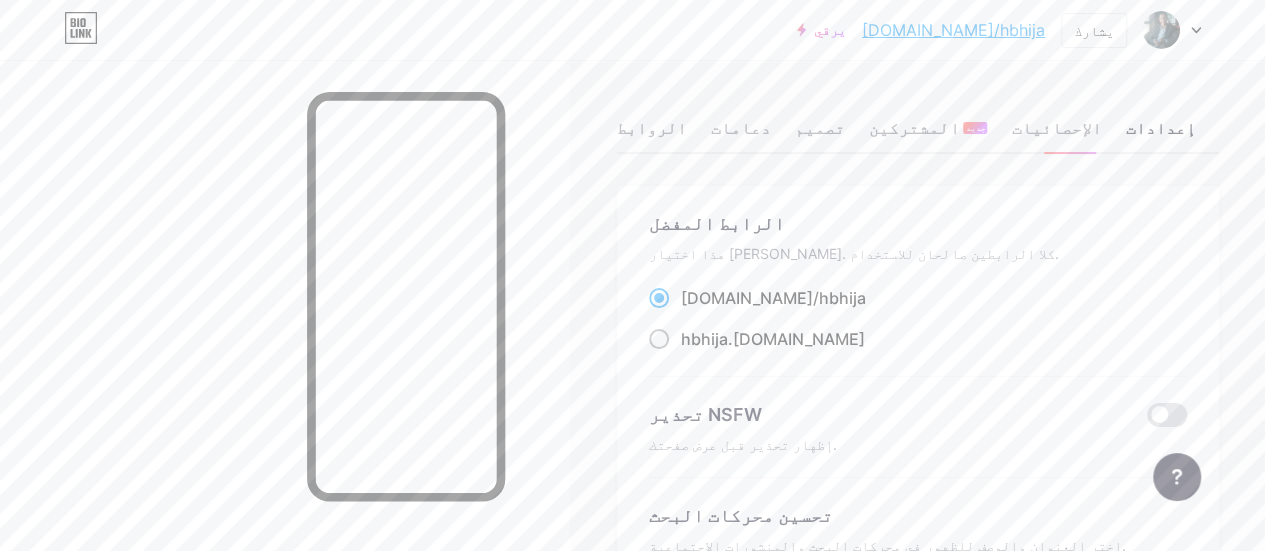 click at bounding box center (659, 339) 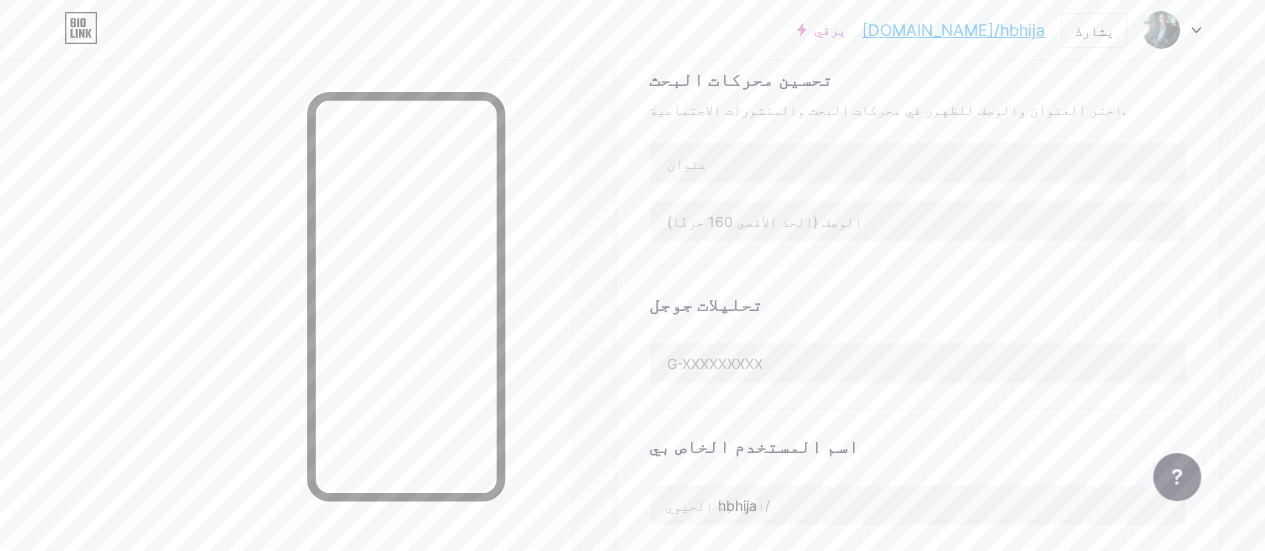 scroll, scrollTop: 440, scrollLeft: 0, axis: vertical 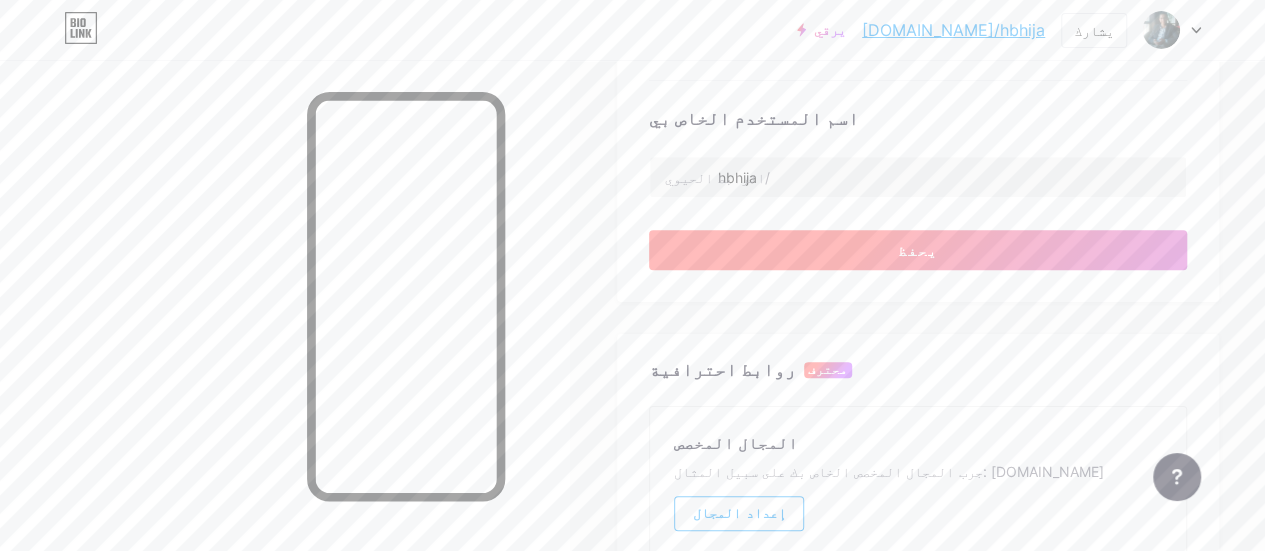 click on "يحفظ" at bounding box center (918, 250) 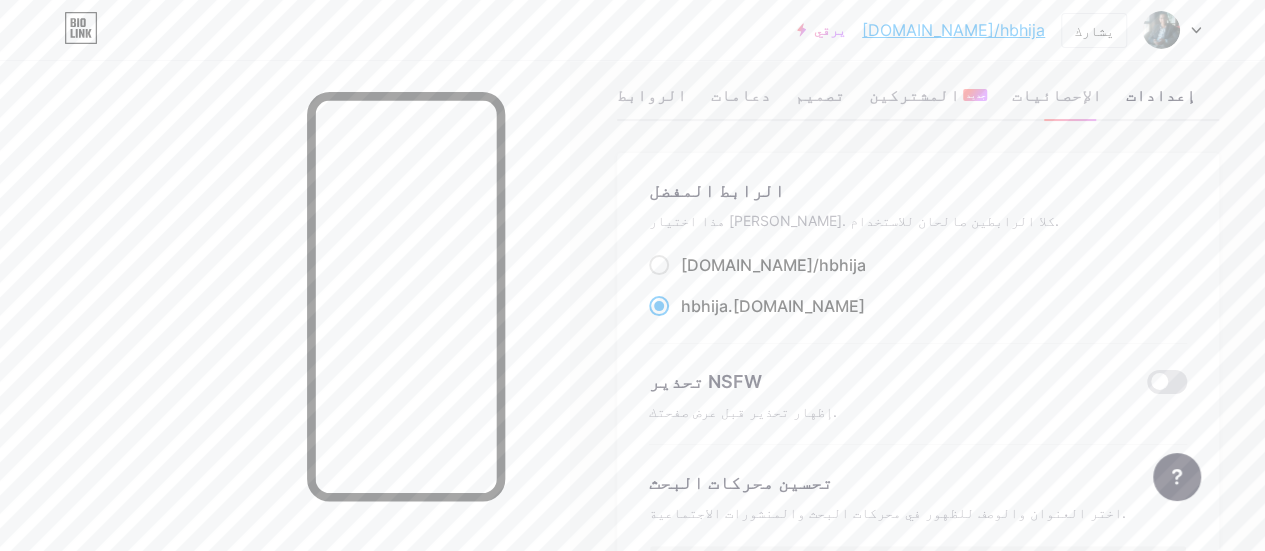 scroll, scrollTop: 0, scrollLeft: 0, axis: both 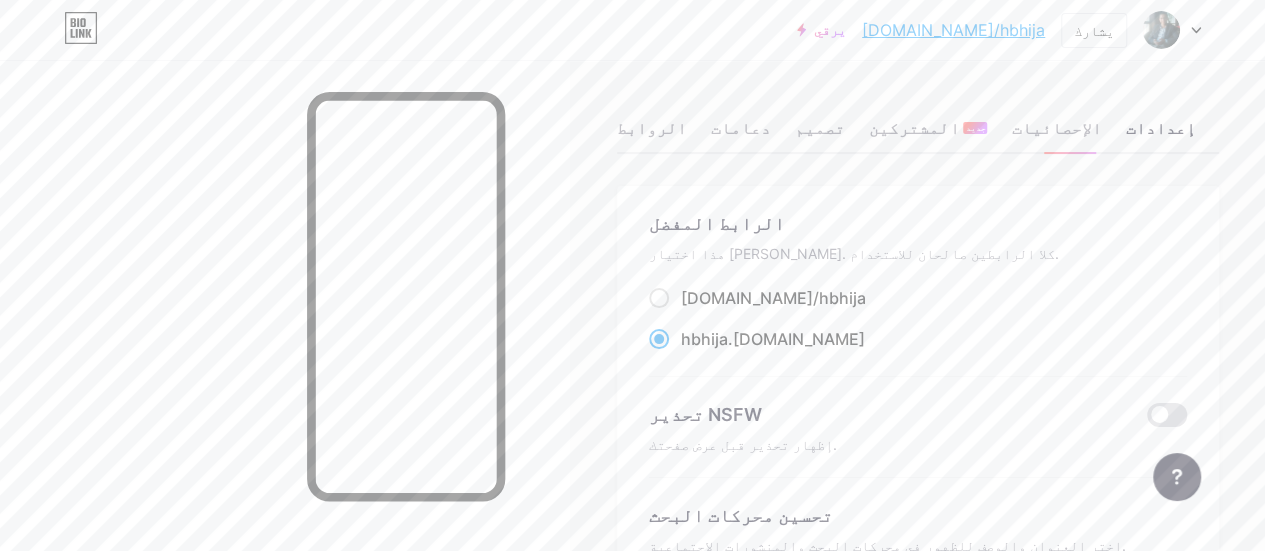 click on "[DOMAIN_NAME]/hbhija" at bounding box center (953, 30) 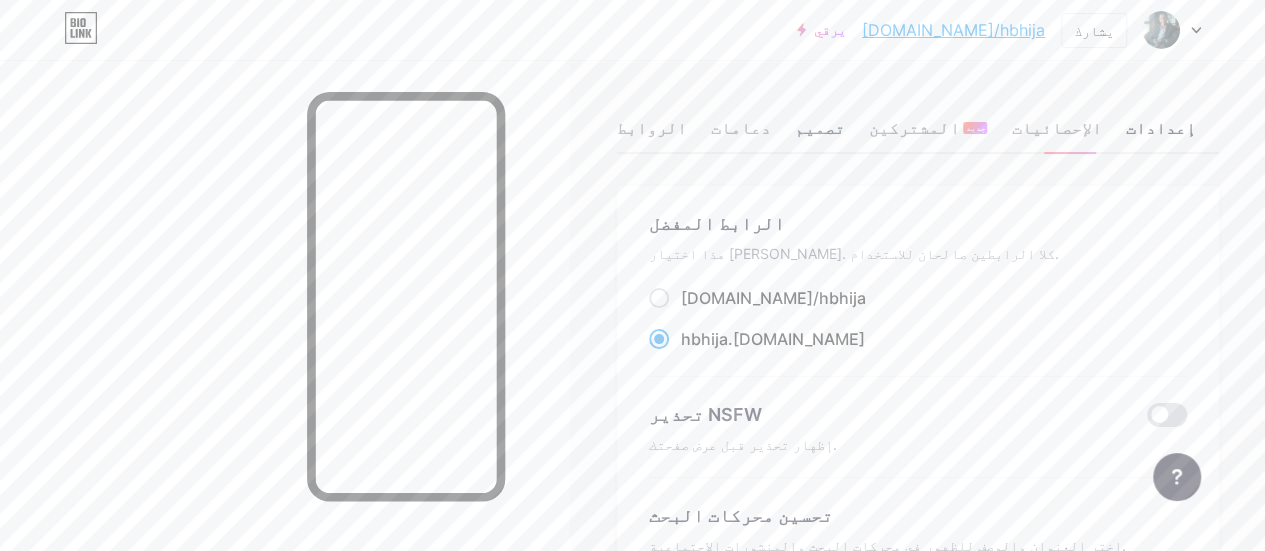 click on "تصميم" at bounding box center (820, 128) 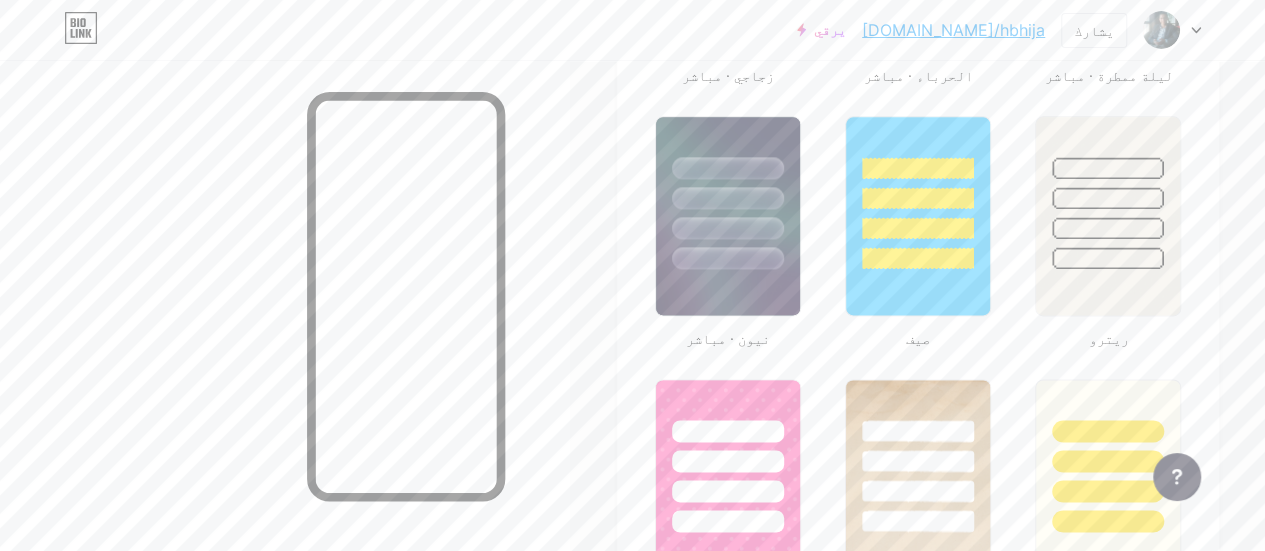 scroll, scrollTop: 1230, scrollLeft: 0, axis: vertical 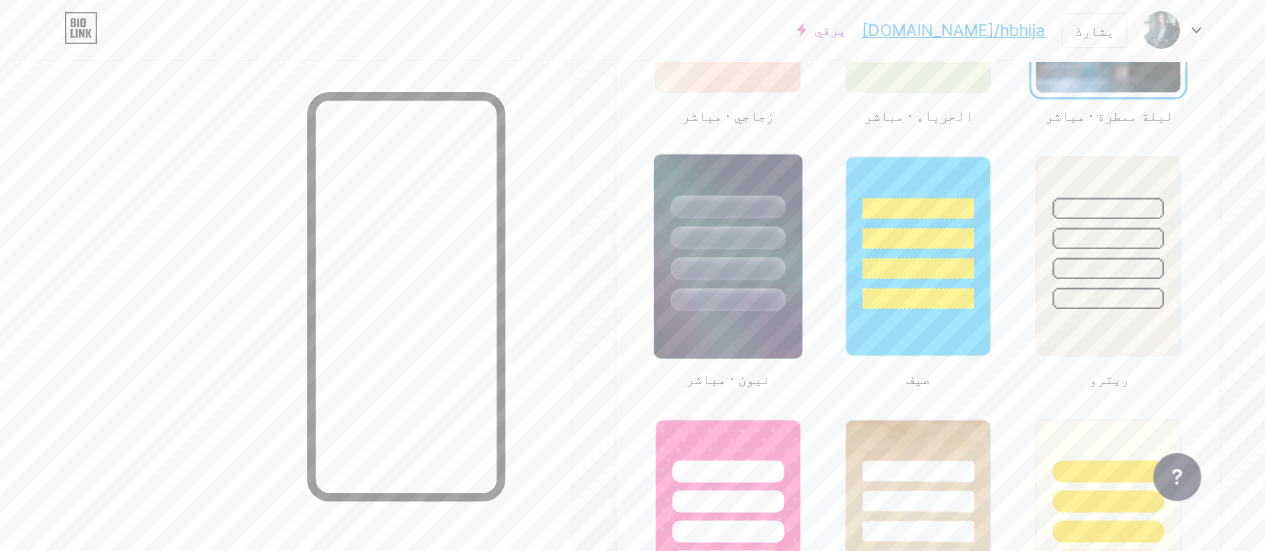 click at bounding box center [728, 232] 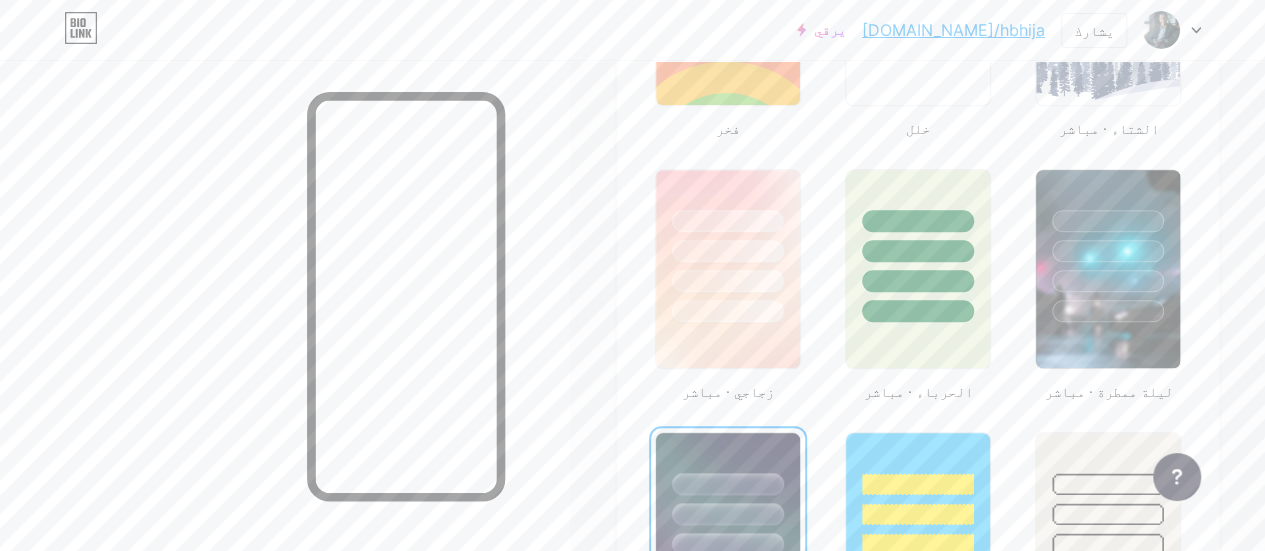 scroll, scrollTop: 949, scrollLeft: 0, axis: vertical 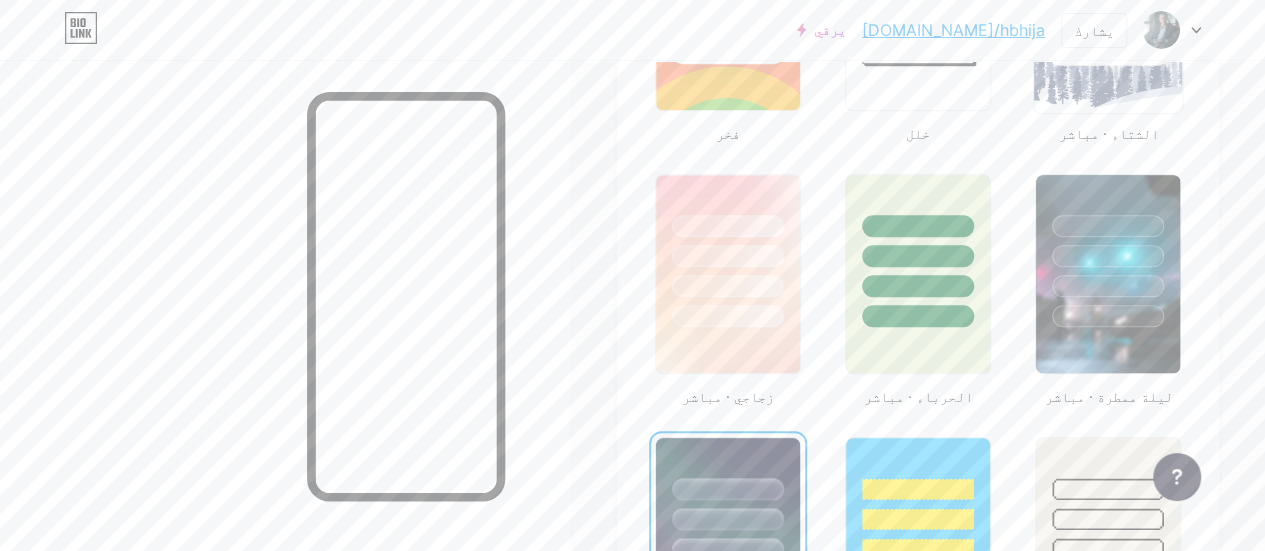 click at bounding box center [1108, 11] 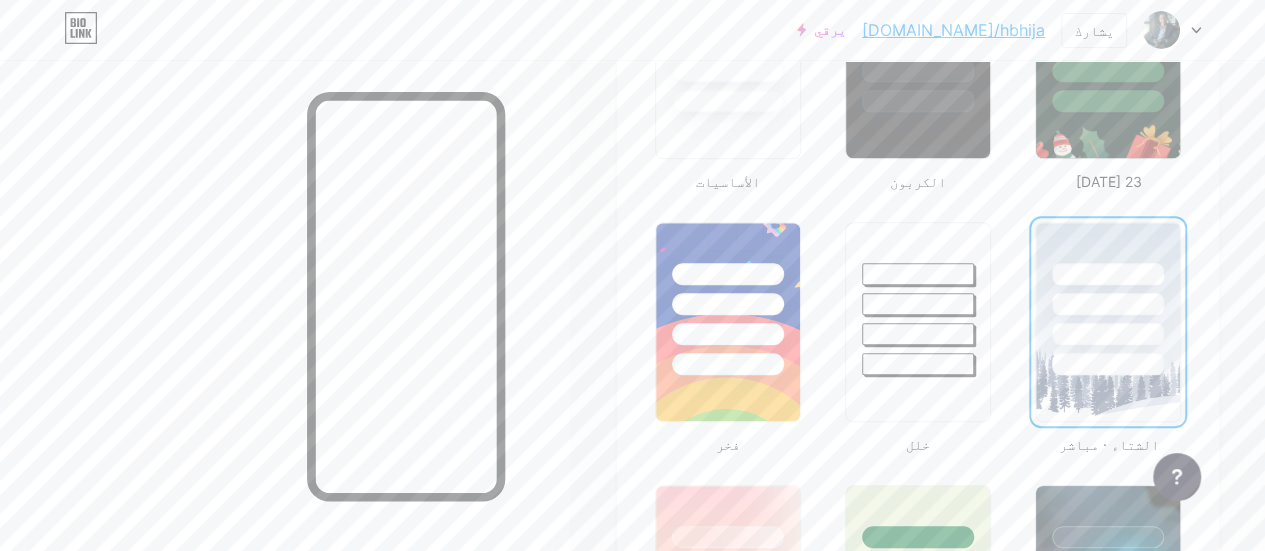 scroll, scrollTop: 660, scrollLeft: 0, axis: vertical 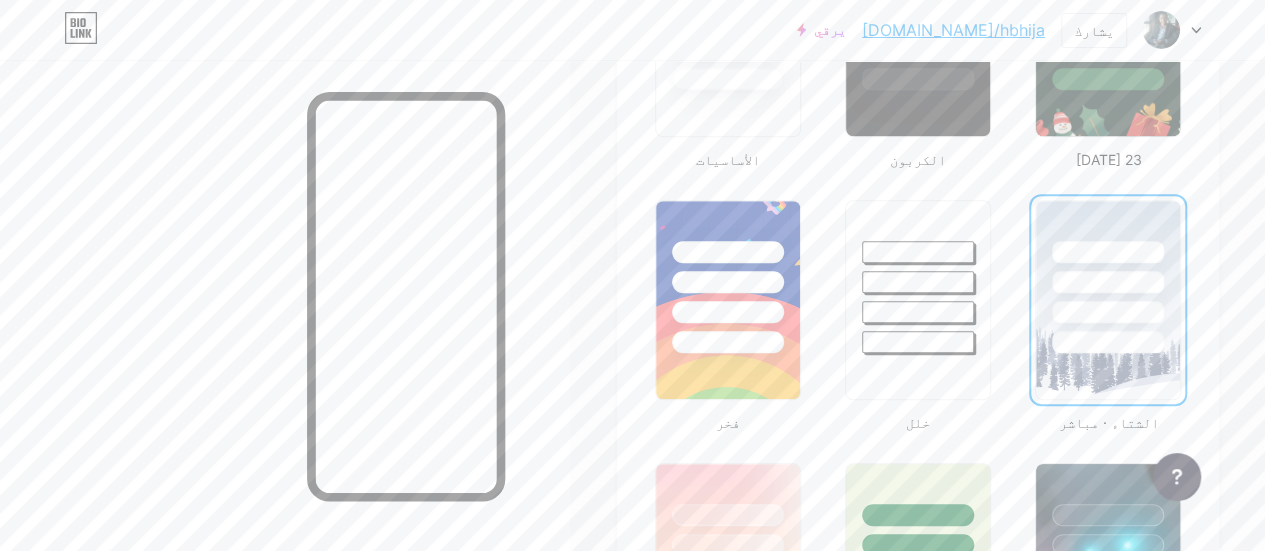 click at bounding box center (1108, 282) 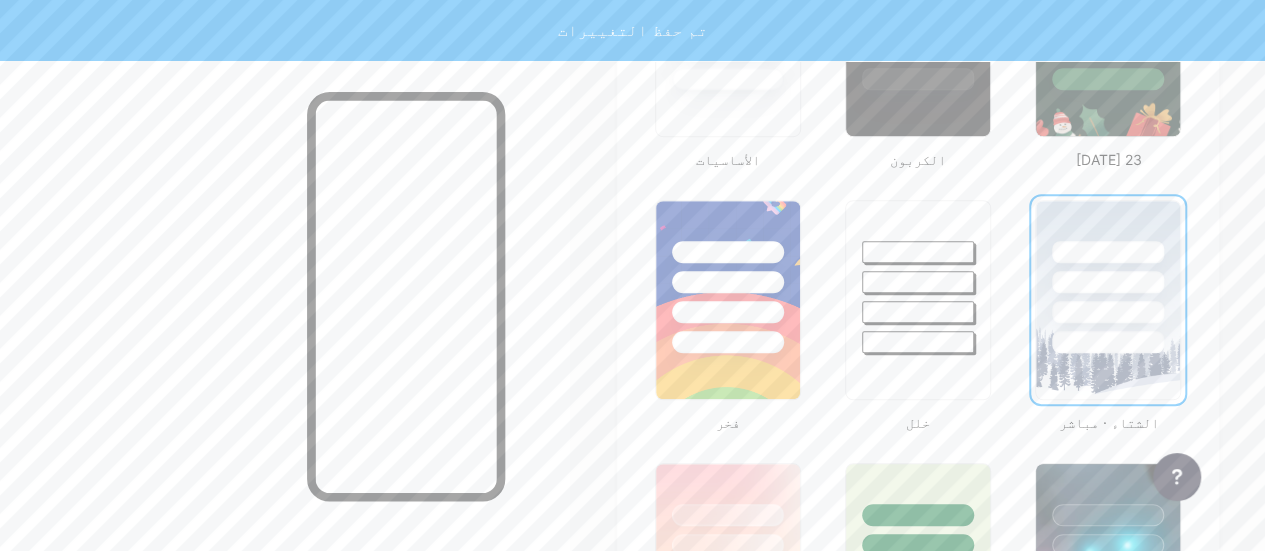click at bounding box center [1108, 300] 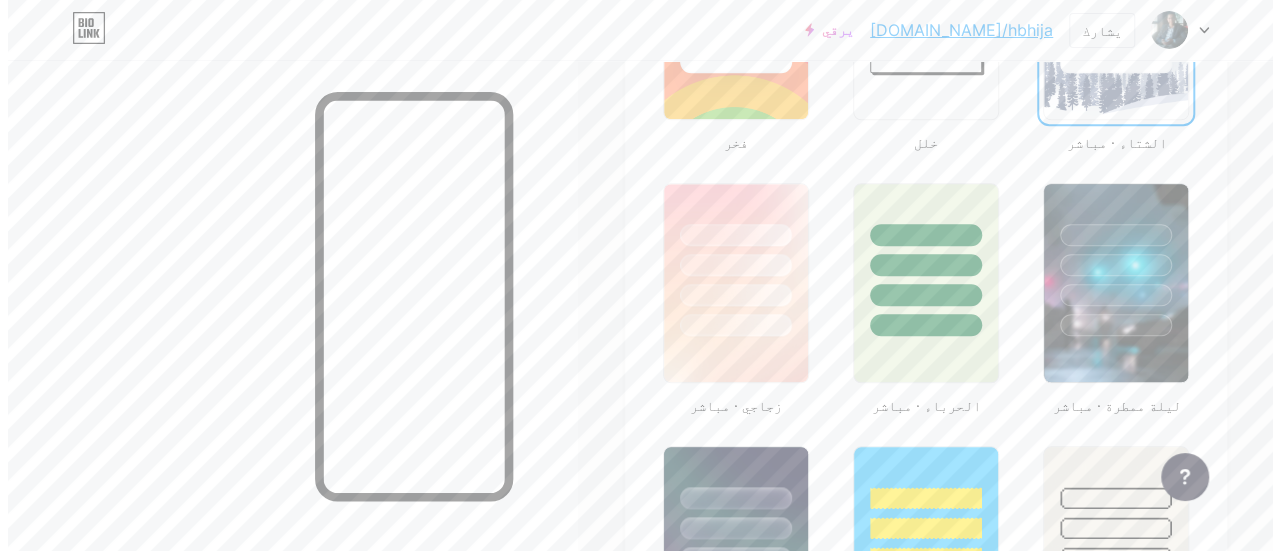 scroll, scrollTop: 945, scrollLeft: 0, axis: vertical 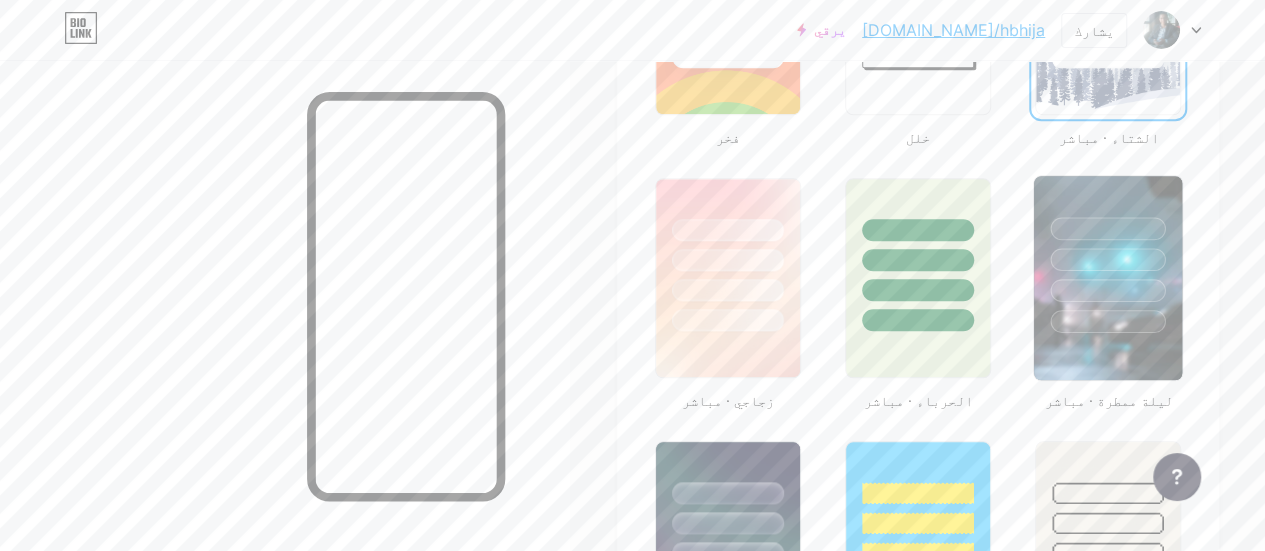 click at bounding box center (1108, 254) 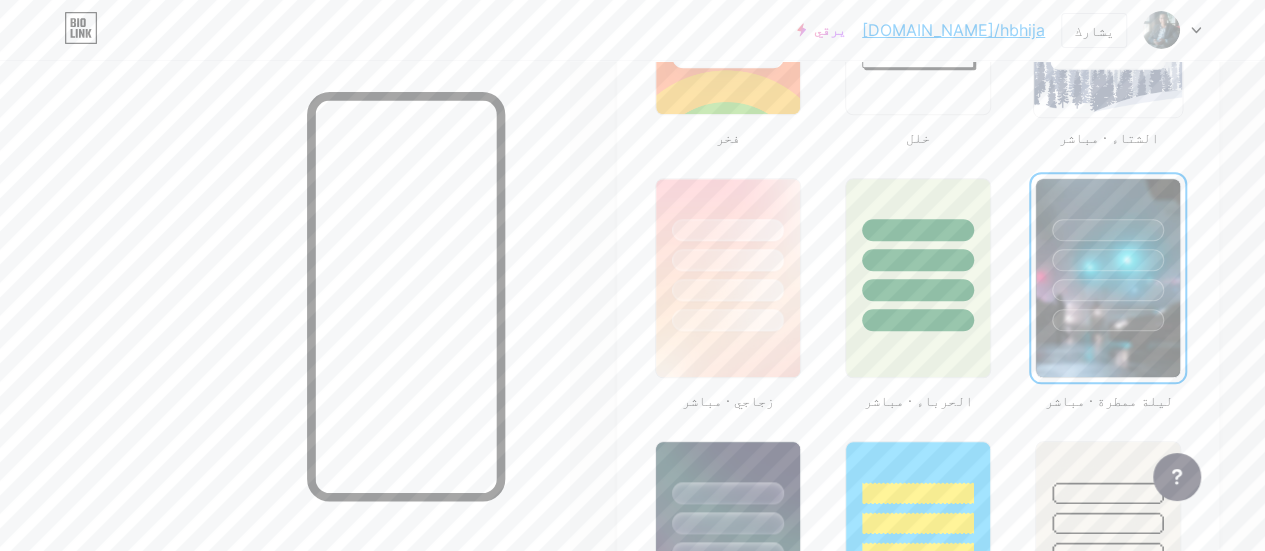 click at bounding box center [1108, 15] 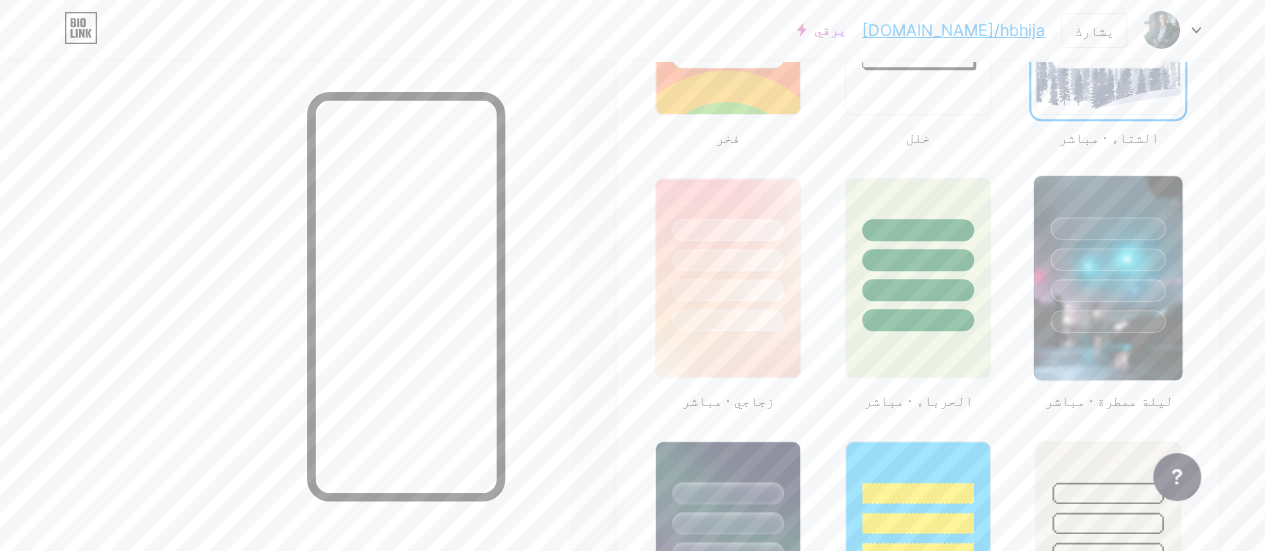 click at bounding box center [1108, 254] 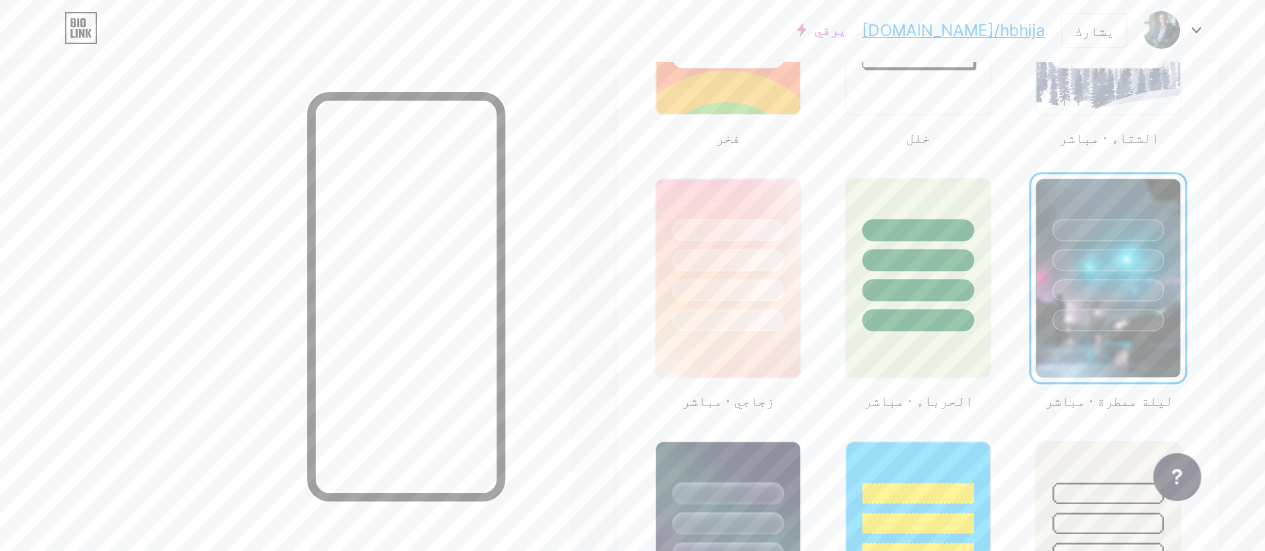 click on "يرقي" at bounding box center [821, 30] 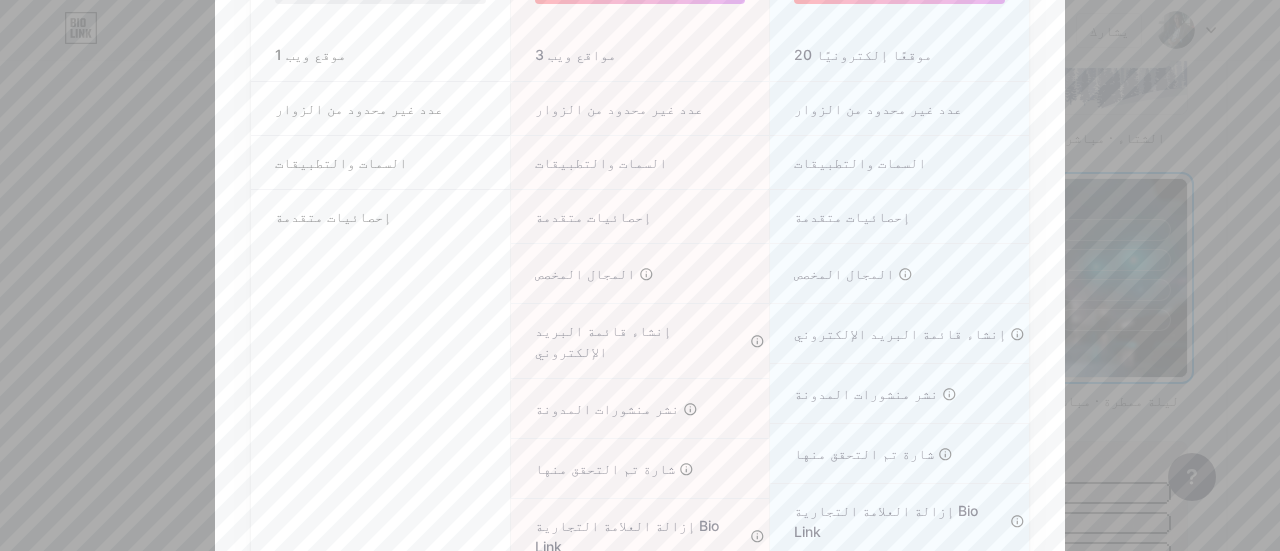 scroll, scrollTop: 0, scrollLeft: 0, axis: both 